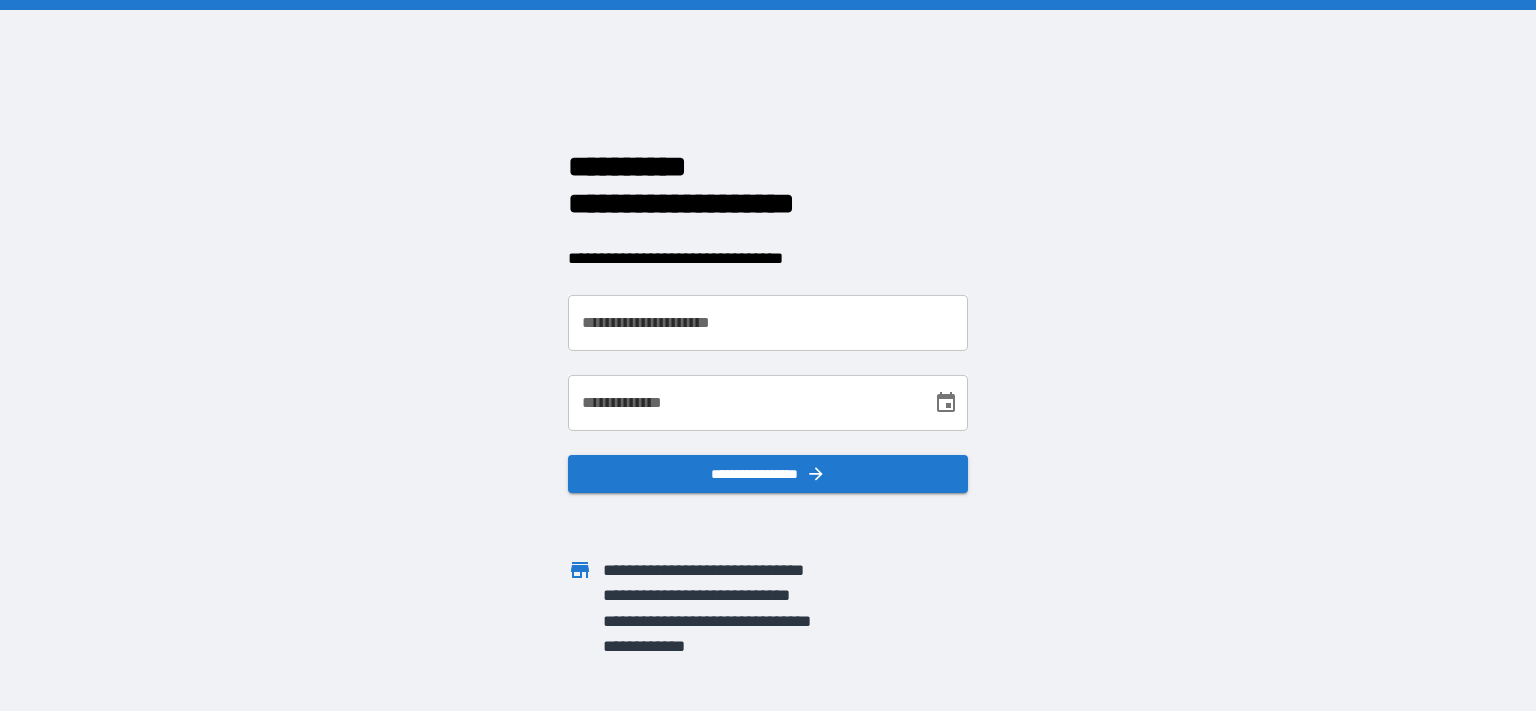 scroll, scrollTop: 0, scrollLeft: 0, axis: both 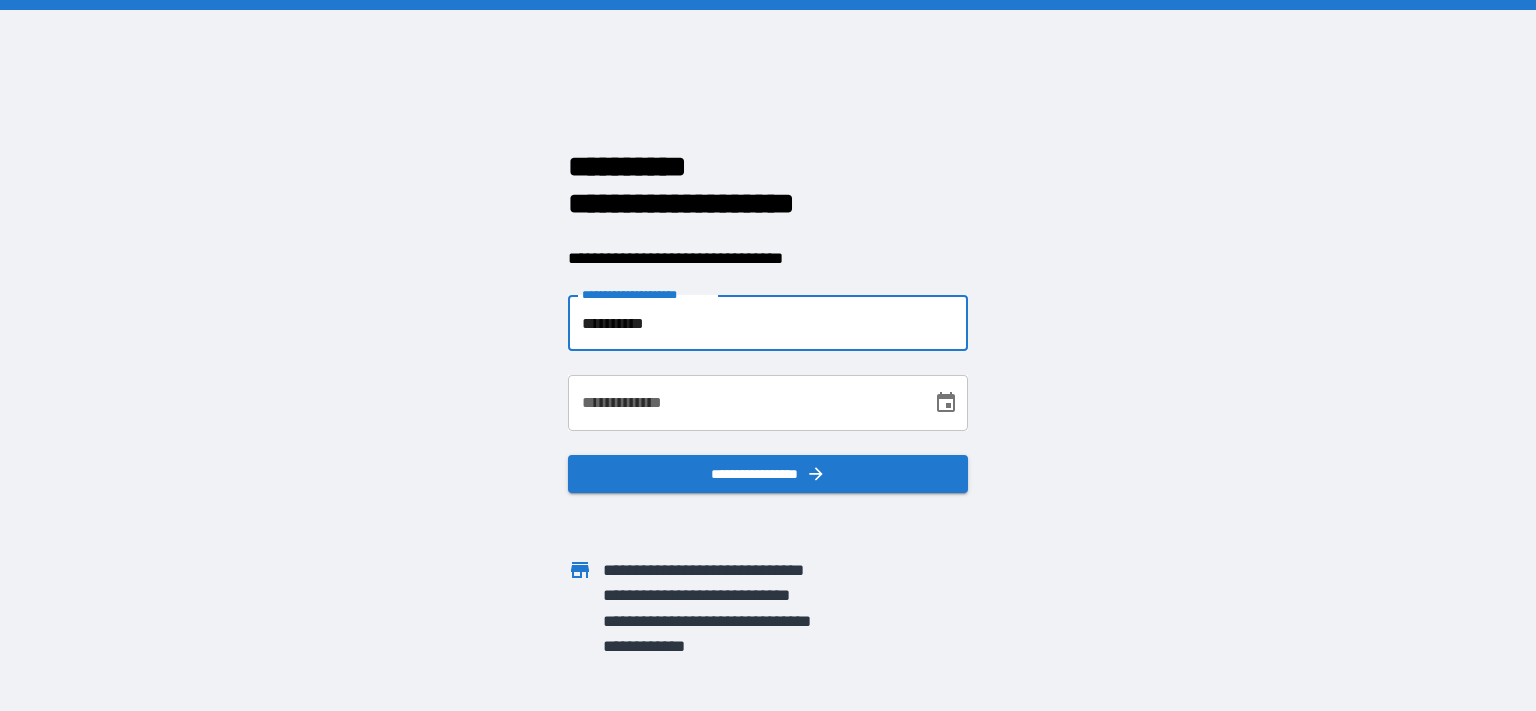 type on "**********" 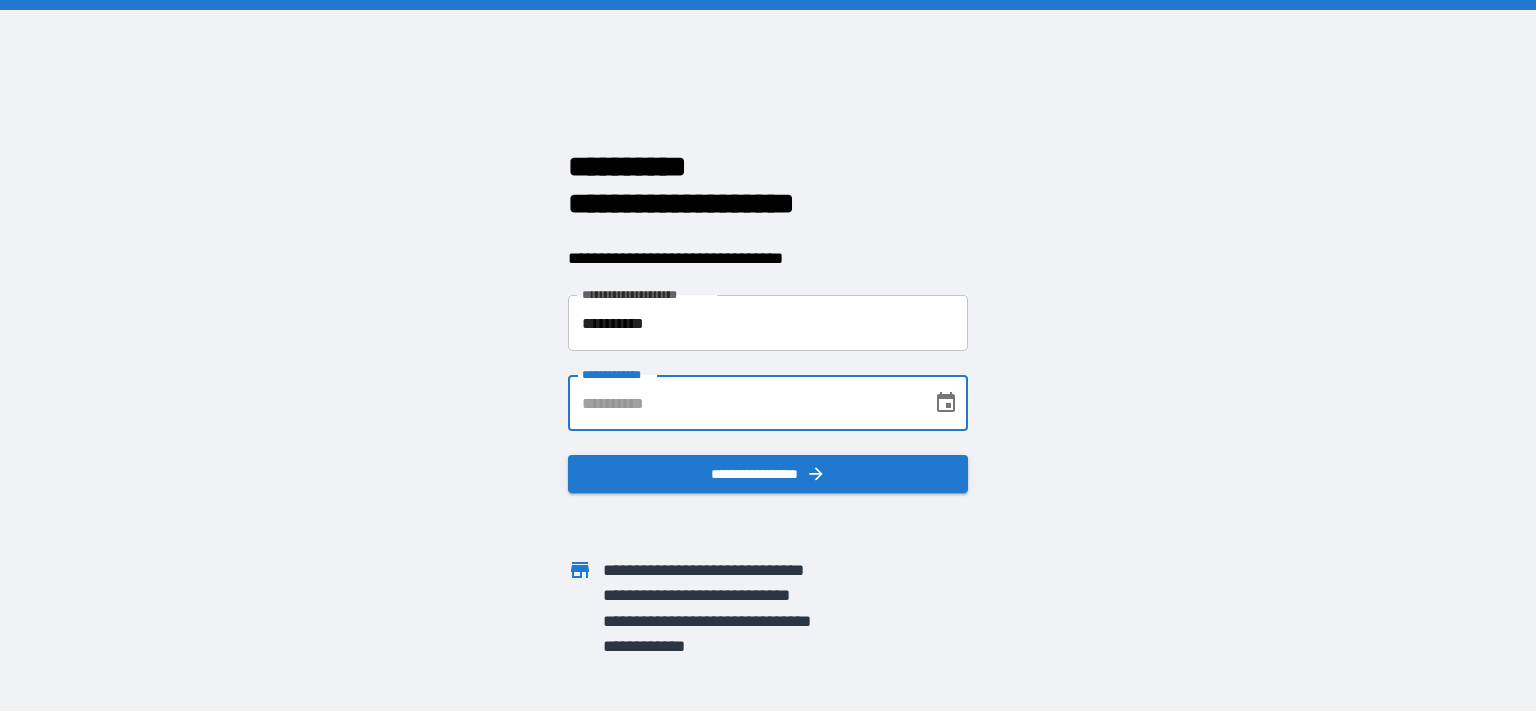 click on "**********" at bounding box center (743, 403) 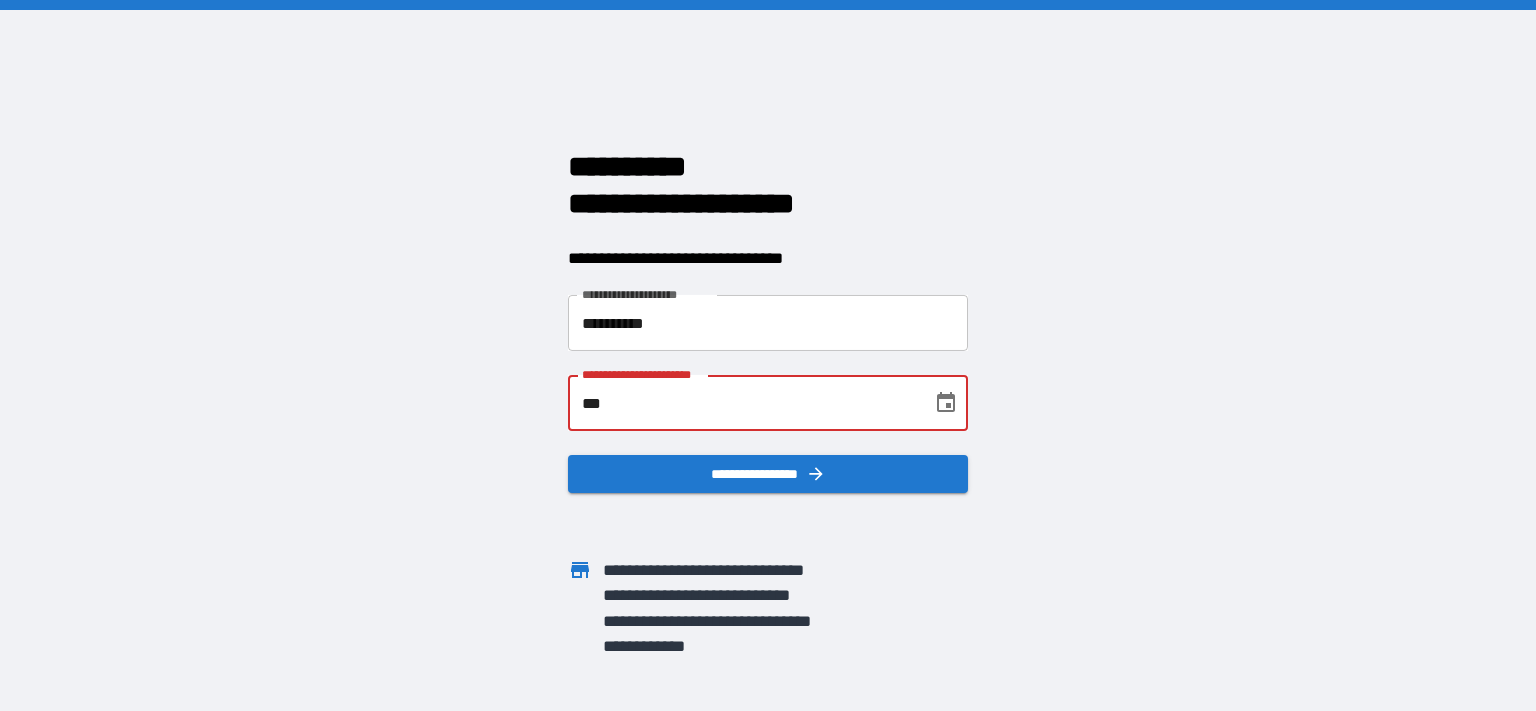 type on "*" 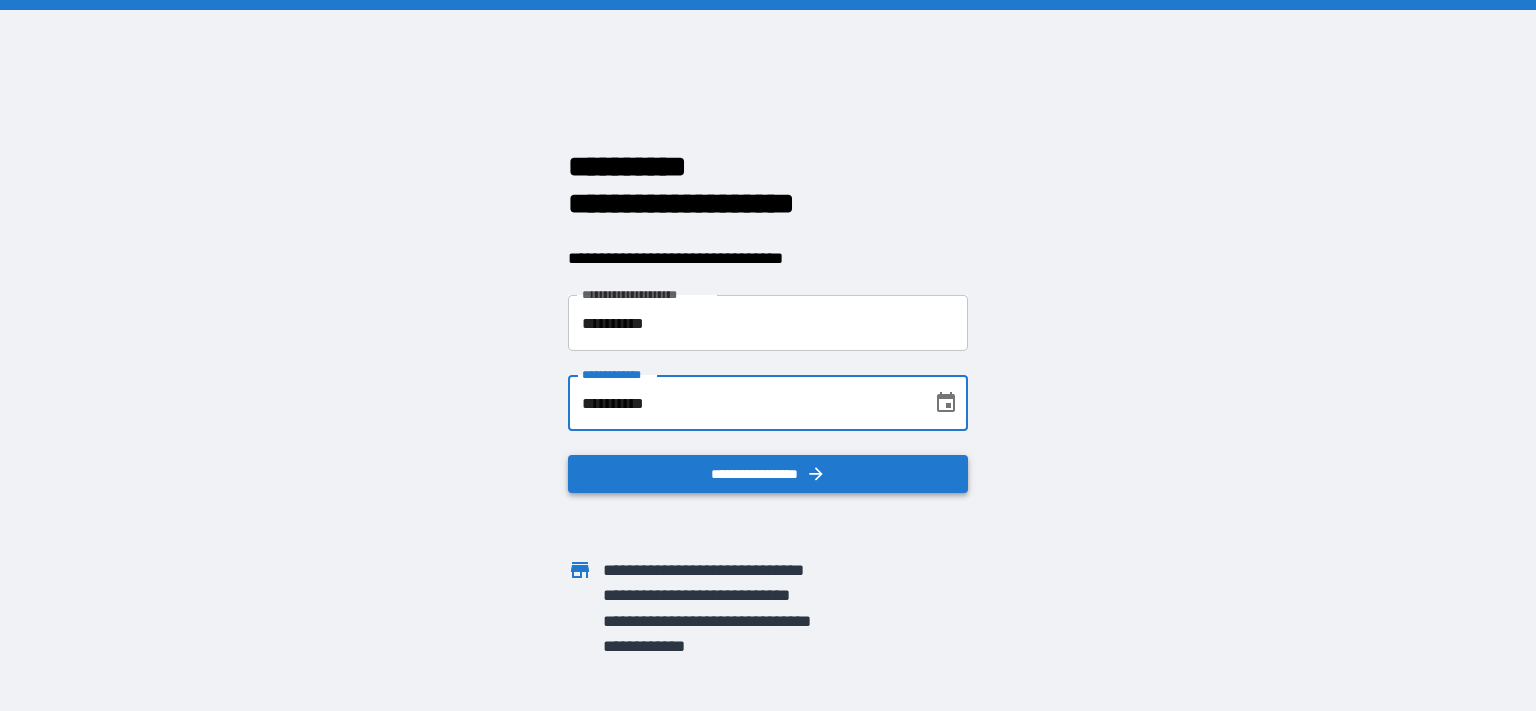 type on "**********" 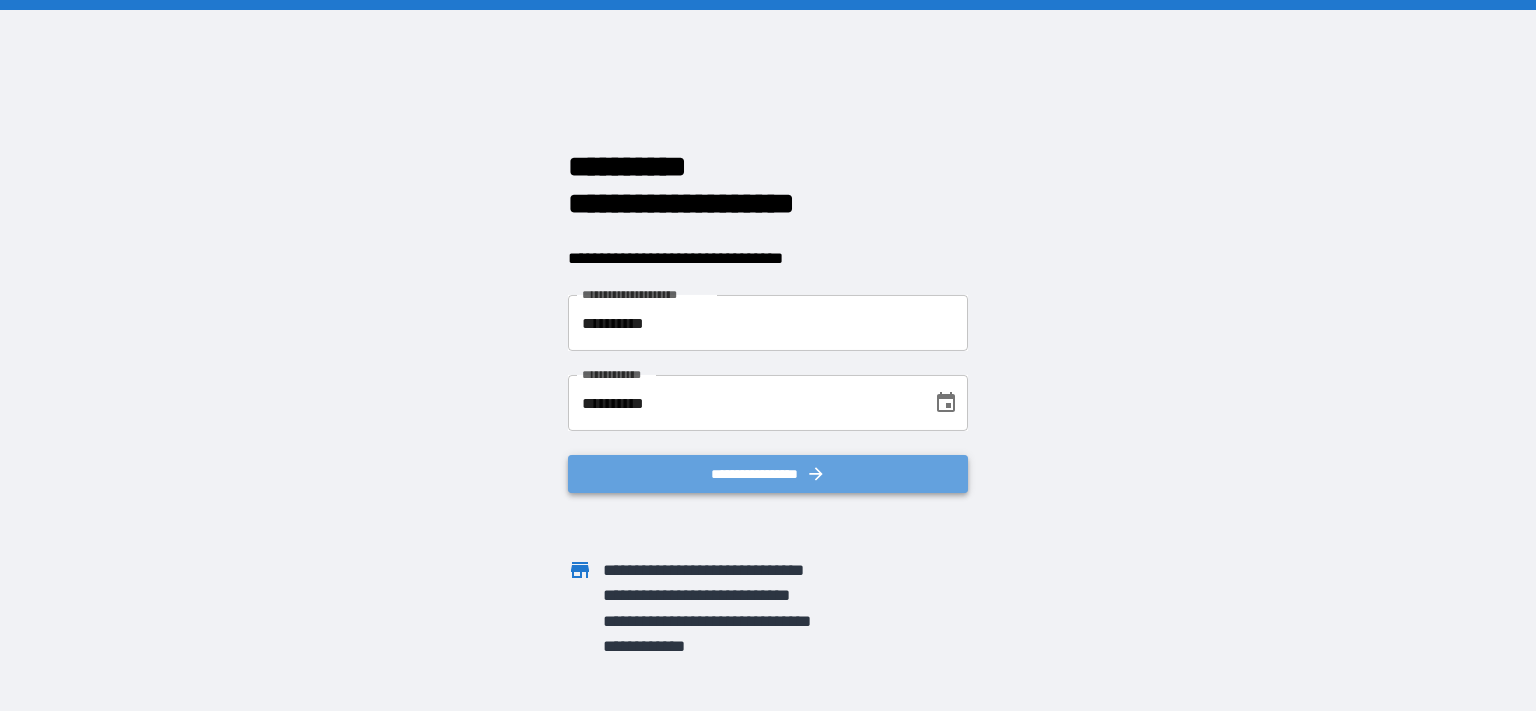 click on "**********" at bounding box center (768, 474) 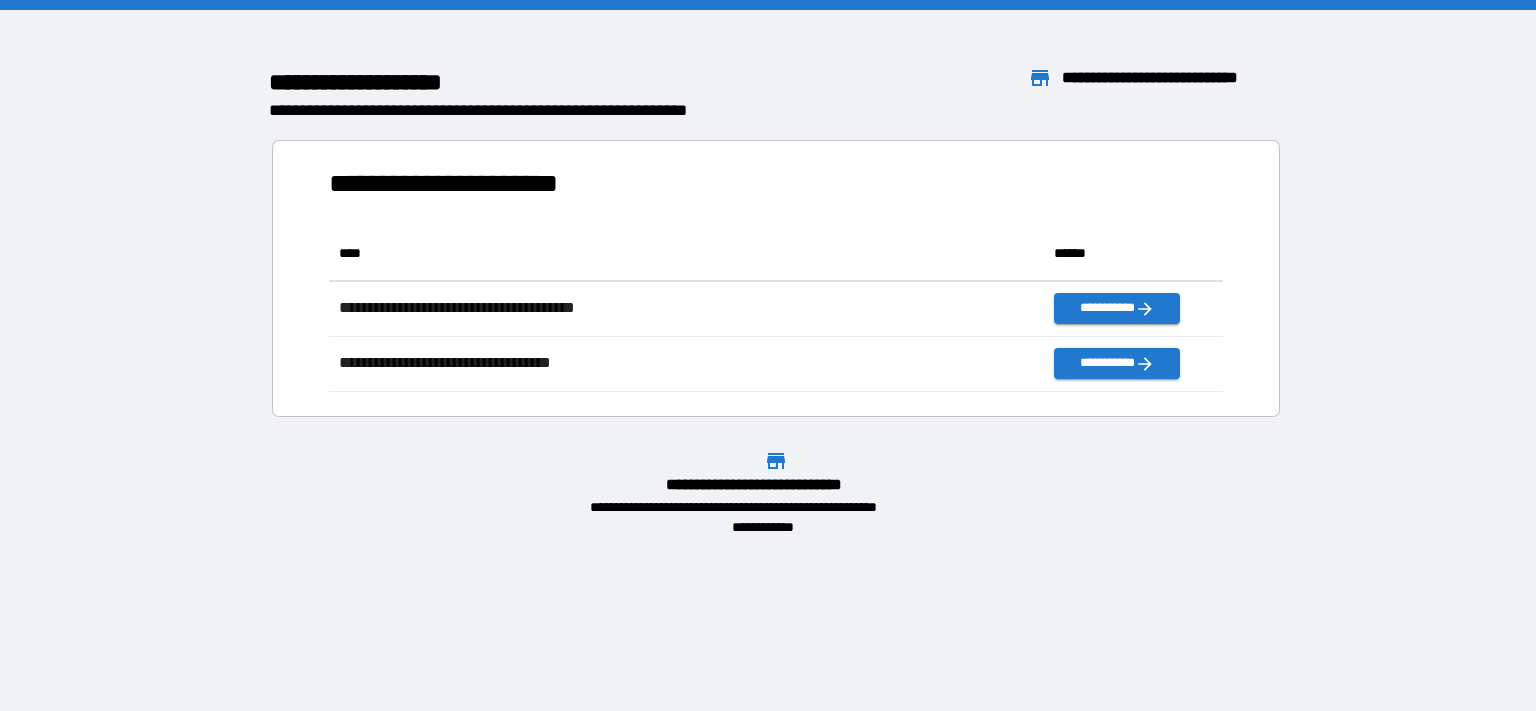 scroll, scrollTop: 17, scrollLeft: 17, axis: both 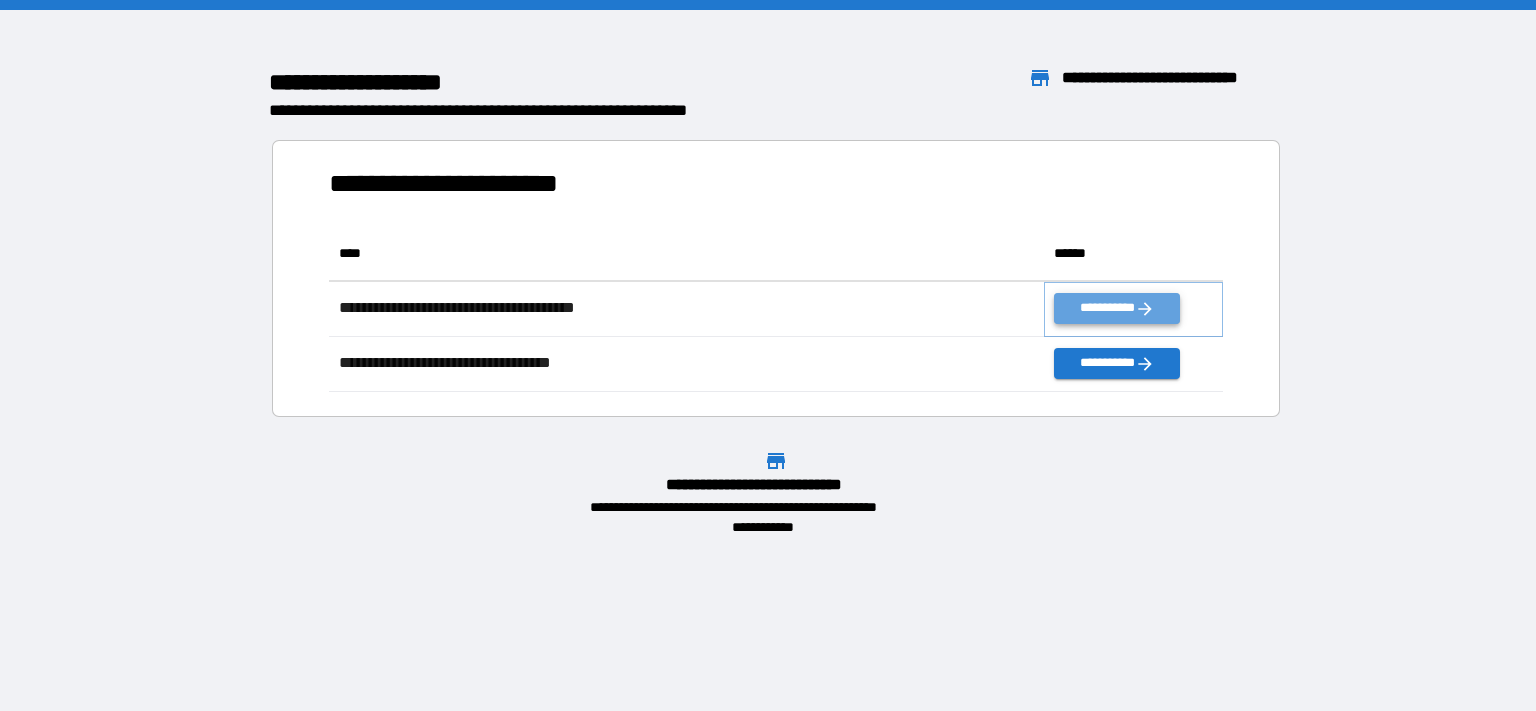 click on "**********" at bounding box center [1117, 308] 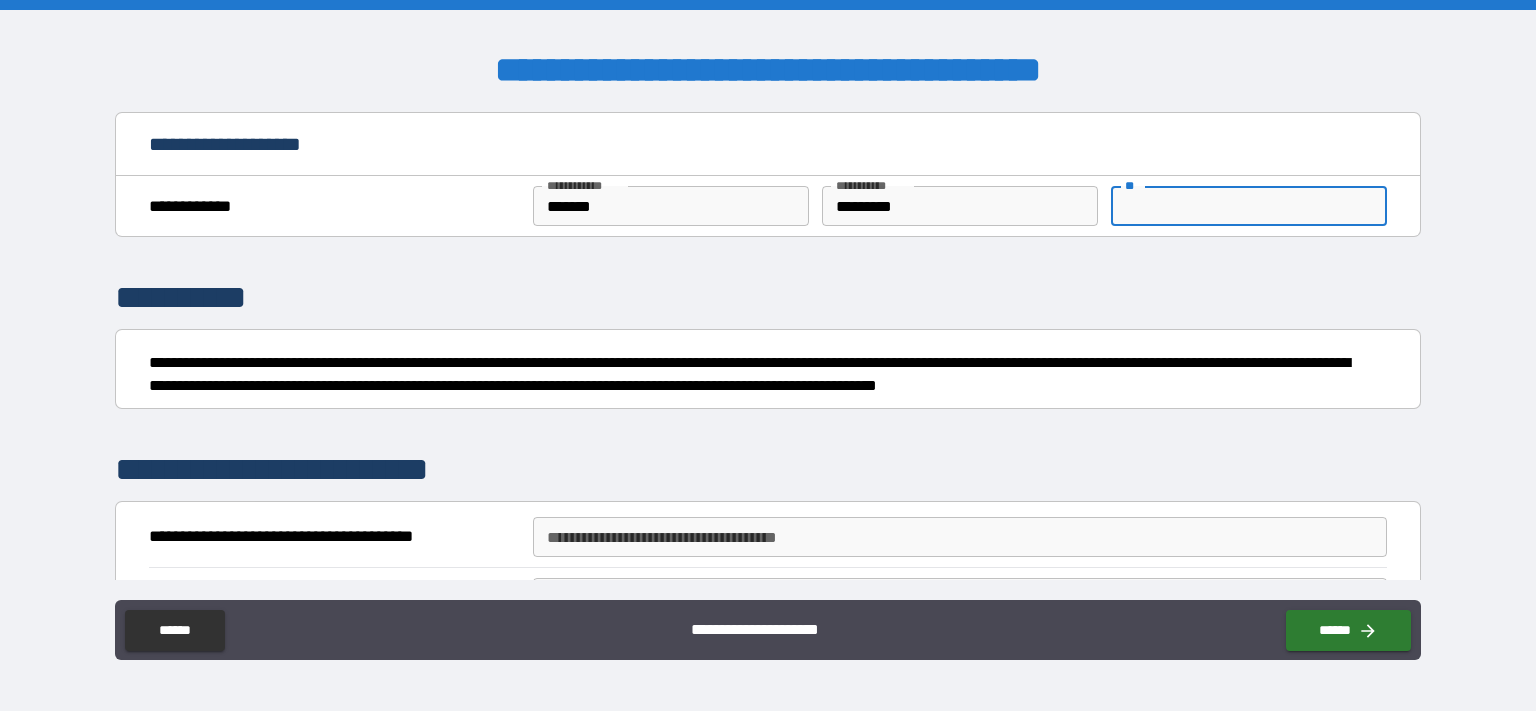 click on "**" at bounding box center [1249, 206] 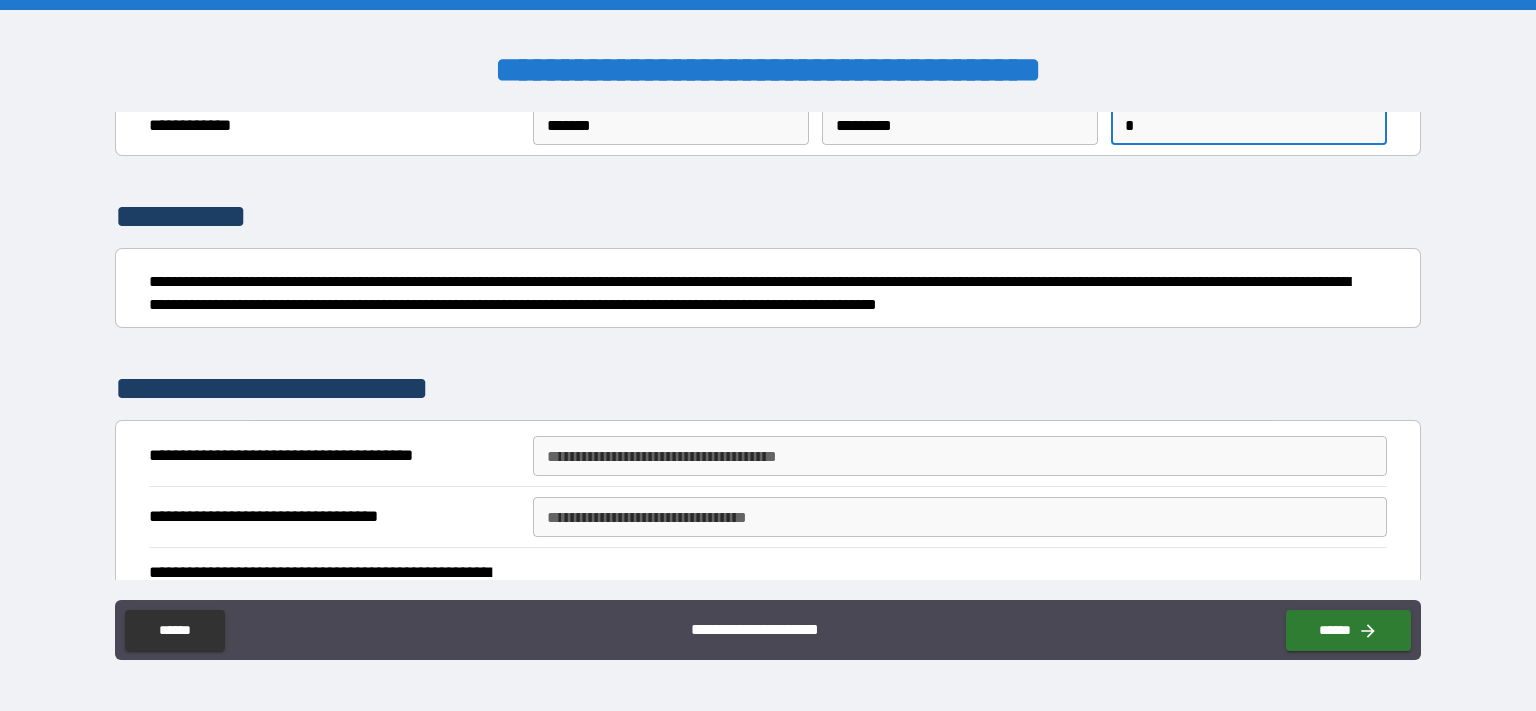 scroll, scrollTop: 115, scrollLeft: 0, axis: vertical 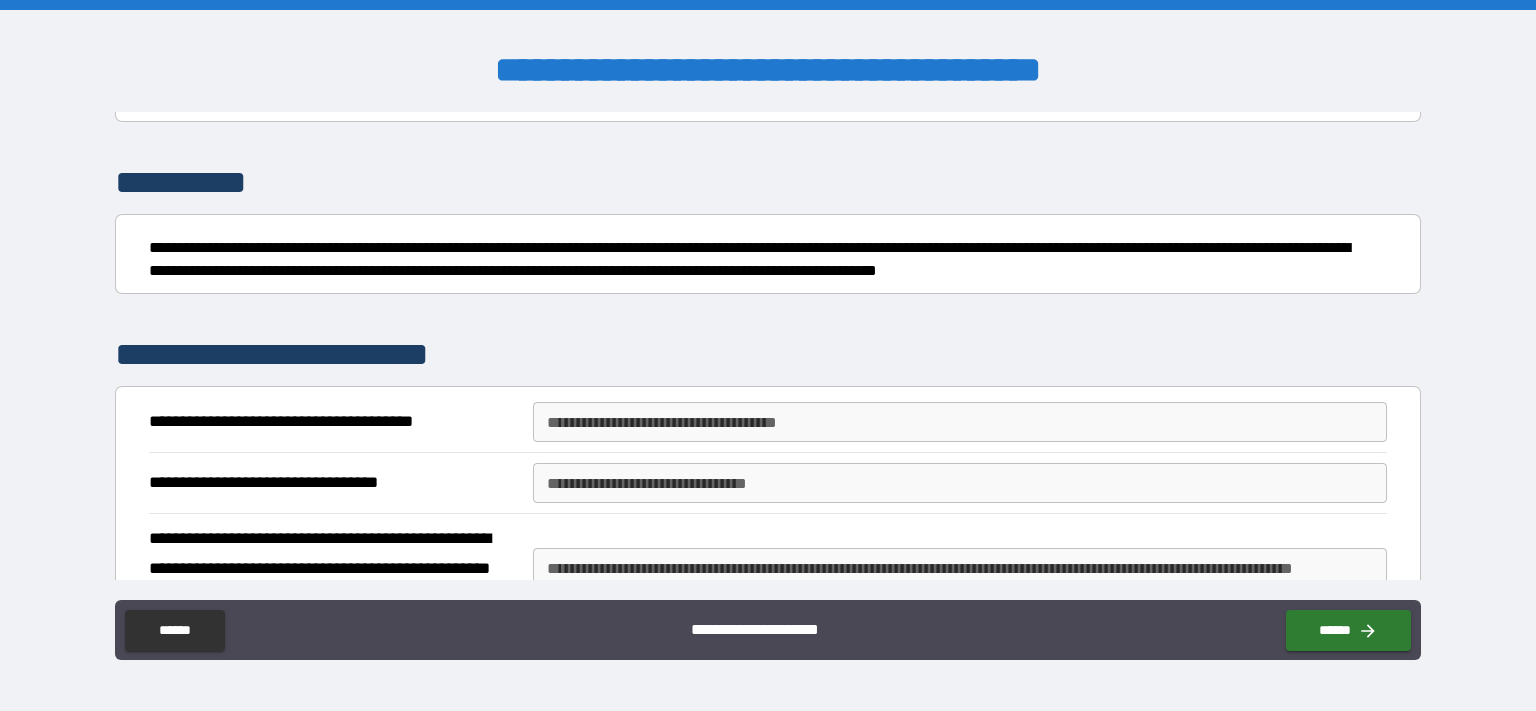 type on "*" 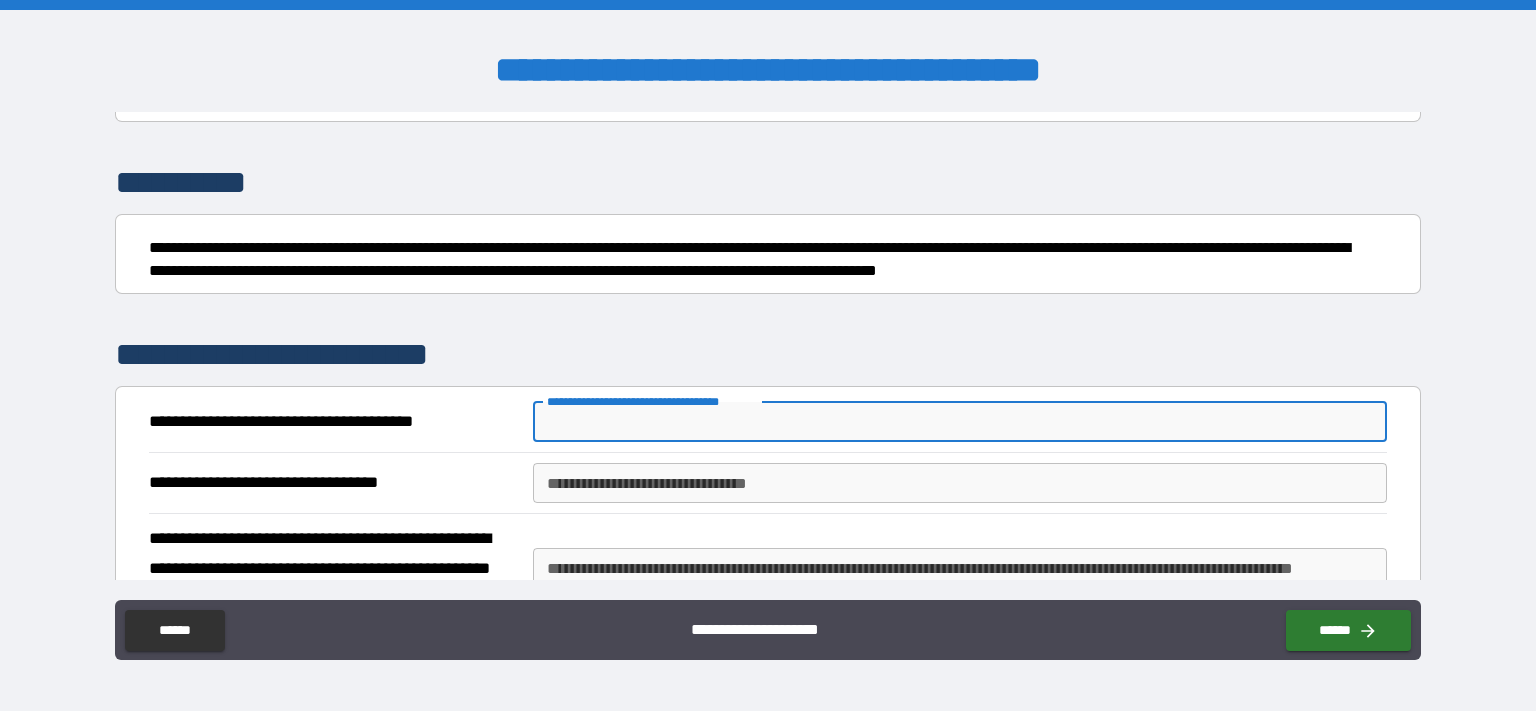 click on "**********" at bounding box center (960, 422) 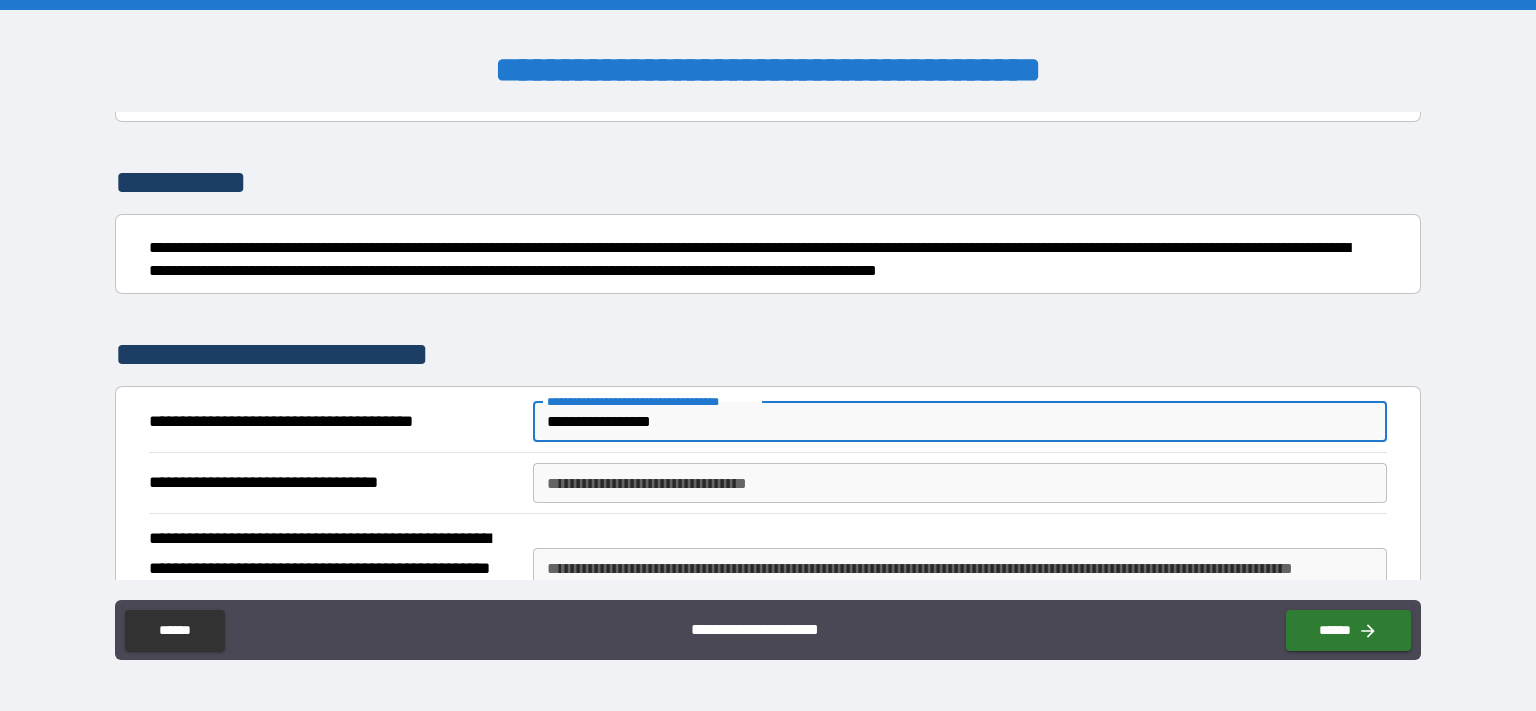 type on "**********" 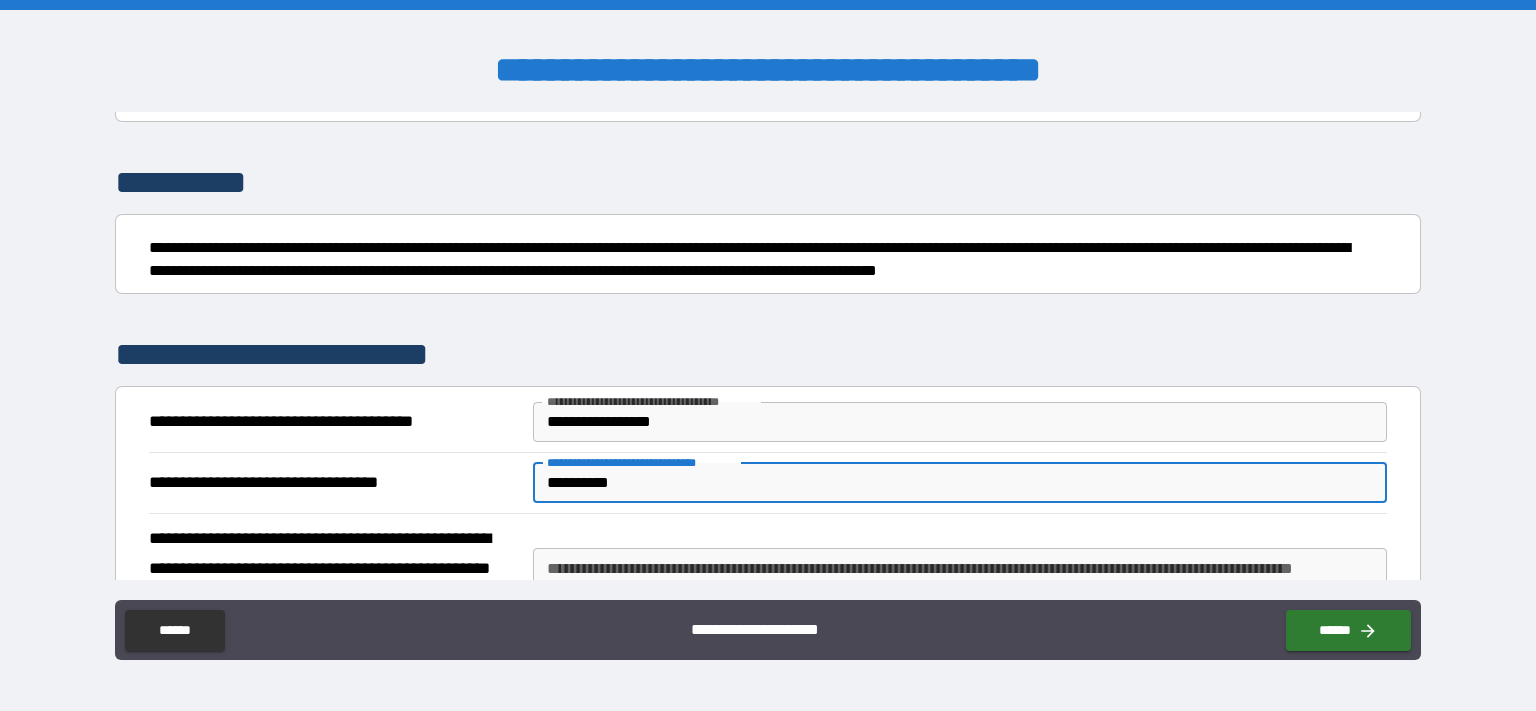 type on "**********" 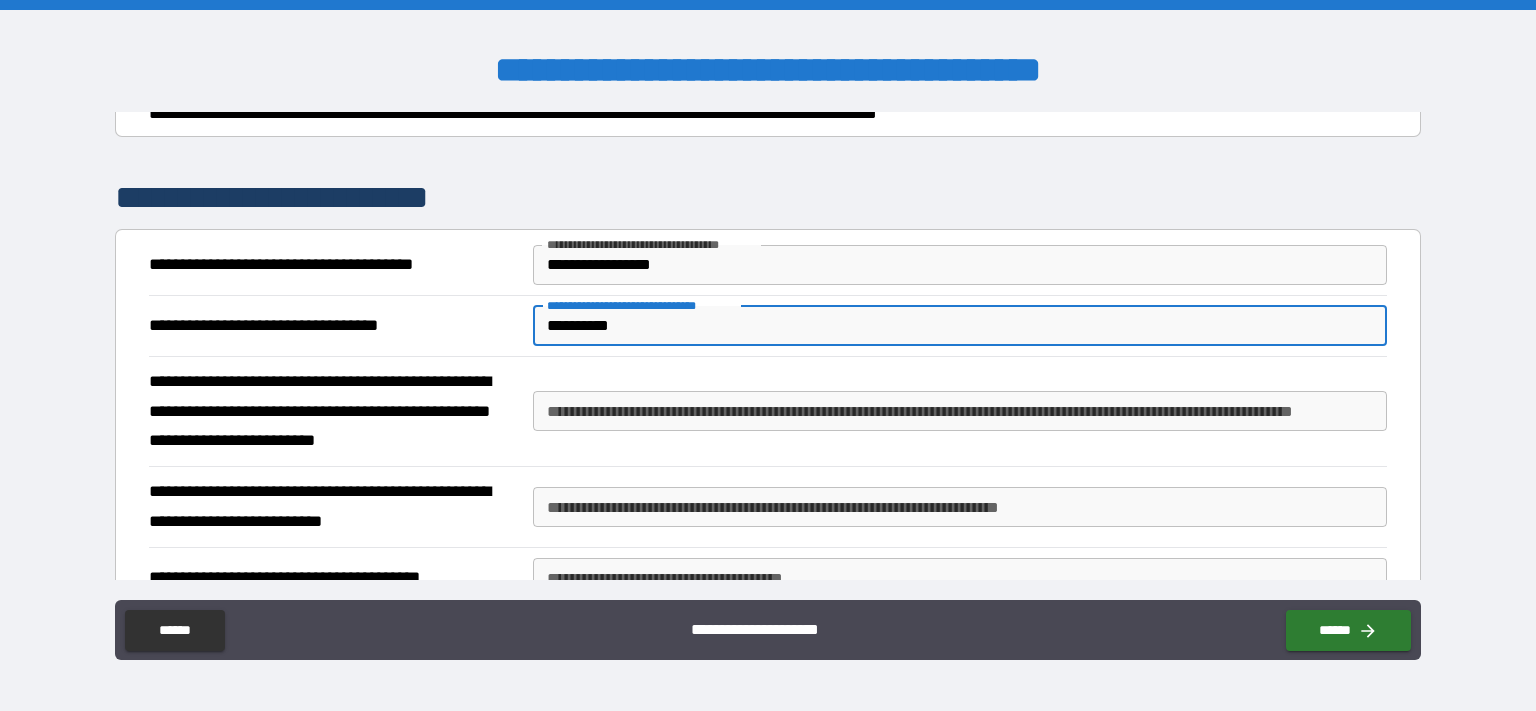 scroll, scrollTop: 288, scrollLeft: 0, axis: vertical 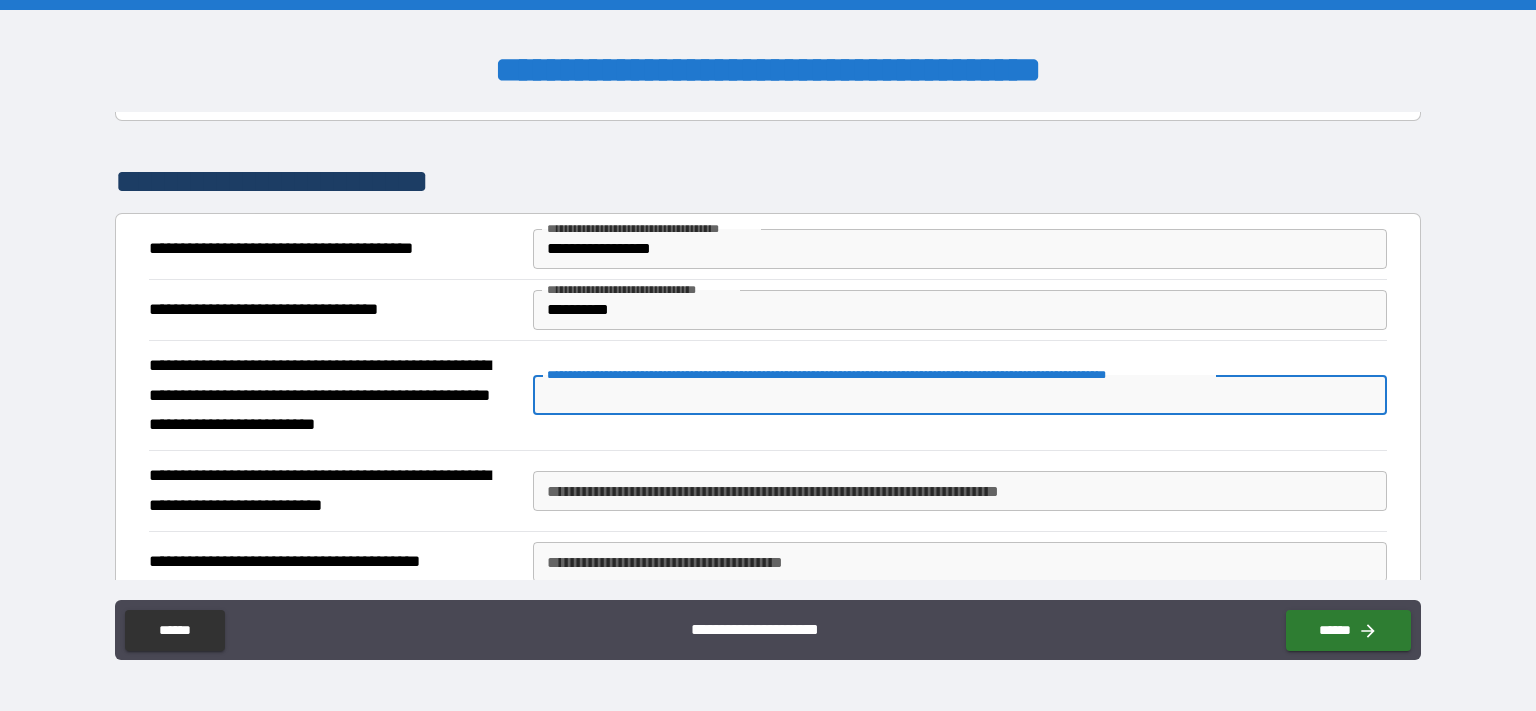 click on "**********" at bounding box center [960, 395] 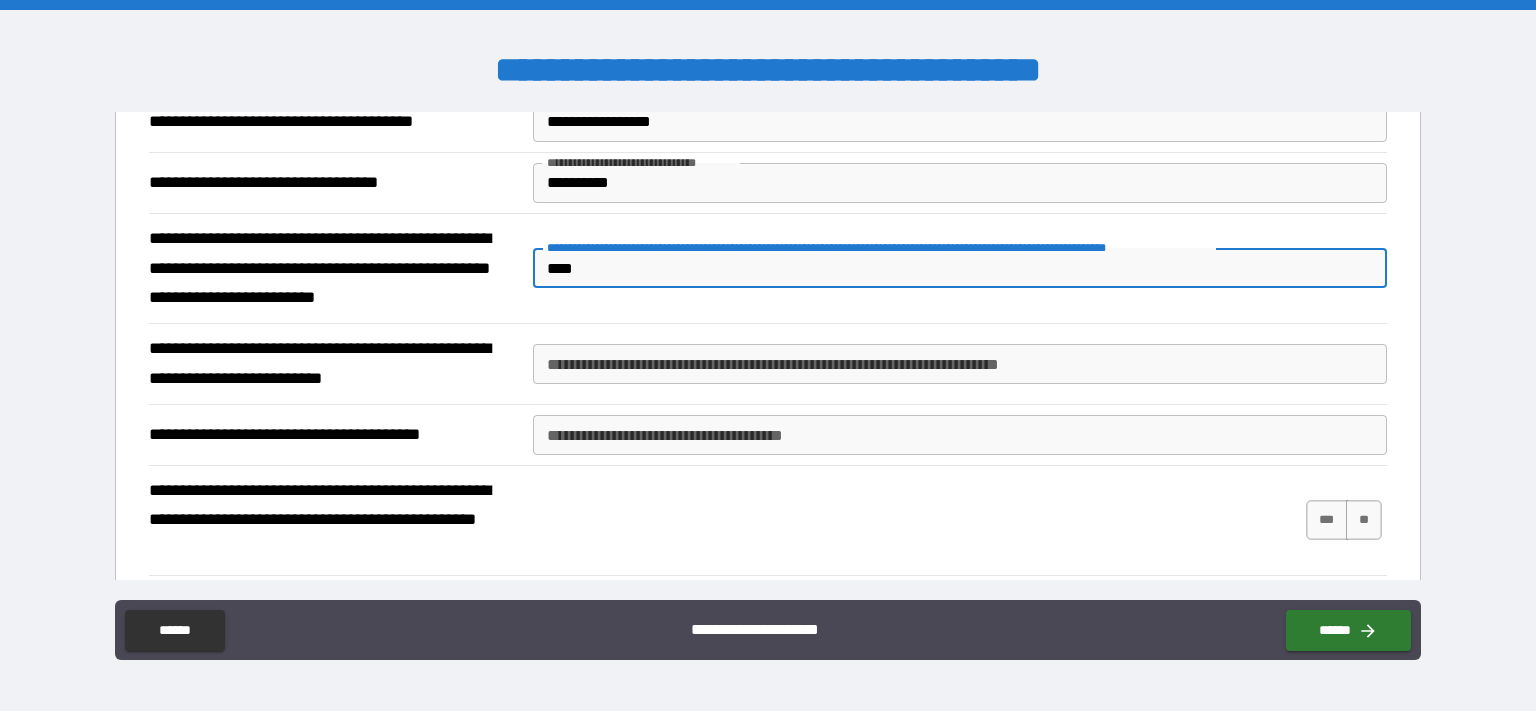 scroll, scrollTop: 432, scrollLeft: 0, axis: vertical 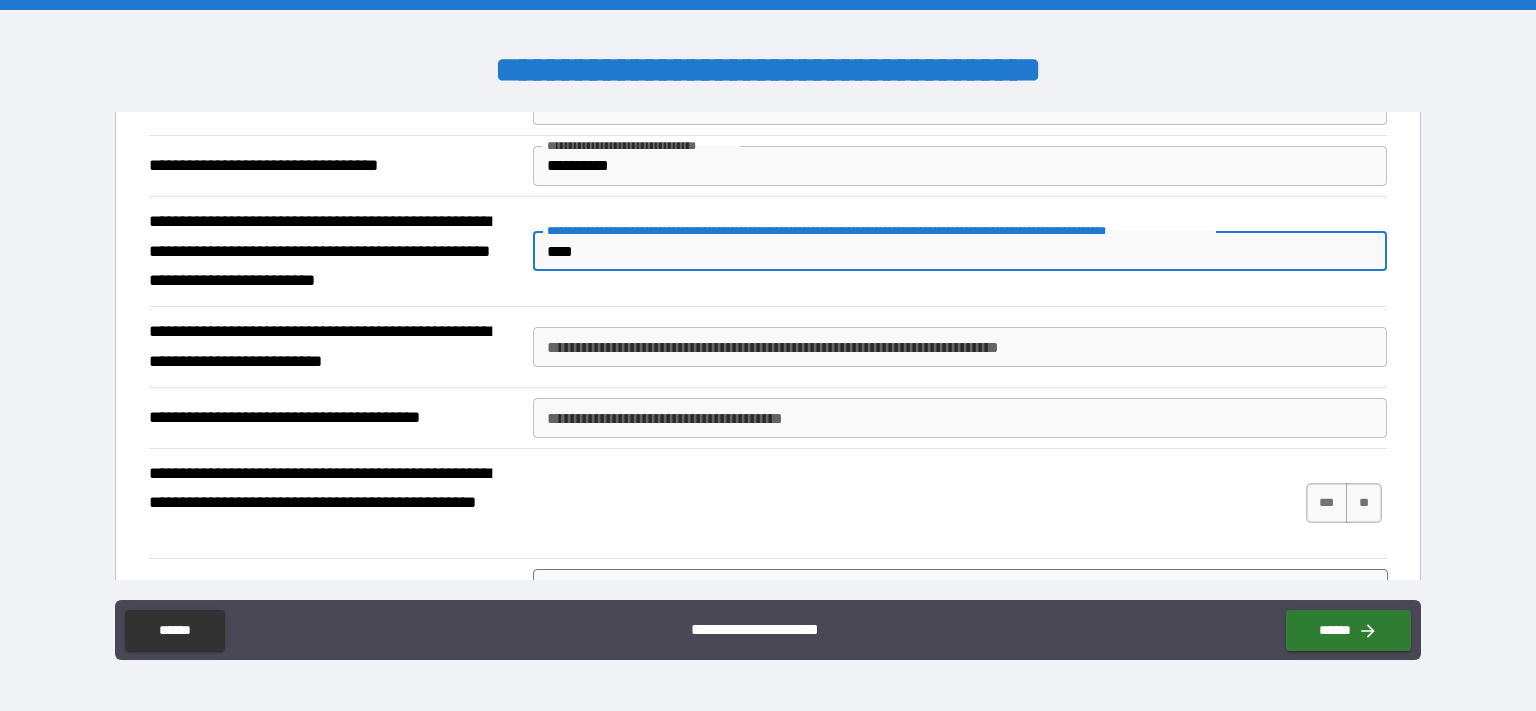type on "****" 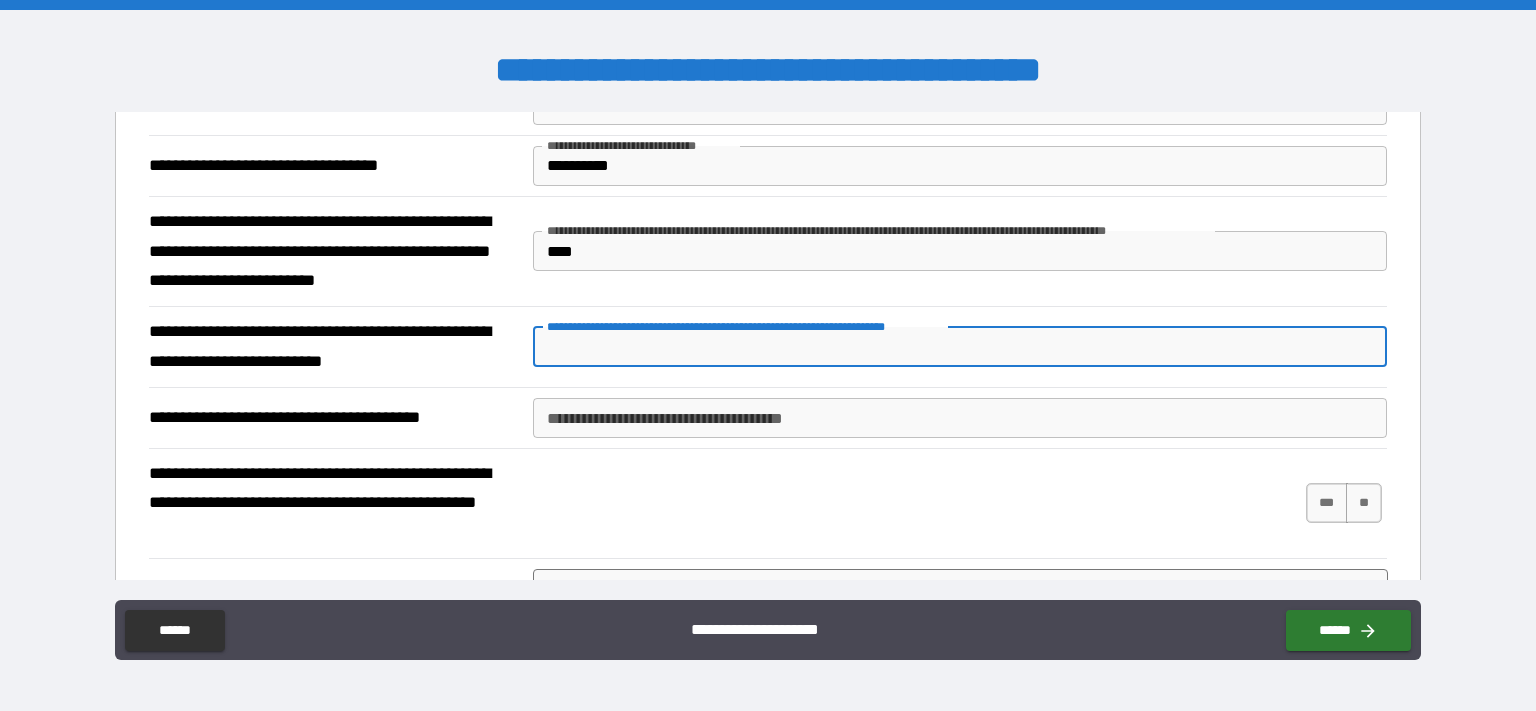 click on "**********" at bounding box center (960, 347) 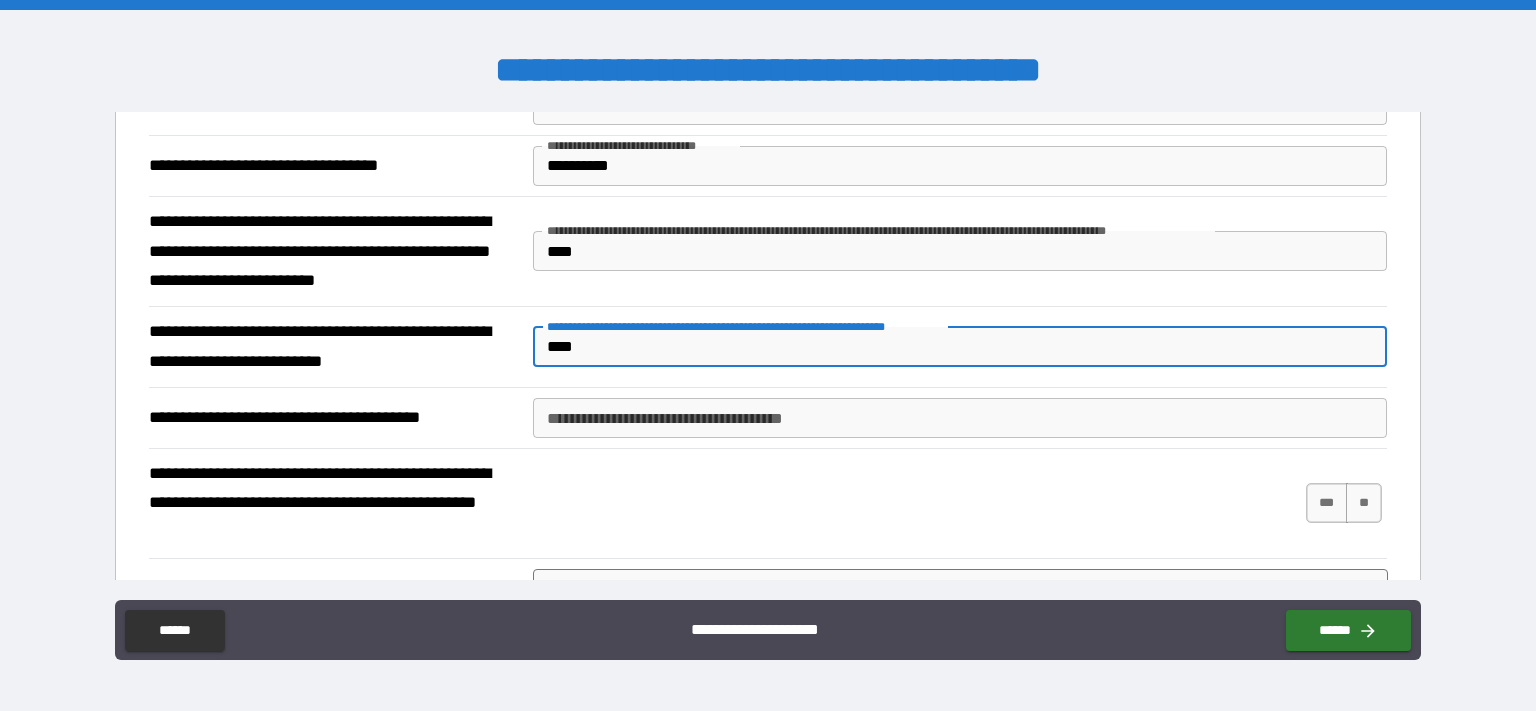 type on "****" 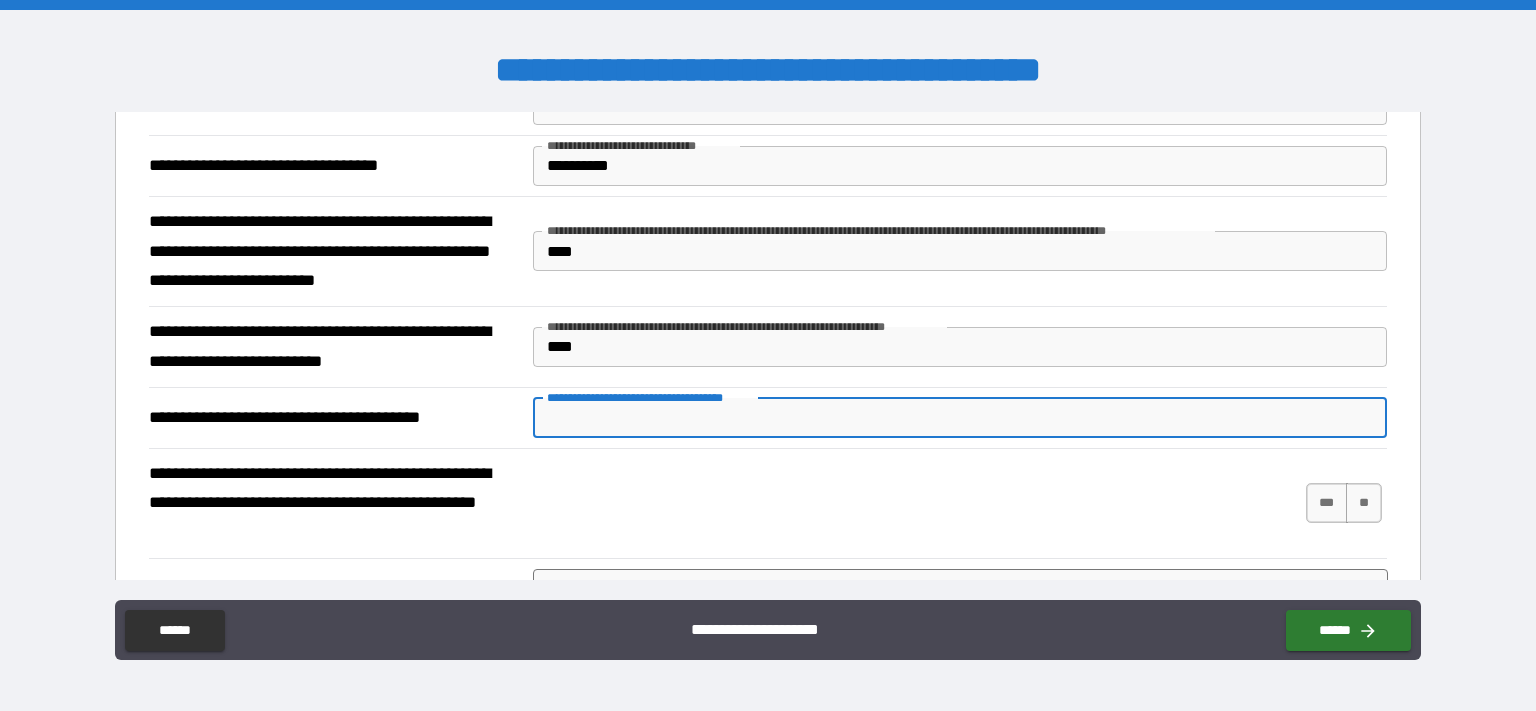 click on "**********" at bounding box center [960, 418] 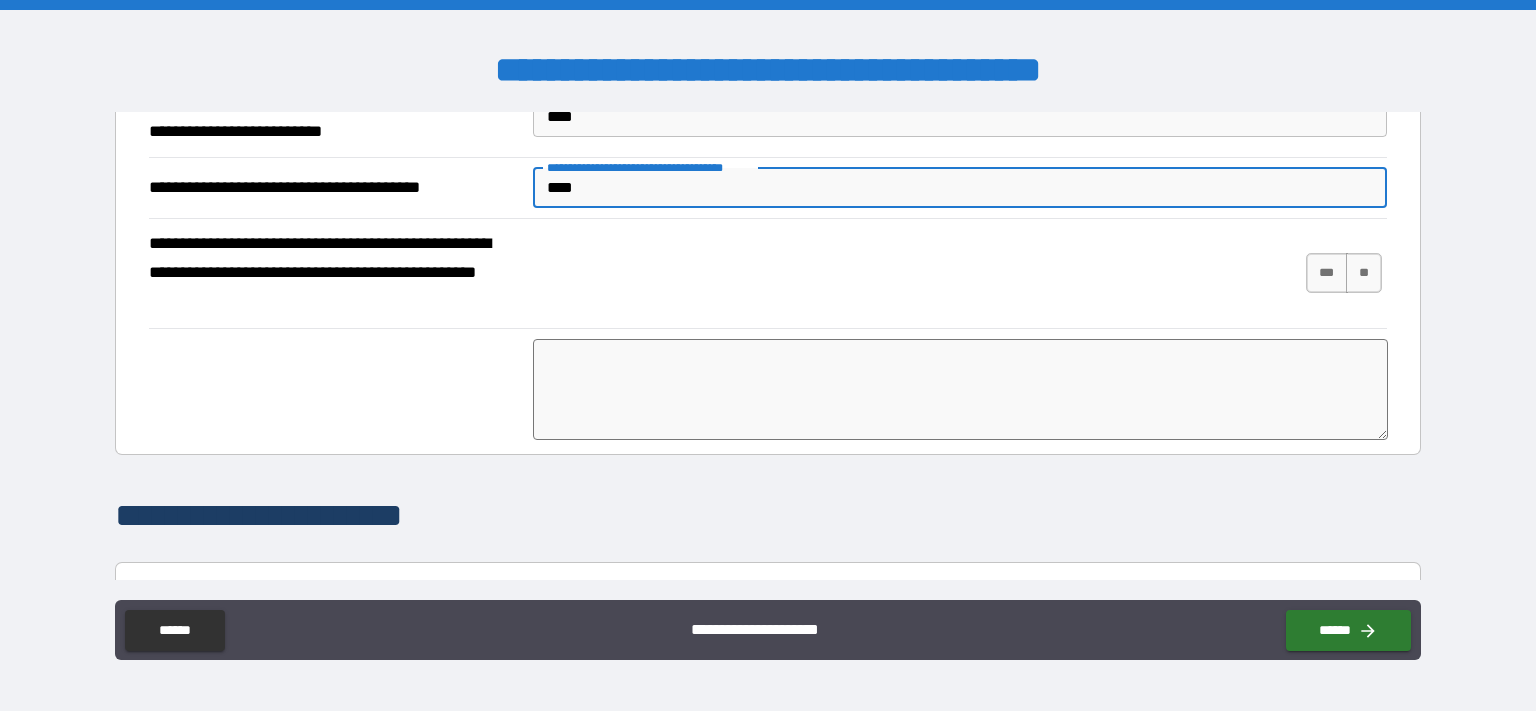 scroll, scrollTop: 663, scrollLeft: 0, axis: vertical 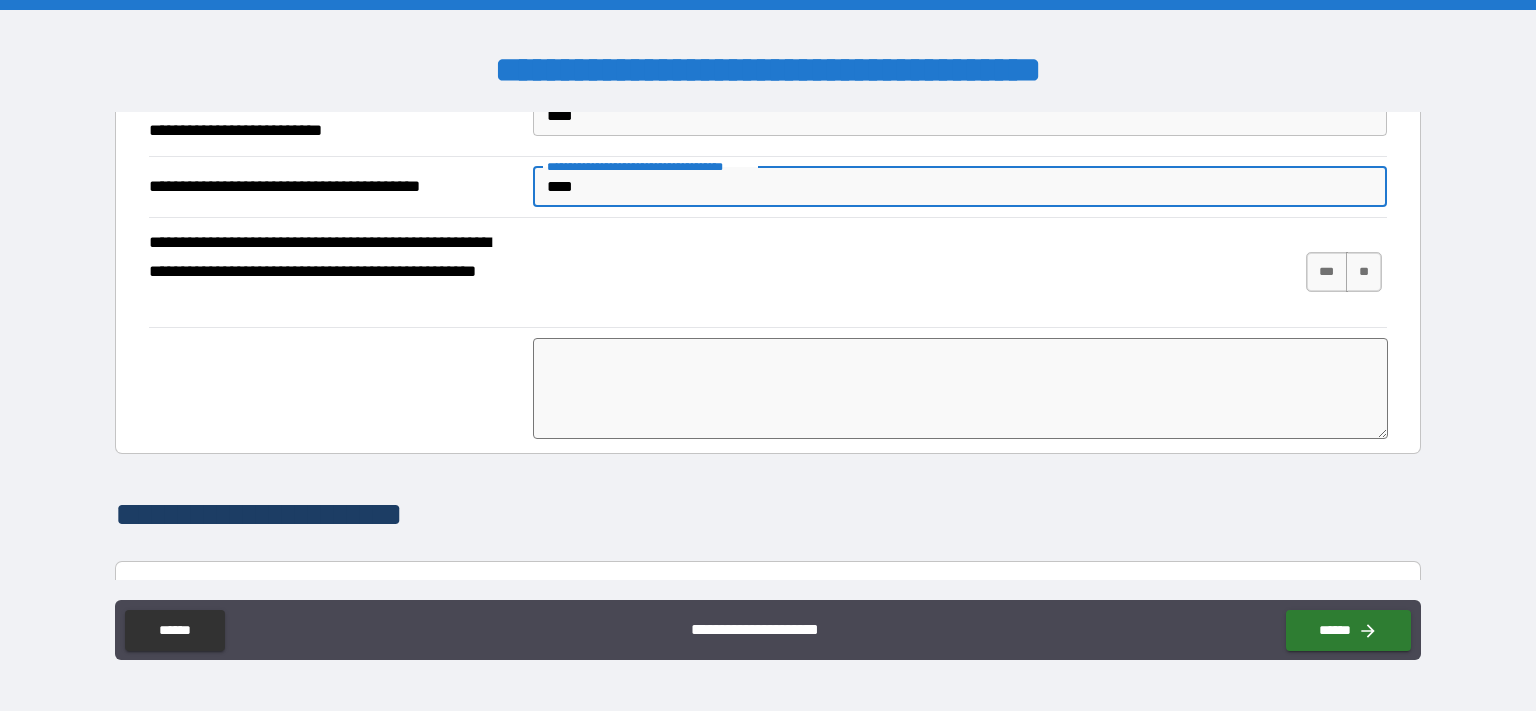 type on "****" 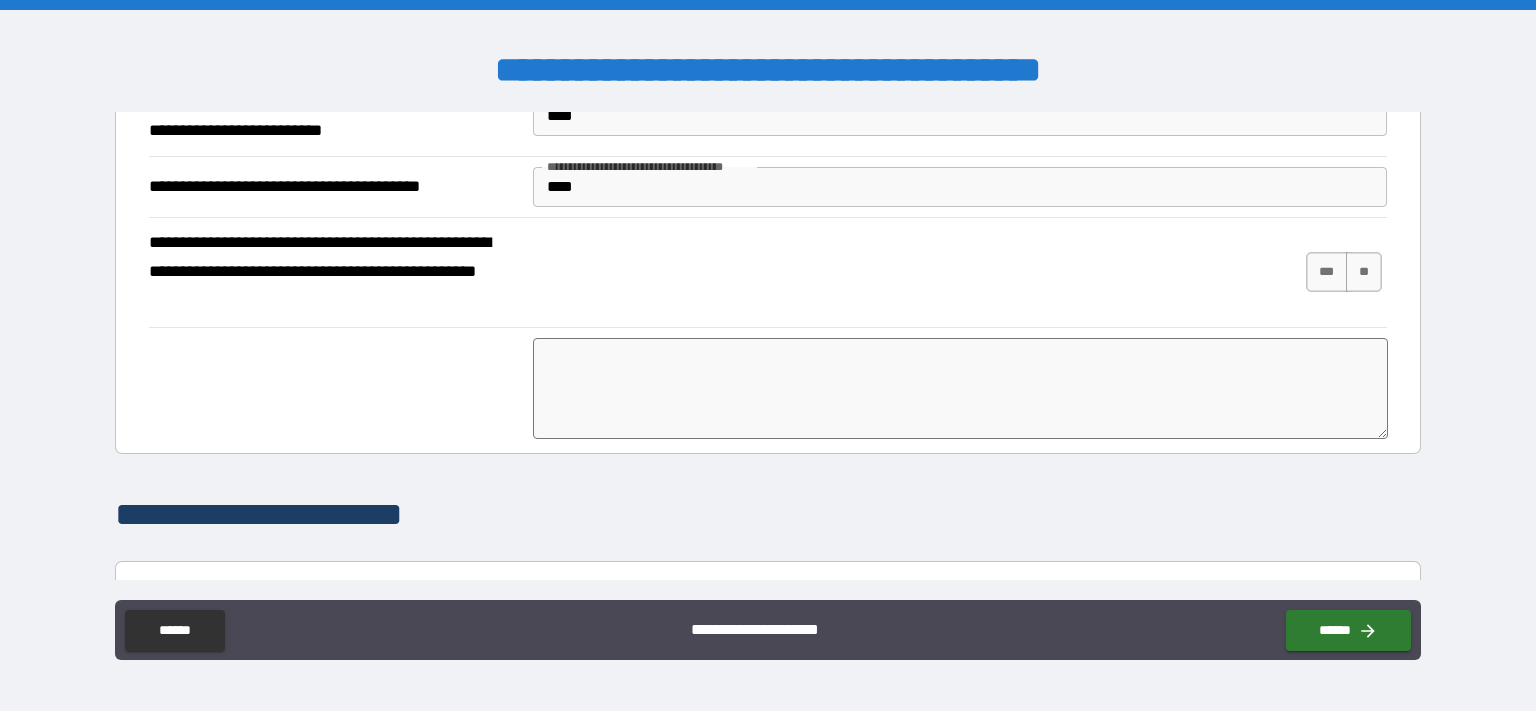 paste on "**********" 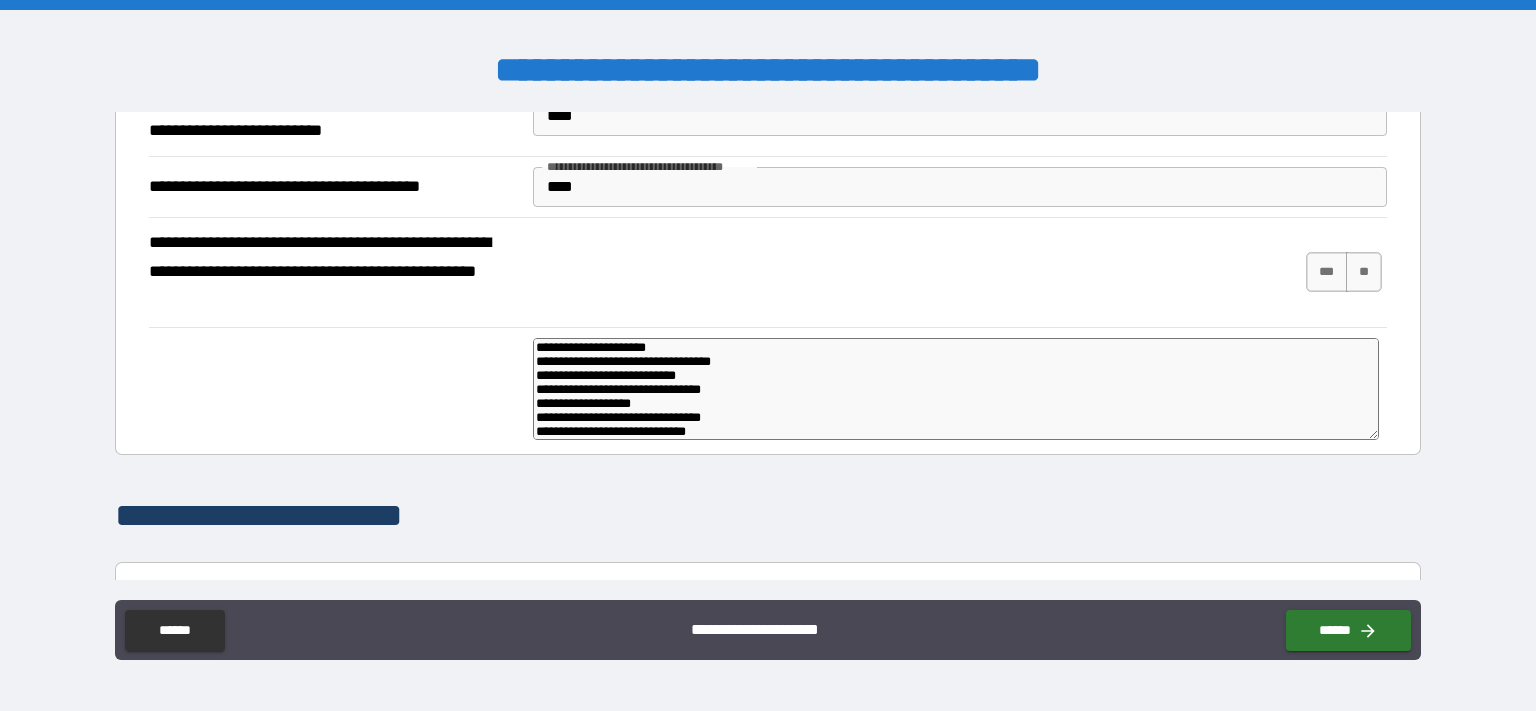scroll, scrollTop: 76, scrollLeft: 0, axis: vertical 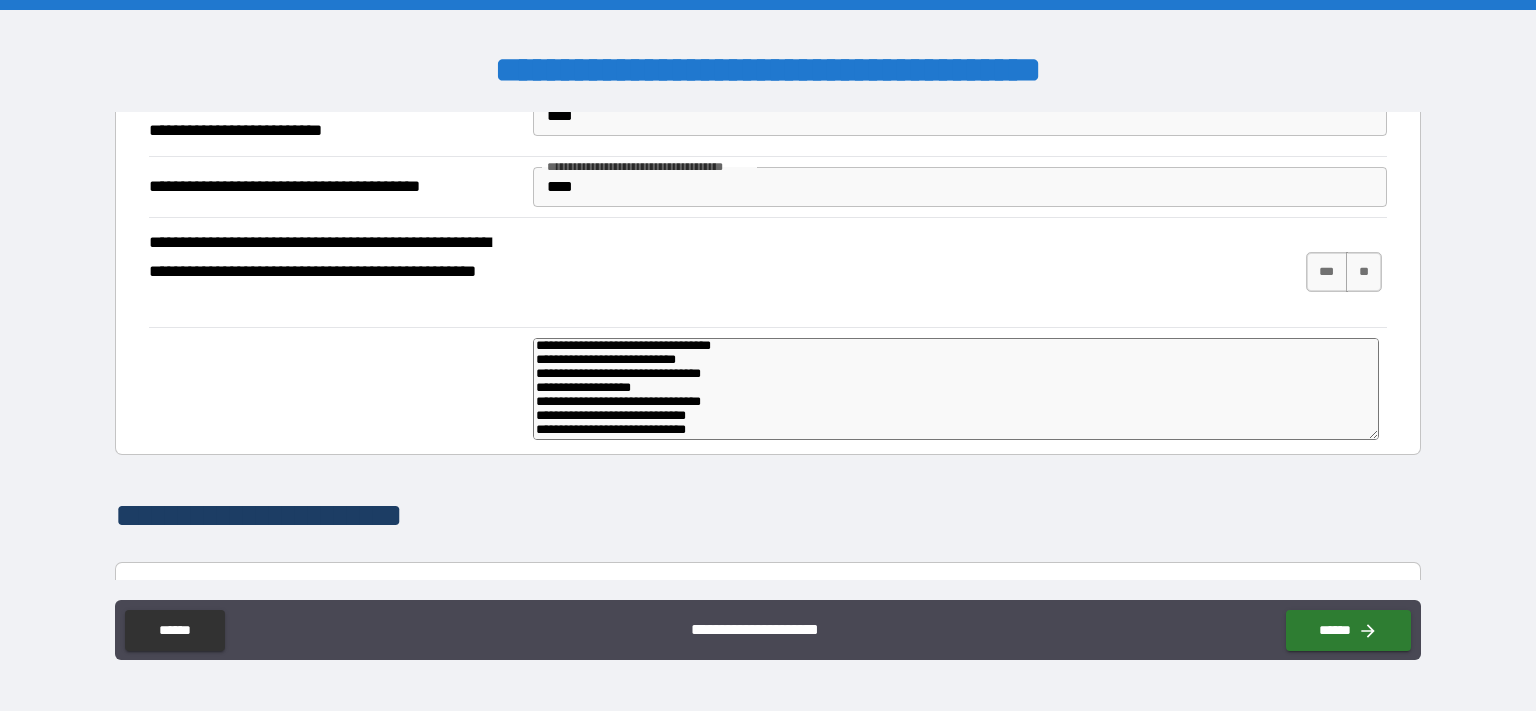 type on "*" 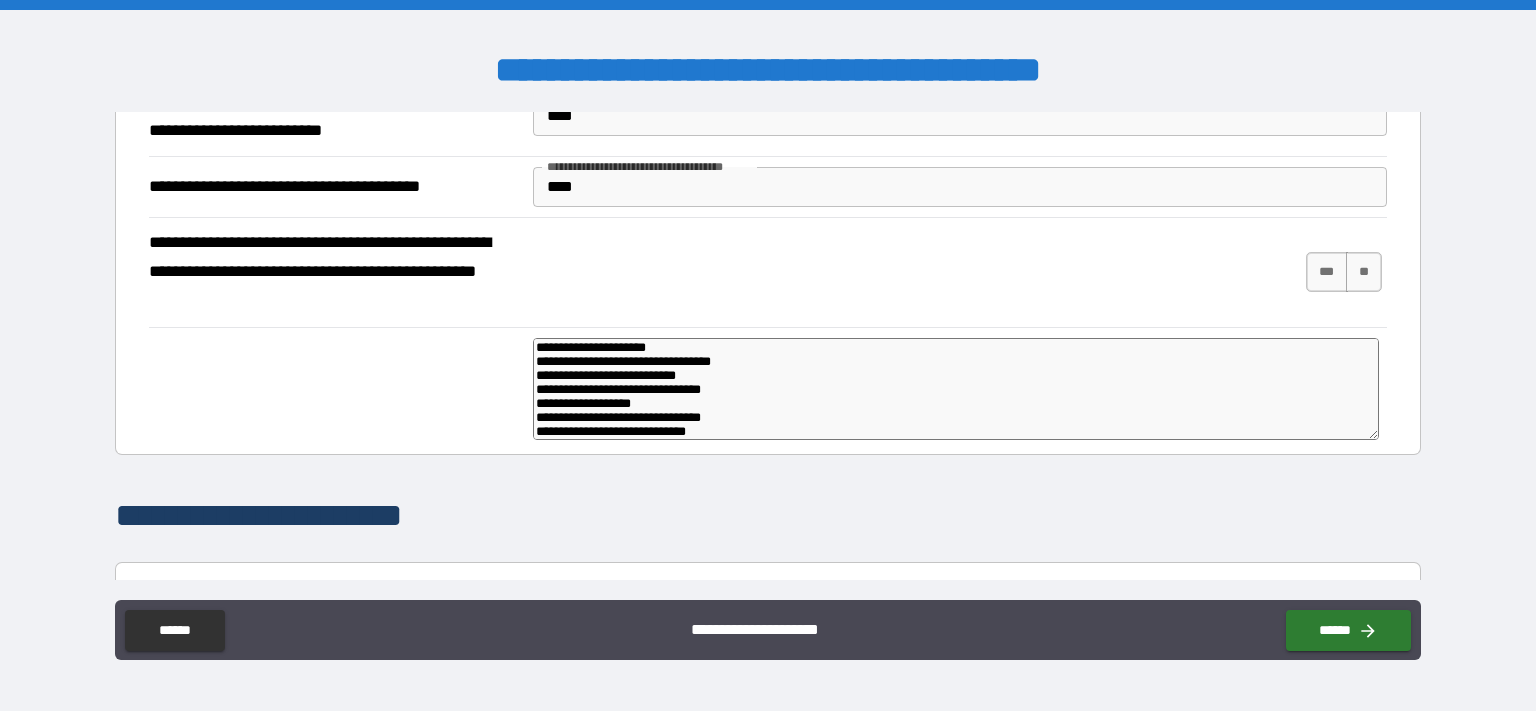 drag, startPoint x: 694, startPoint y: 346, endPoint x: 518, endPoint y: 348, distance: 176.01137 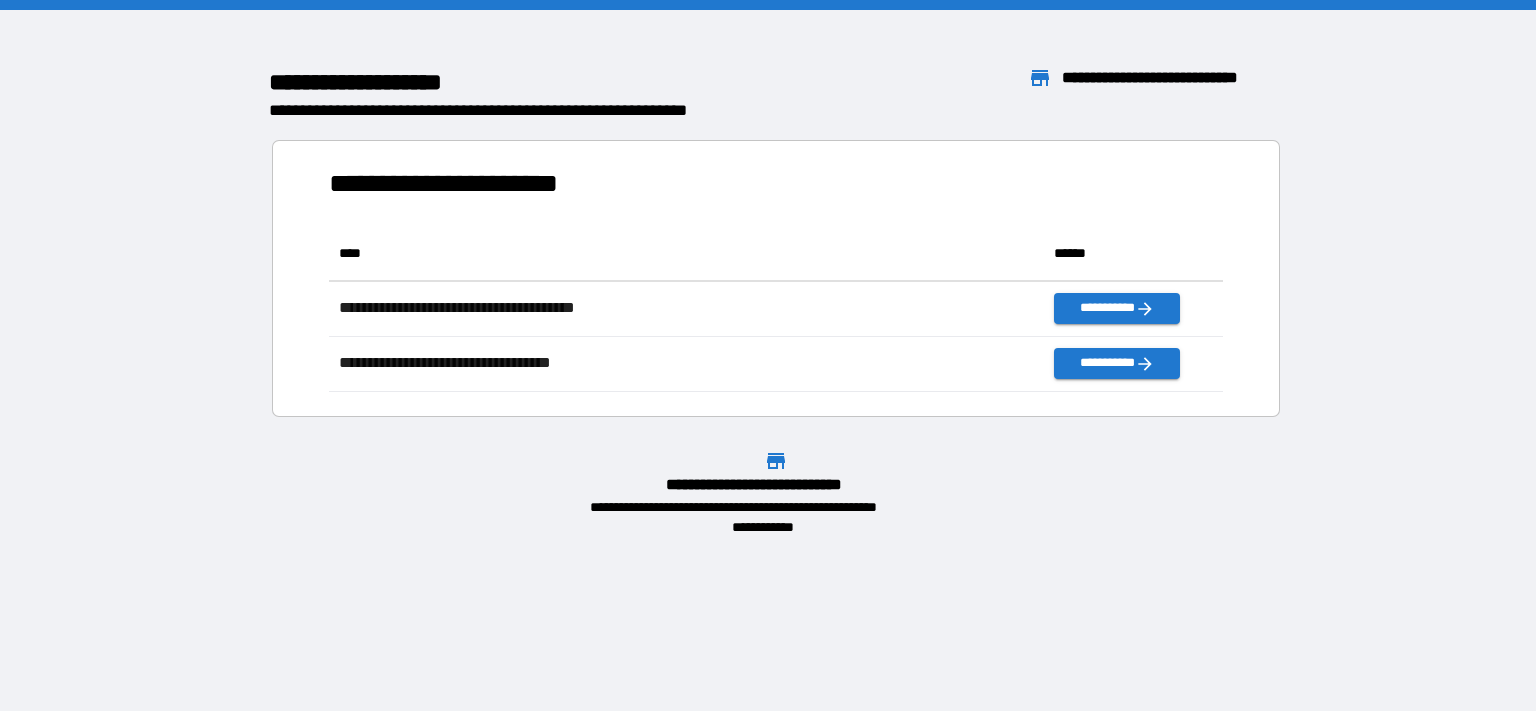 scroll, scrollTop: 17, scrollLeft: 17, axis: both 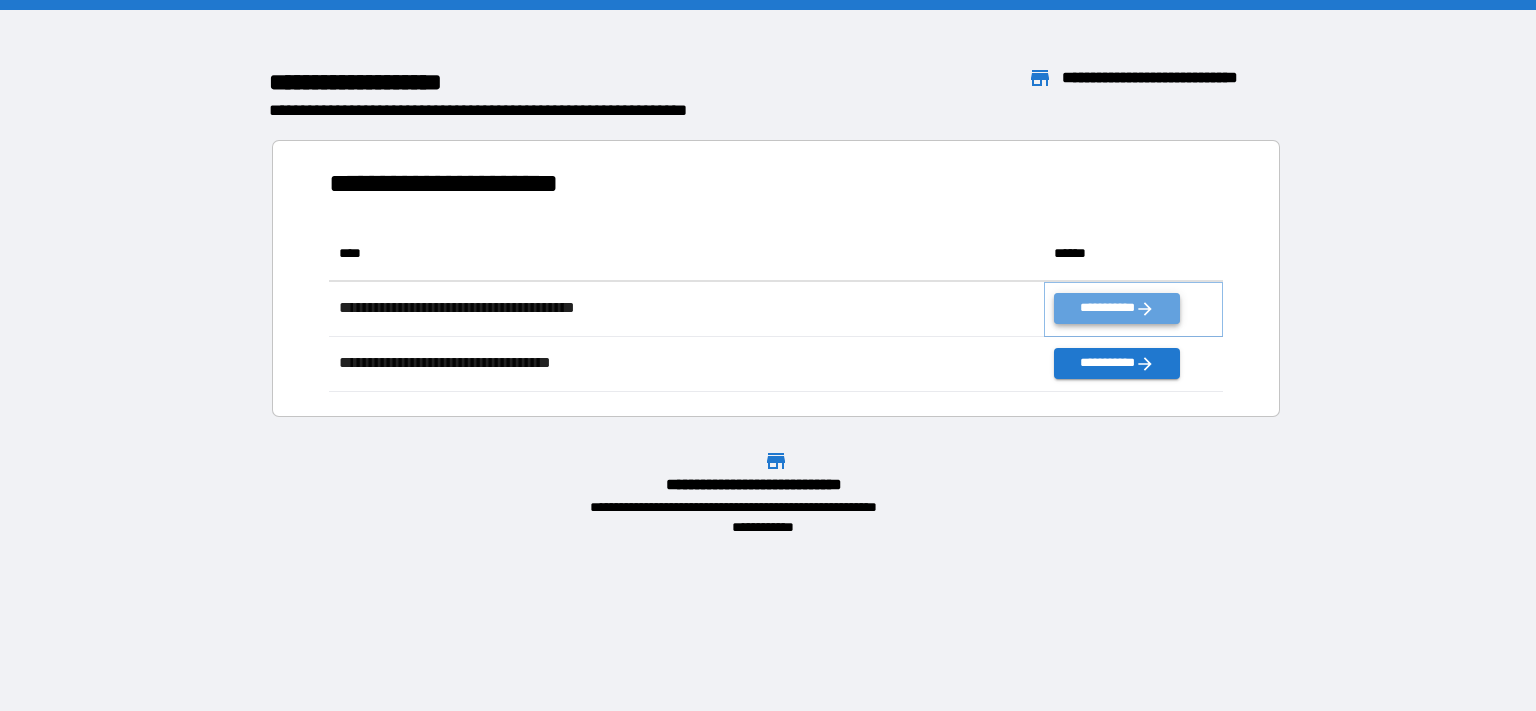 click on "**********" at bounding box center (1117, 308) 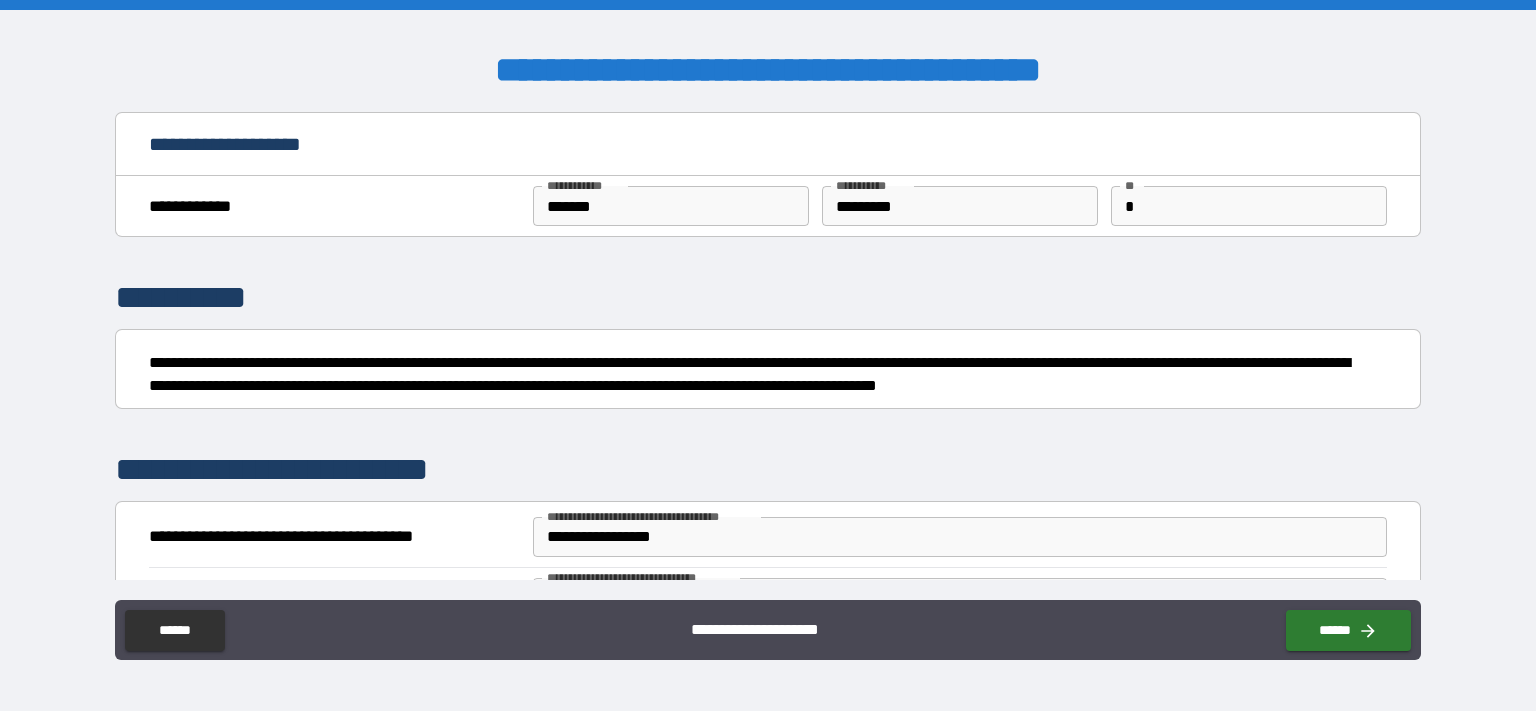 type on "*" 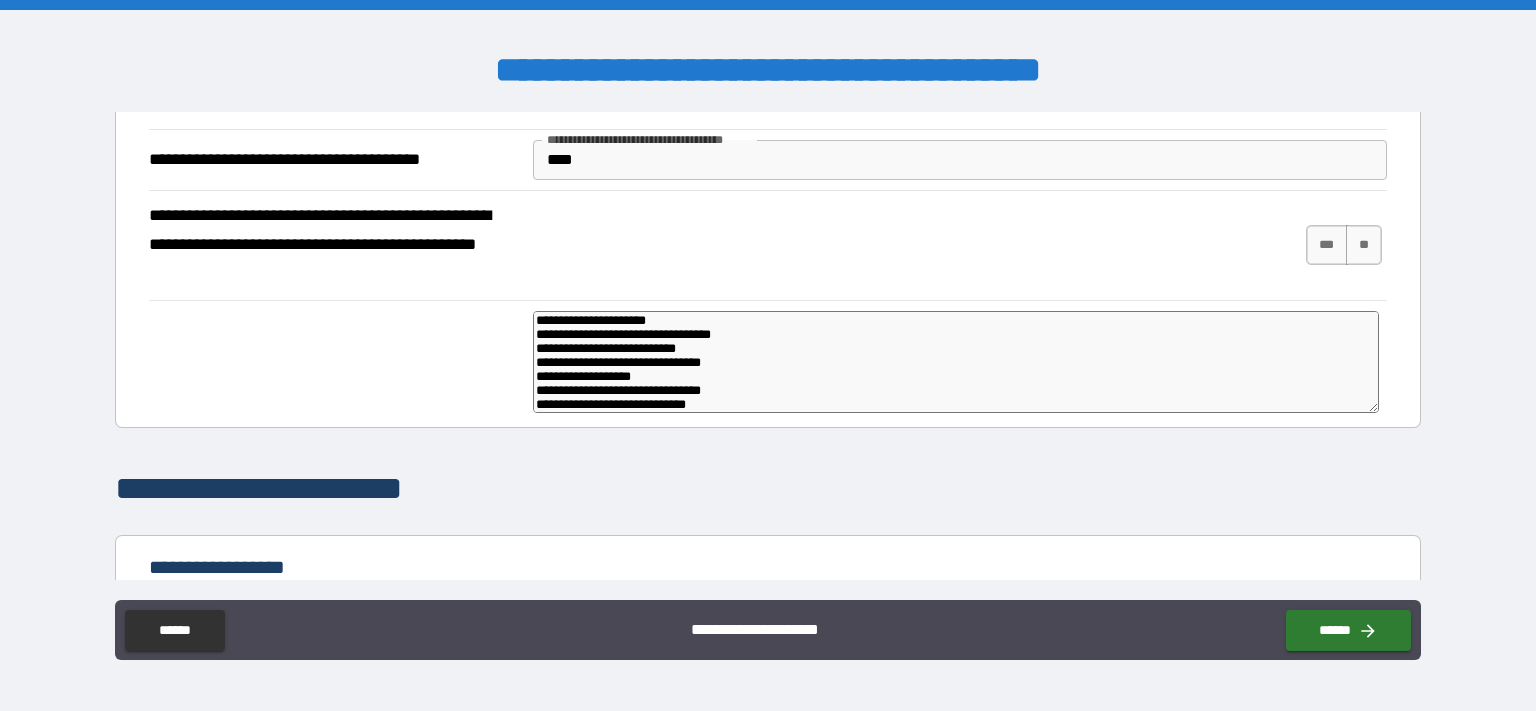 scroll, scrollTop: 691, scrollLeft: 0, axis: vertical 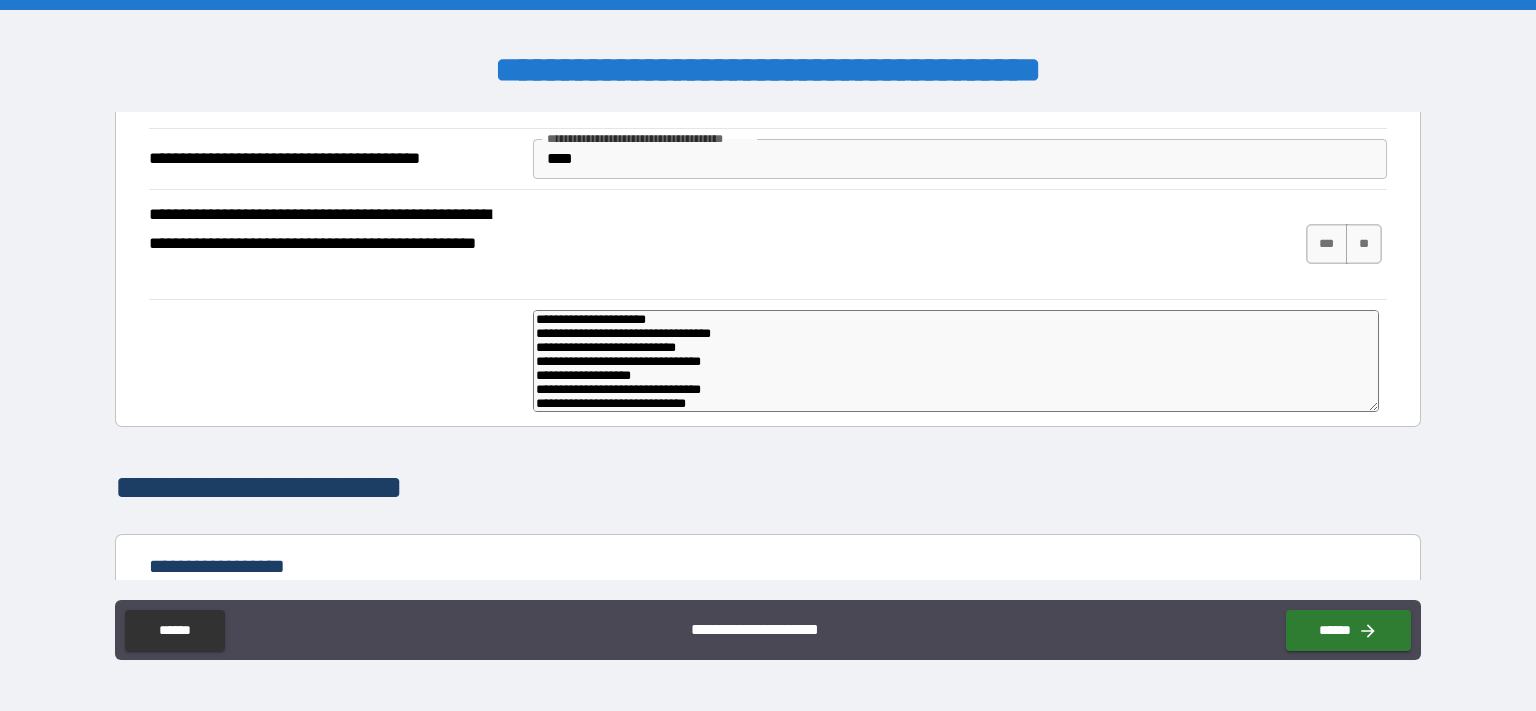 click on "**********" at bounding box center (956, 361) 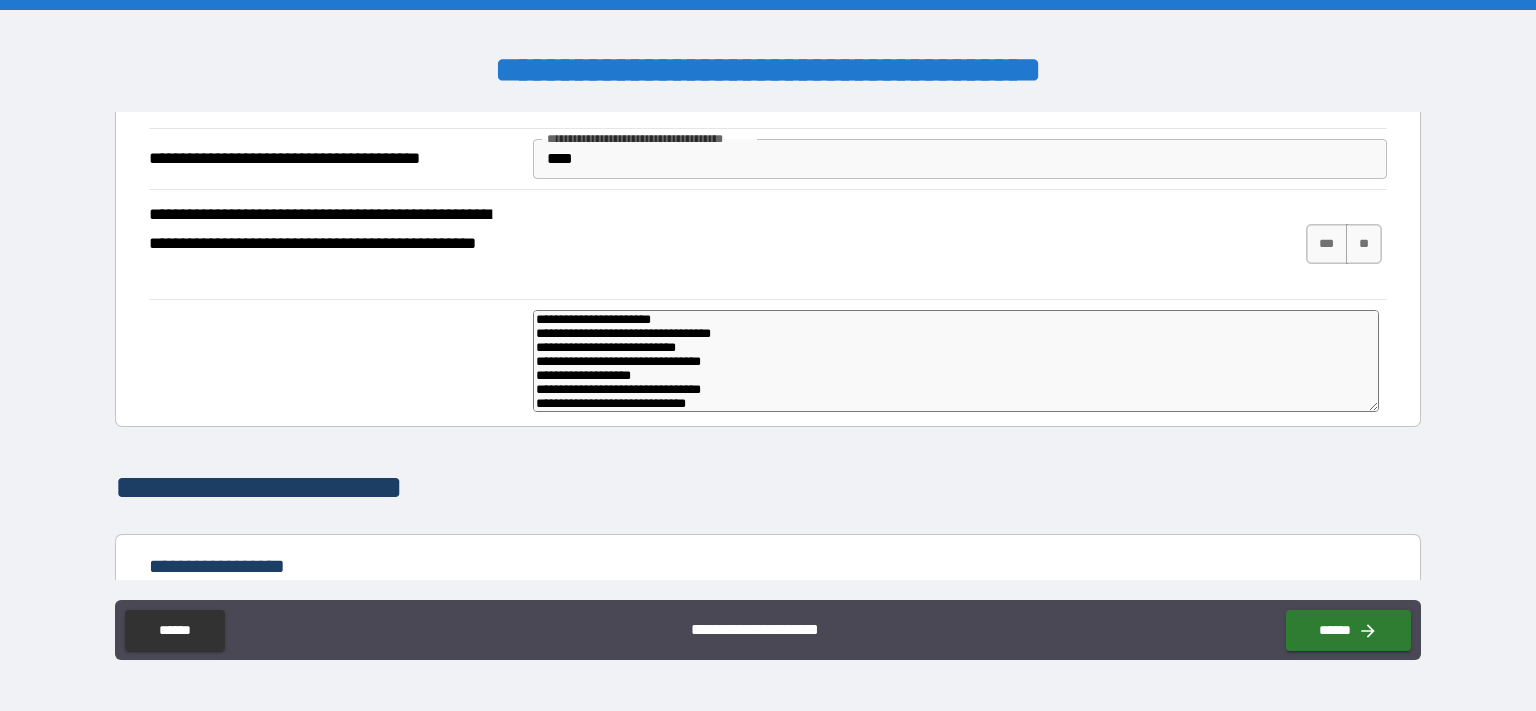 type on "*" 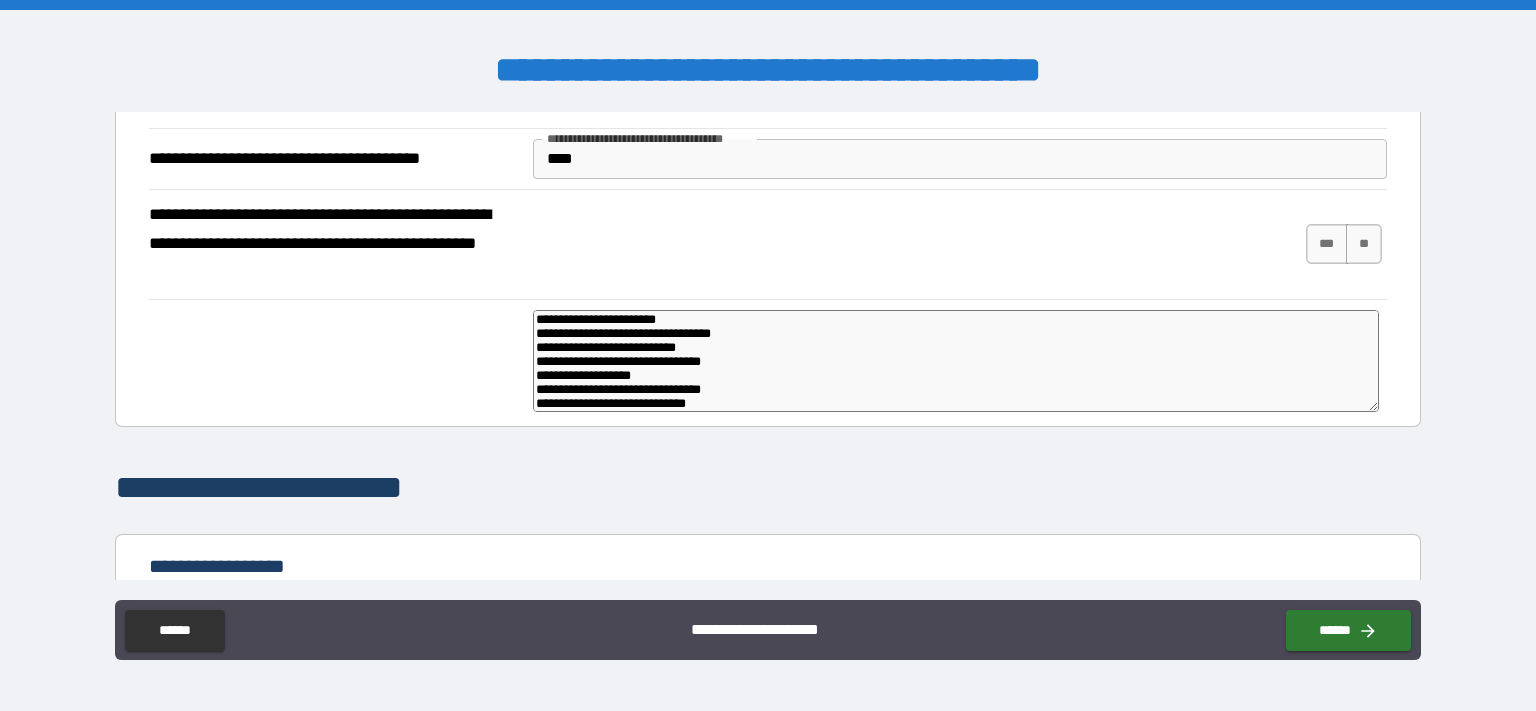 type on "*" 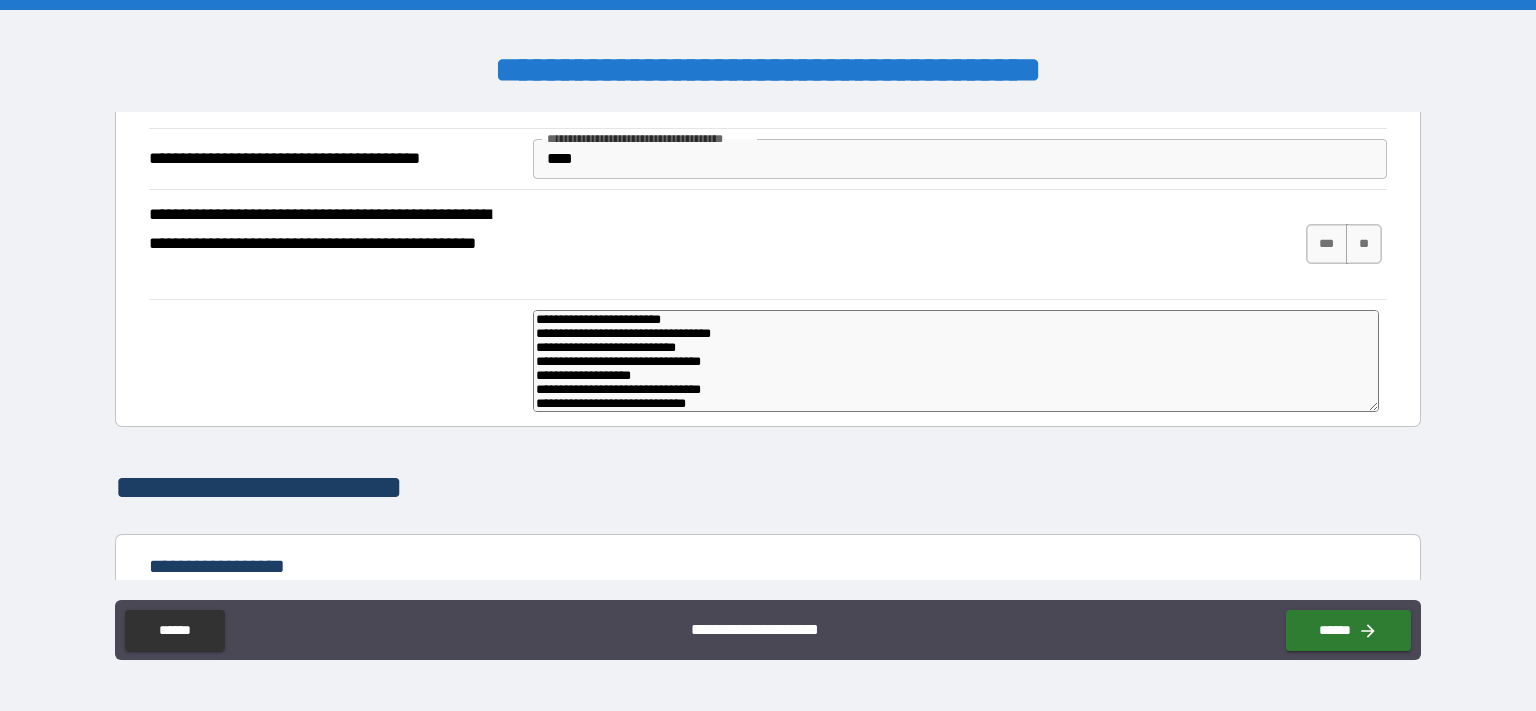 type on "*" 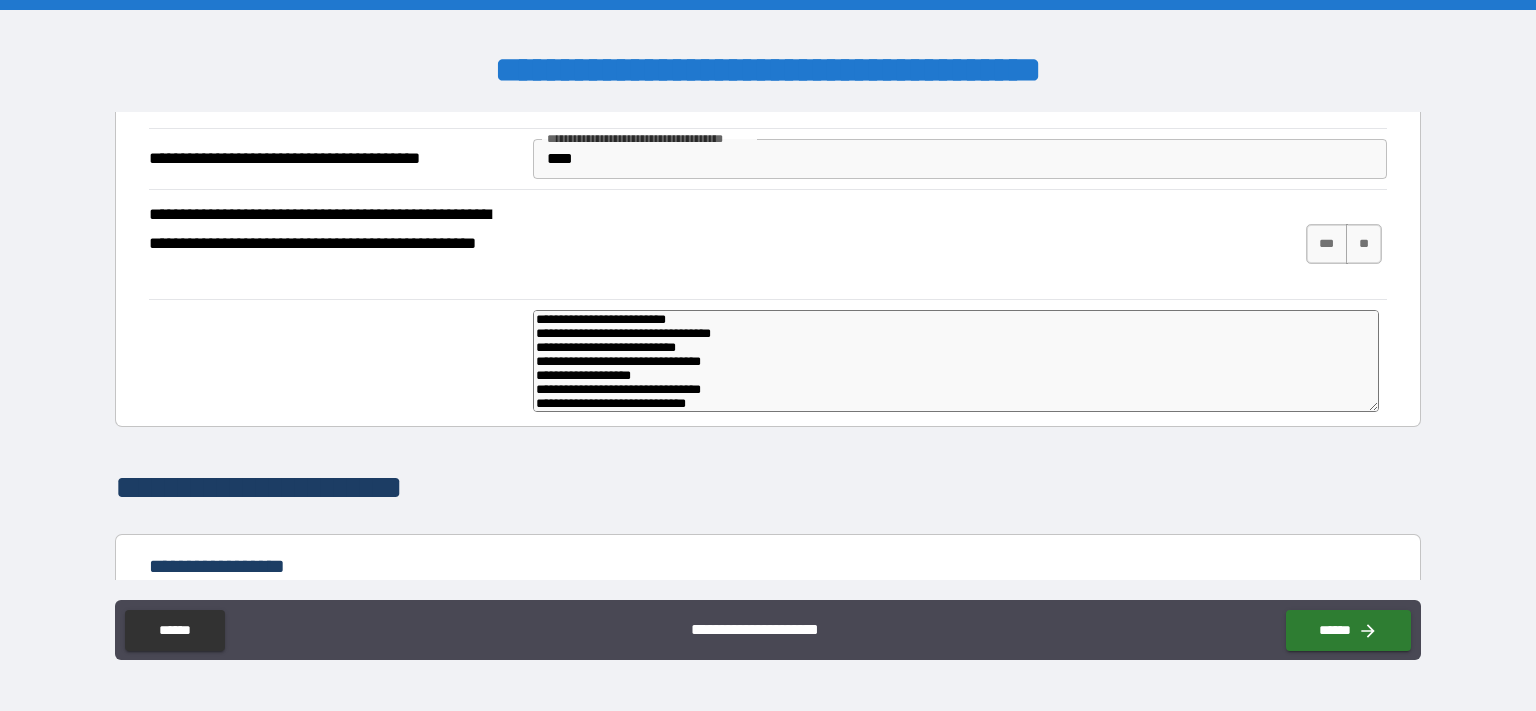 type on "**********" 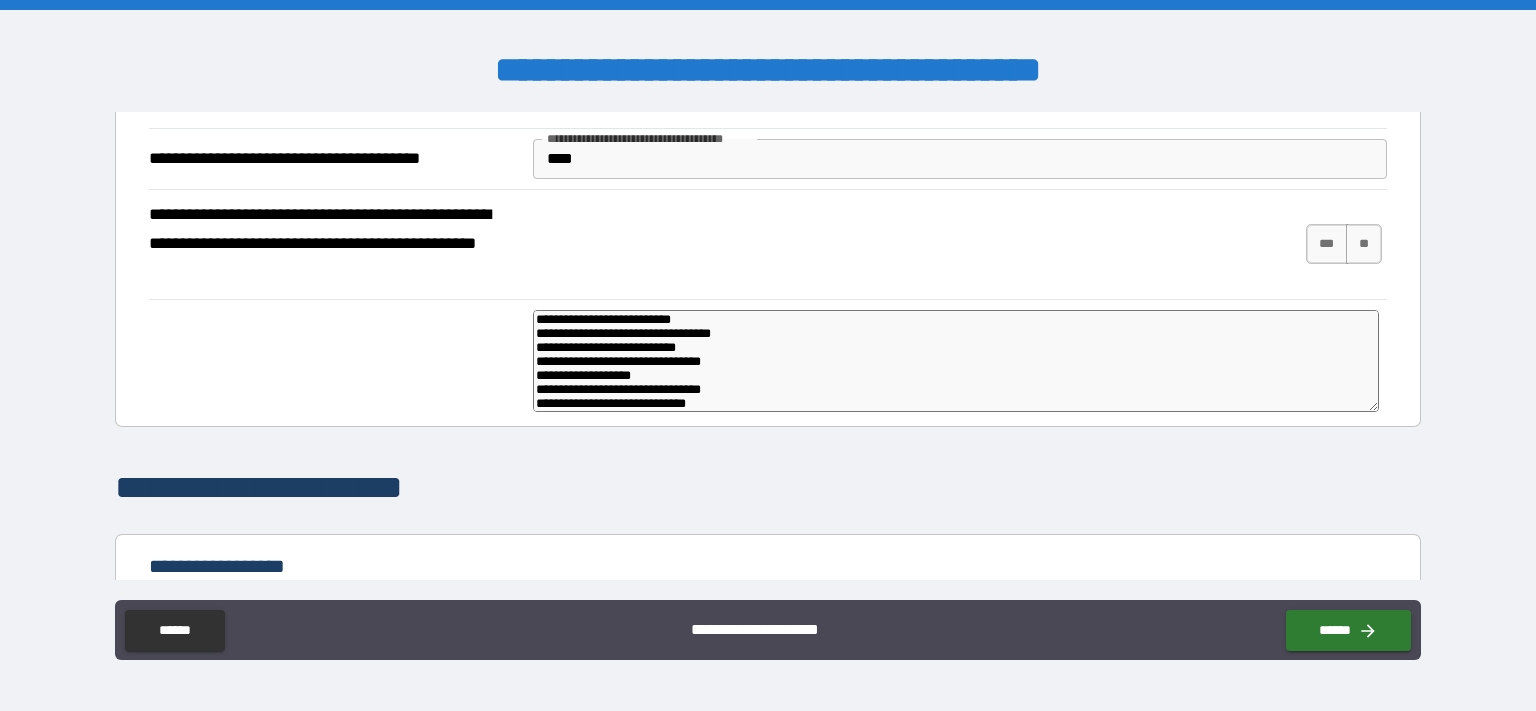 type on "**********" 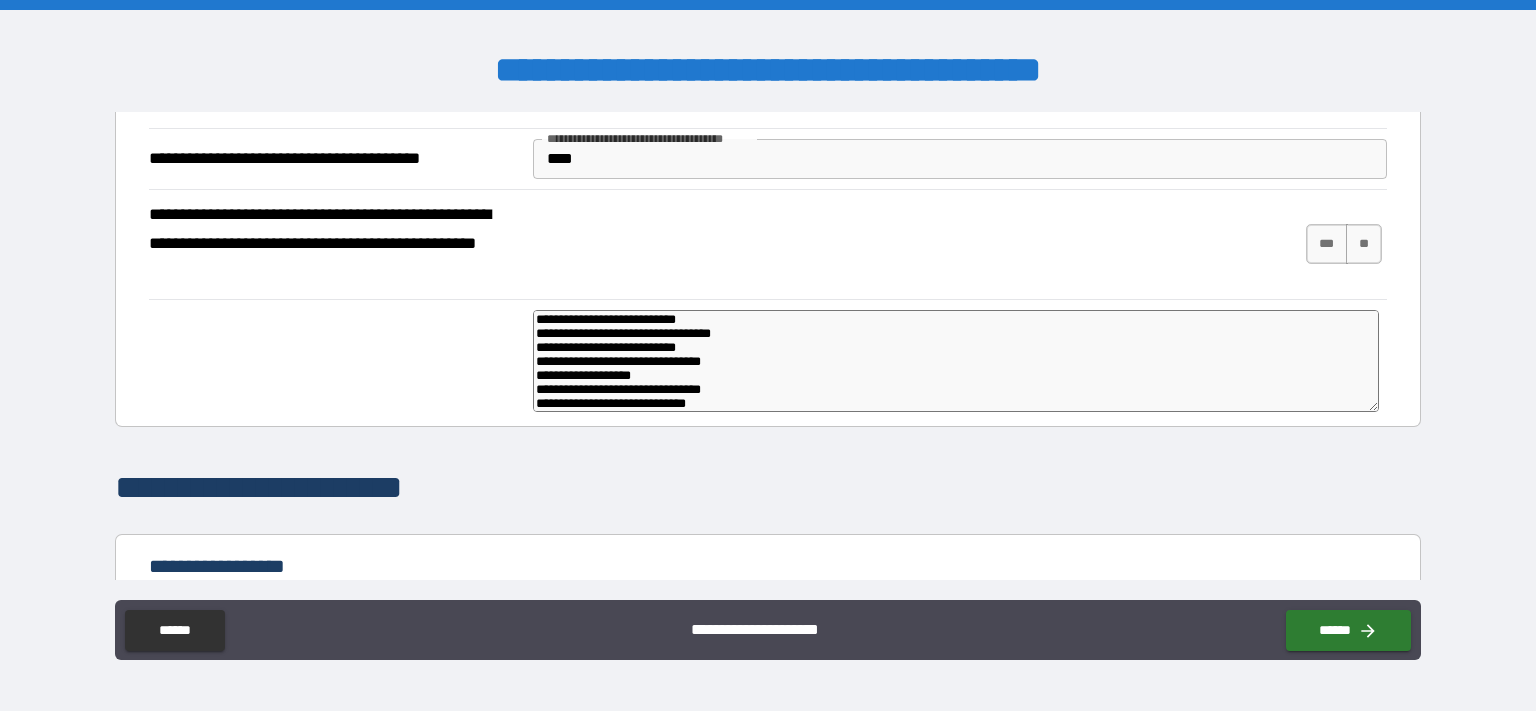 type on "**********" 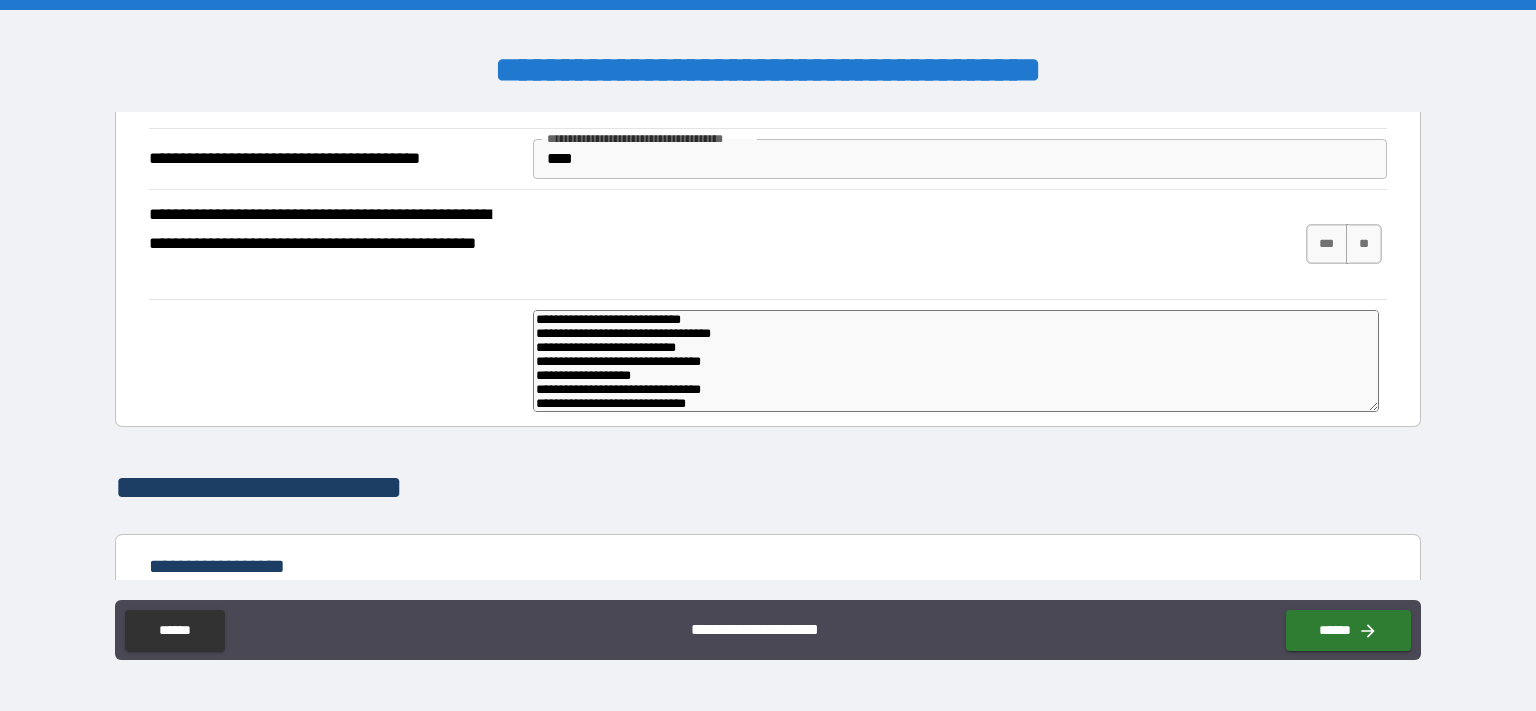 type on "*" 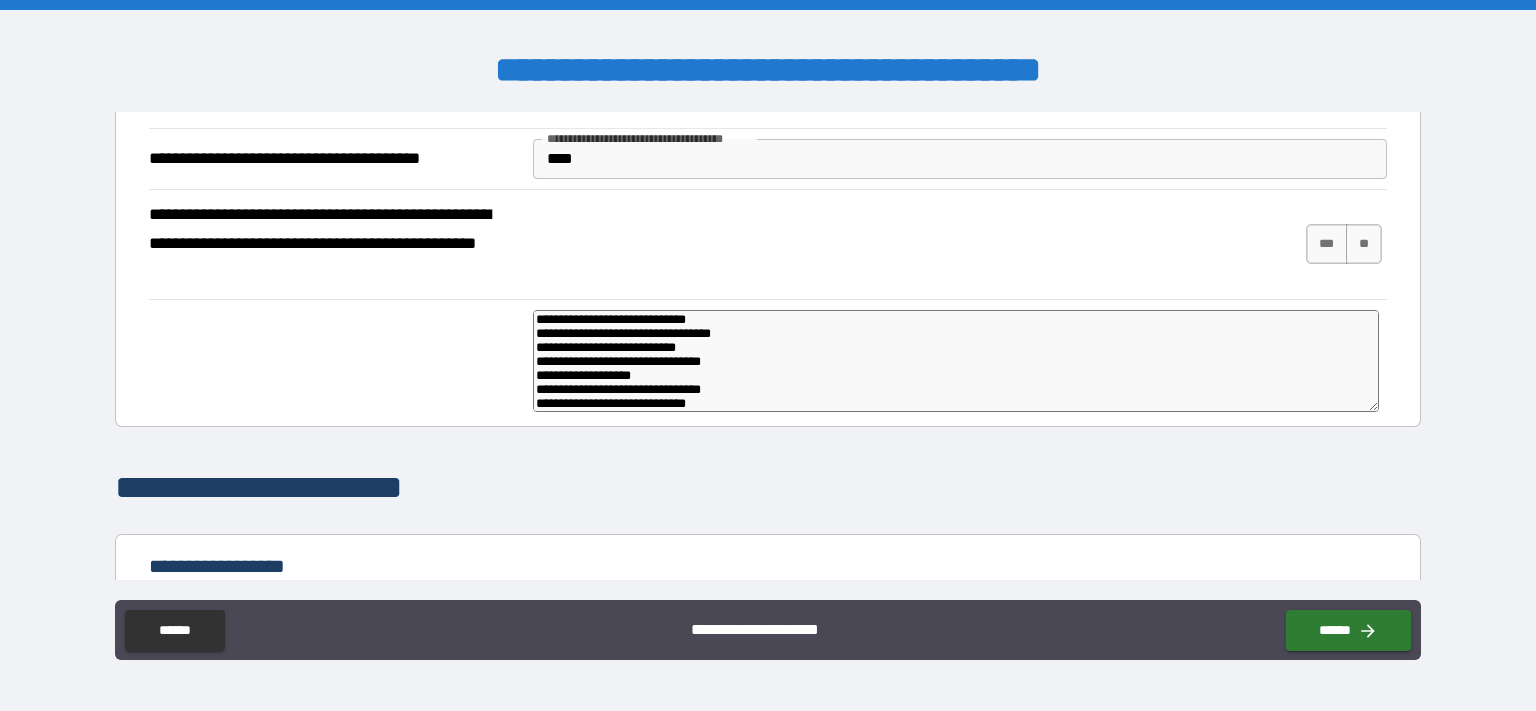 type on "*" 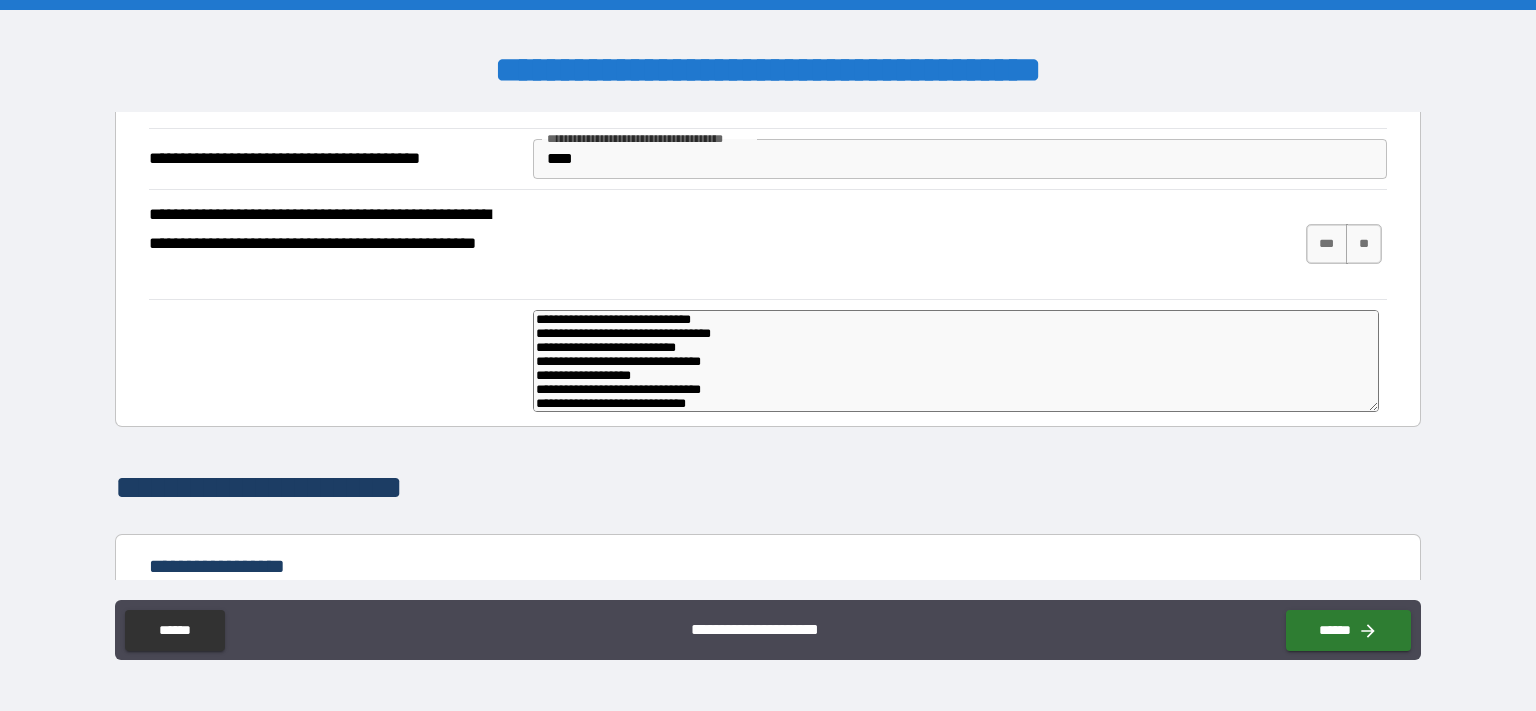type on "**********" 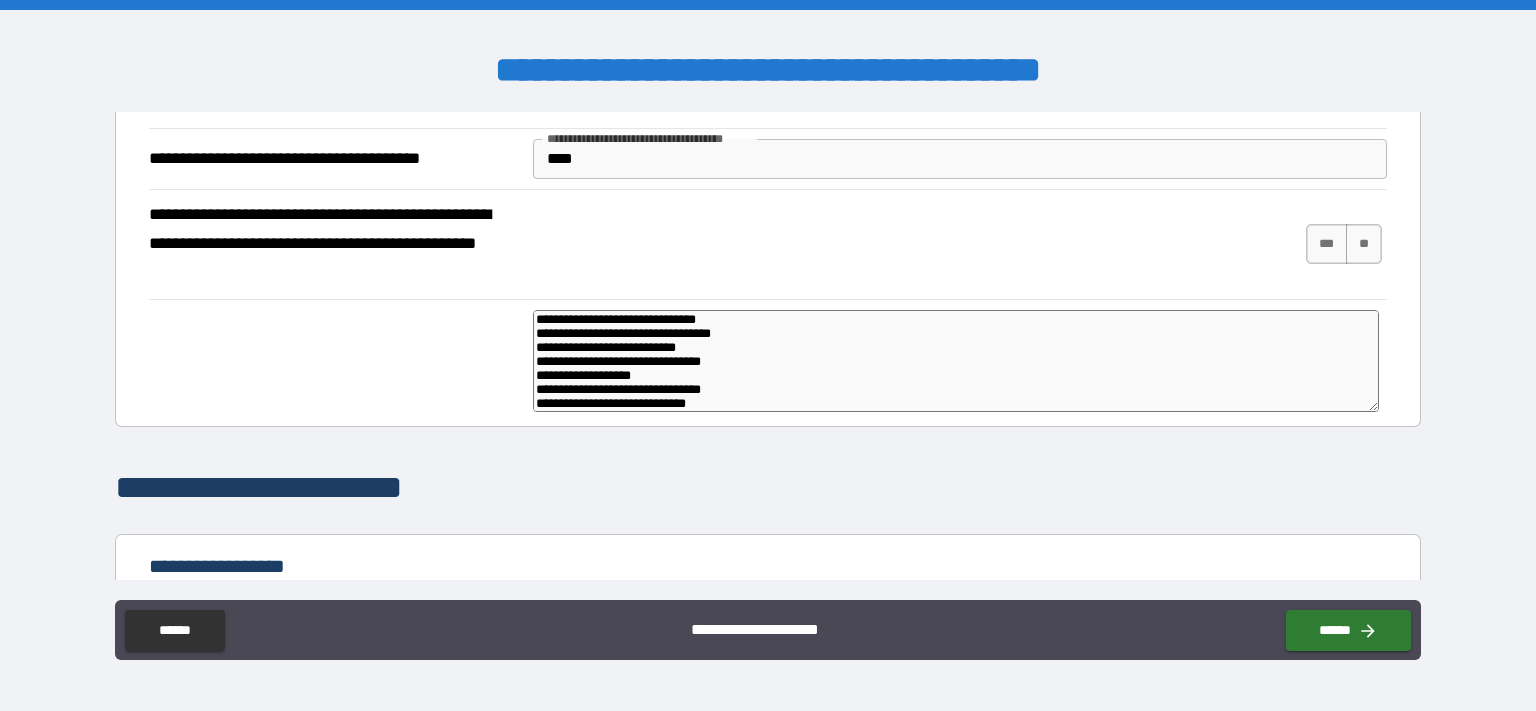 type on "**********" 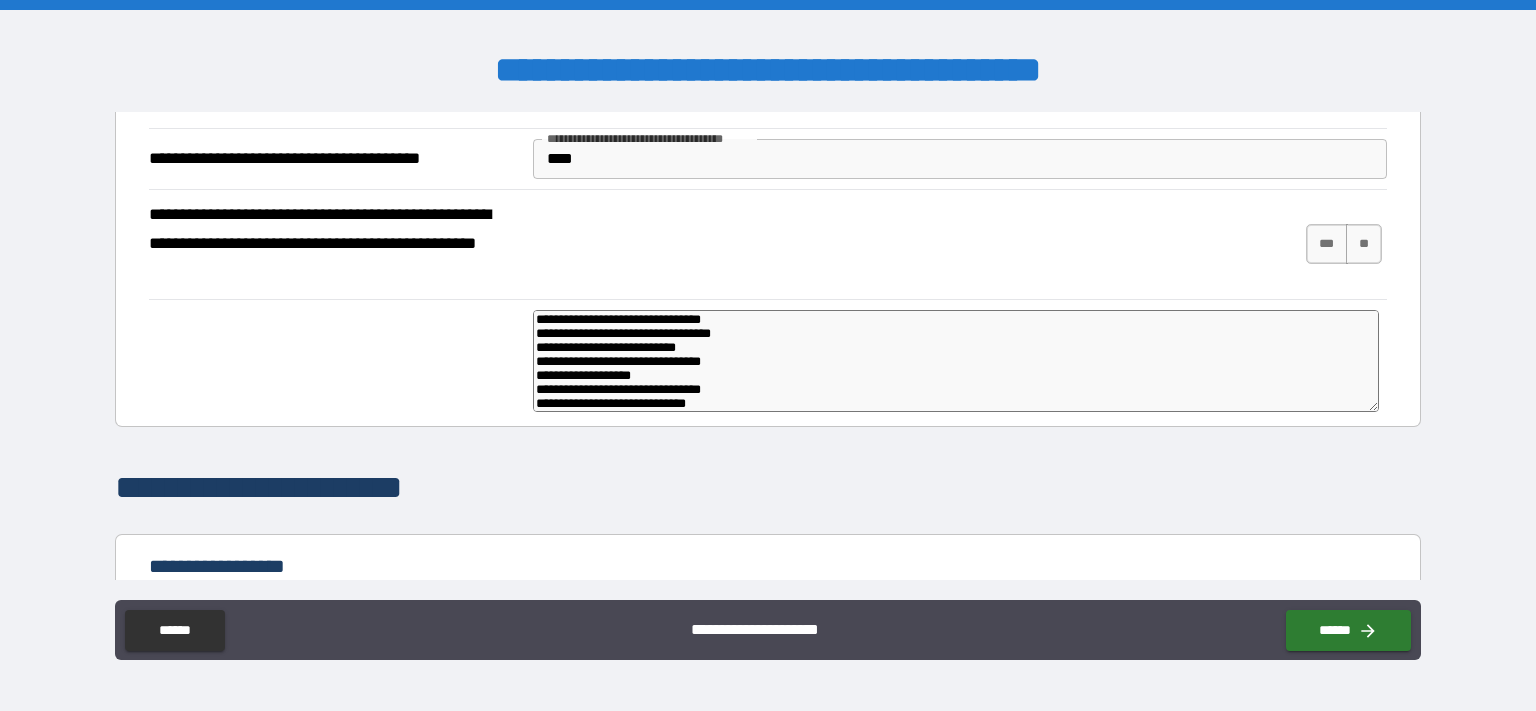 type on "**********" 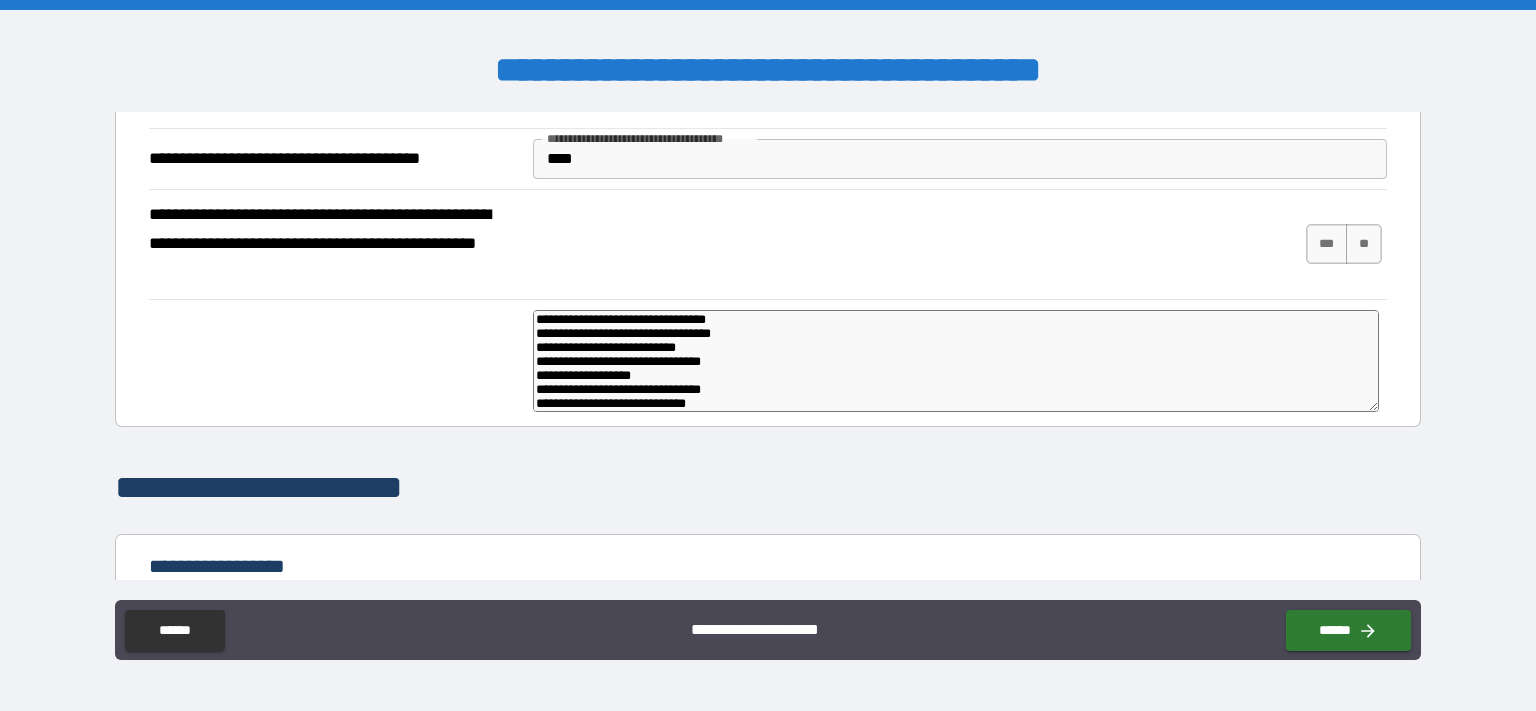 type on "**********" 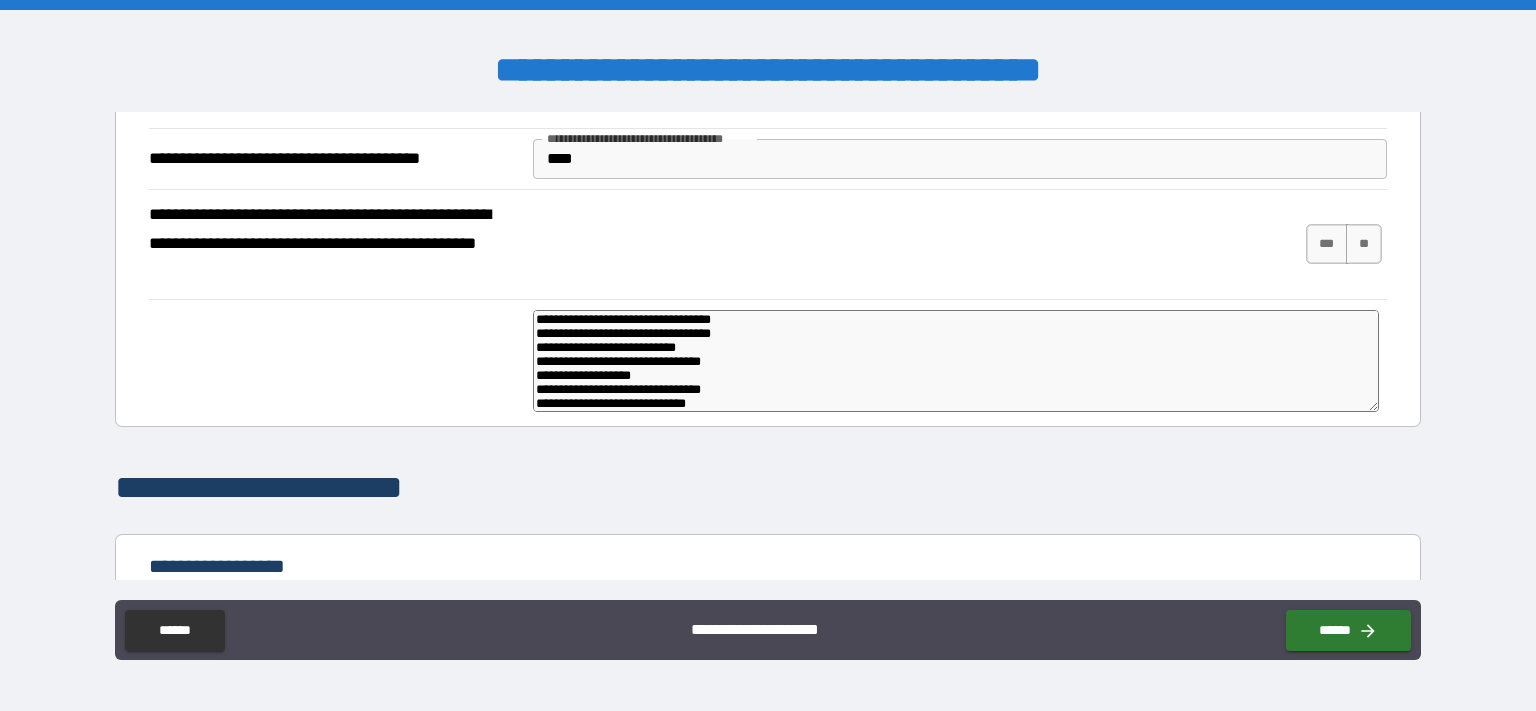 type on "**********" 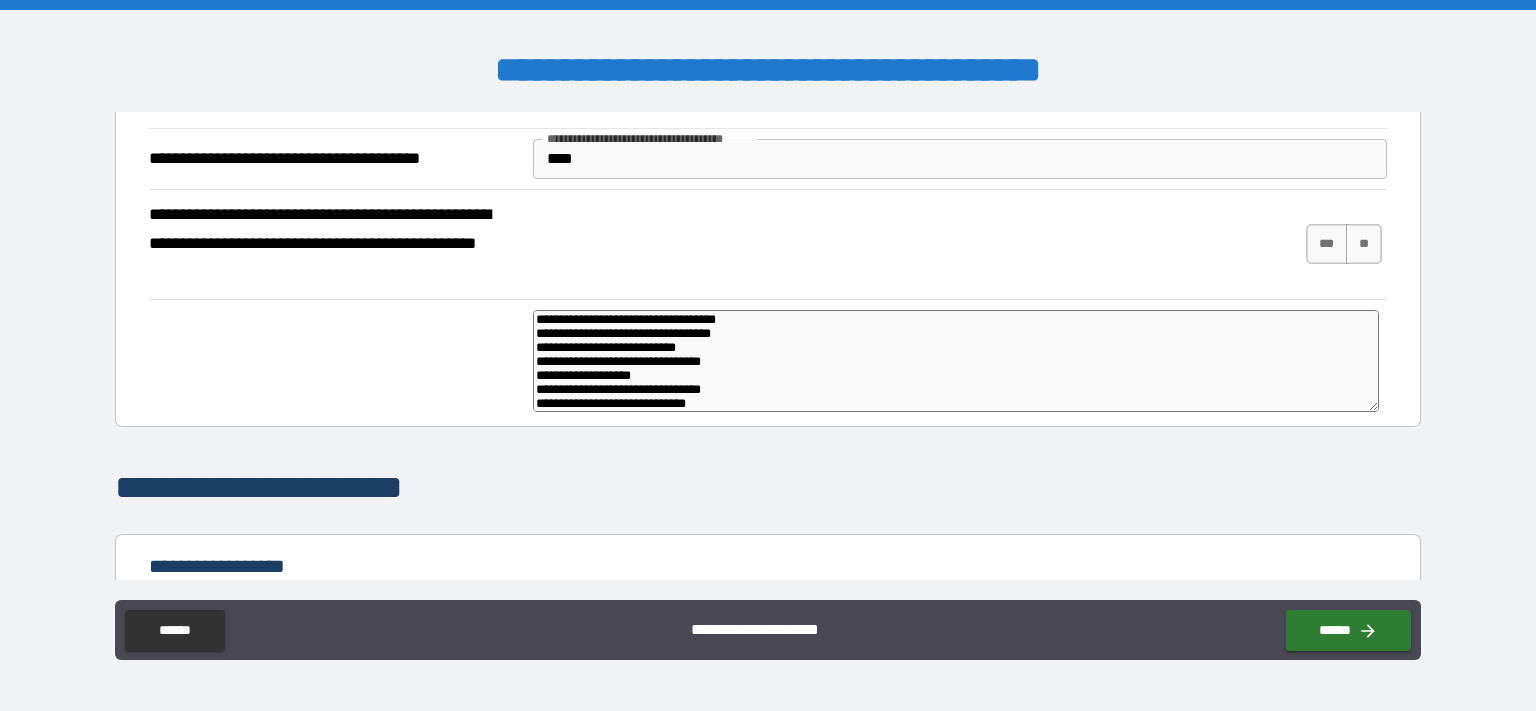 type on "**********" 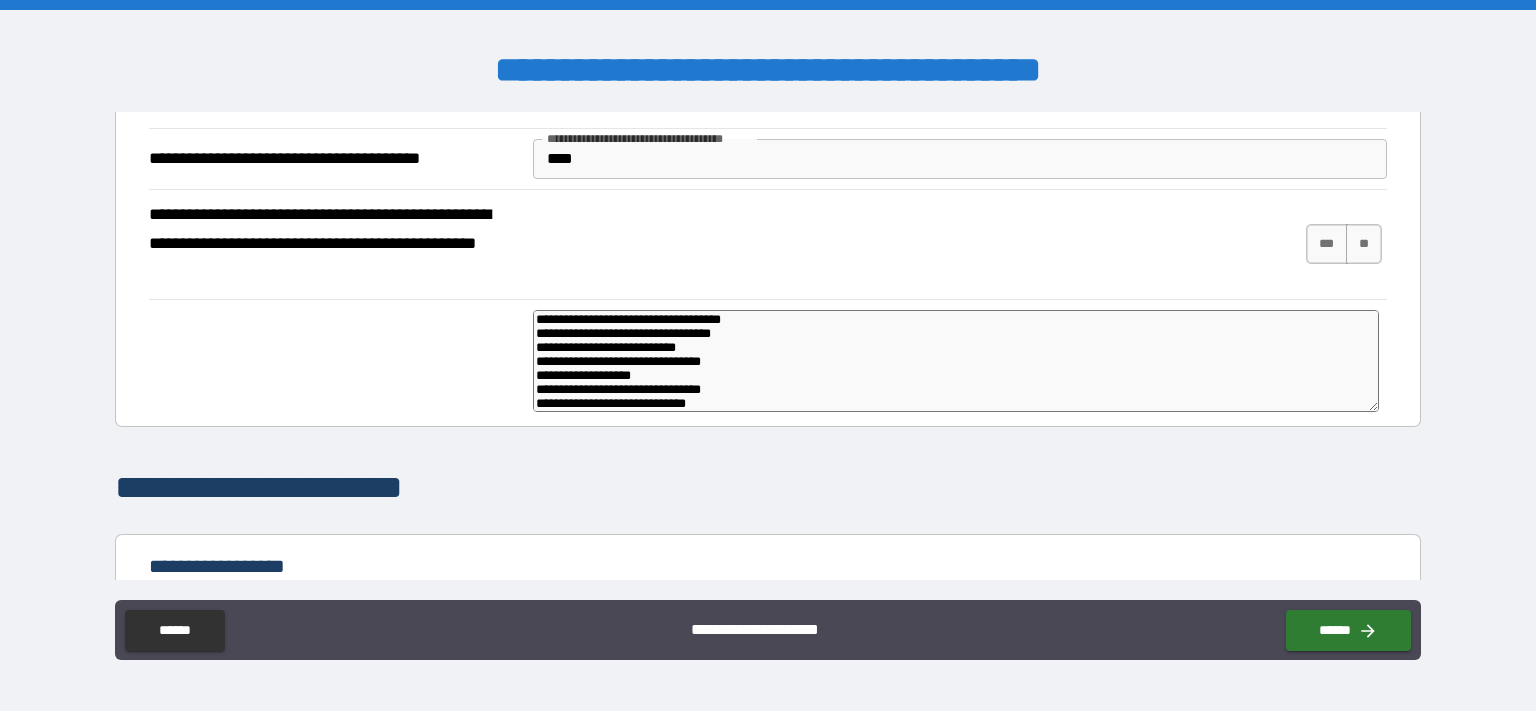 type on "**********" 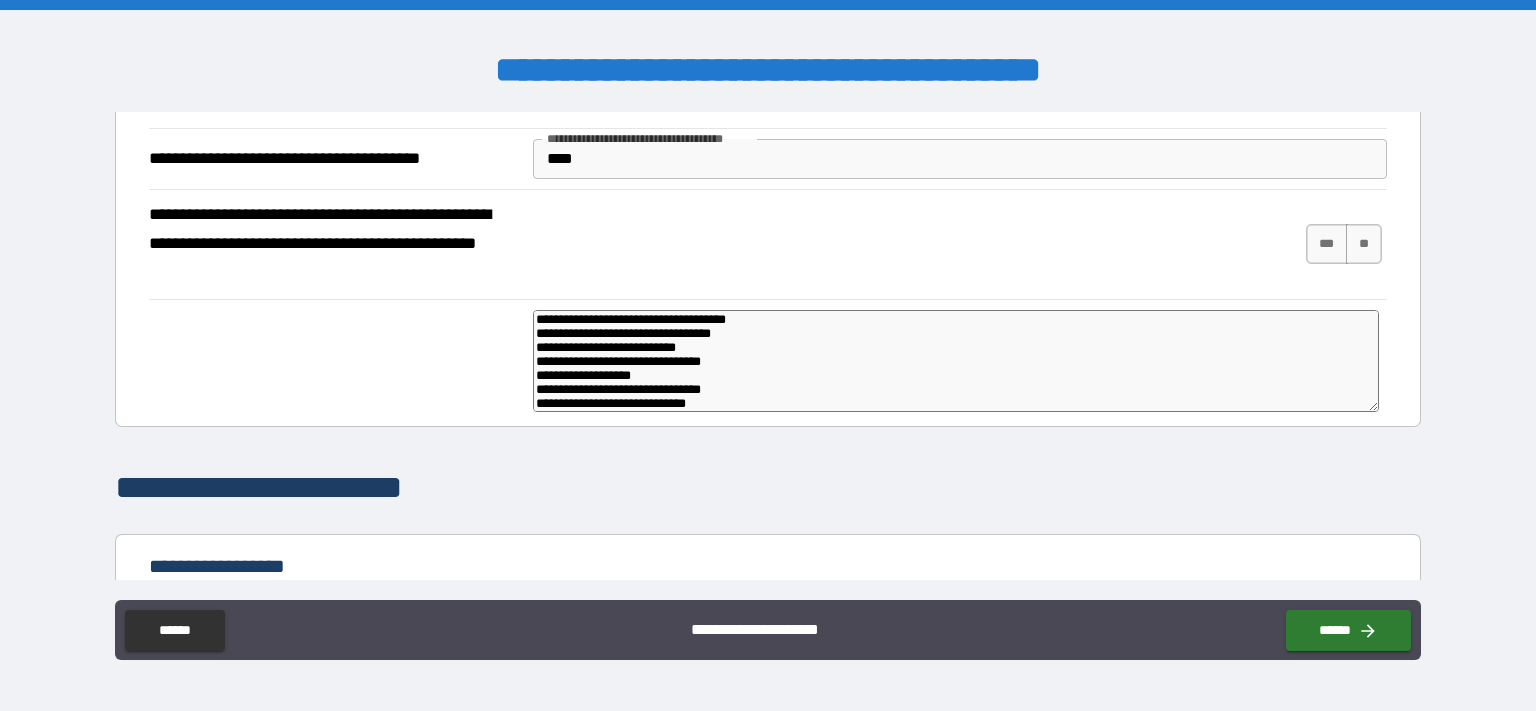 type on "**********" 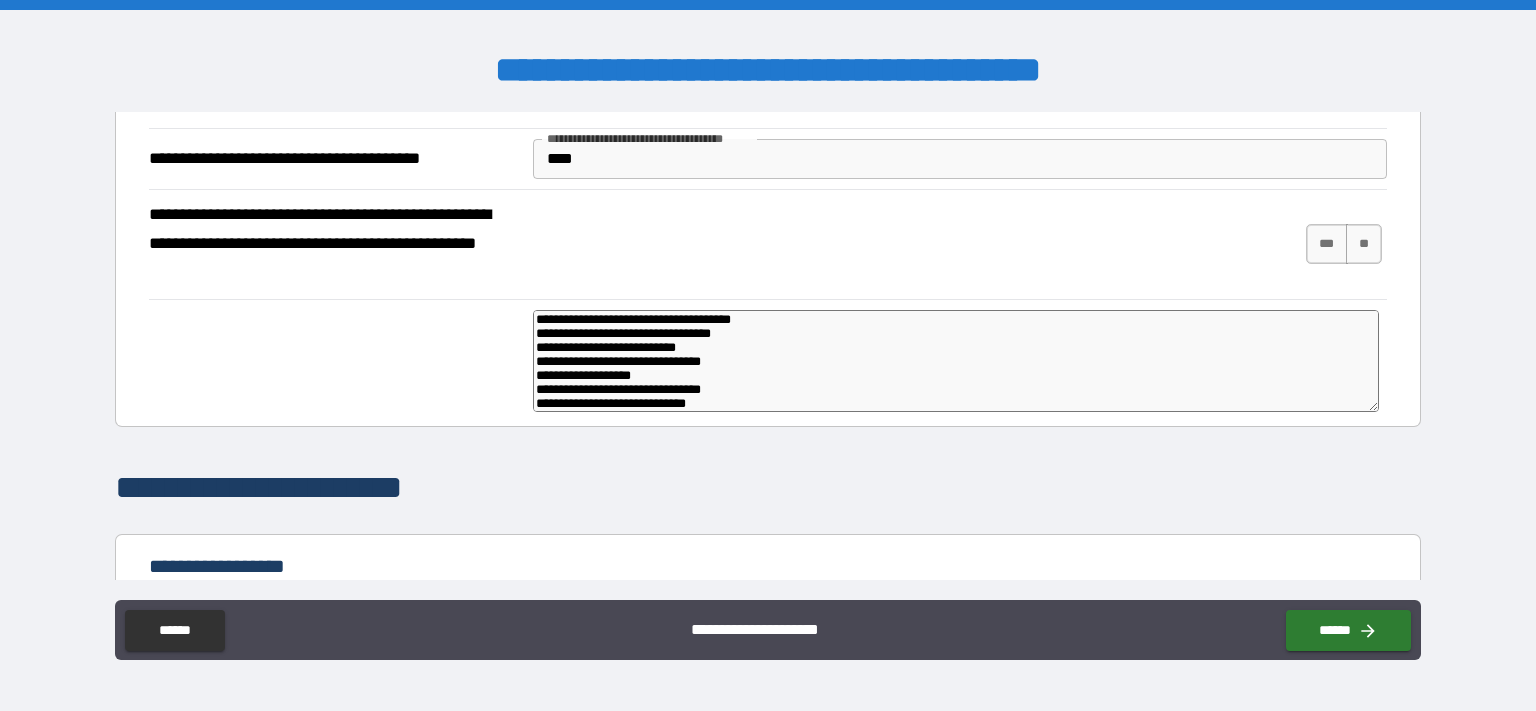type on "**********" 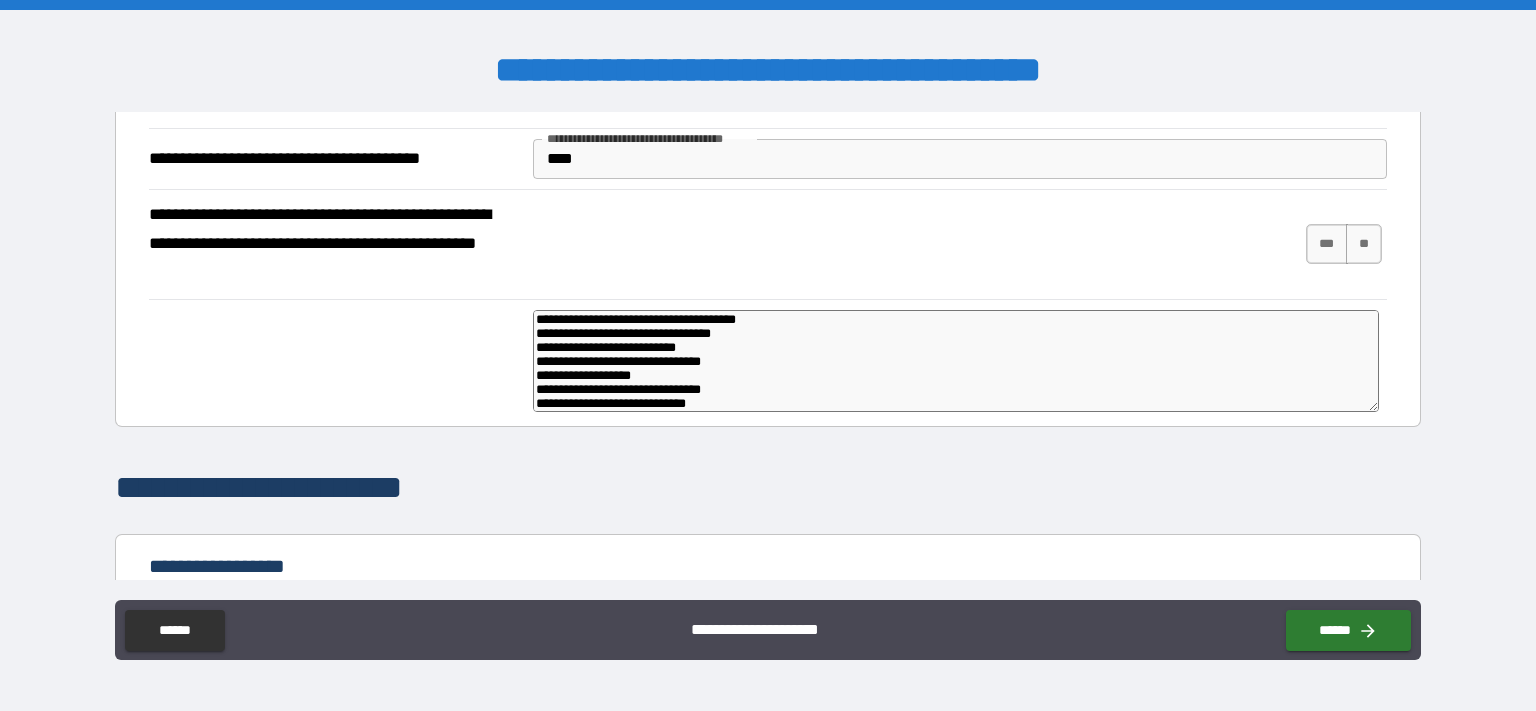type on "**********" 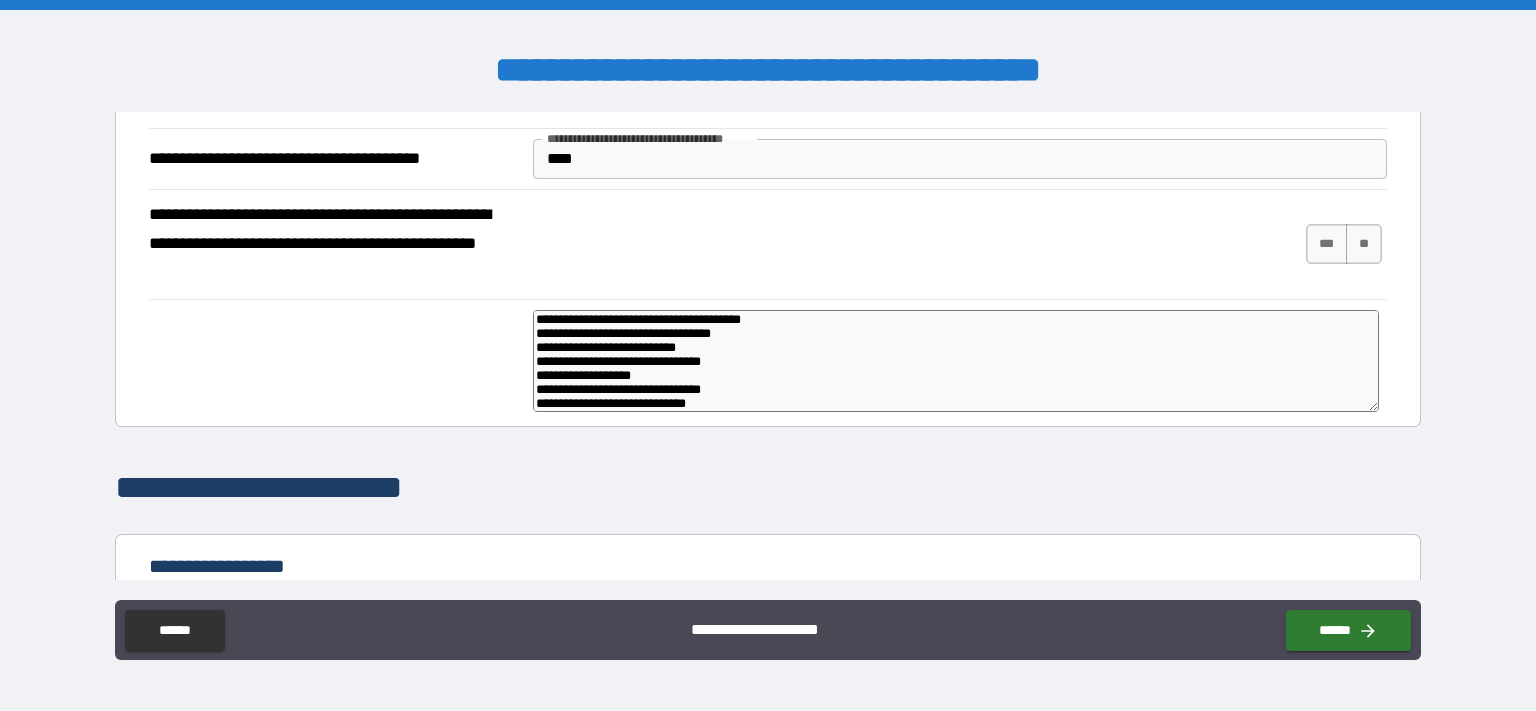 type on "**********" 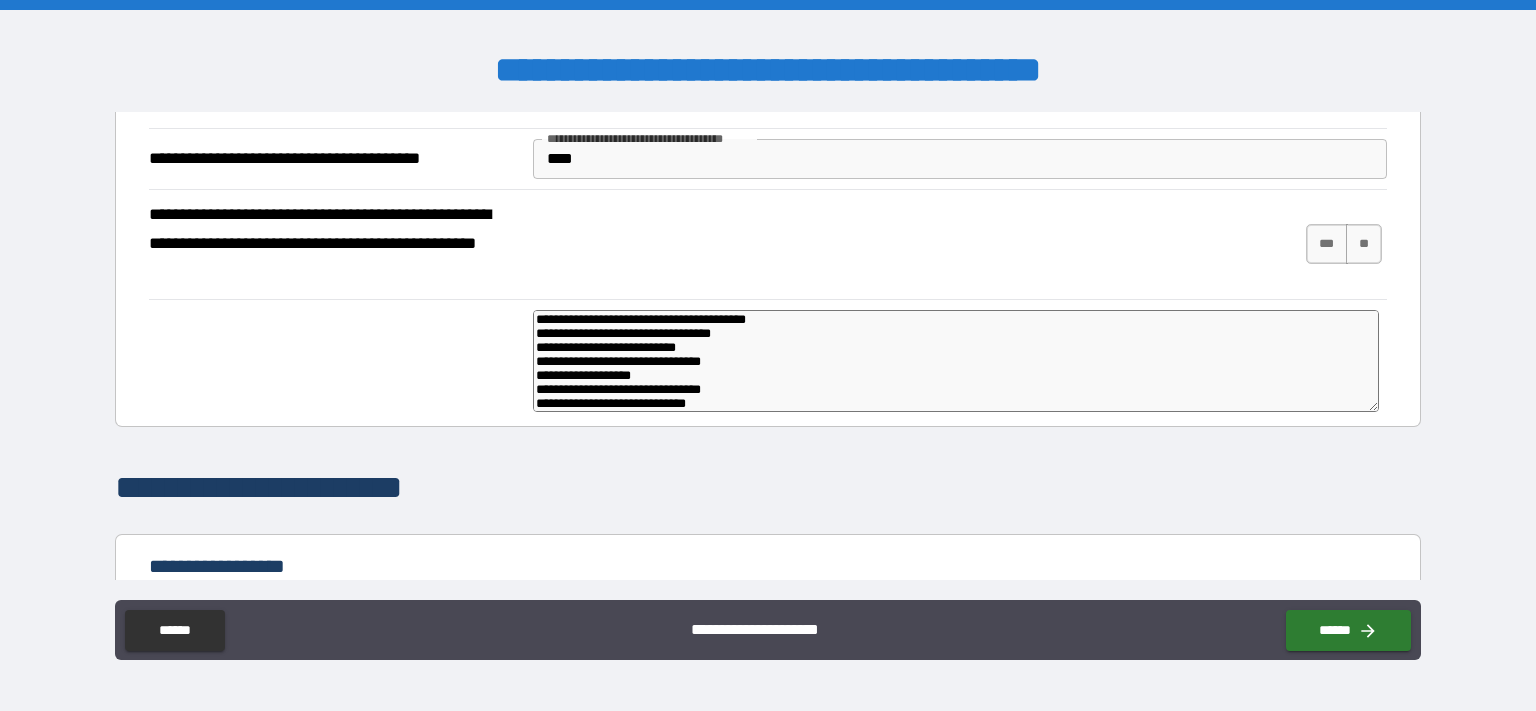 type on "**********" 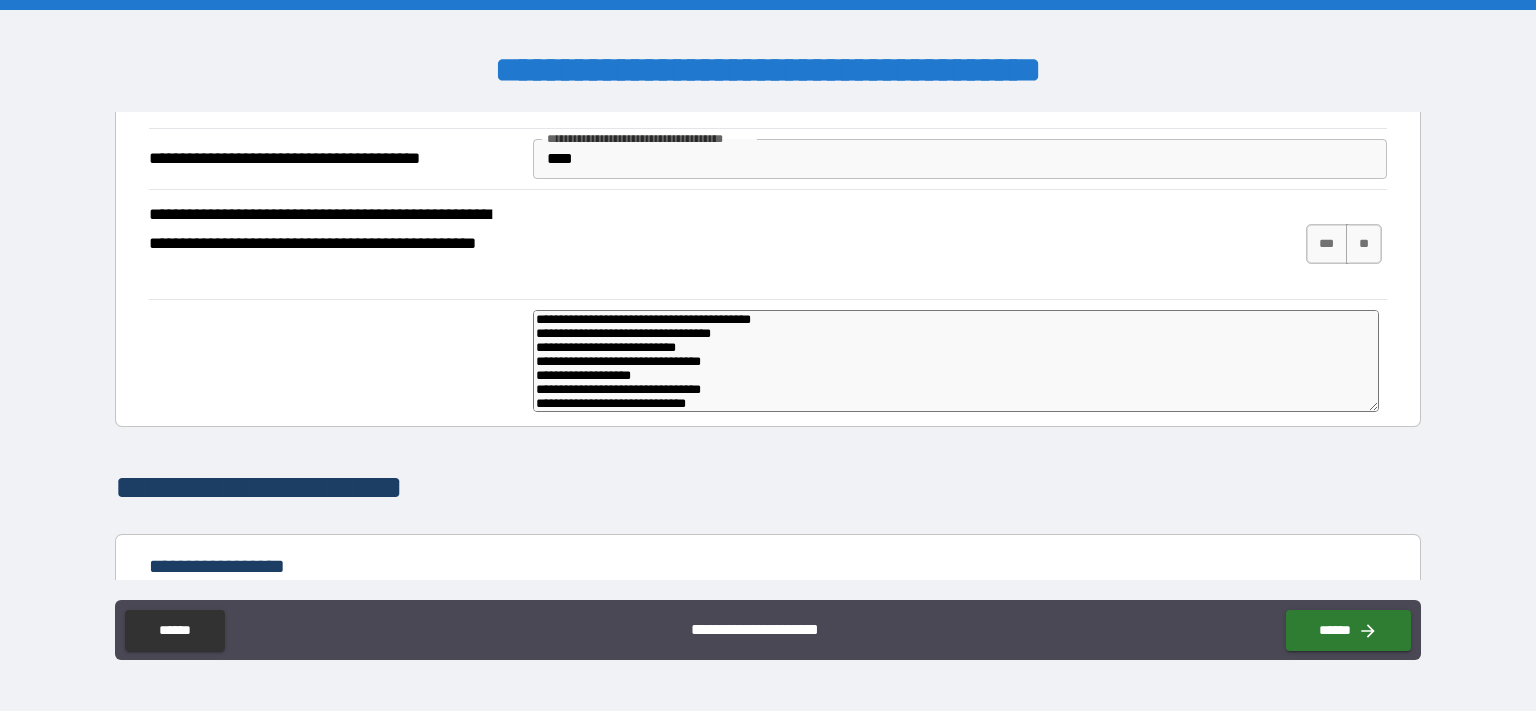type on "**********" 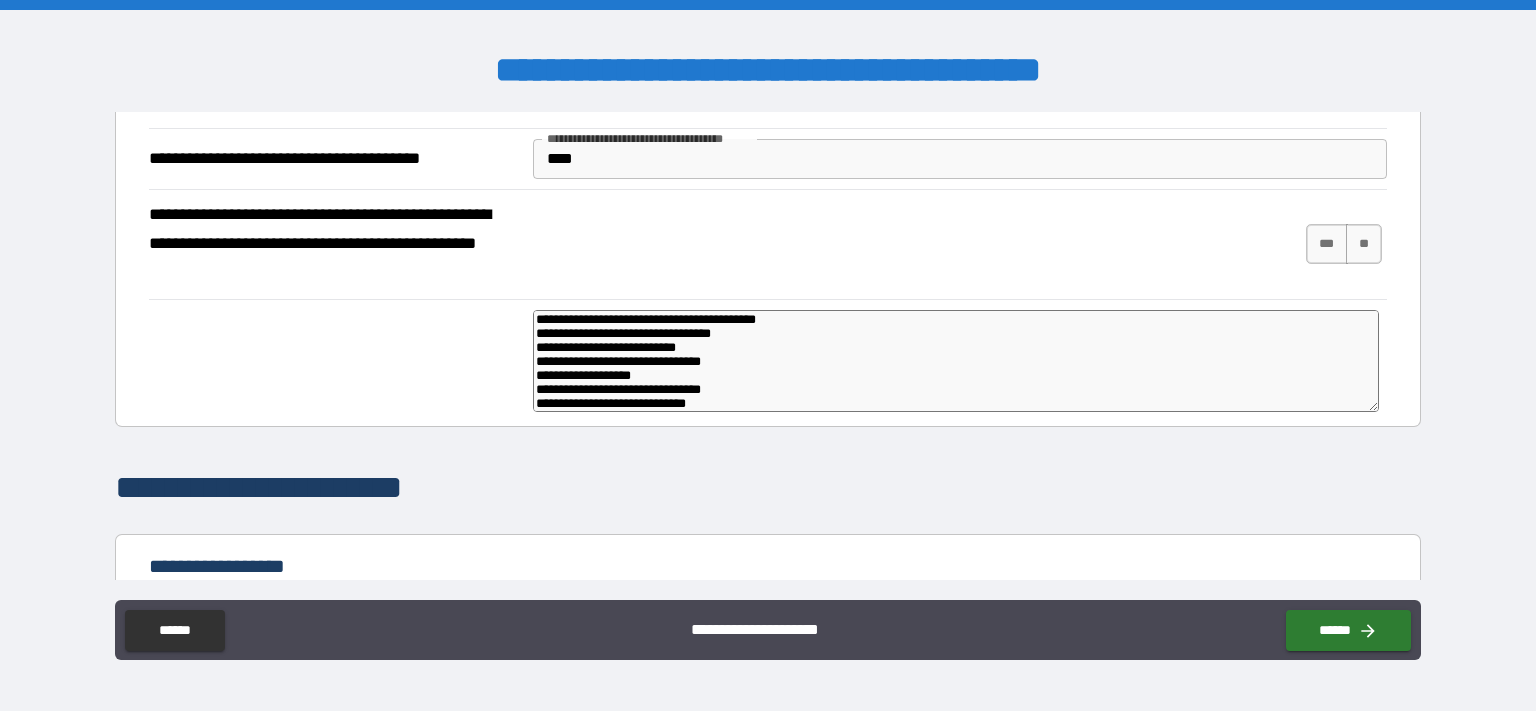 type on "**********" 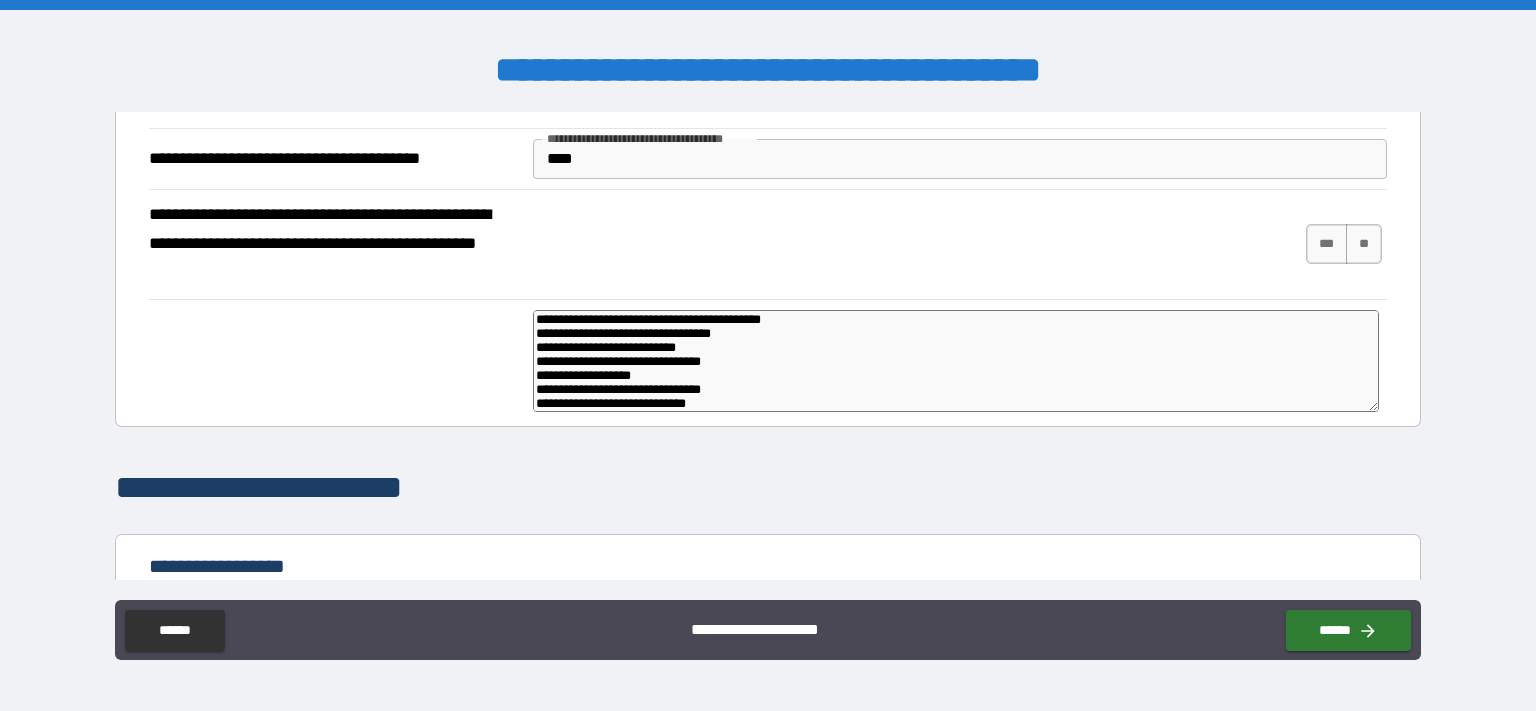 type on "**********" 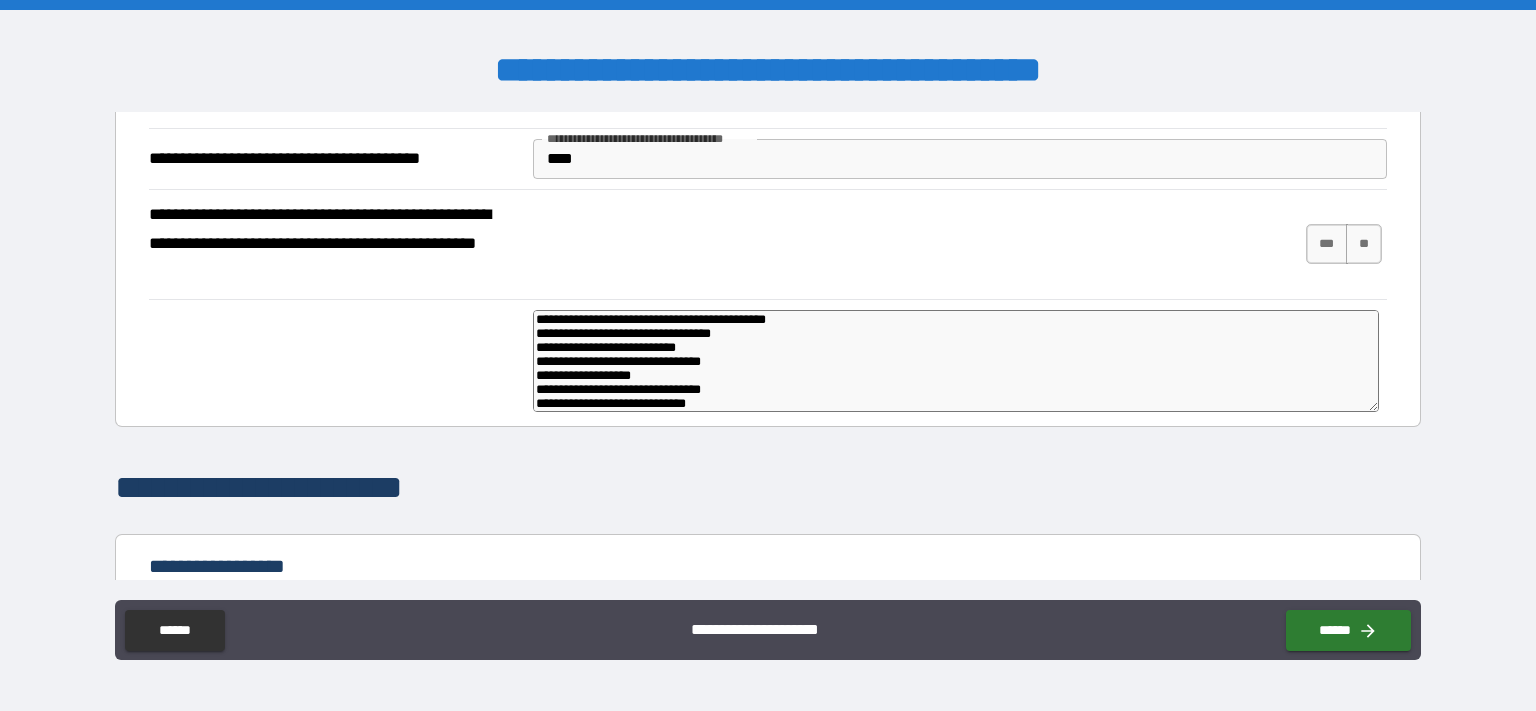 type on "**********" 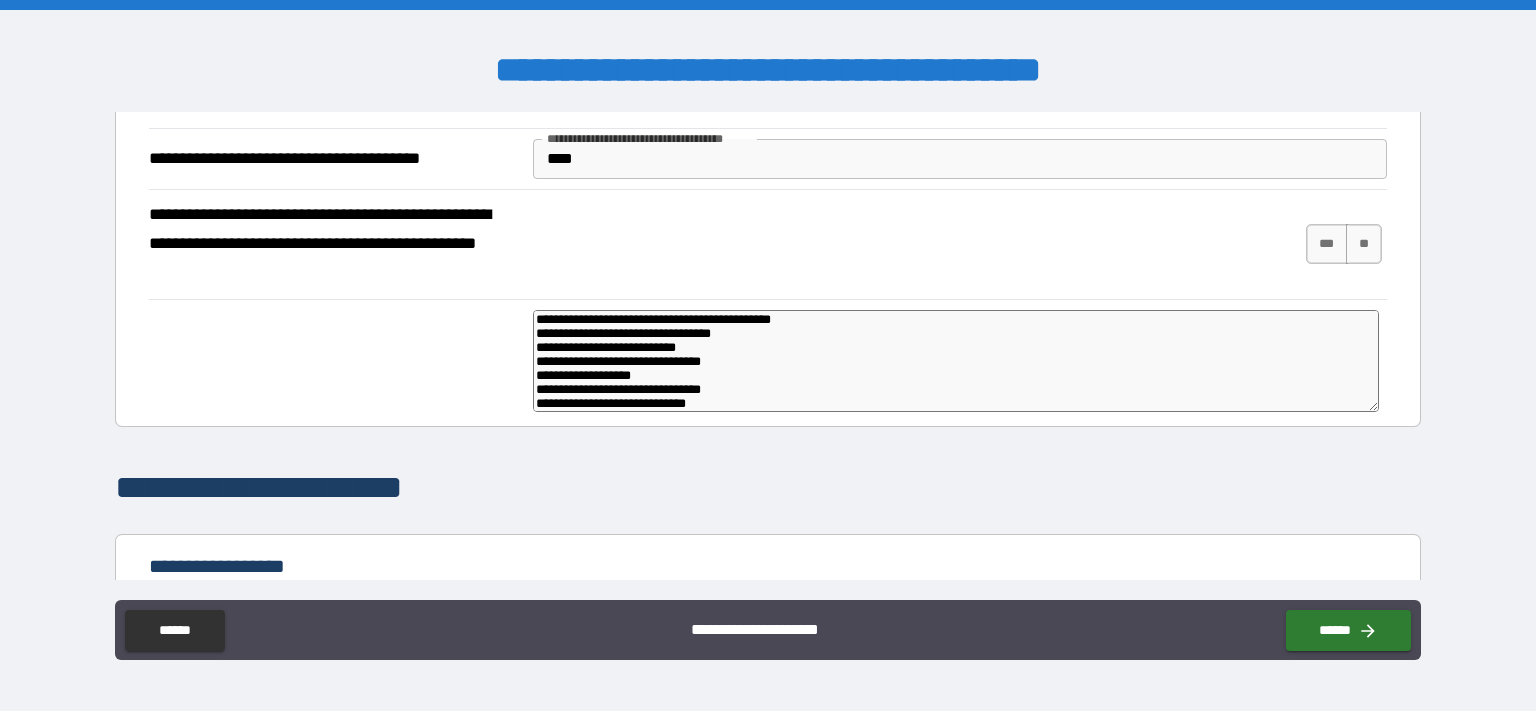 type on "**********" 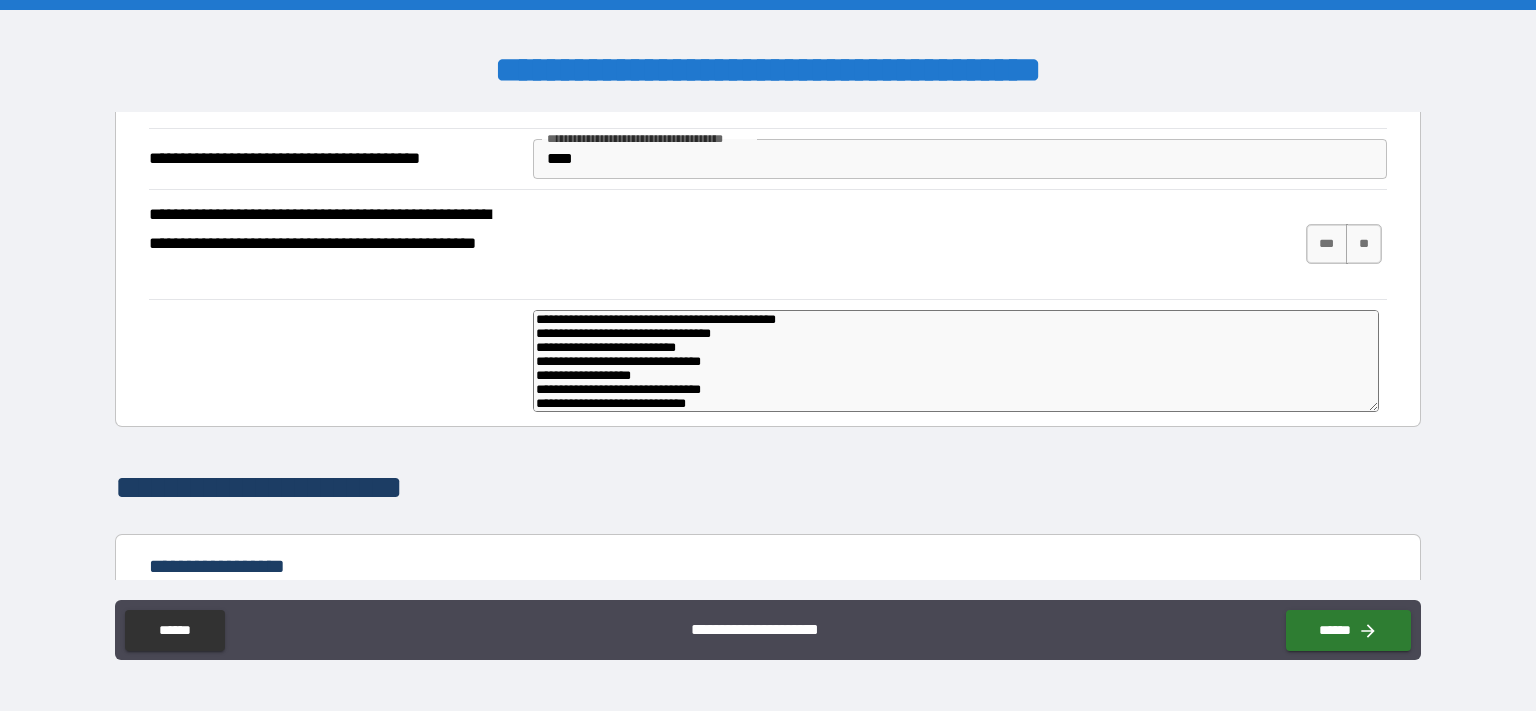 type on "**********" 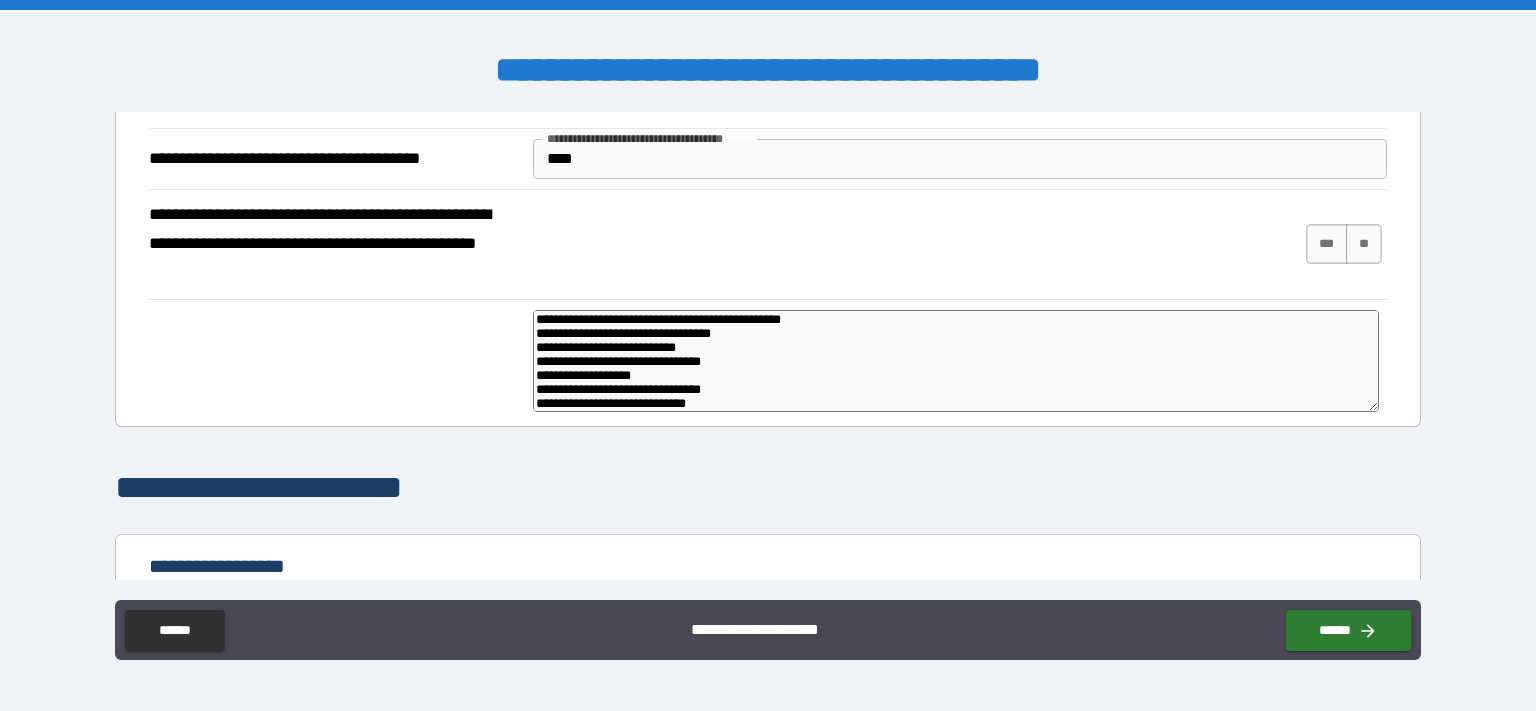type on "**********" 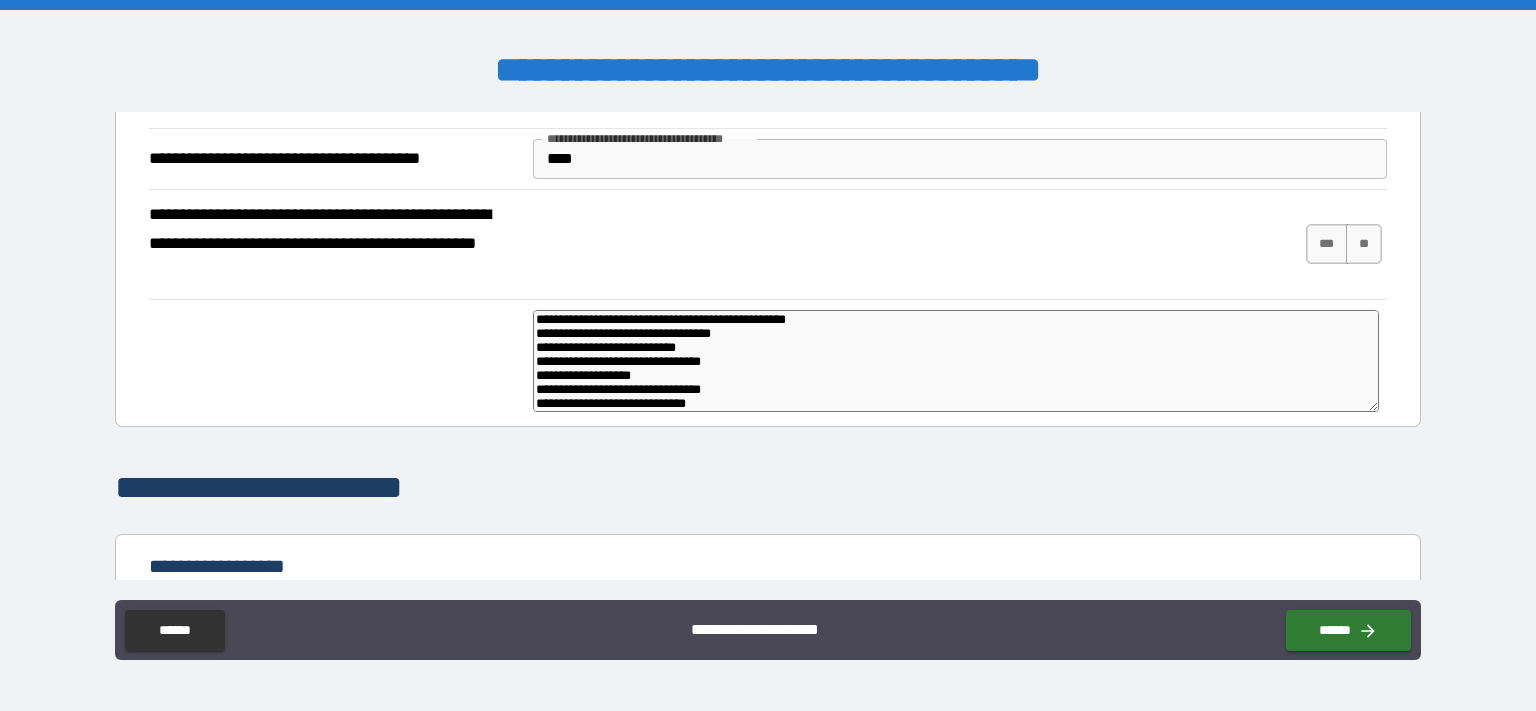 type on "**********" 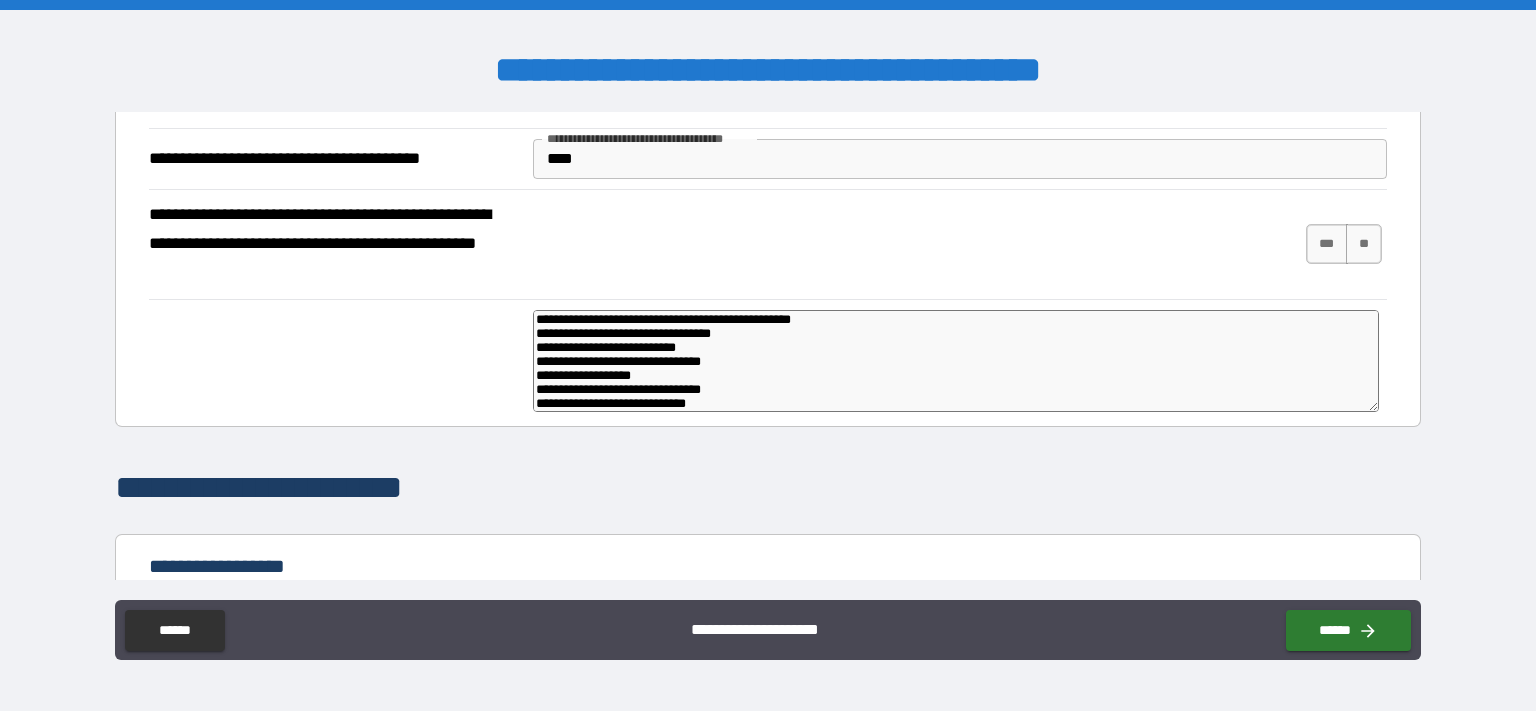 type on "**********" 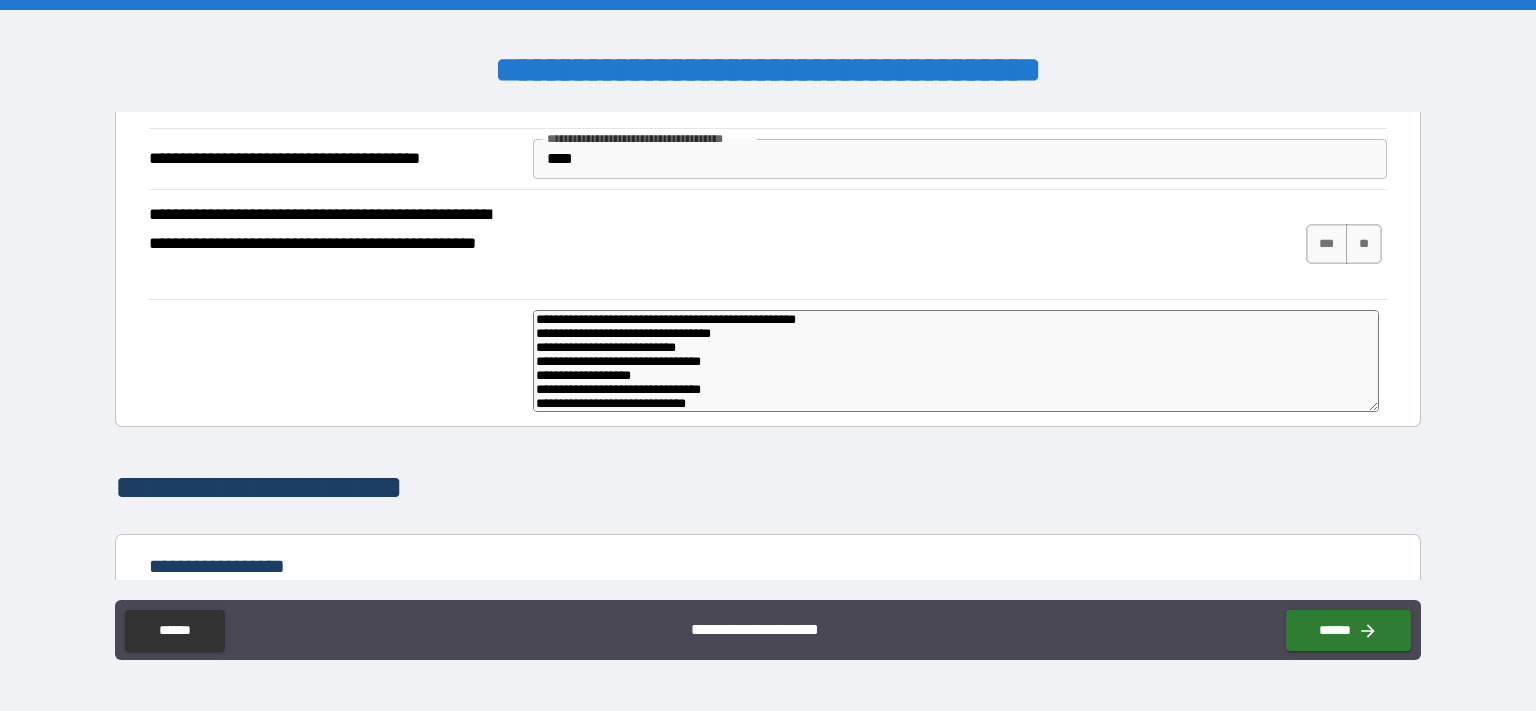 type on "**********" 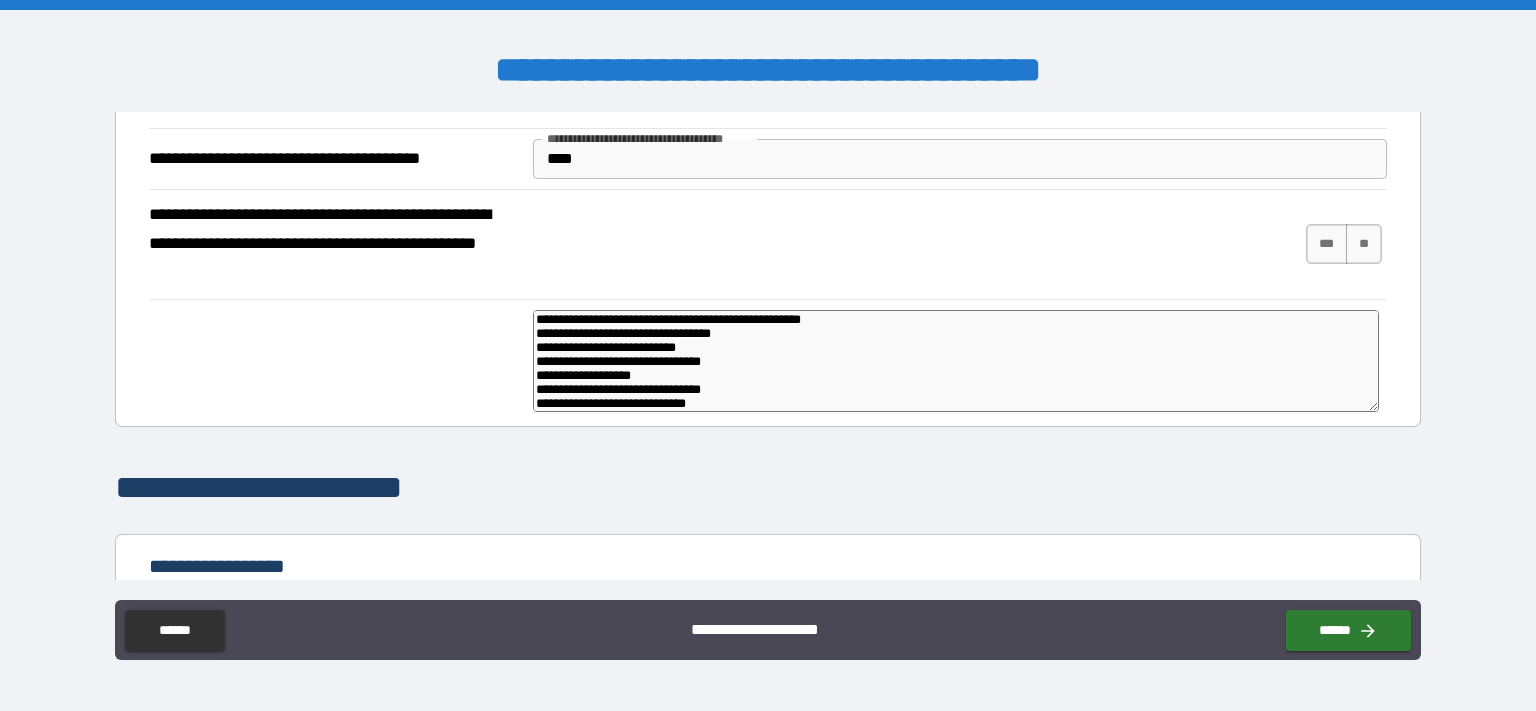 type on "**********" 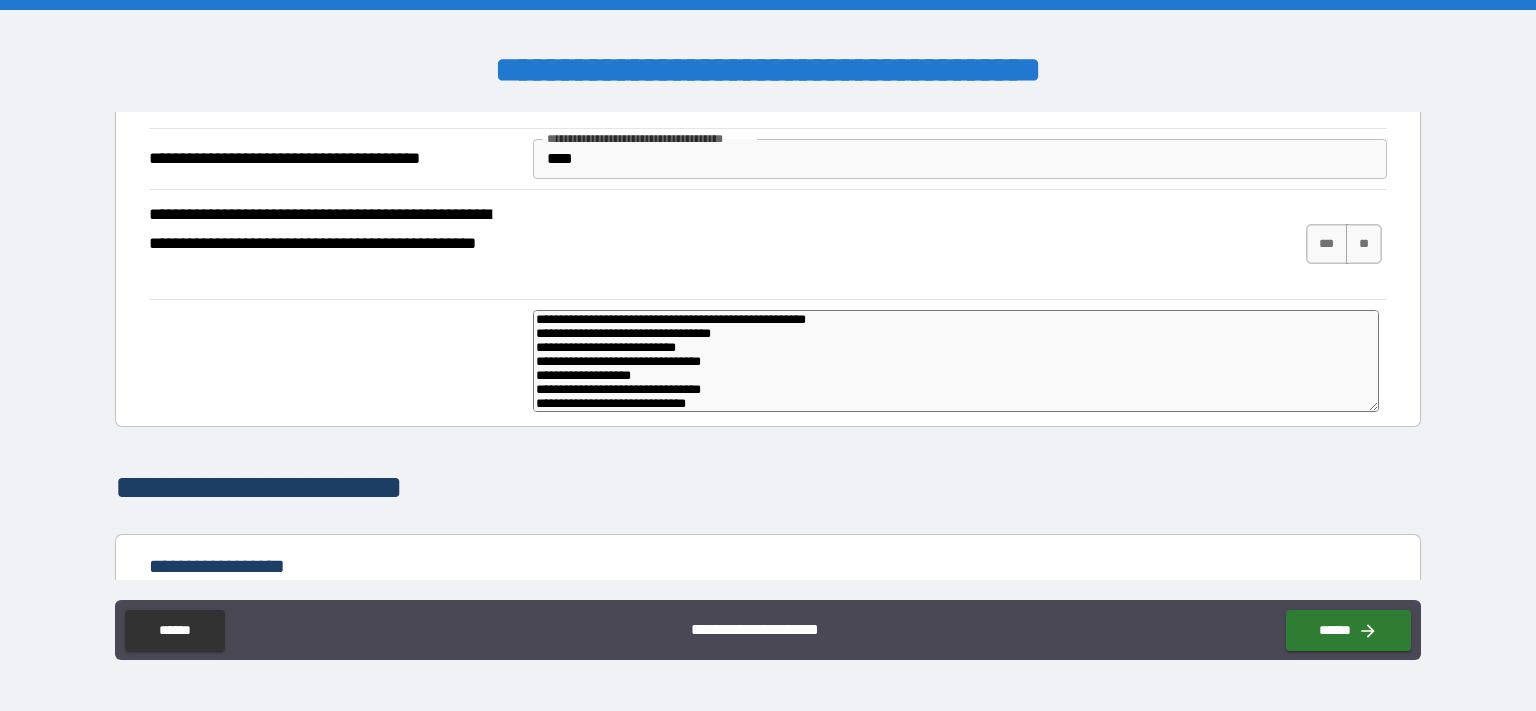 type on "*" 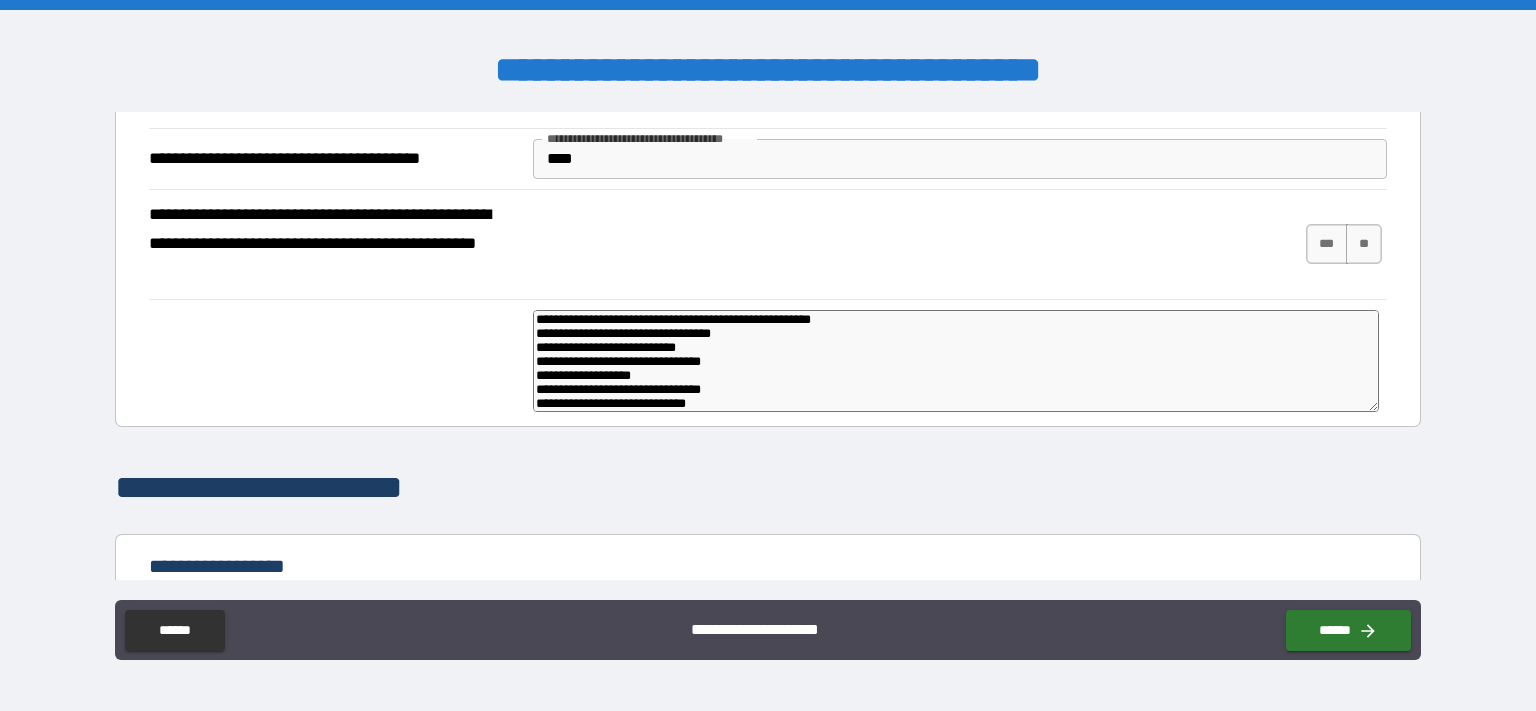 type on "*" 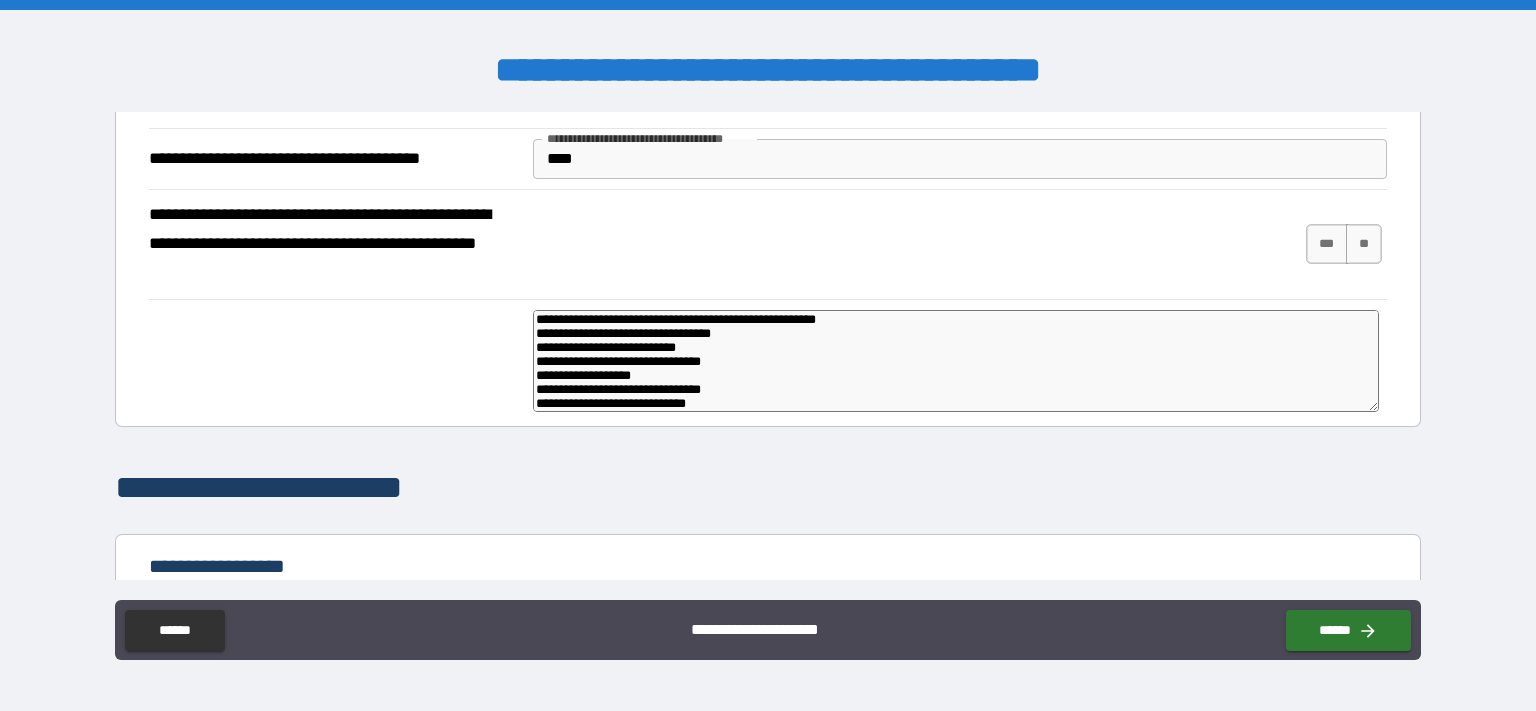 type on "*" 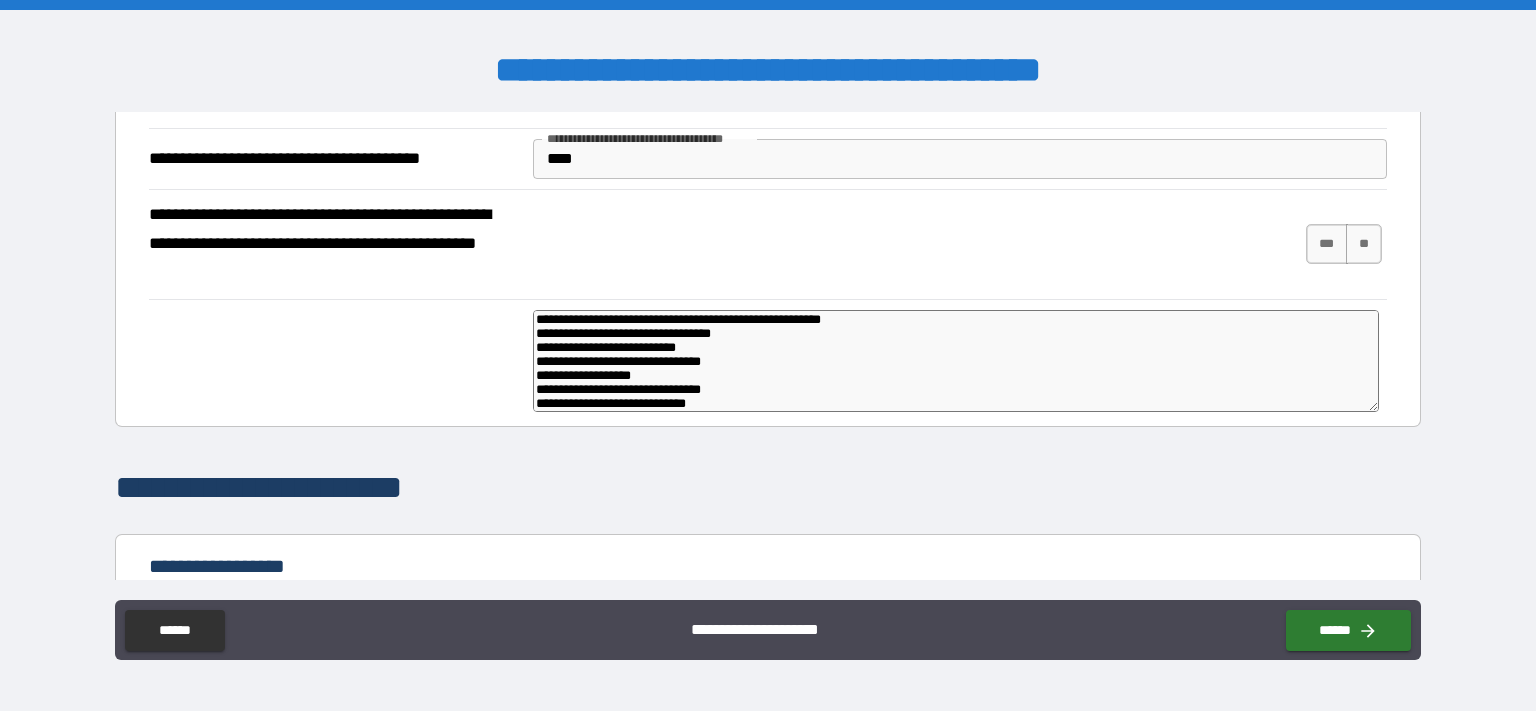 type on "*" 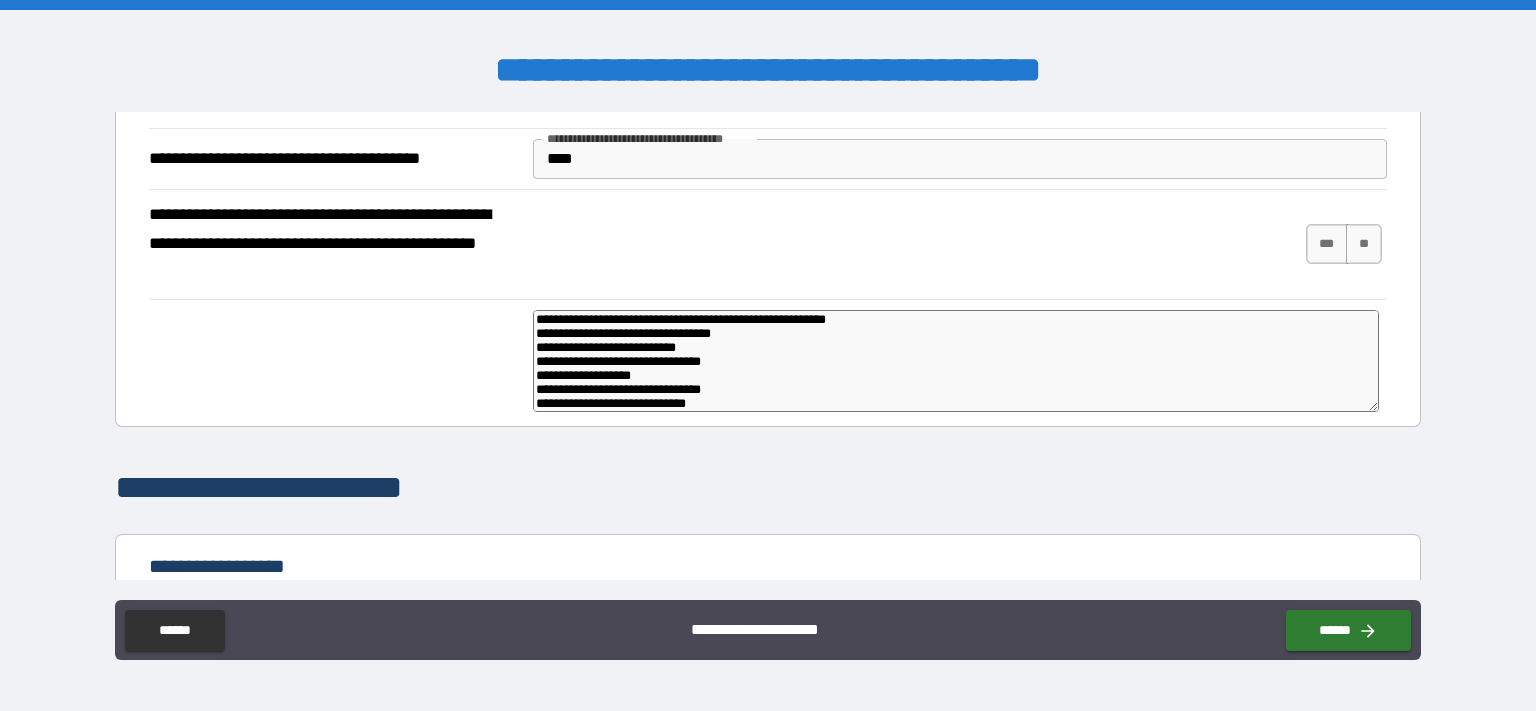 type on "*" 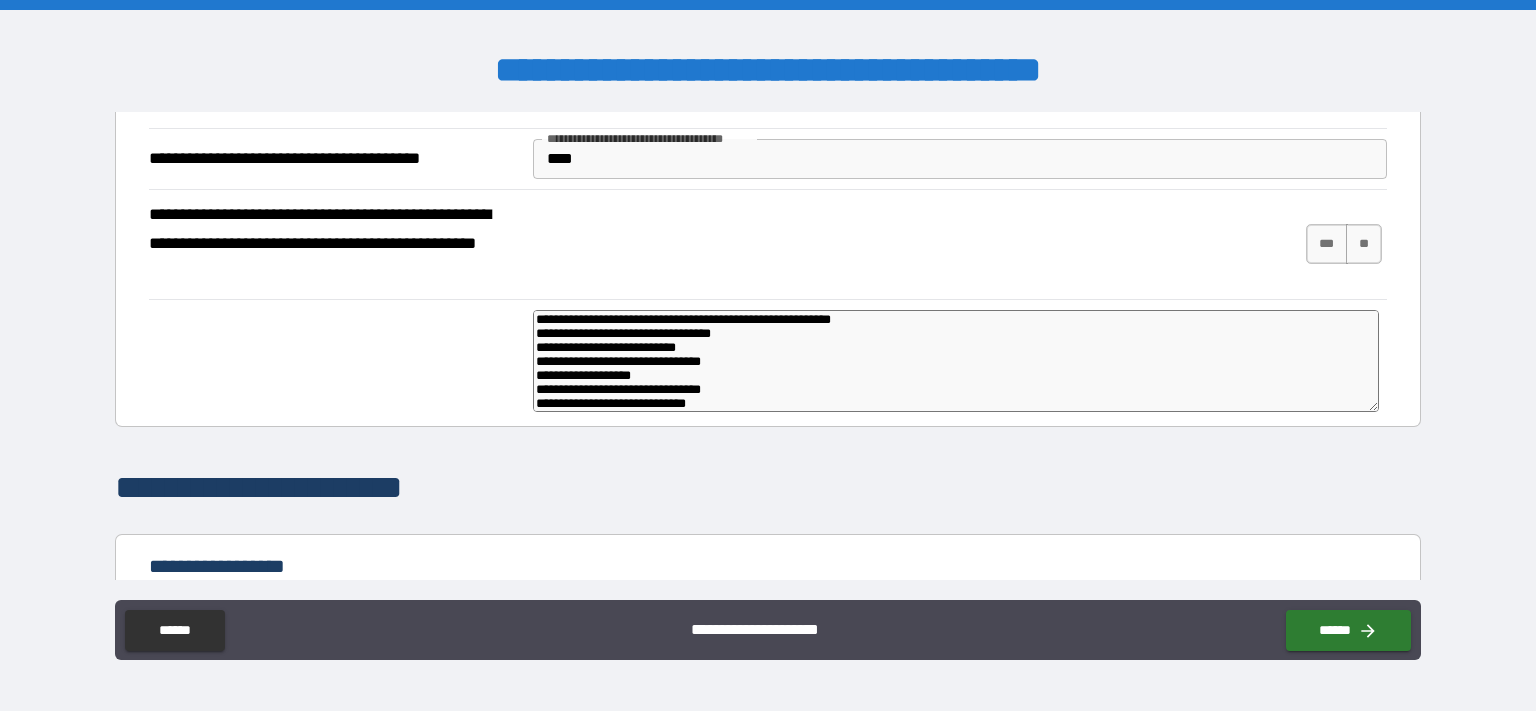 type on "*" 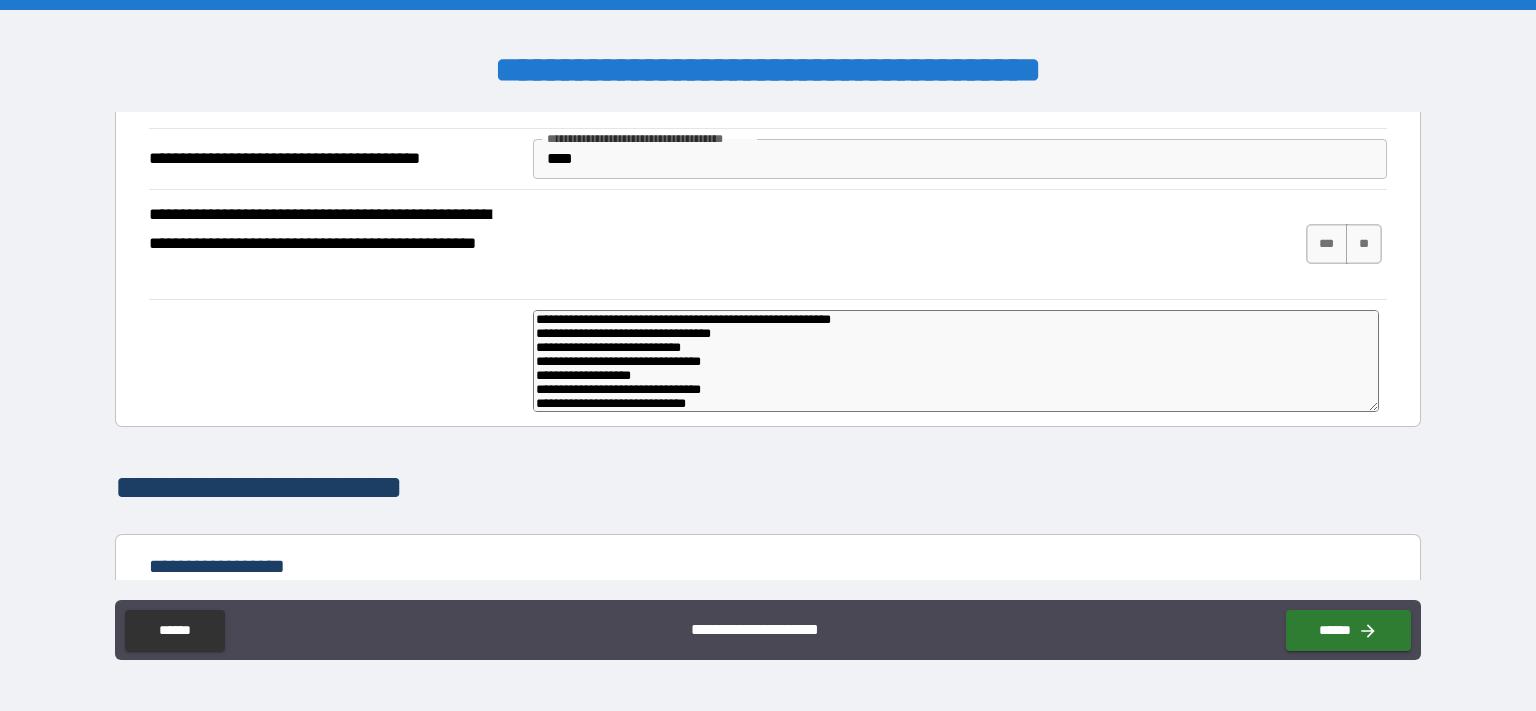 type on "*" 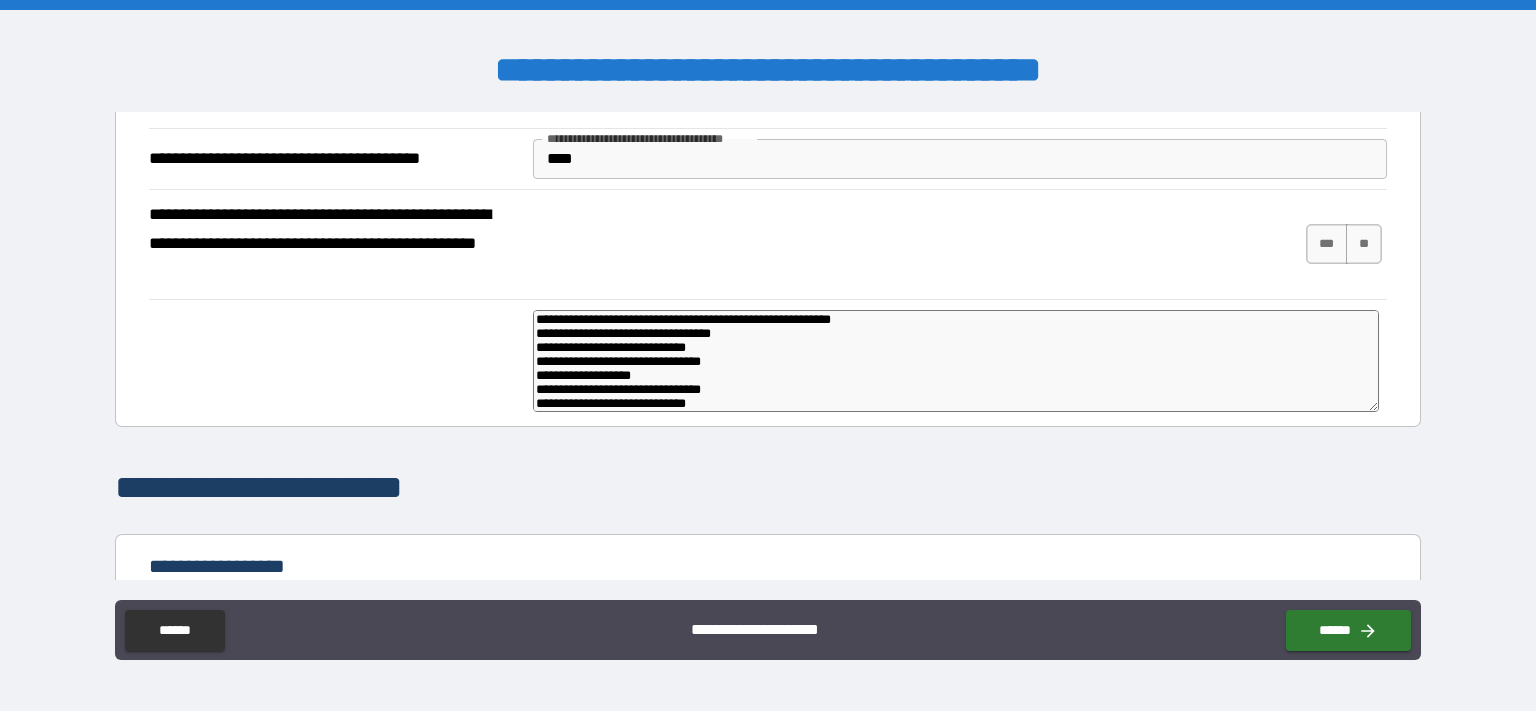 type on "**********" 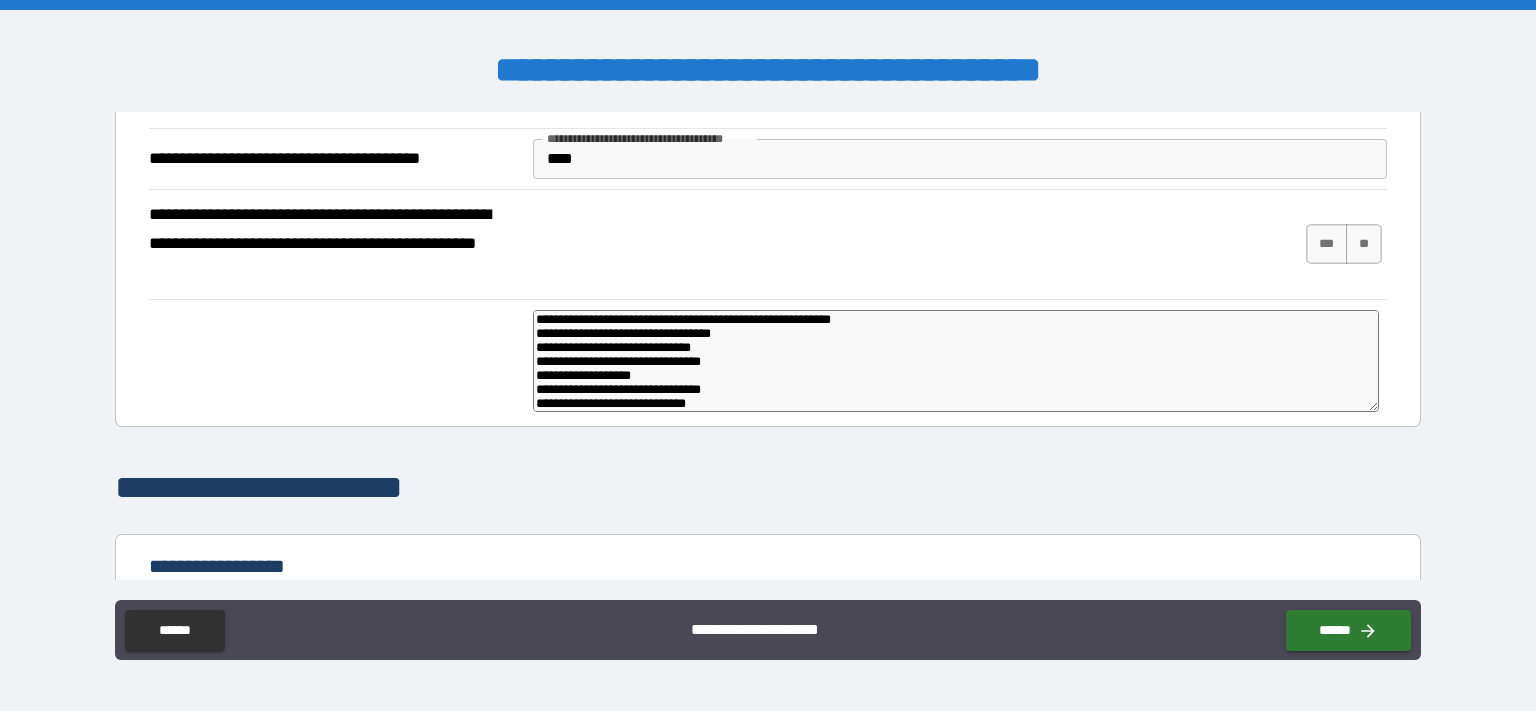 type on "**********" 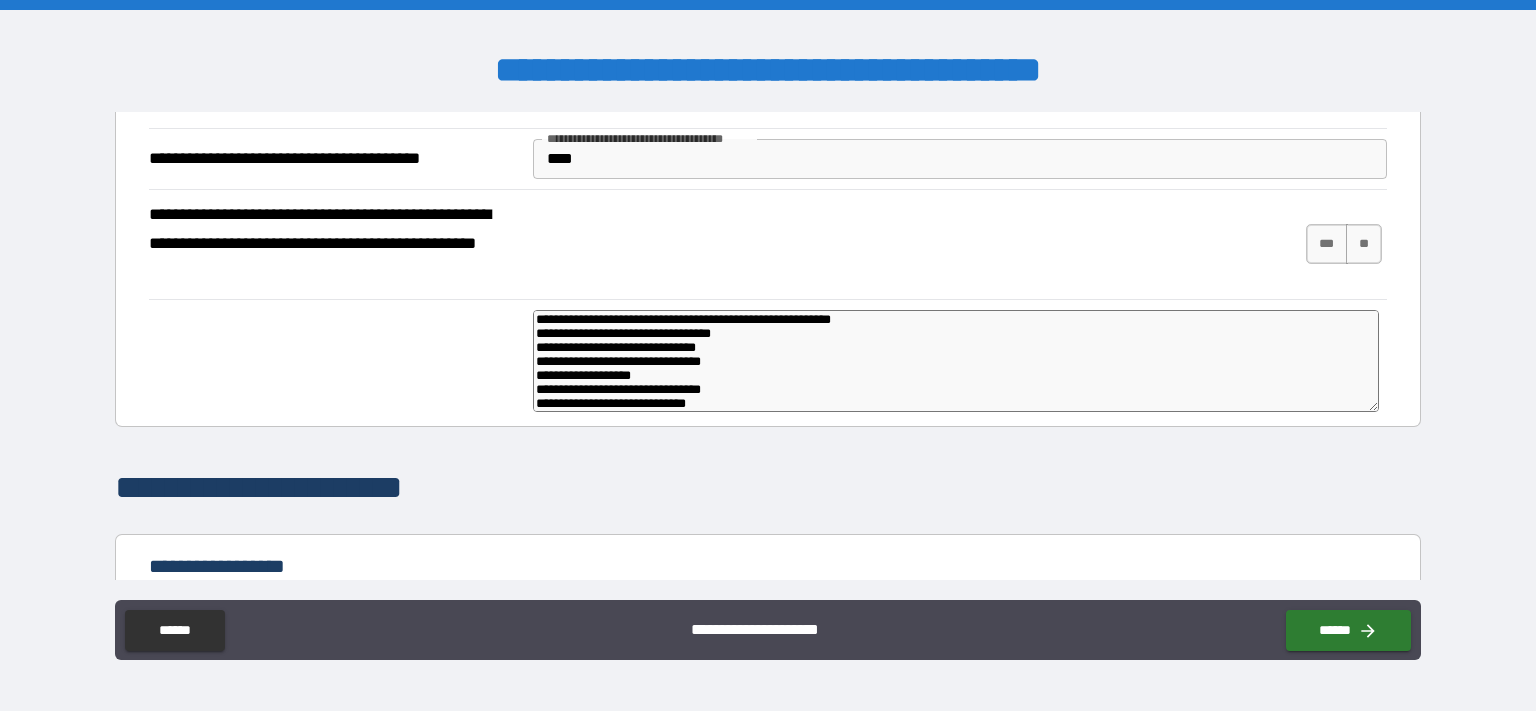 type on "**********" 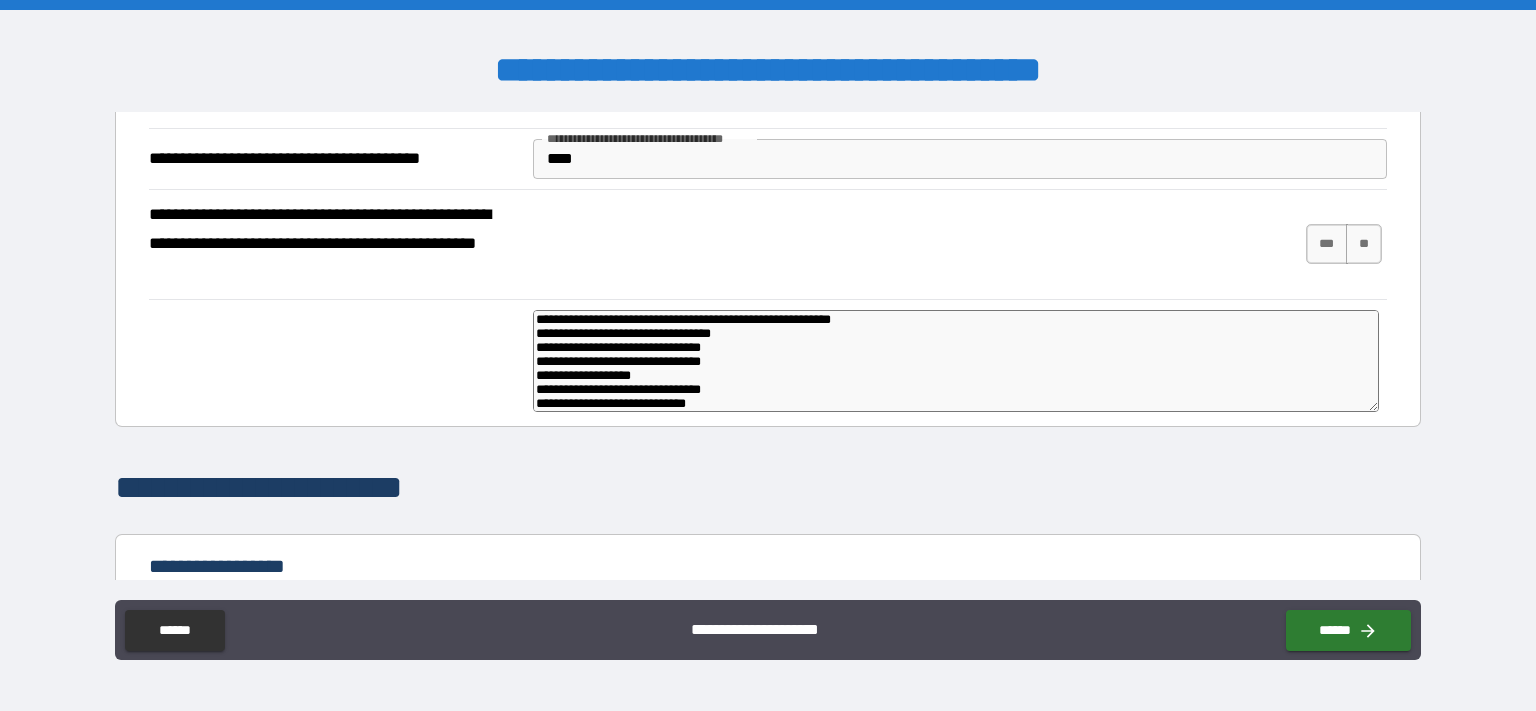 type on "**********" 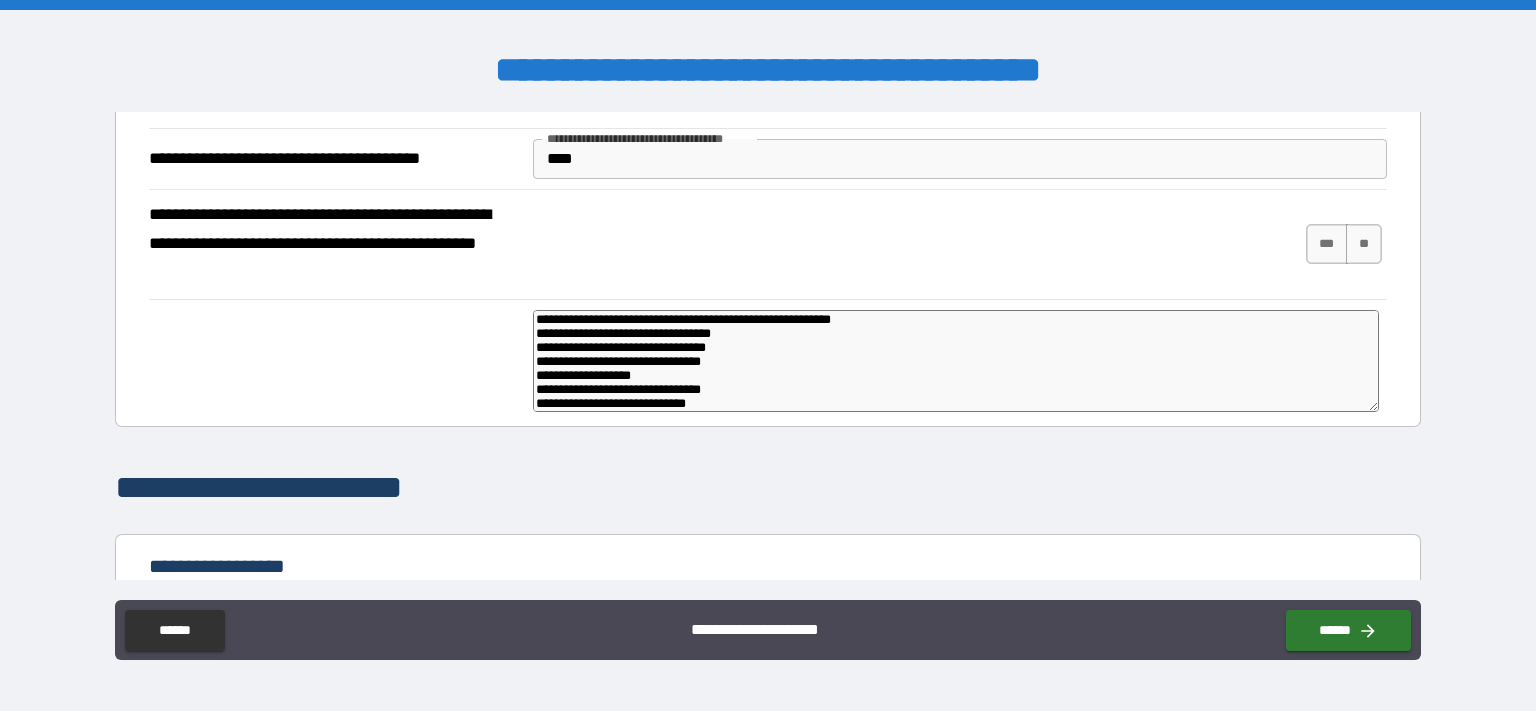 type on "**********" 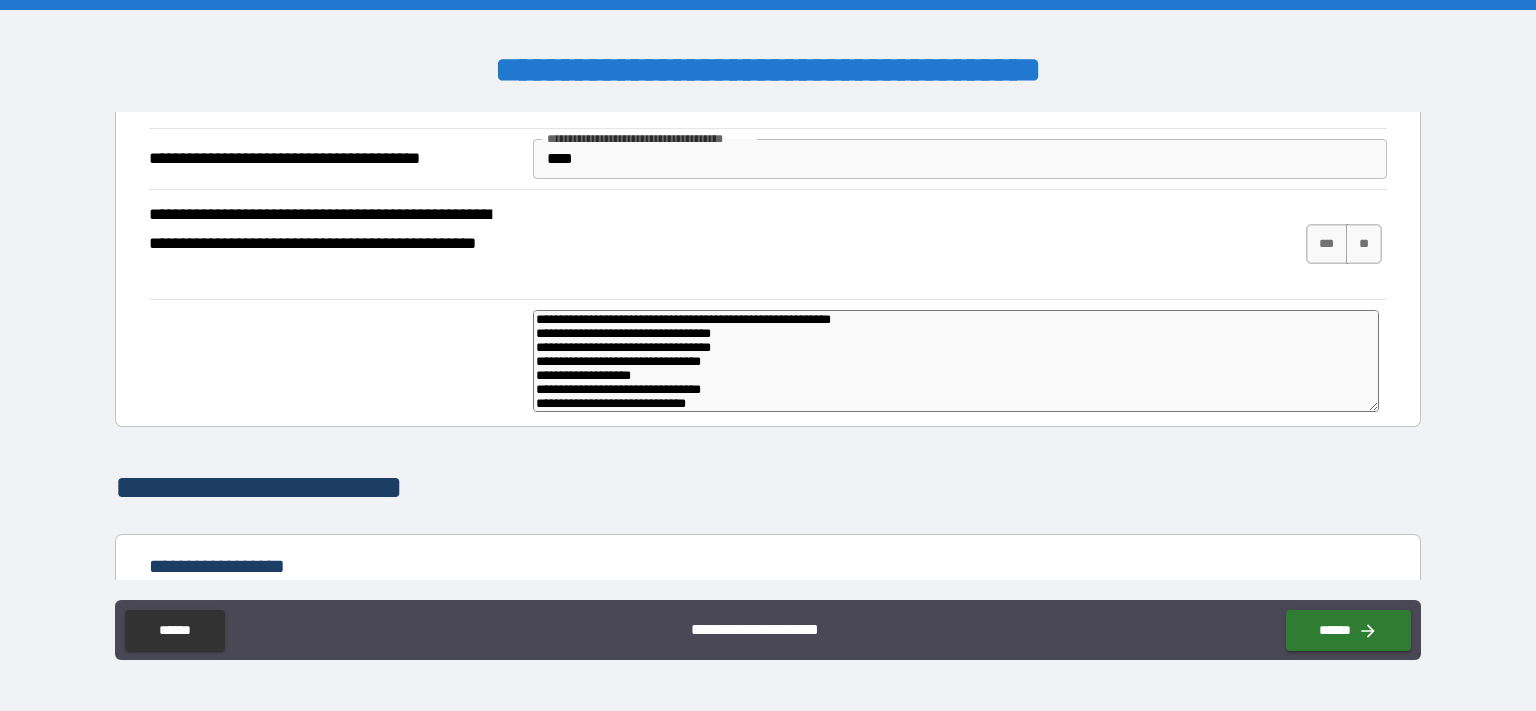 type on "**********" 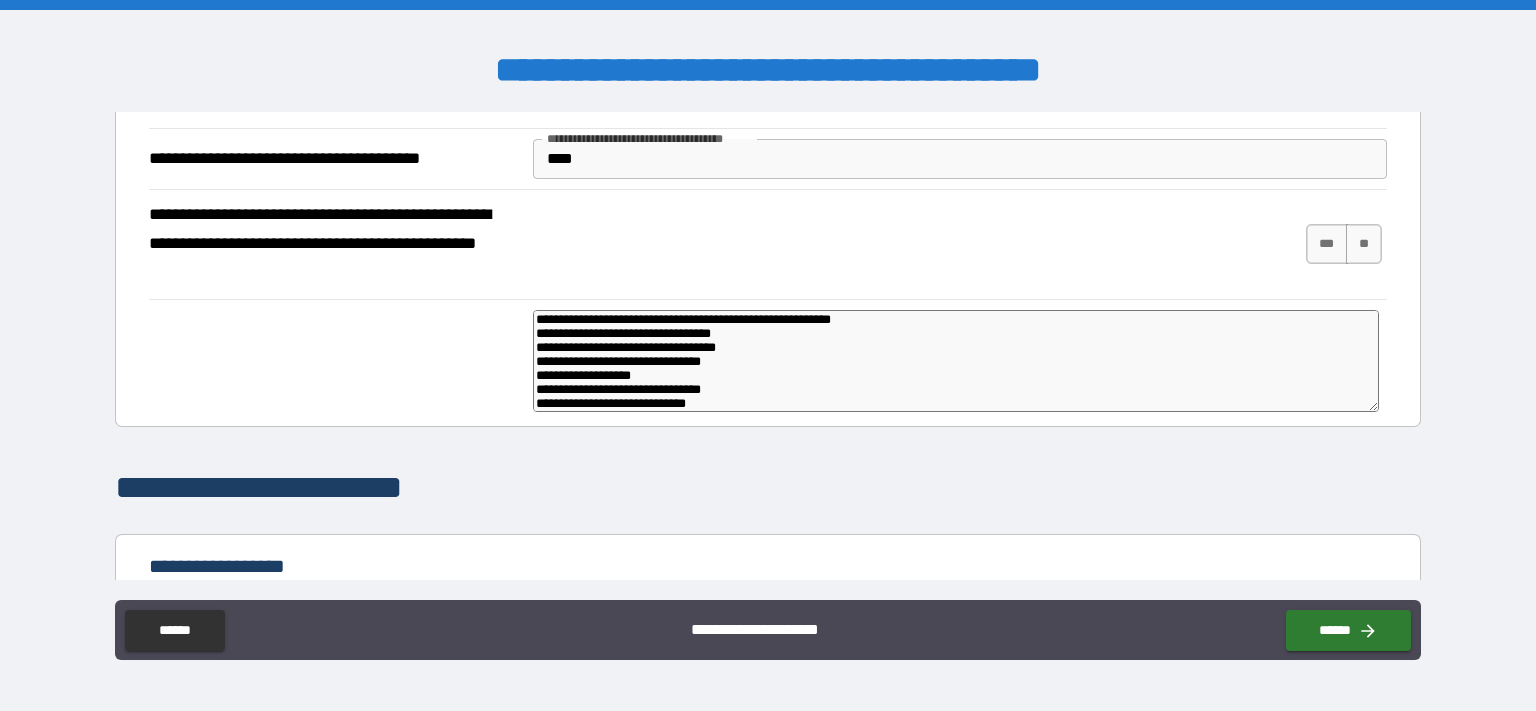 type on "**********" 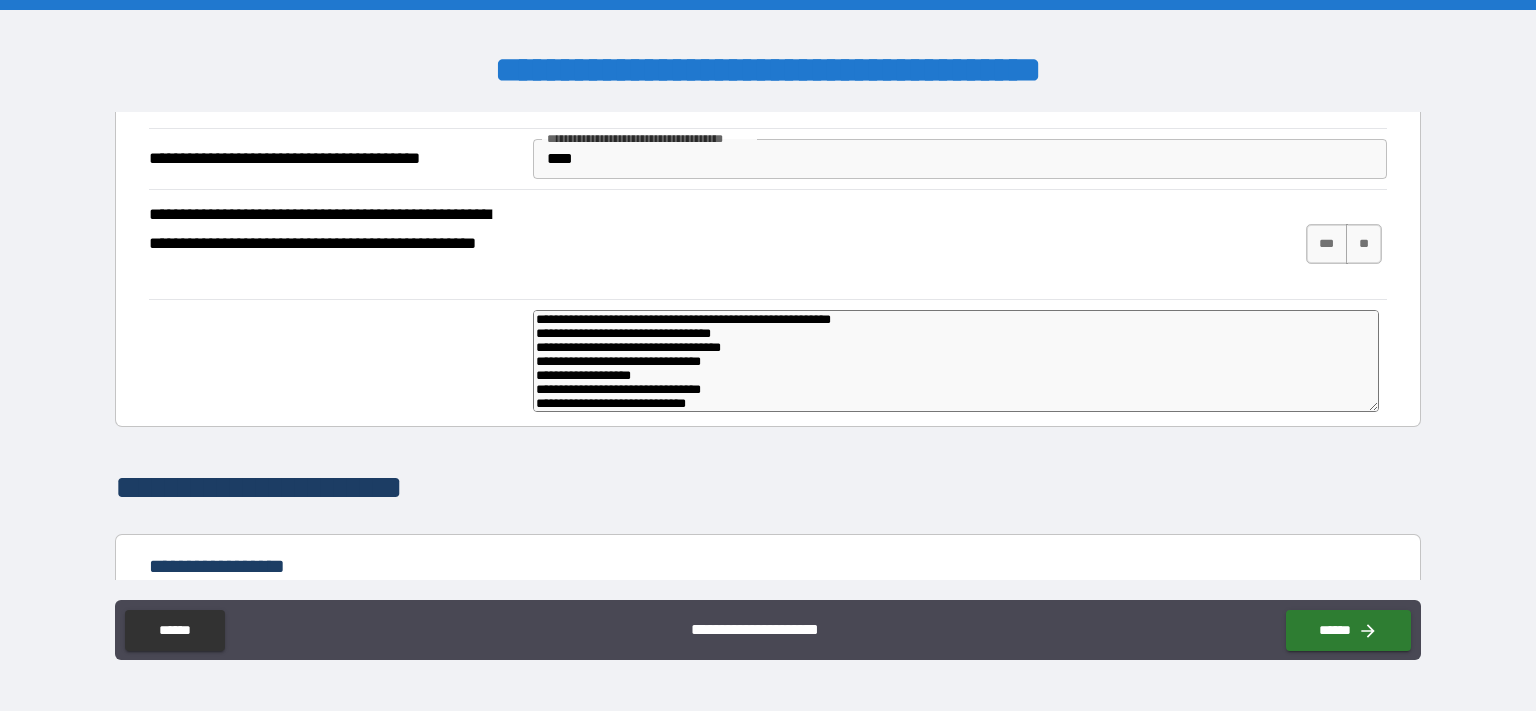 type on "**********" 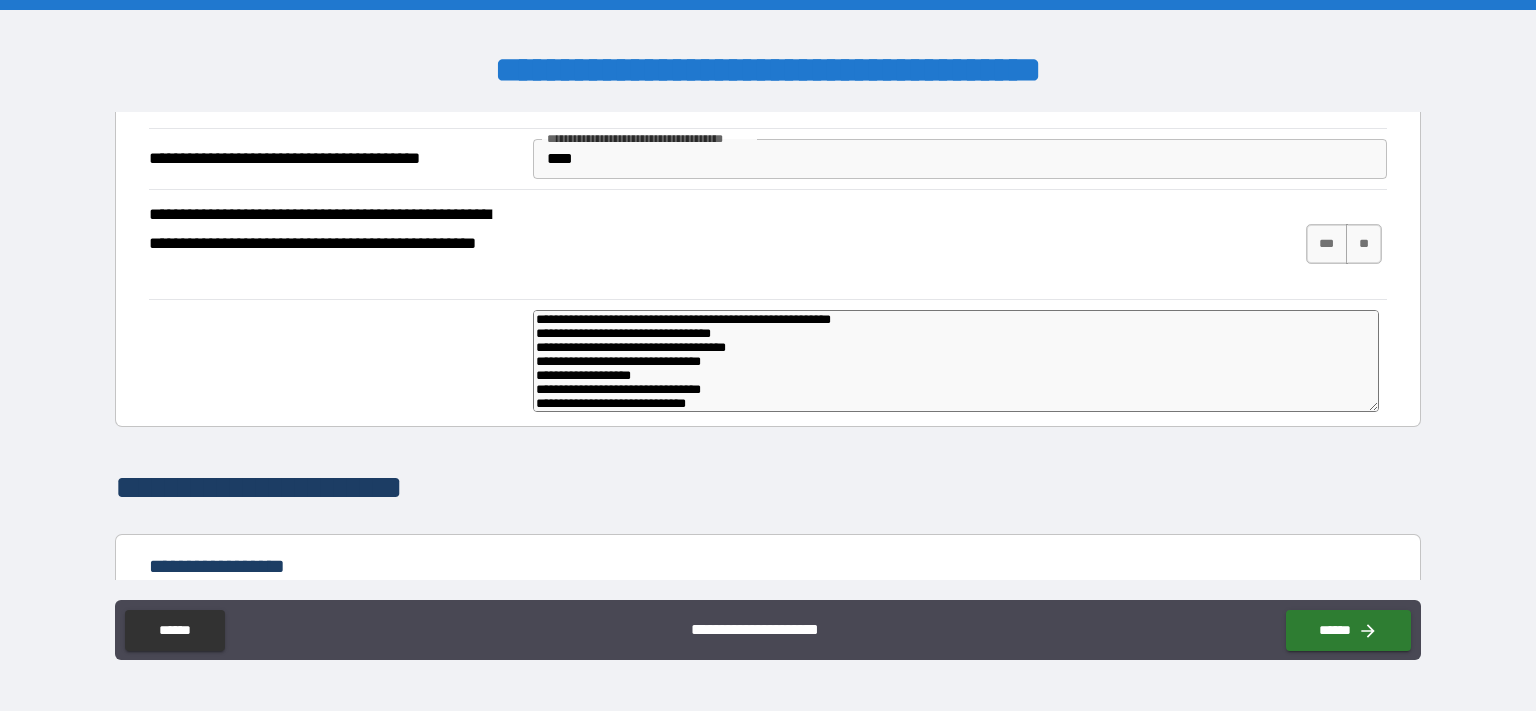 type on "**********" 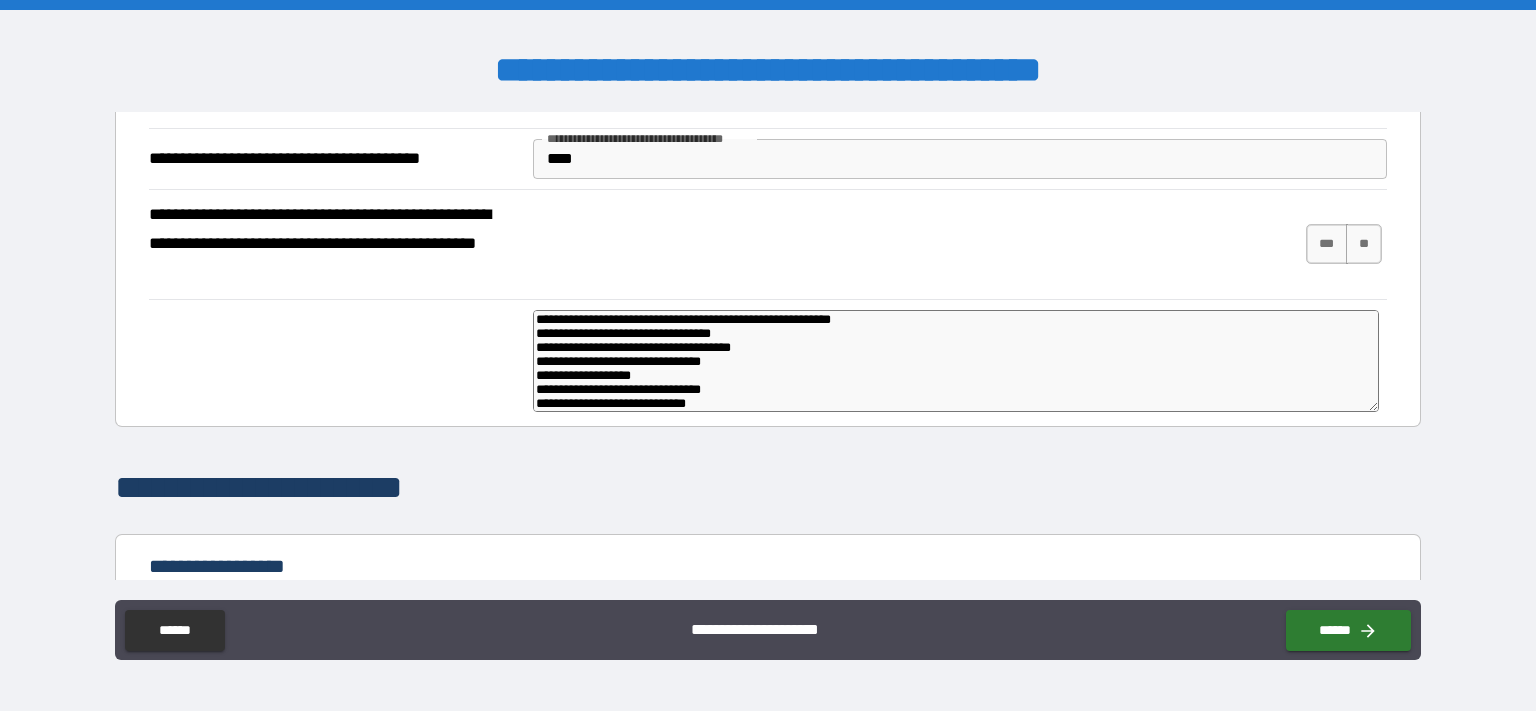 type on "**********" 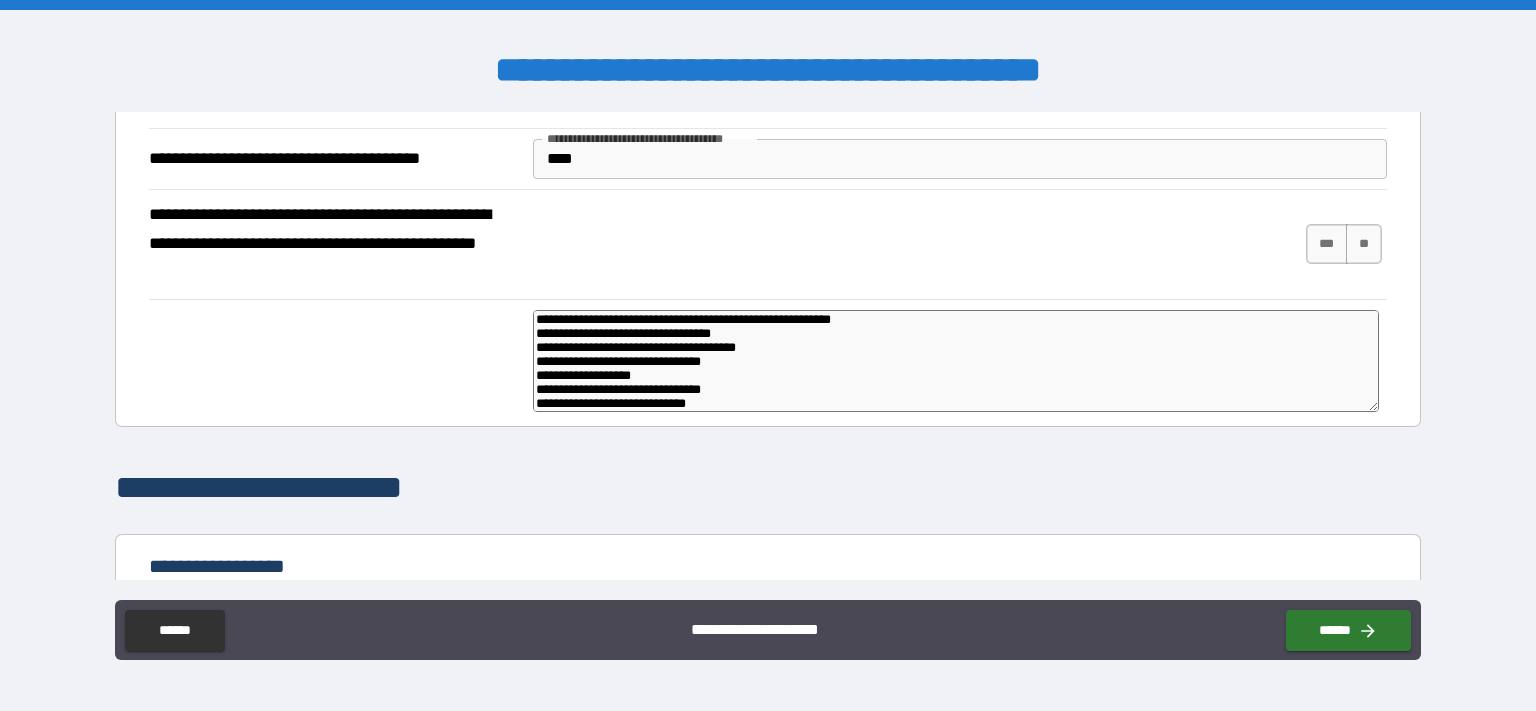 type on "*" 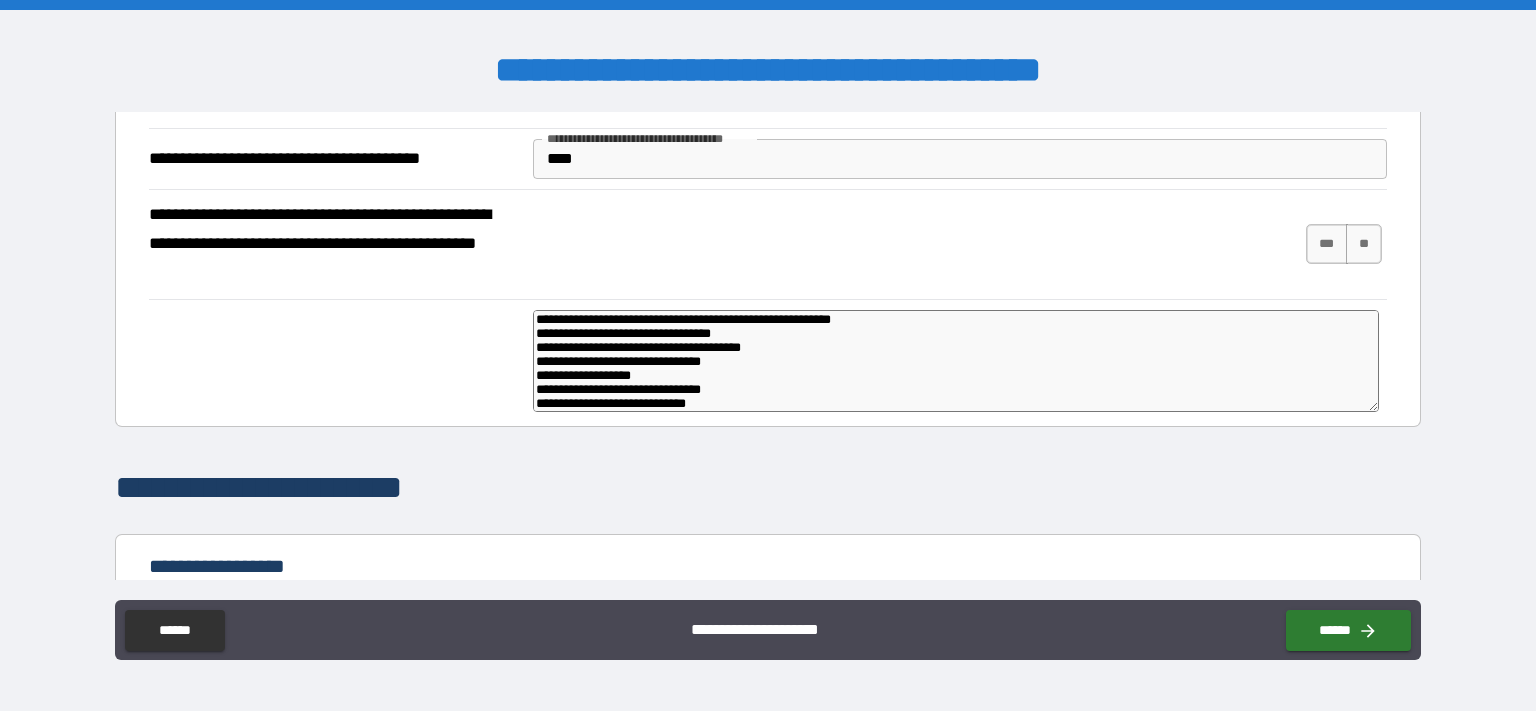 type on "*" 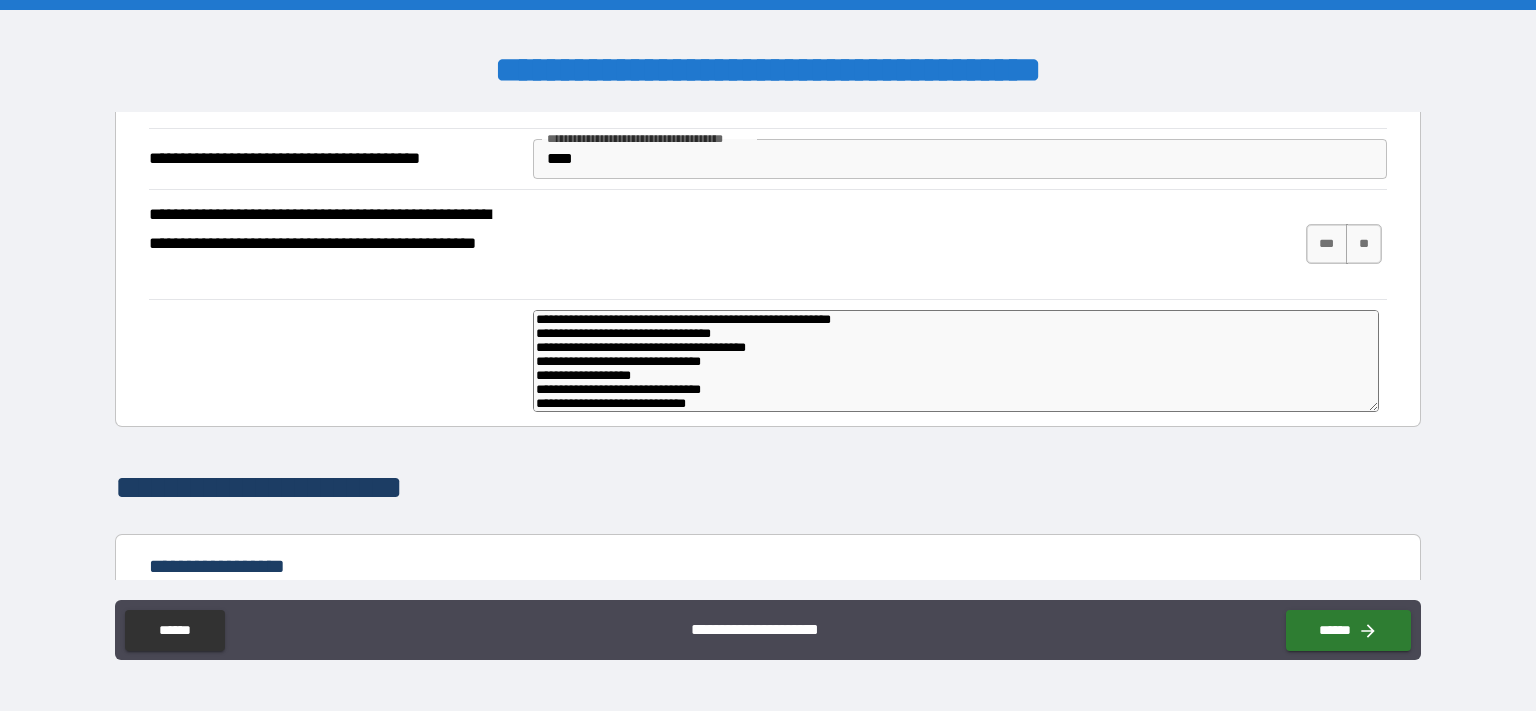 type on "*" 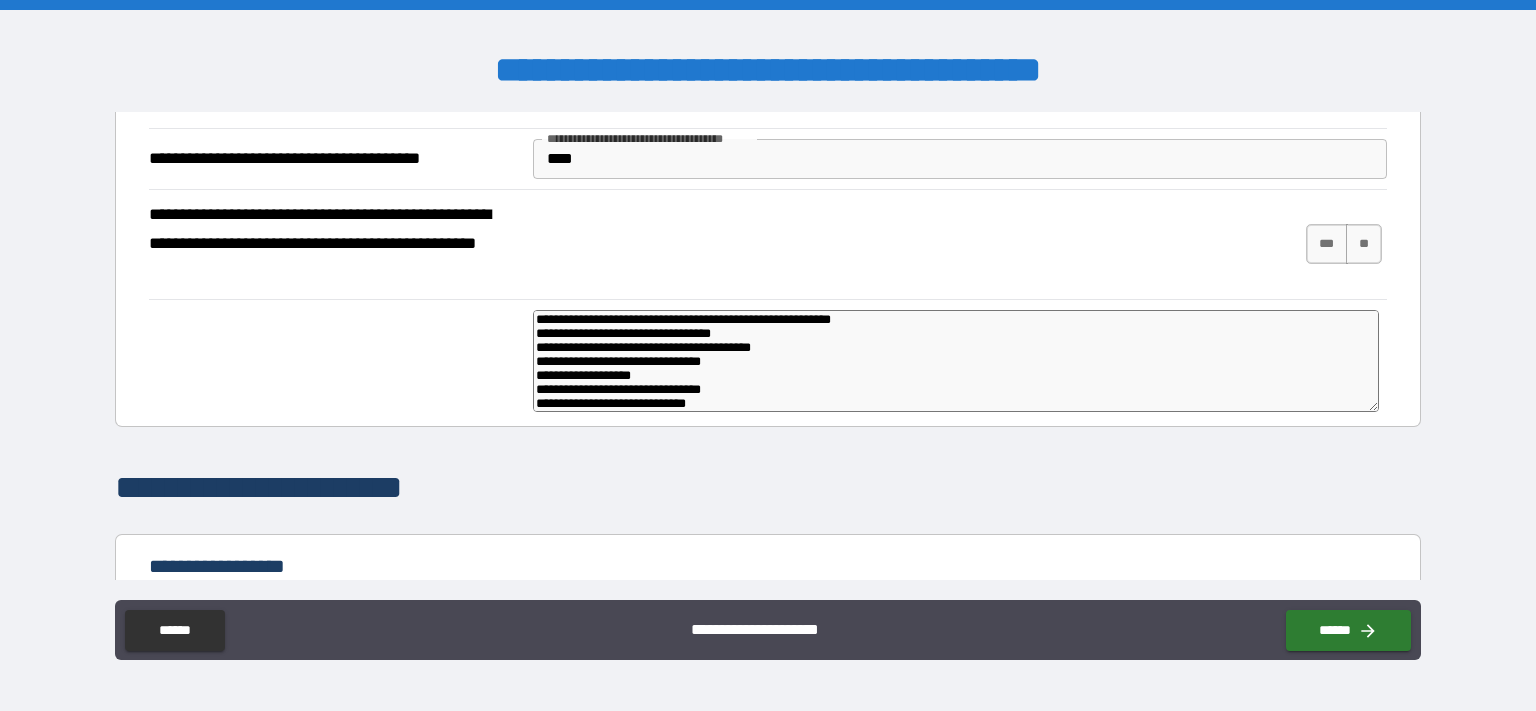 type on "*" 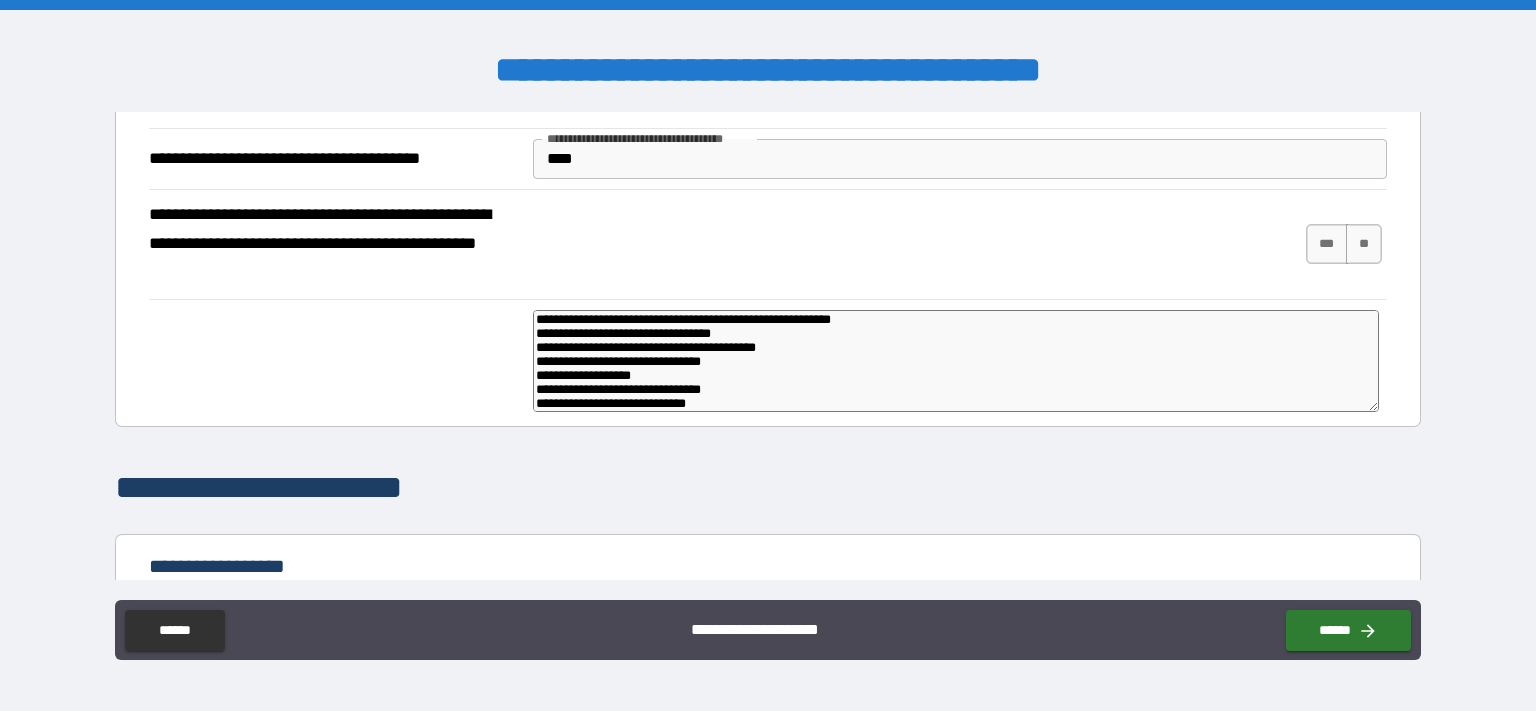 type on "*" 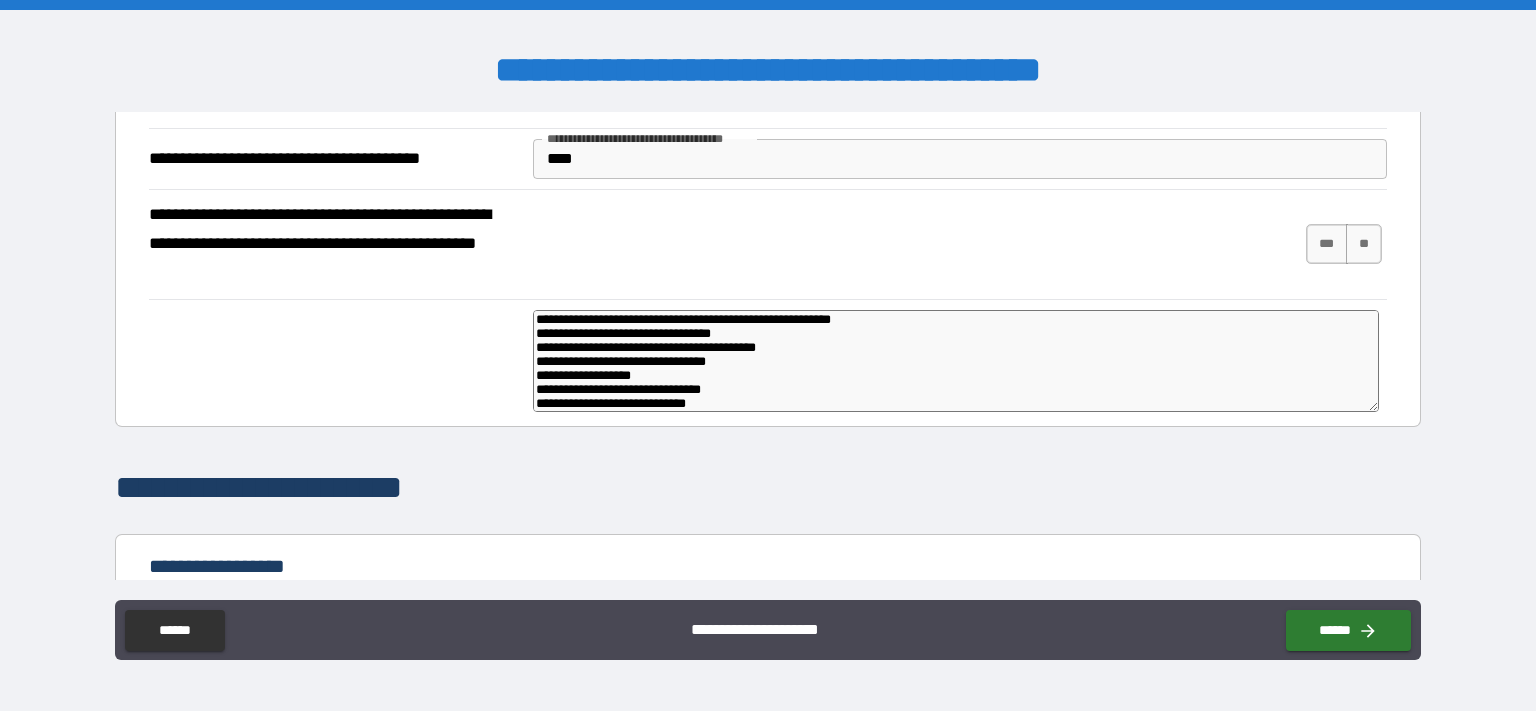 type on "*" 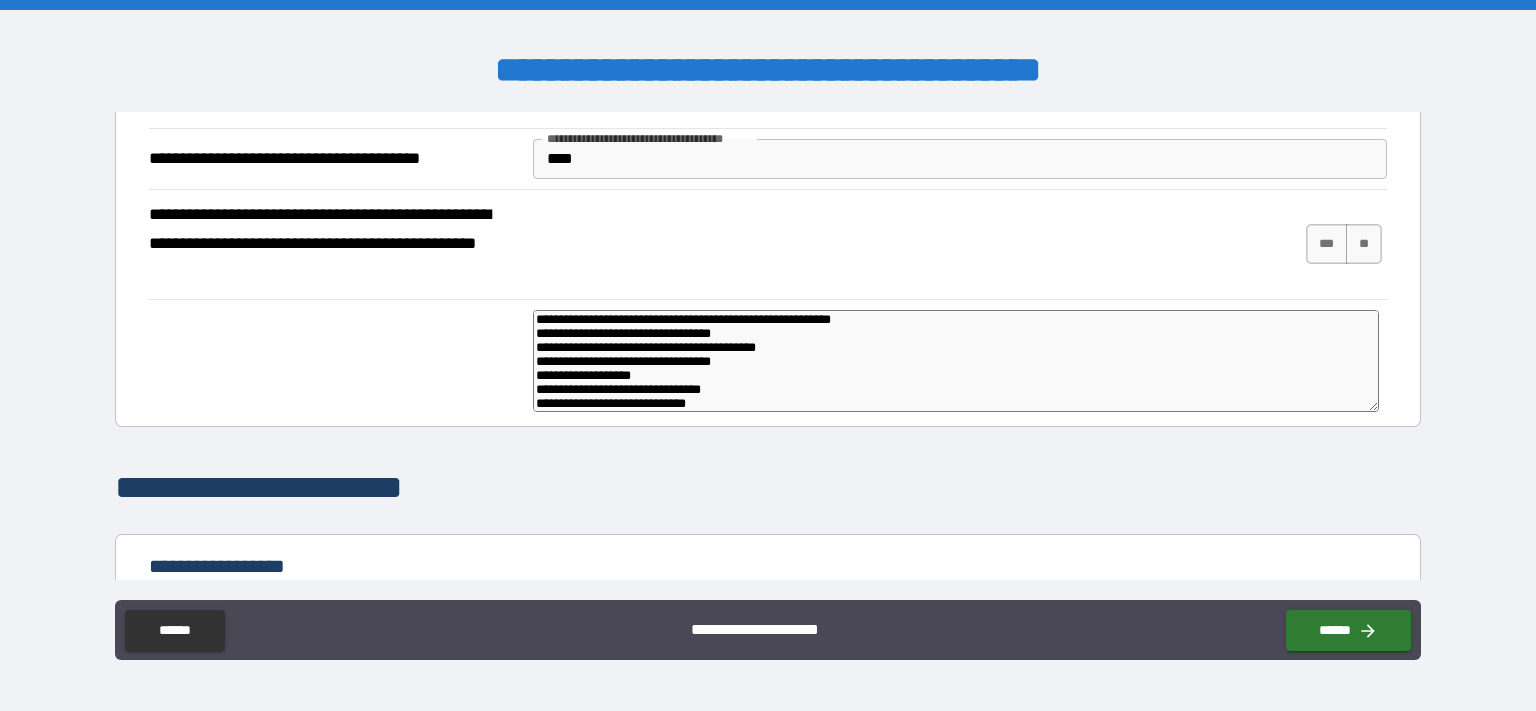 type on "**********" 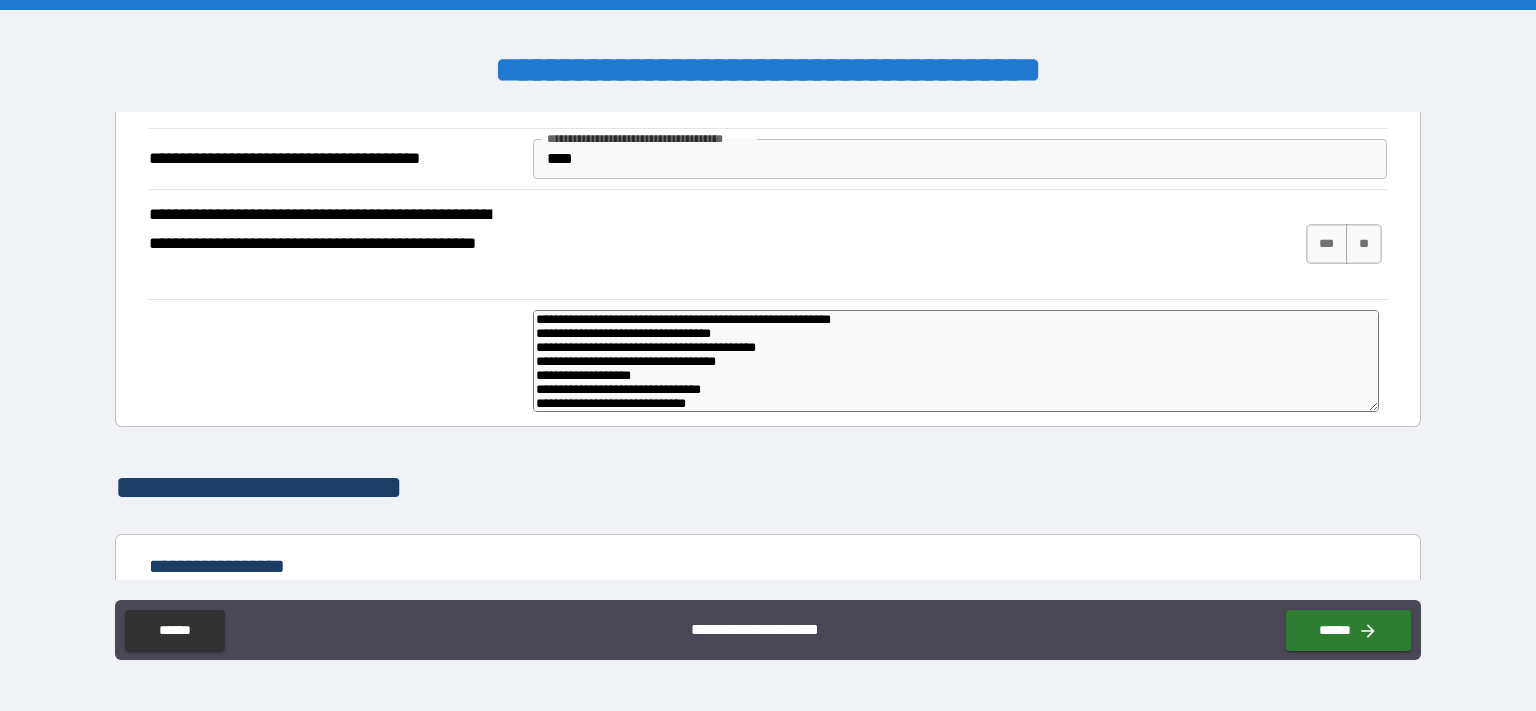 type on "*" 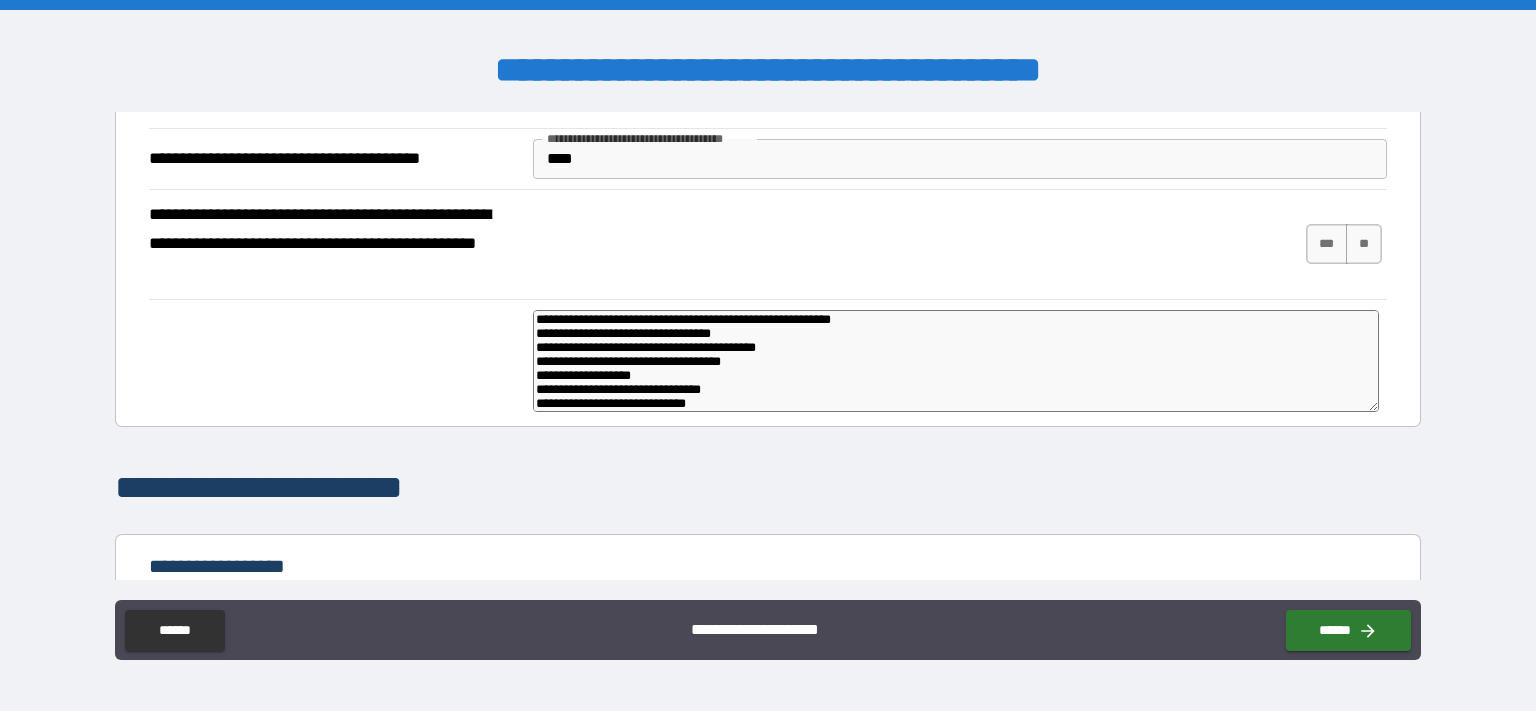 type on "*" 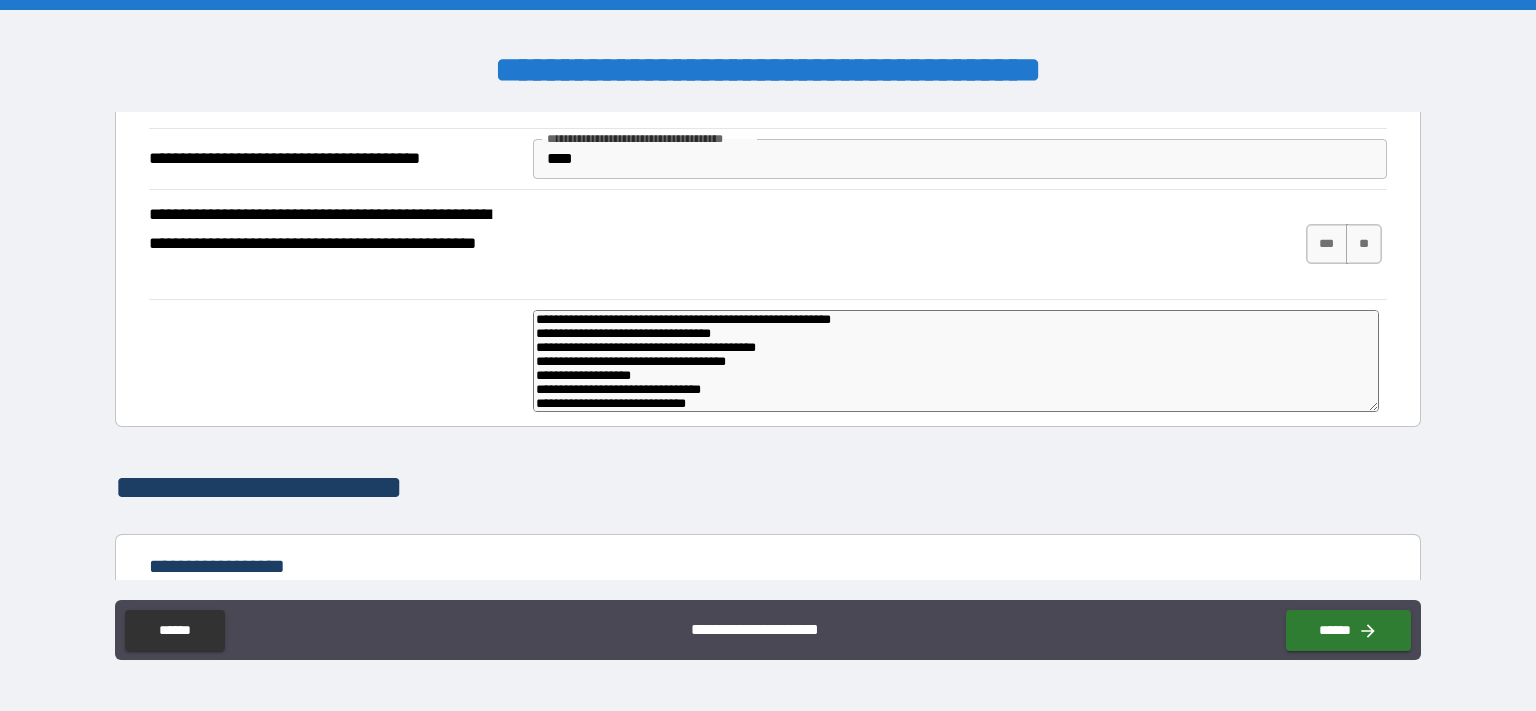 type on "*" 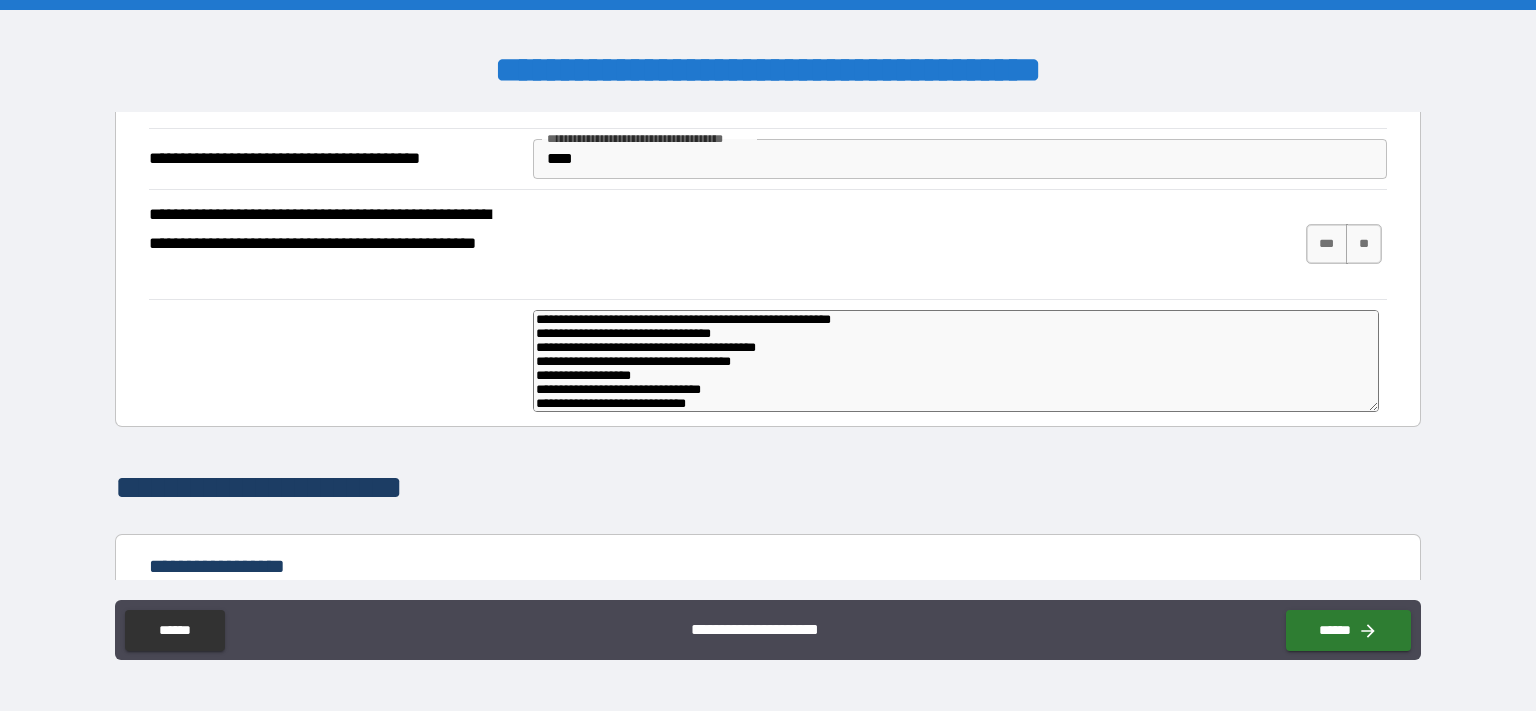 type on "*" 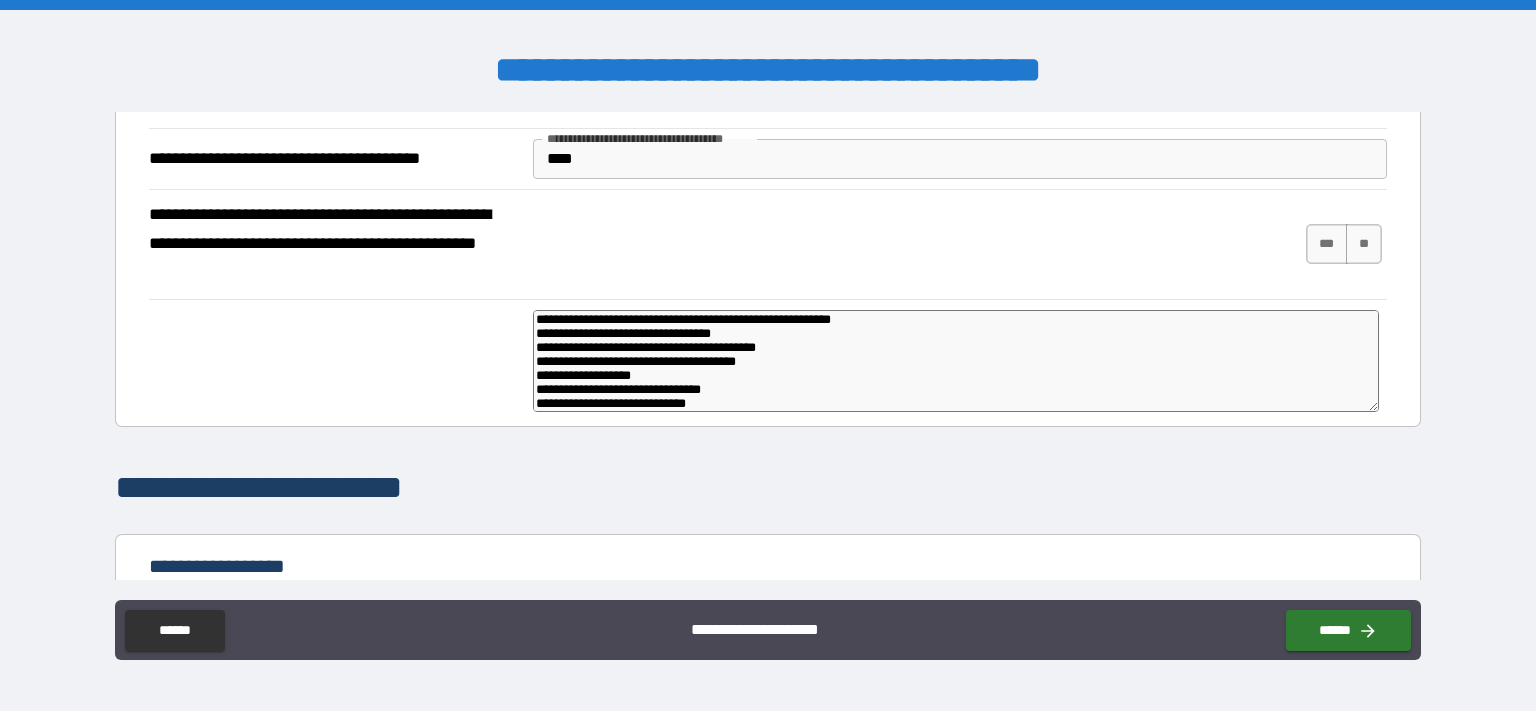 type on "*" 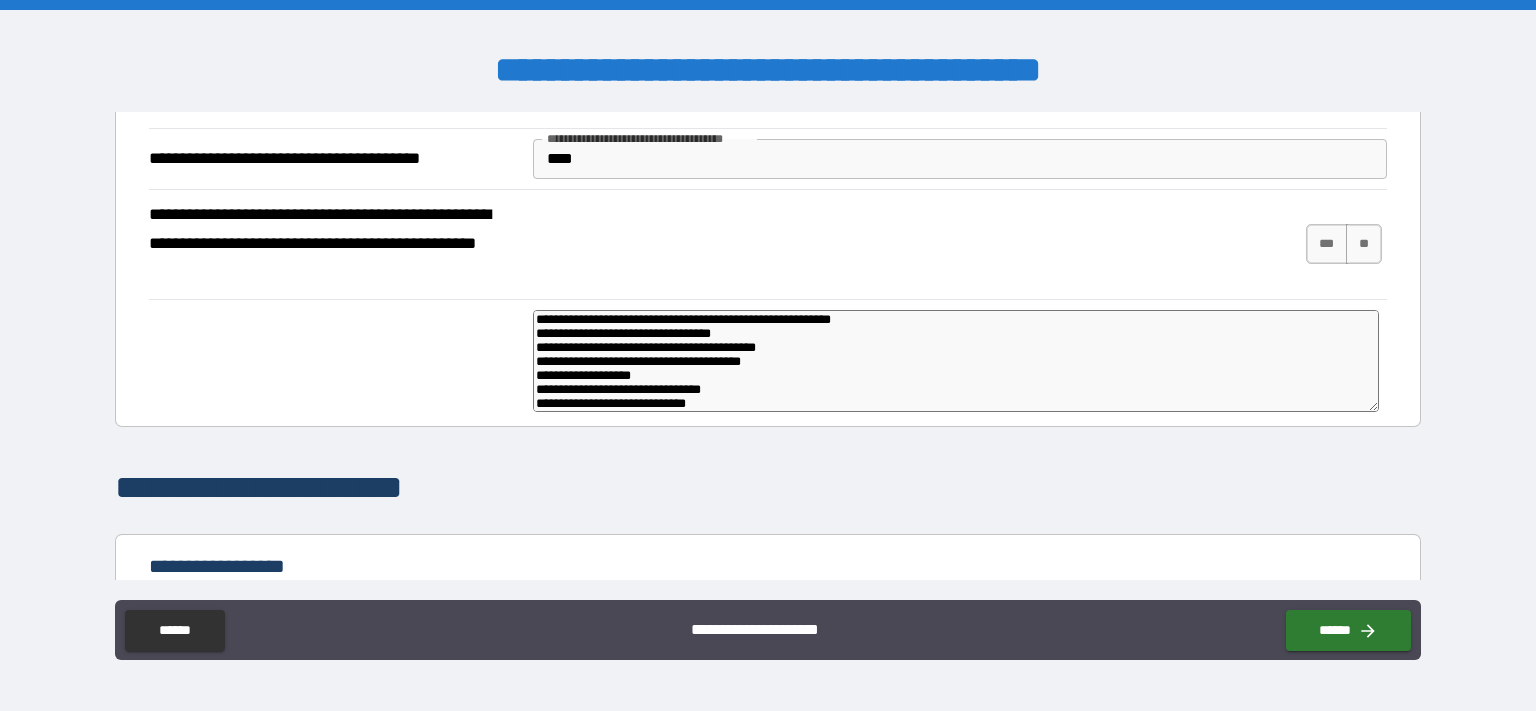 type on "*" 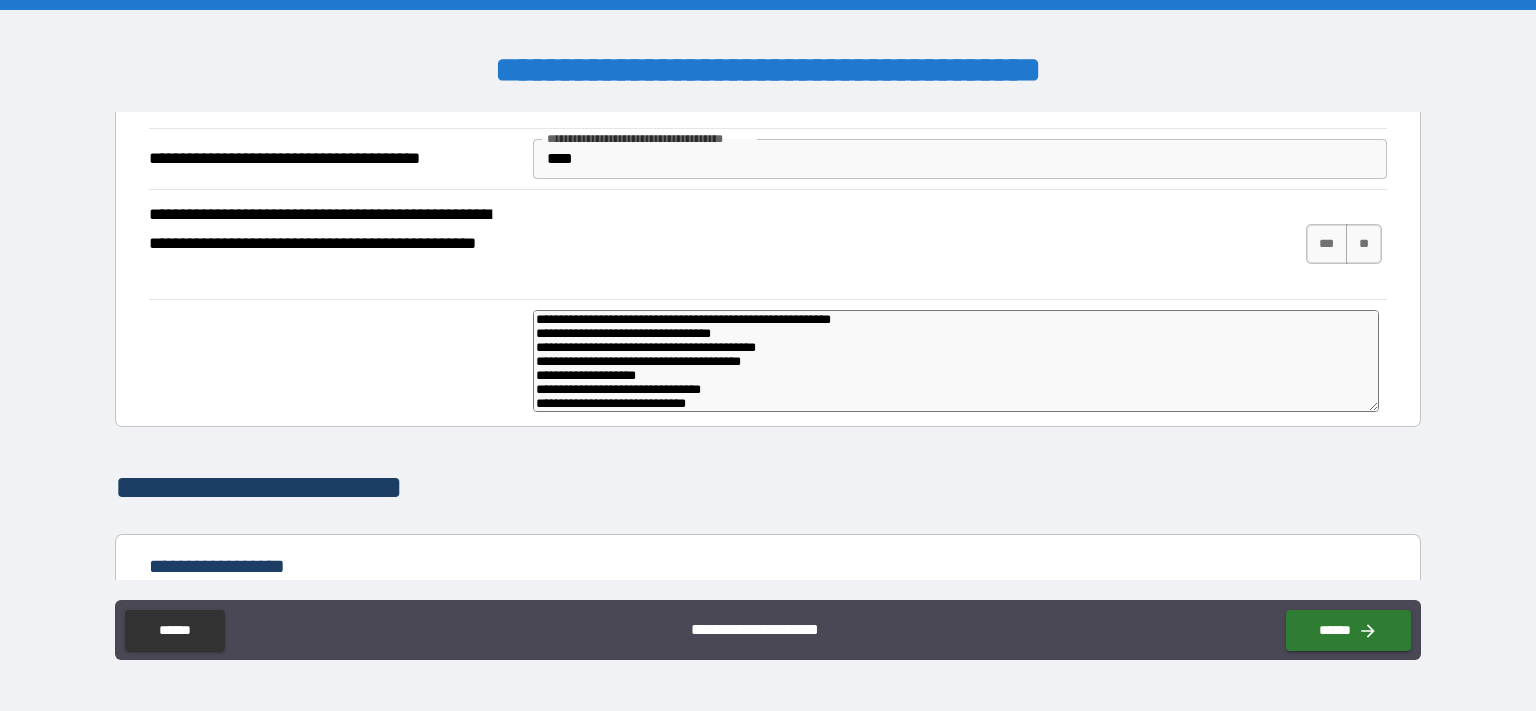 type on "*" 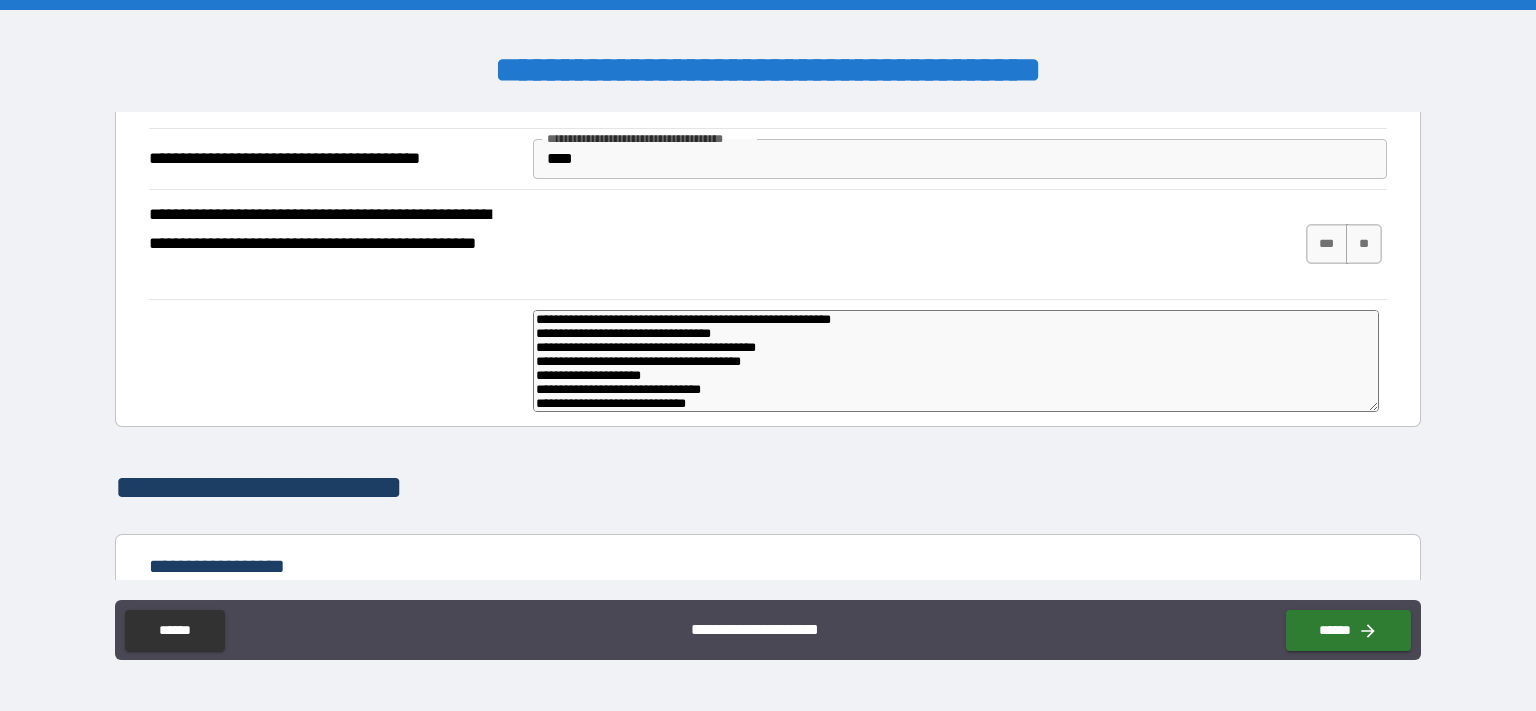 type on "**********" 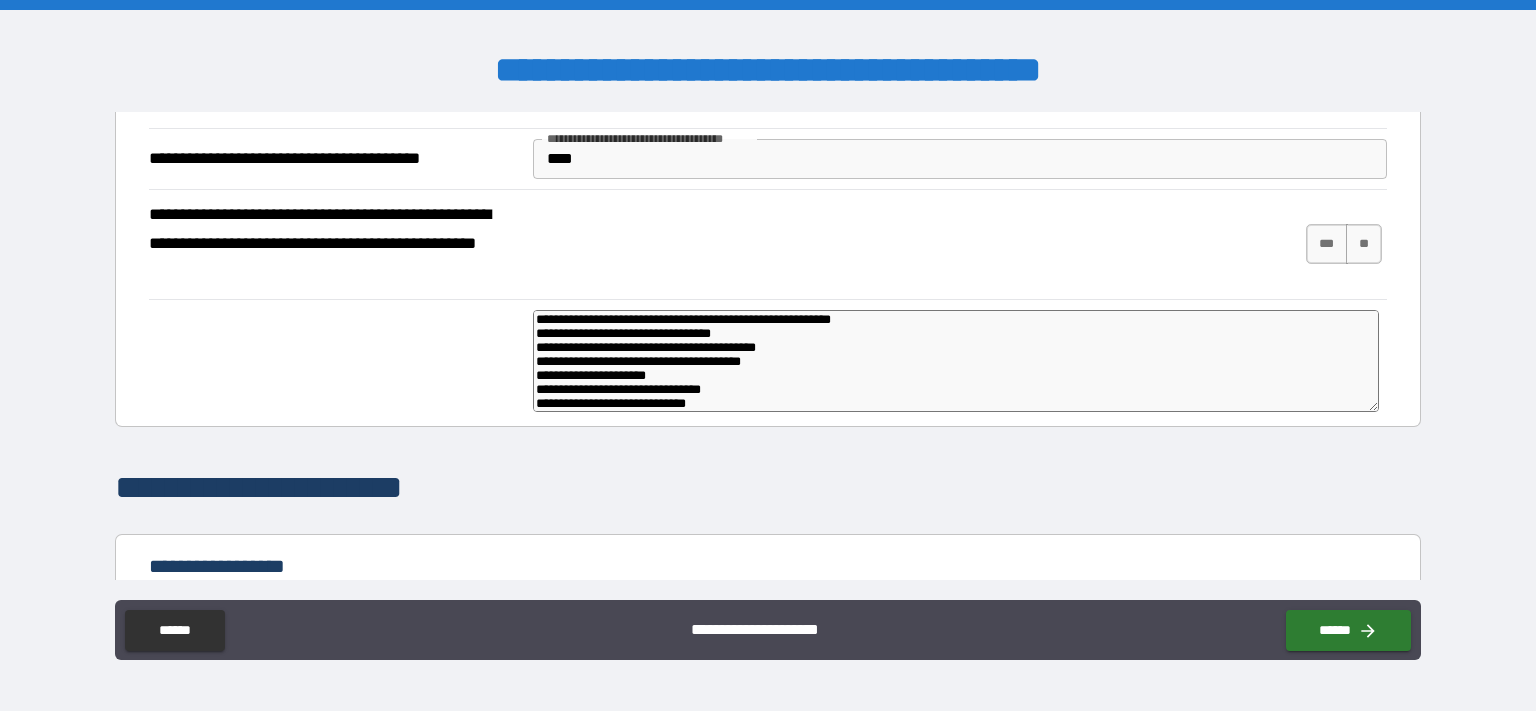 type on "**********" 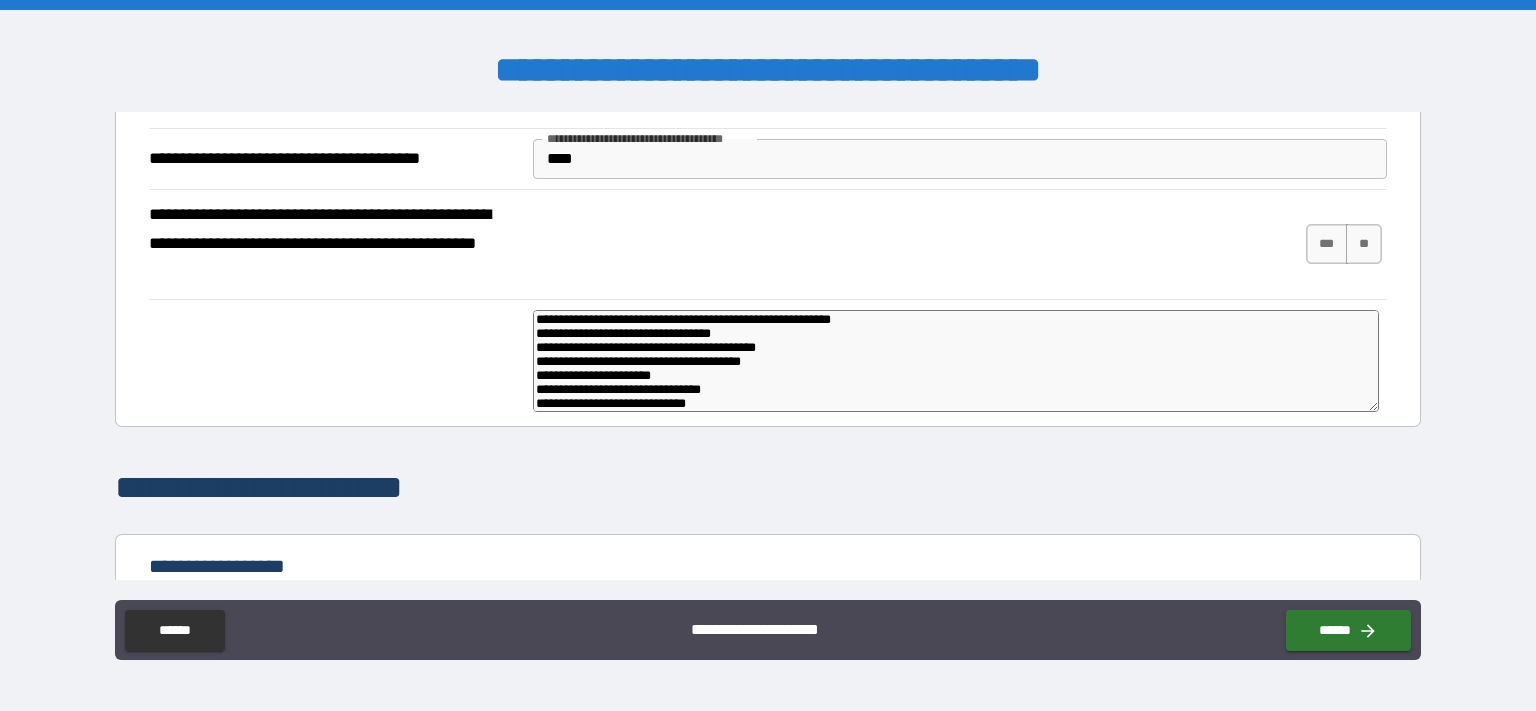 type on "**********" 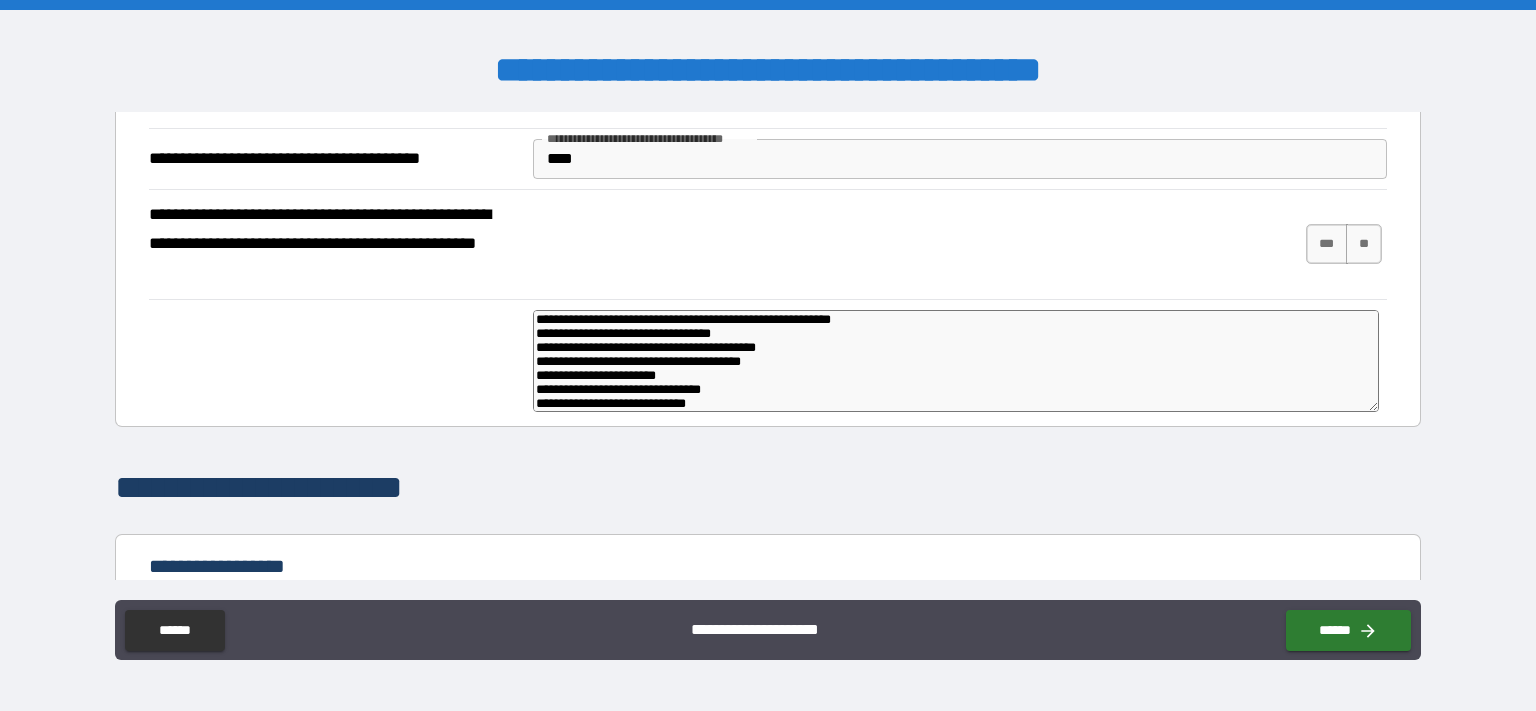 type on "**********" 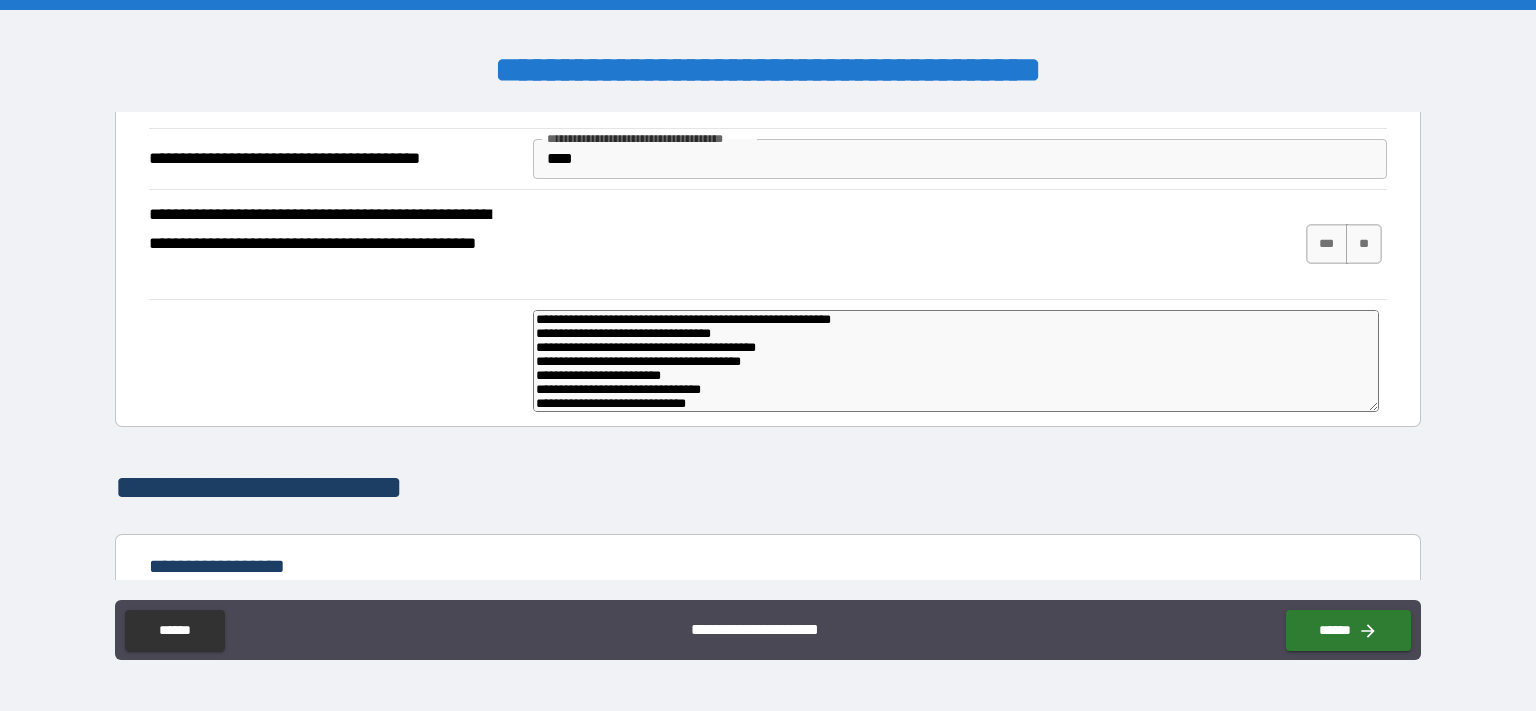 type on "**********" 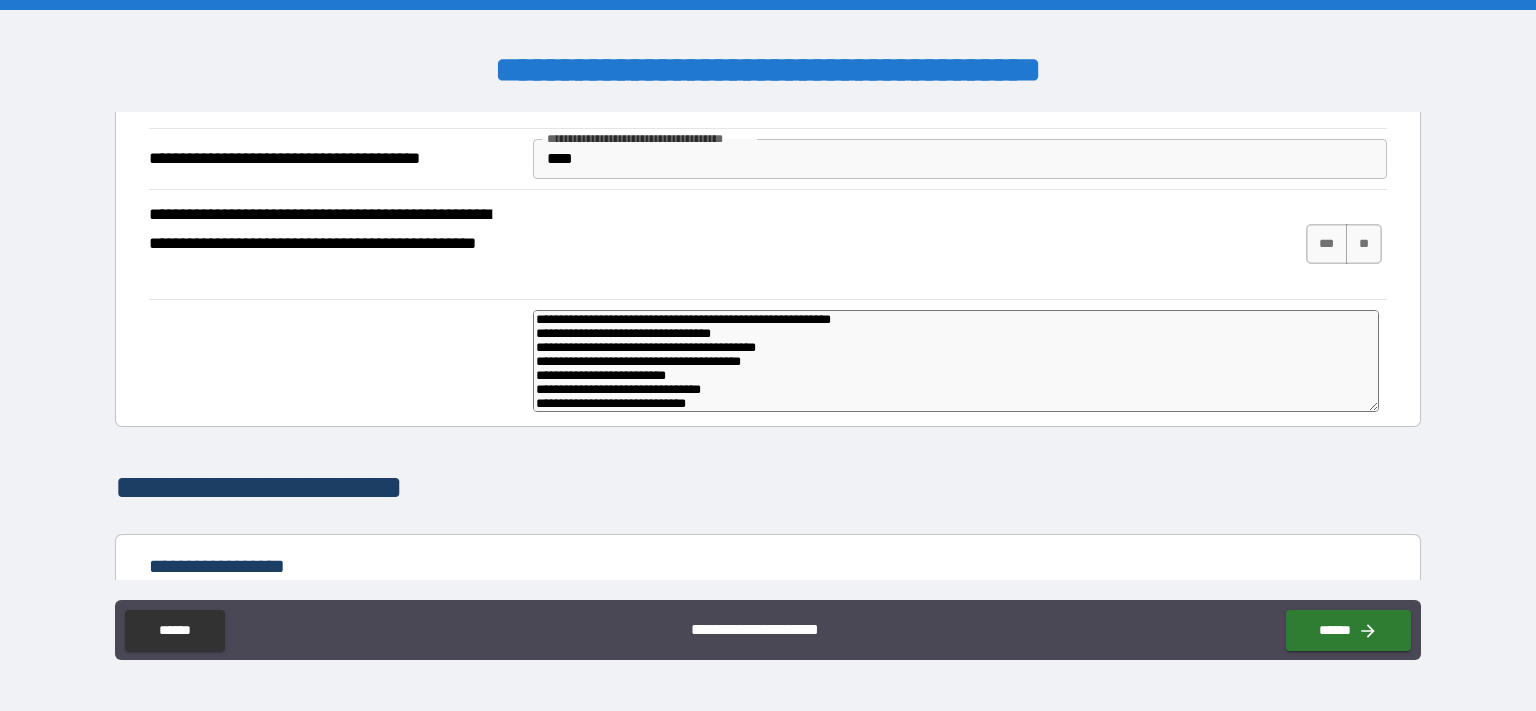 type on "**********" 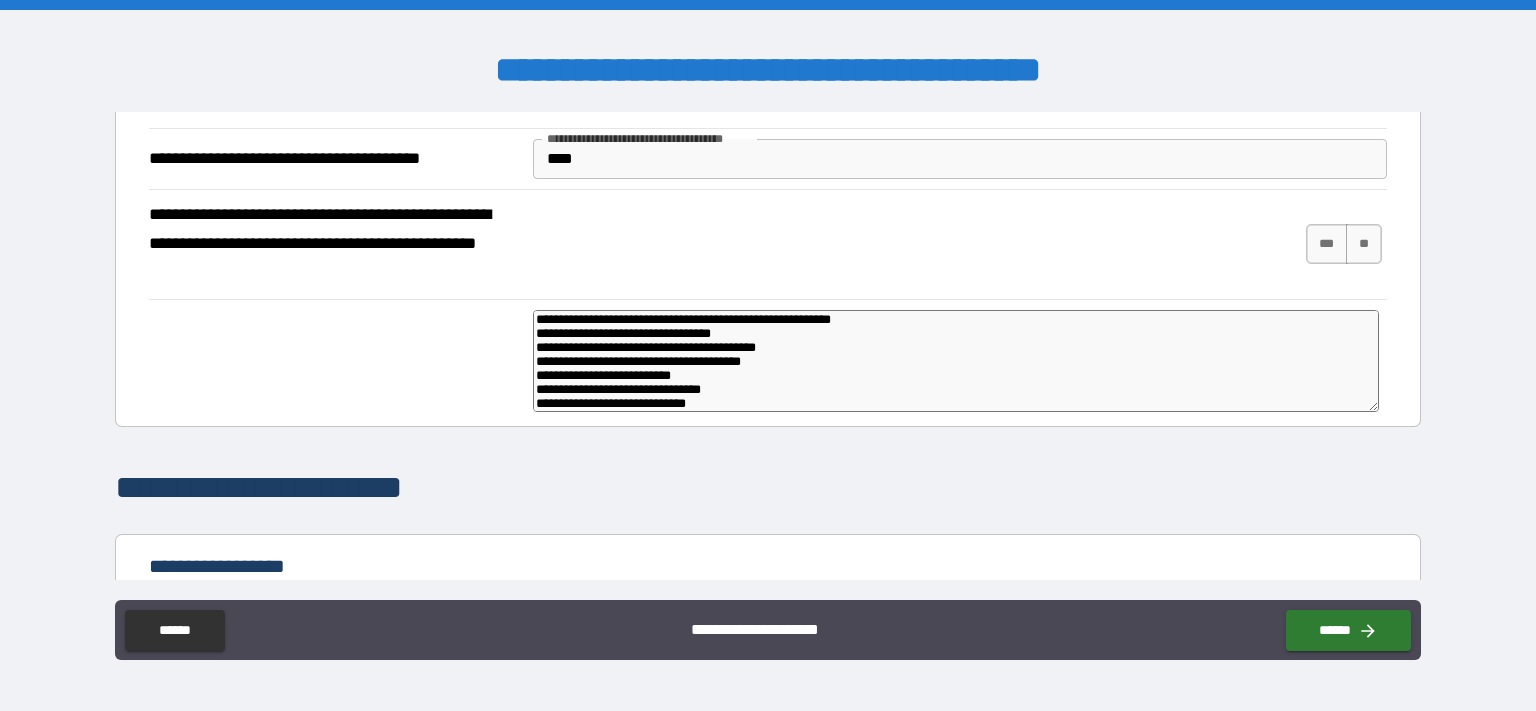 type on "**********" 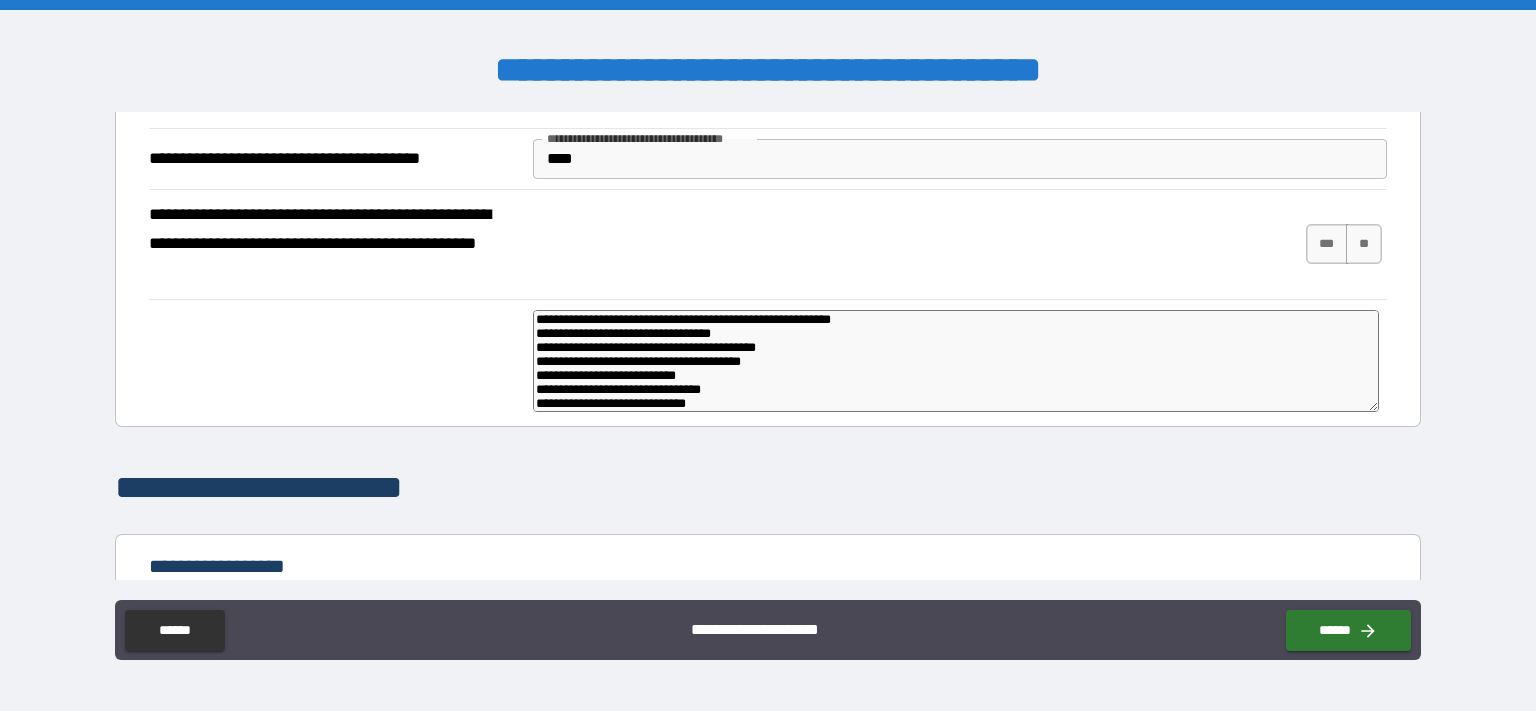 type on "**********" 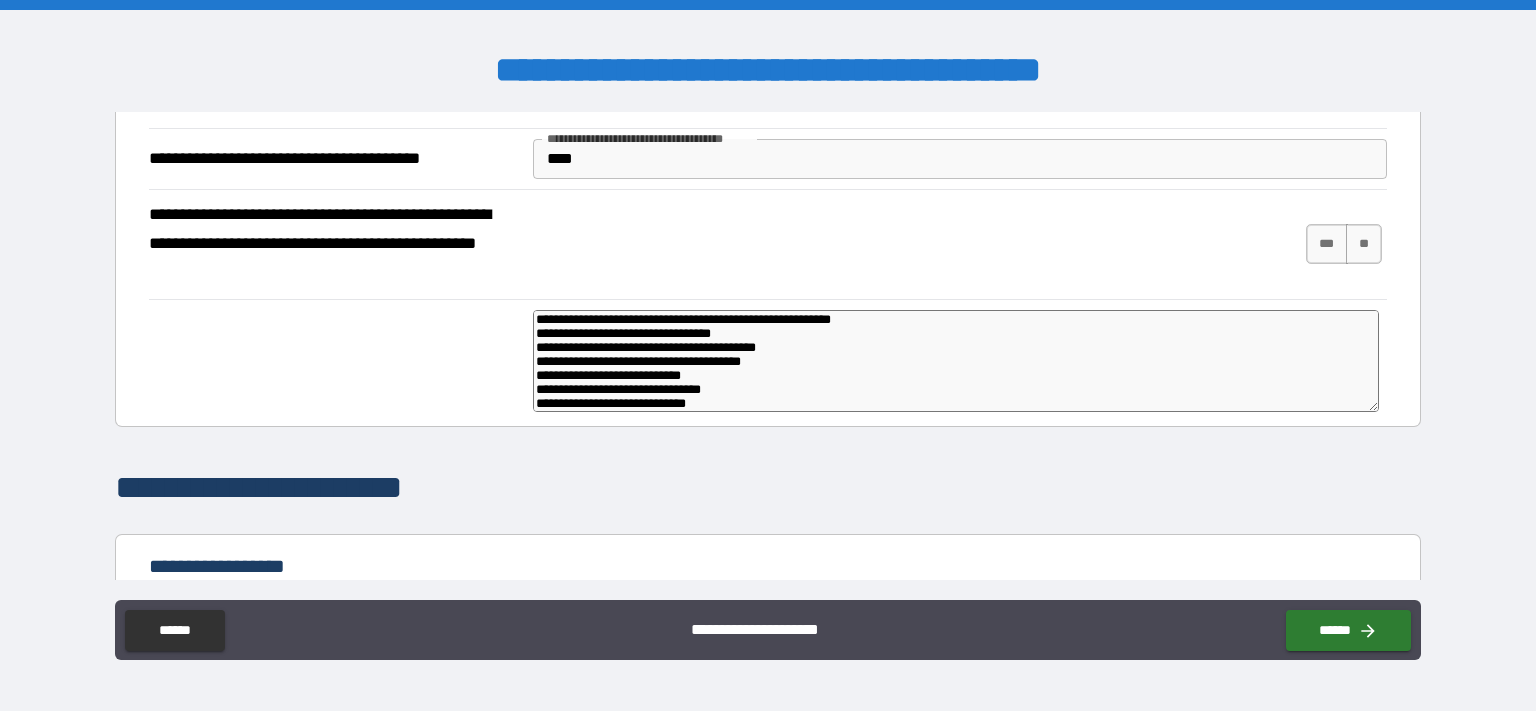 type on "**********" 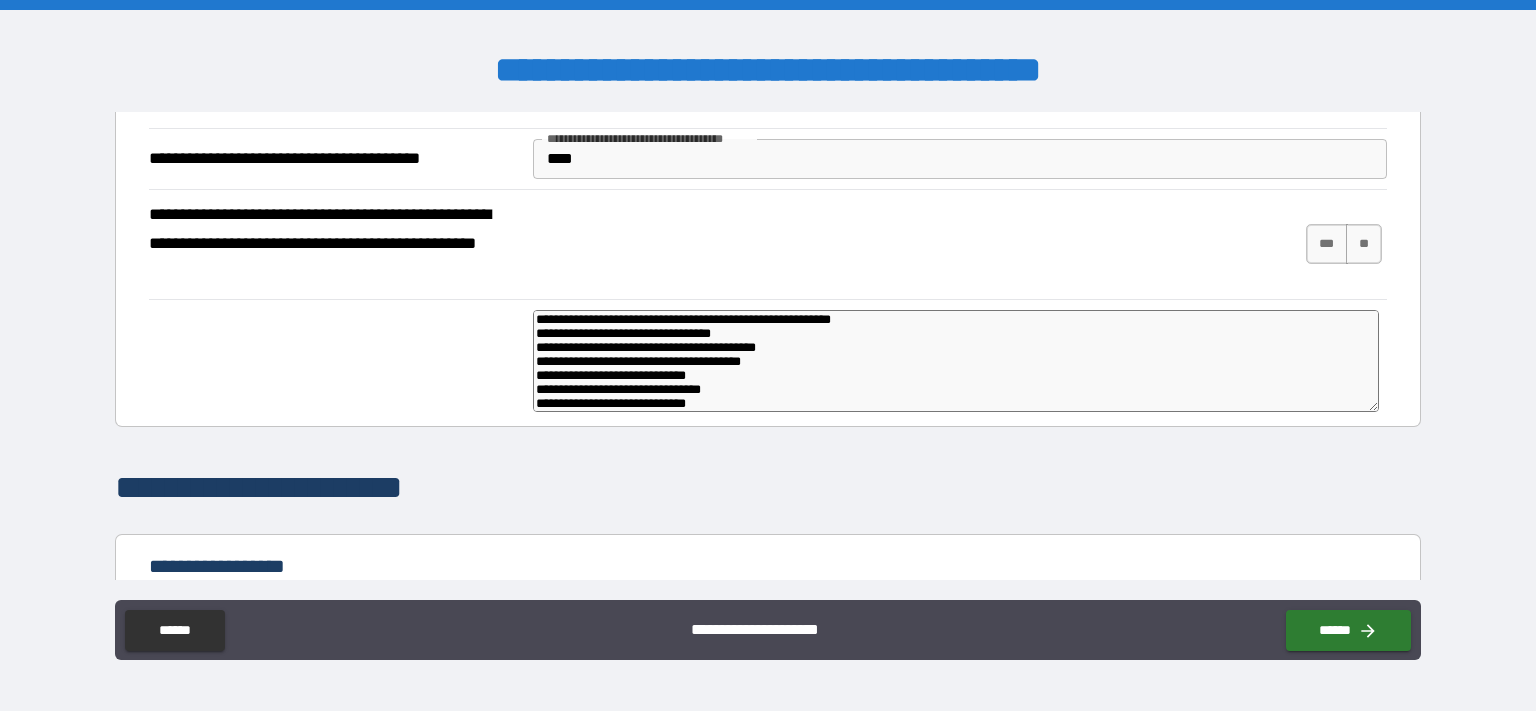 type on "**********" 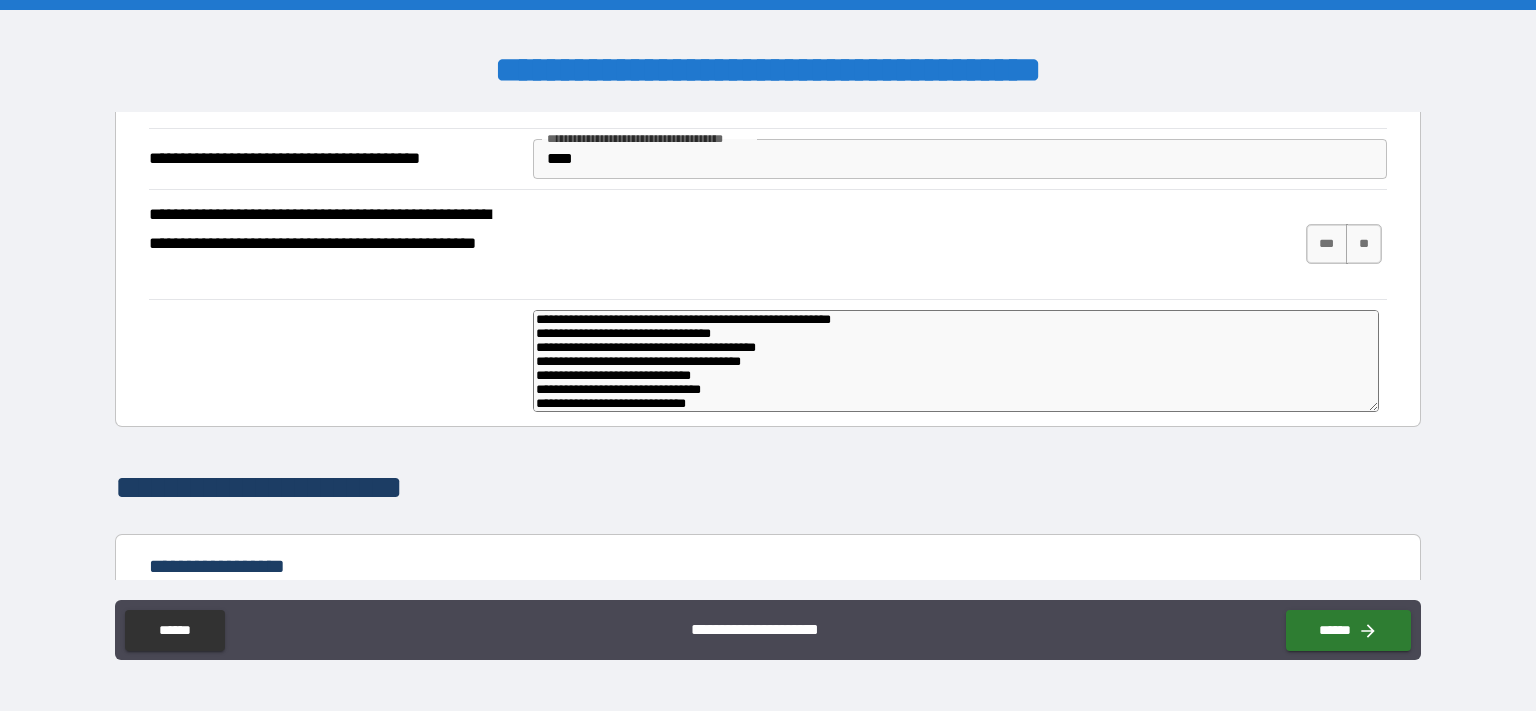 type on "**********" 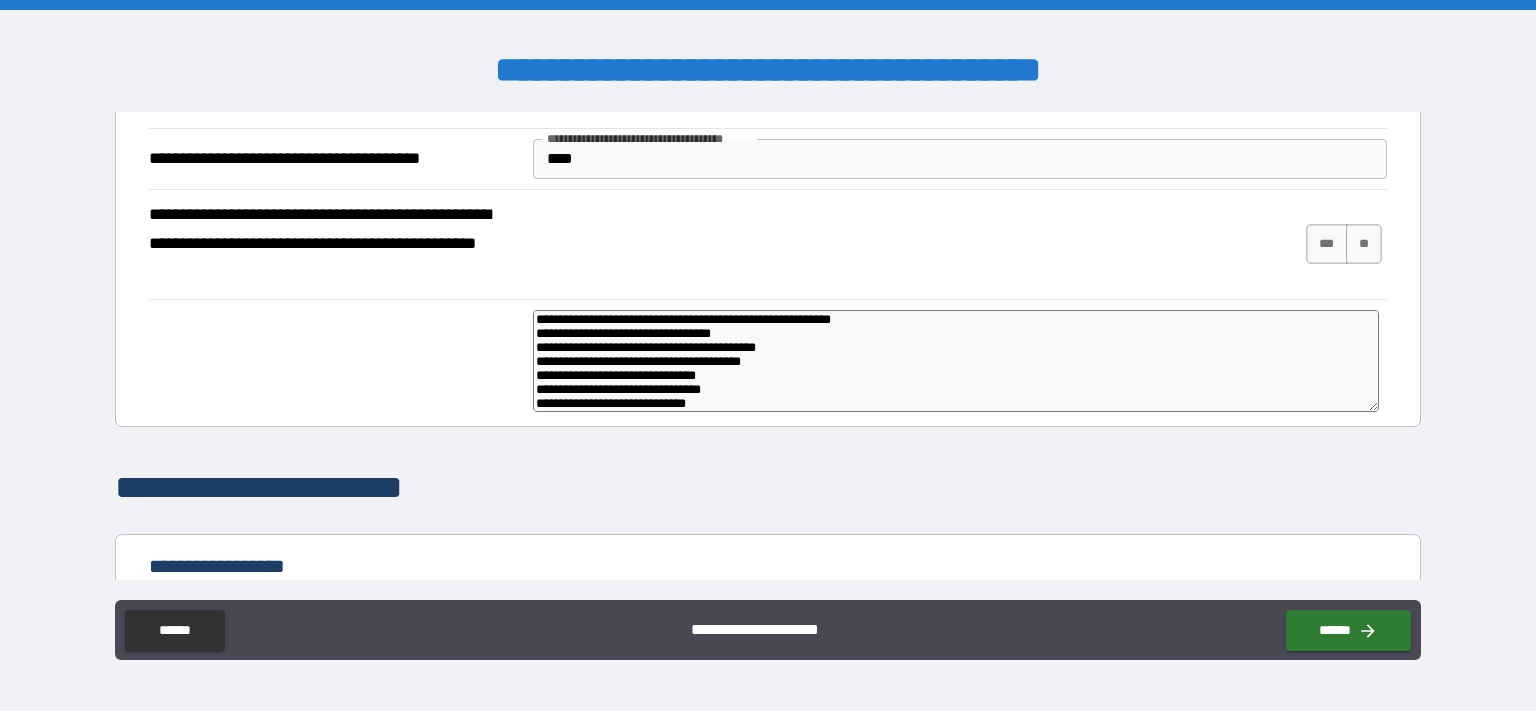 type on "**********" 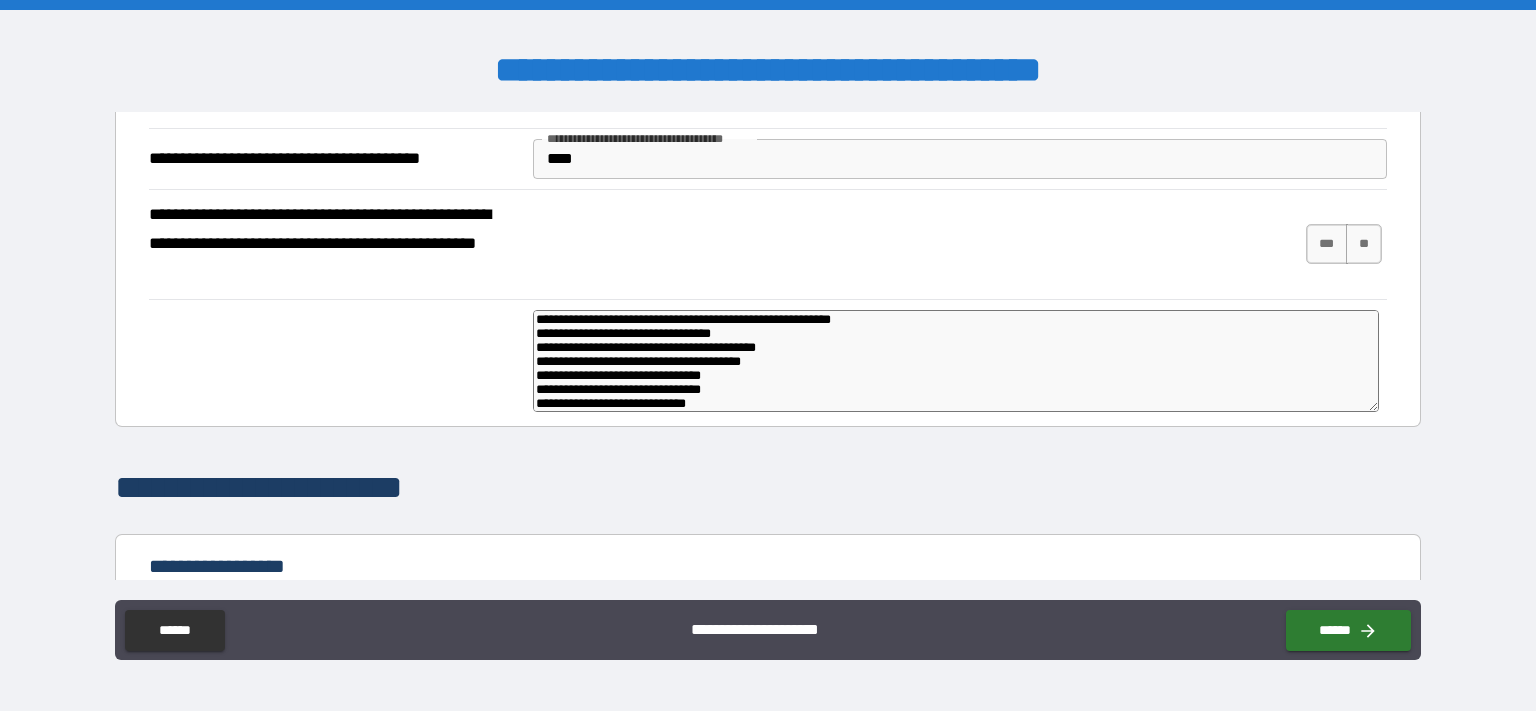 type on "**********" 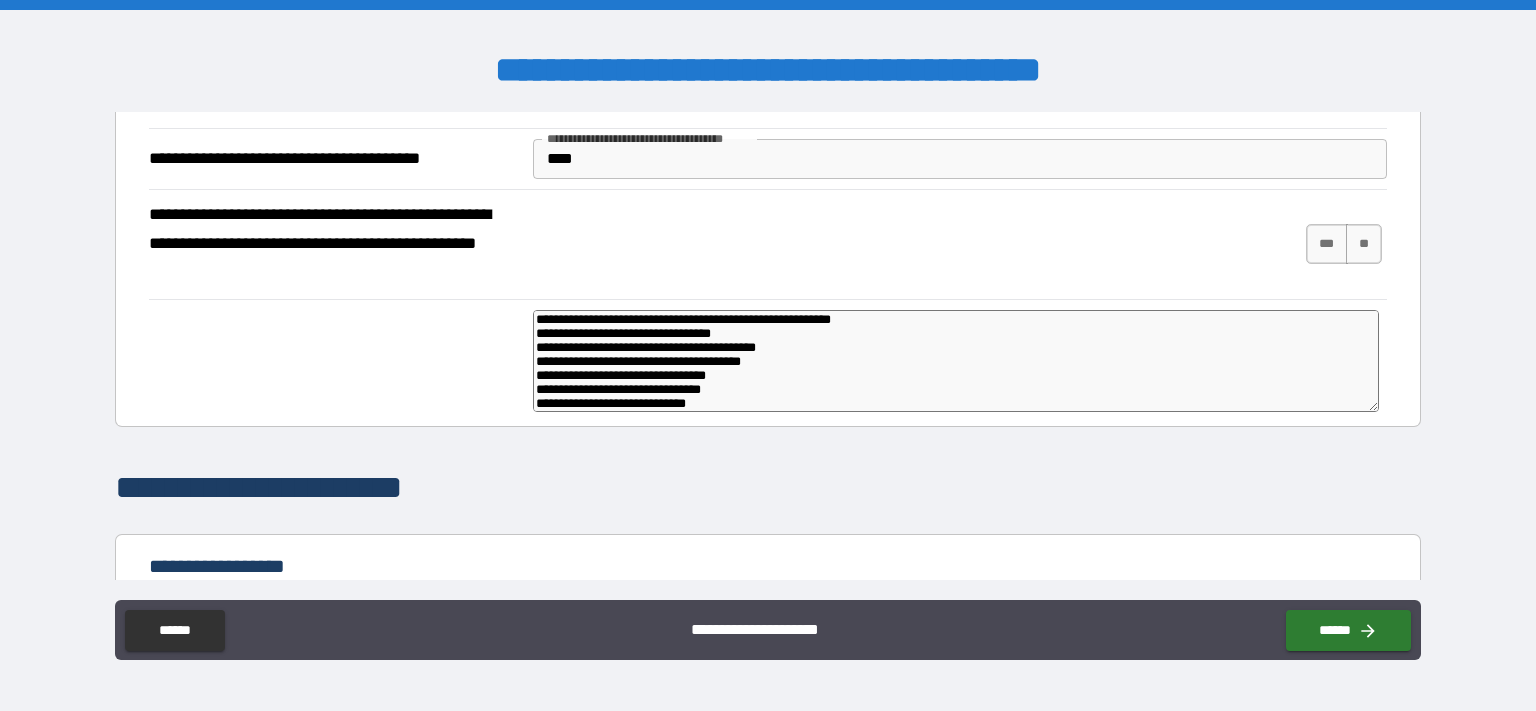 type on "**********" 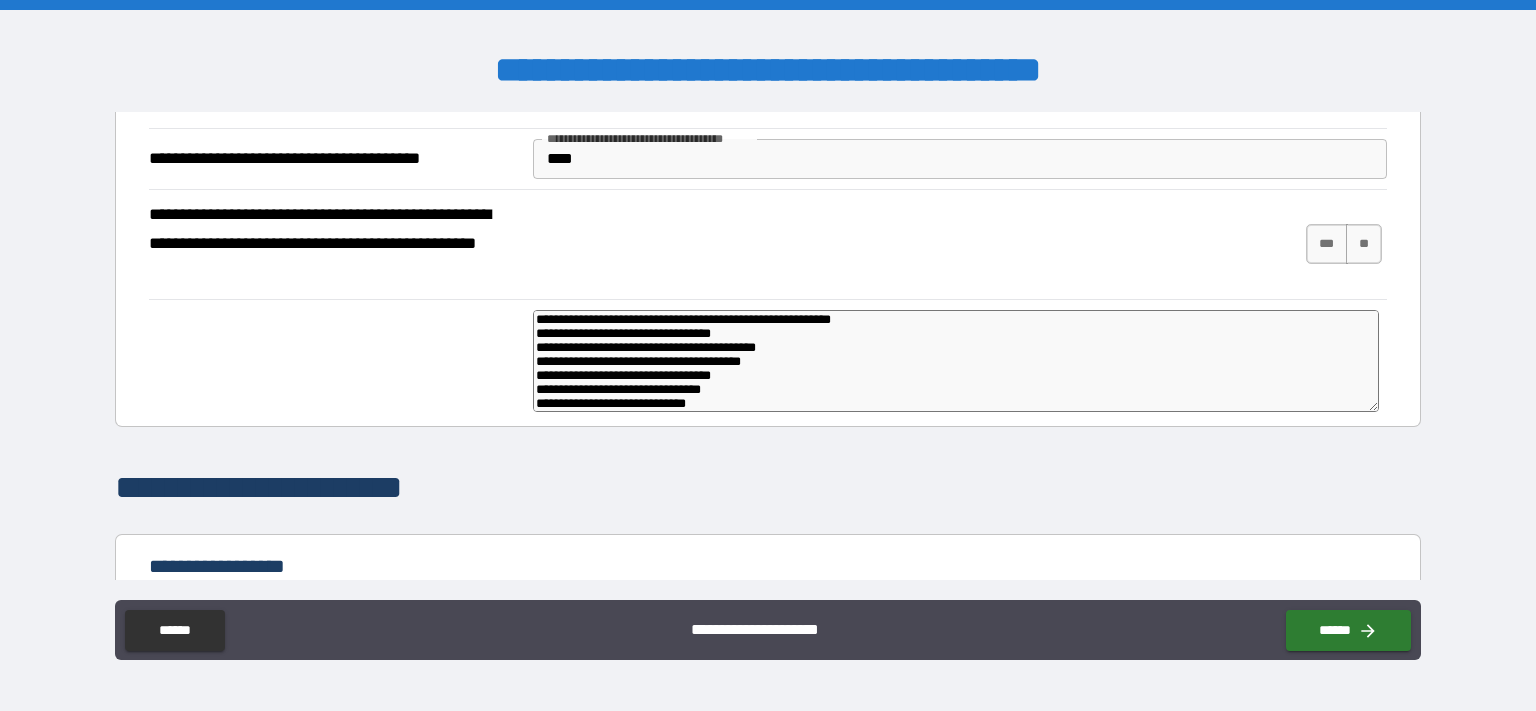 type on "**********" 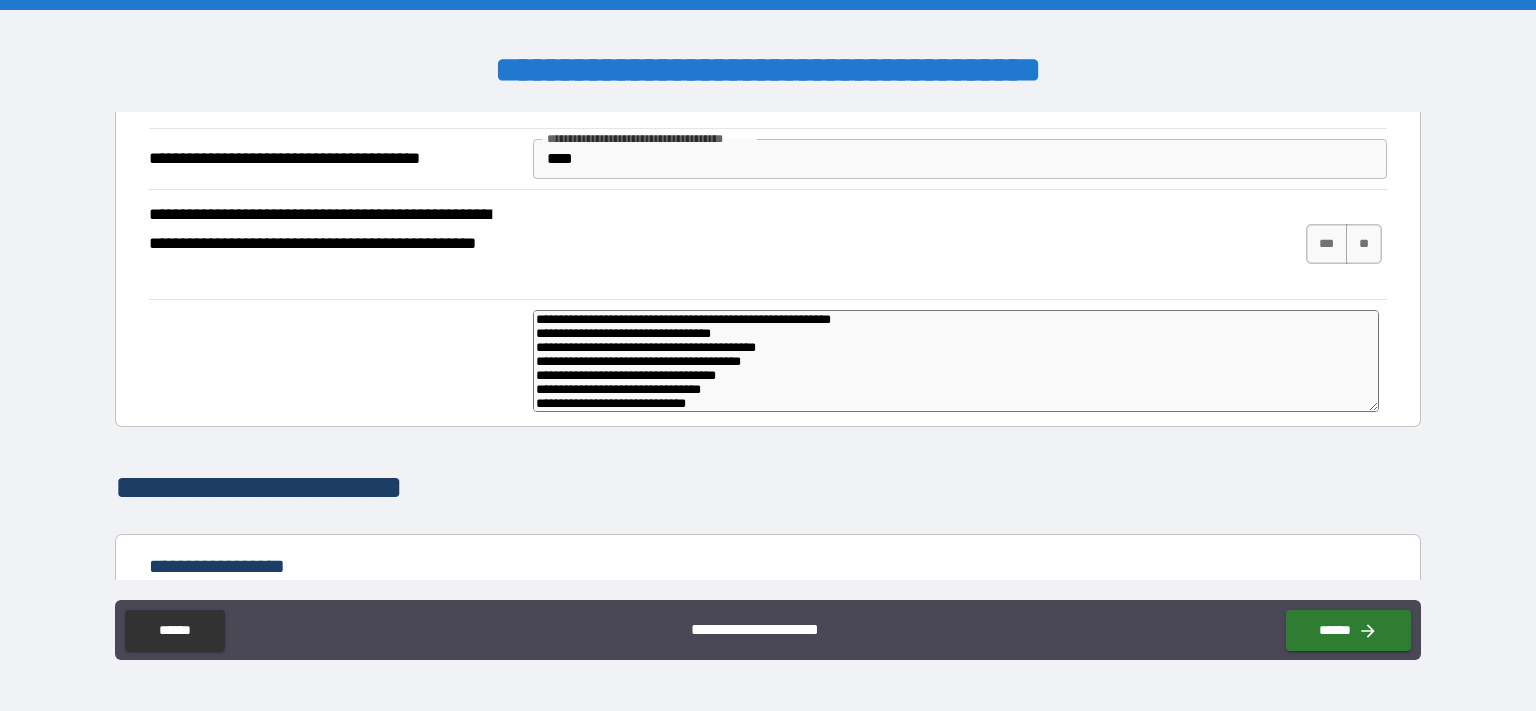 type on "**********" 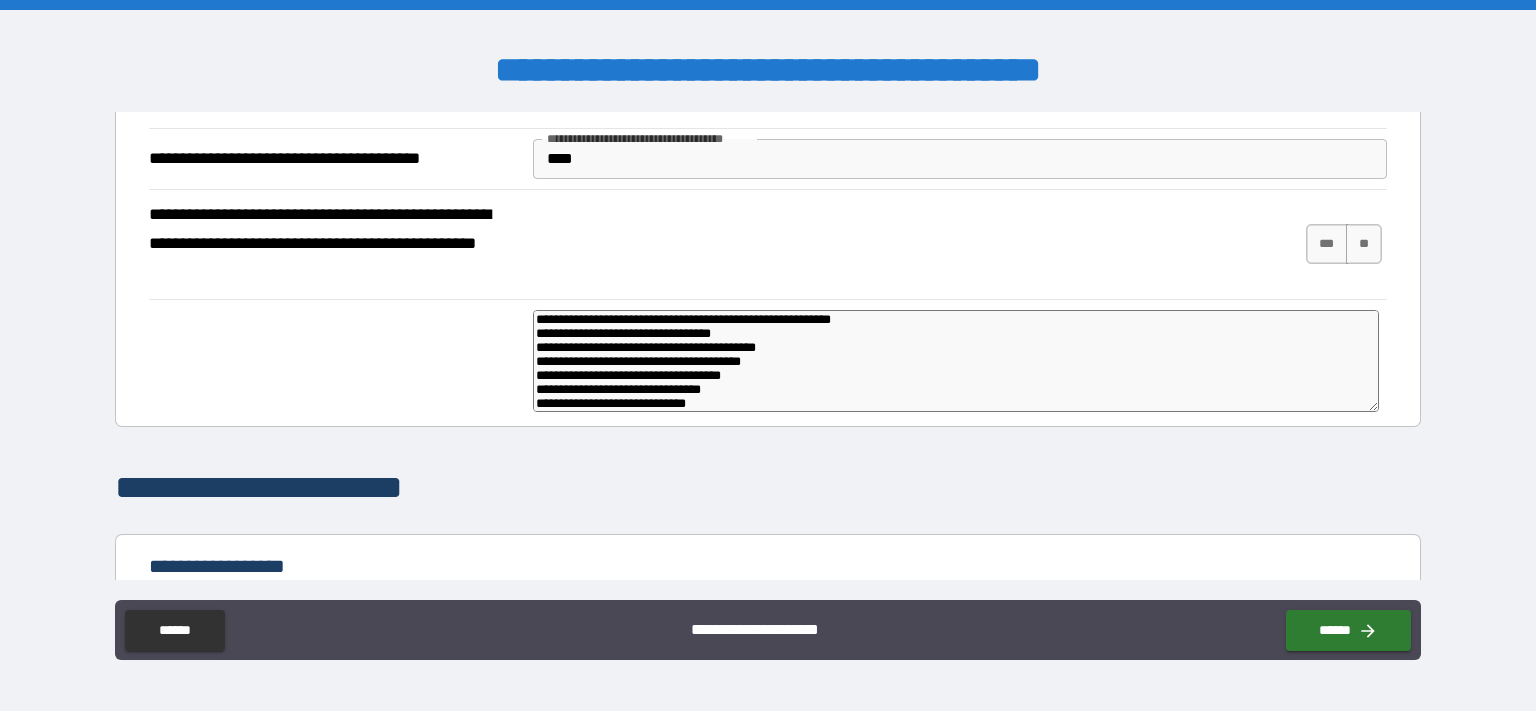 type on "**********" 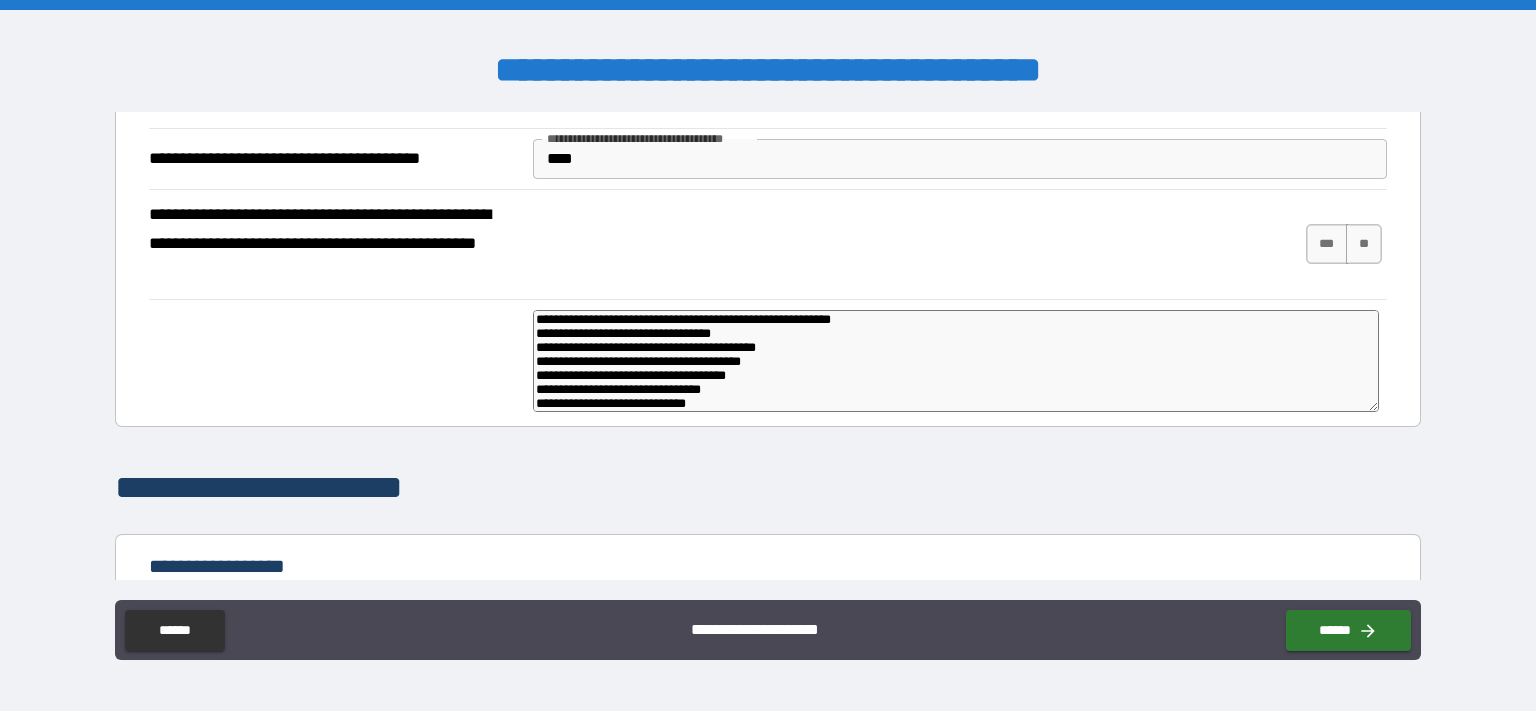 type on "**********" 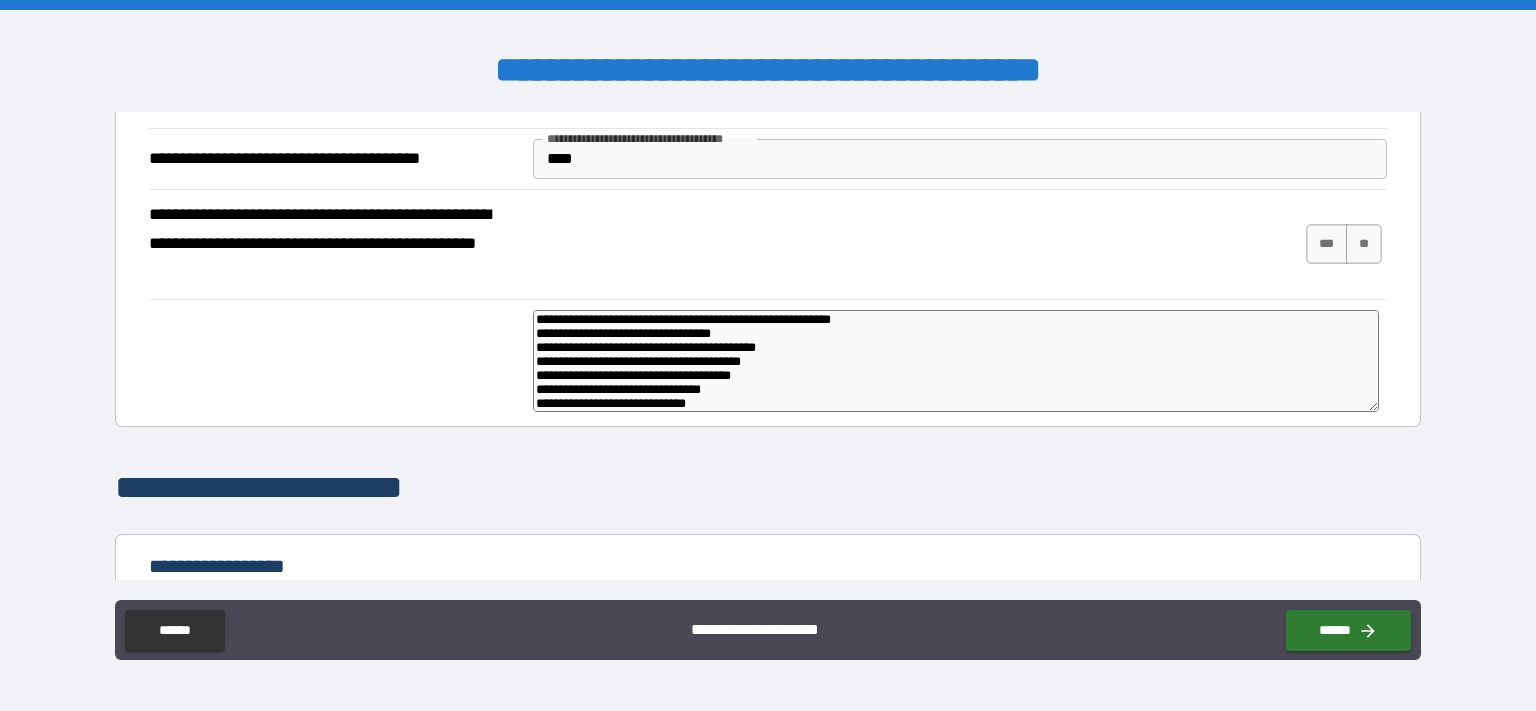 type on "**********" 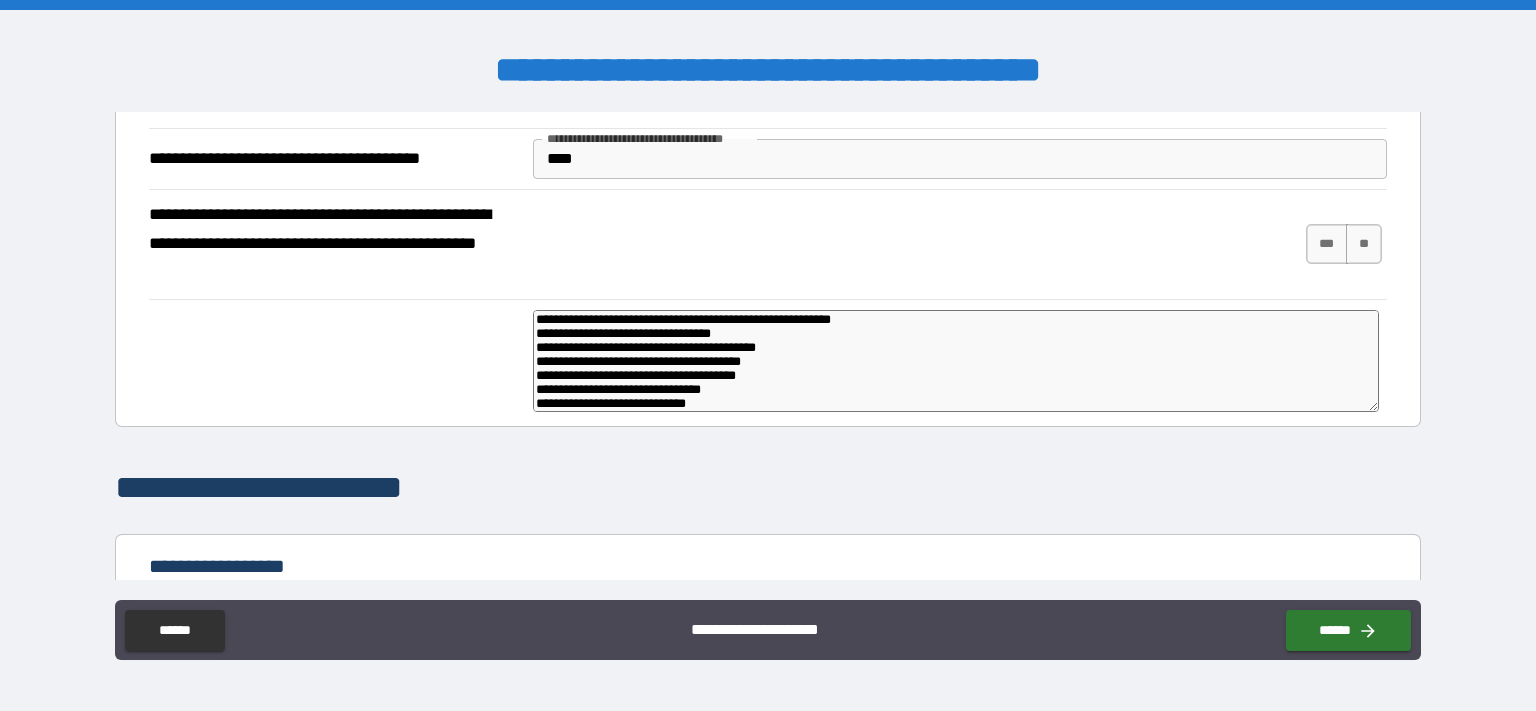 type on "**********" 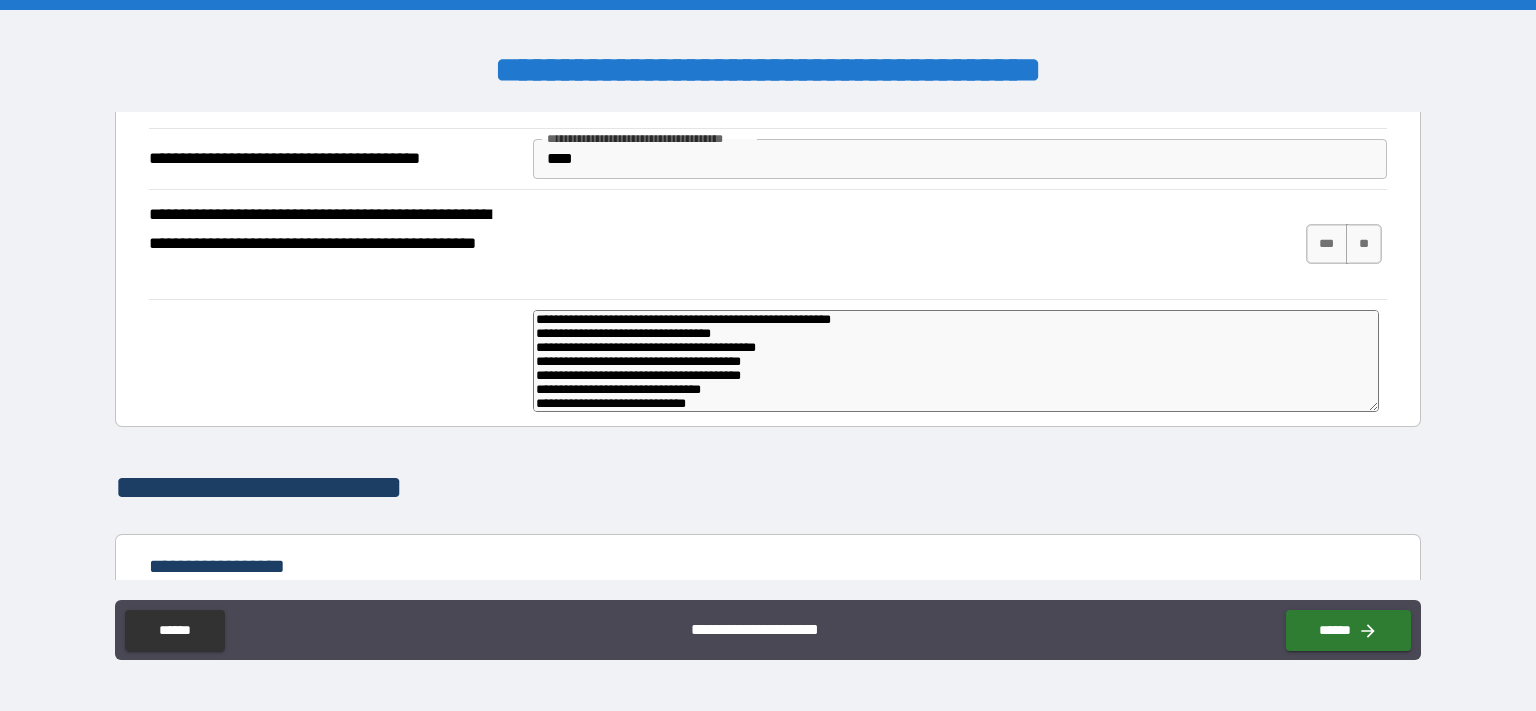 type on "**********" 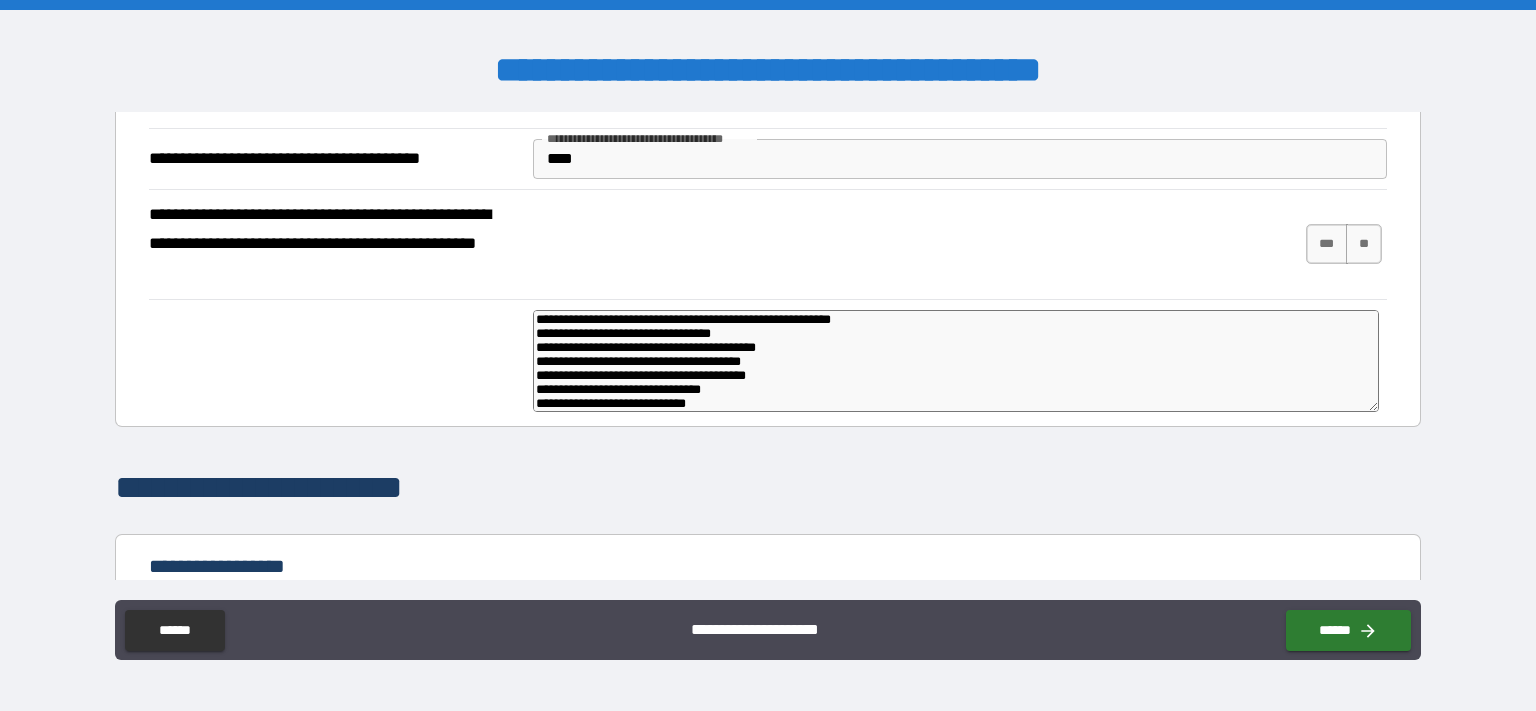 type on "*" 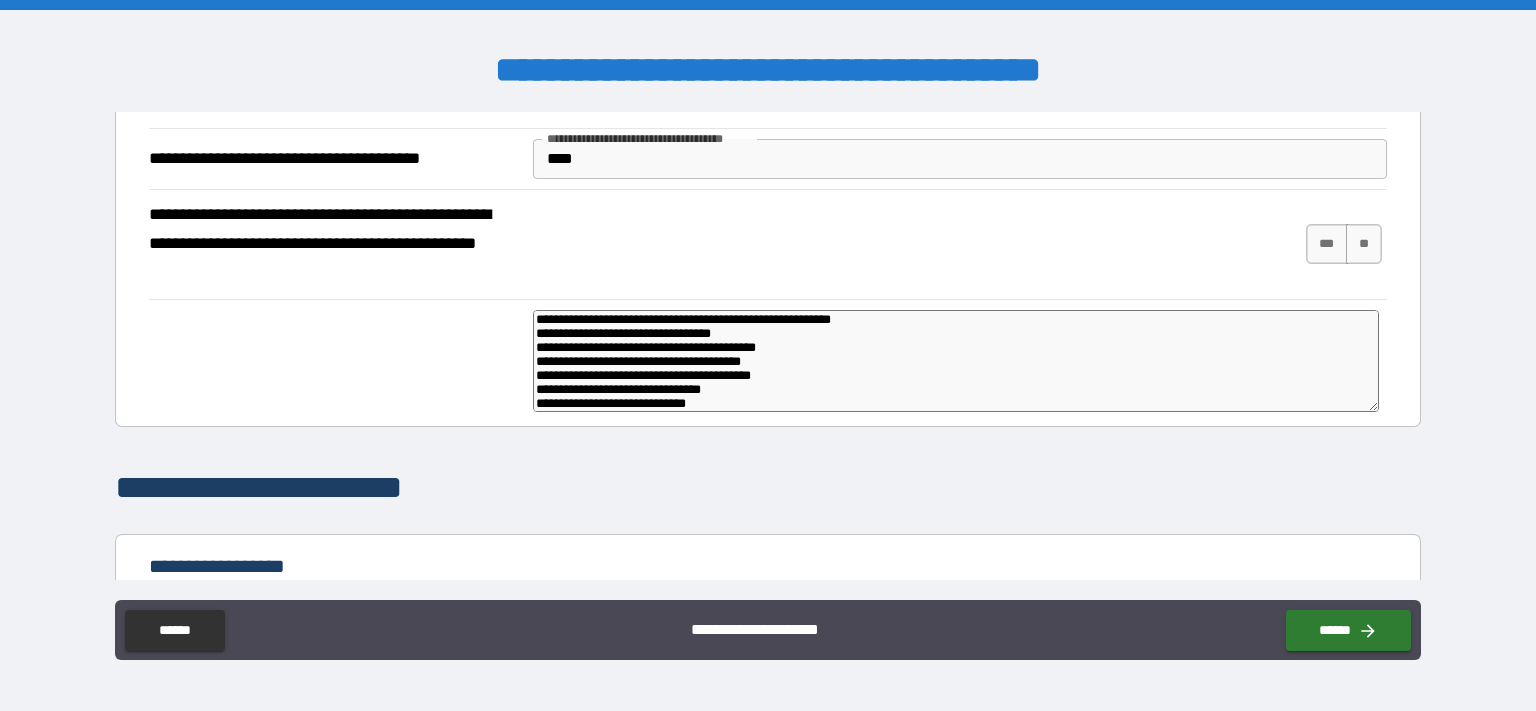 type on "*" 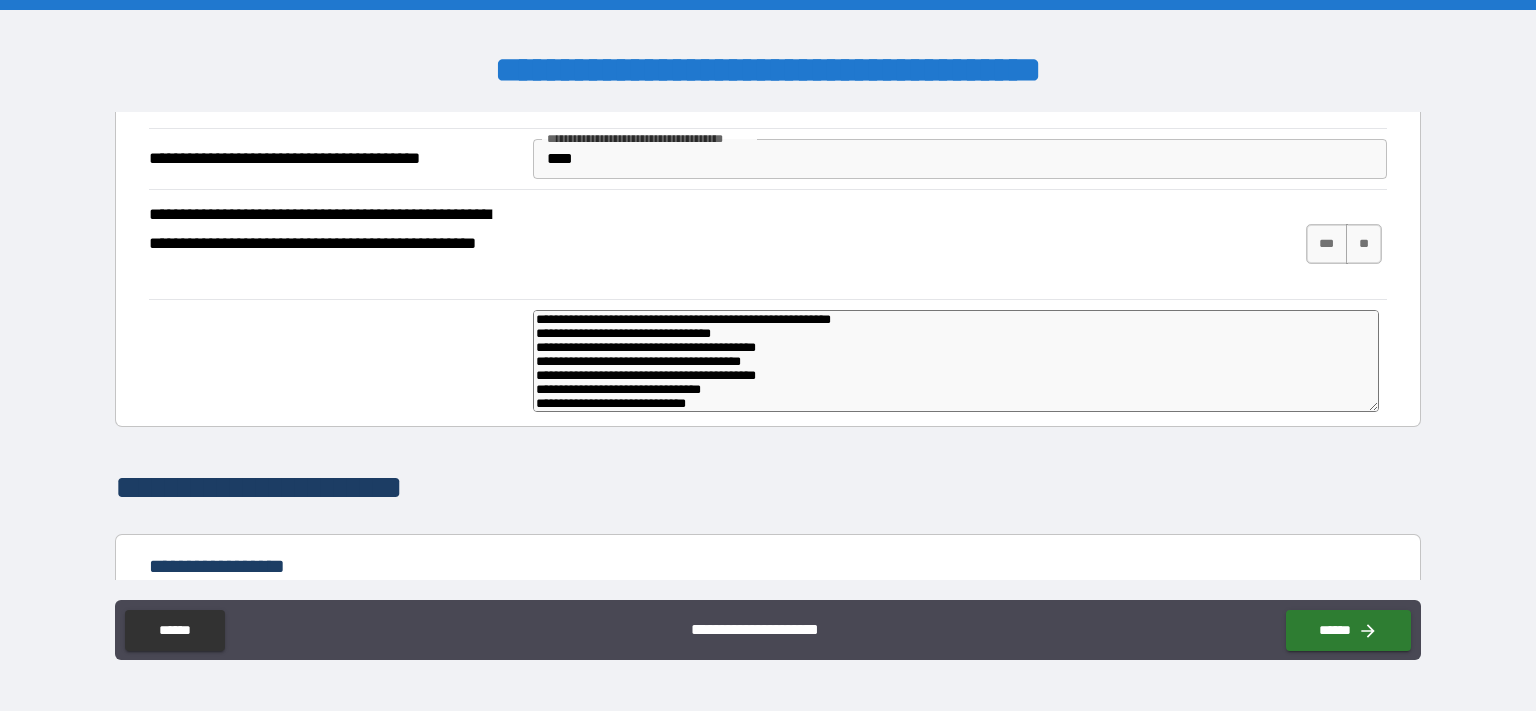 type on "*" 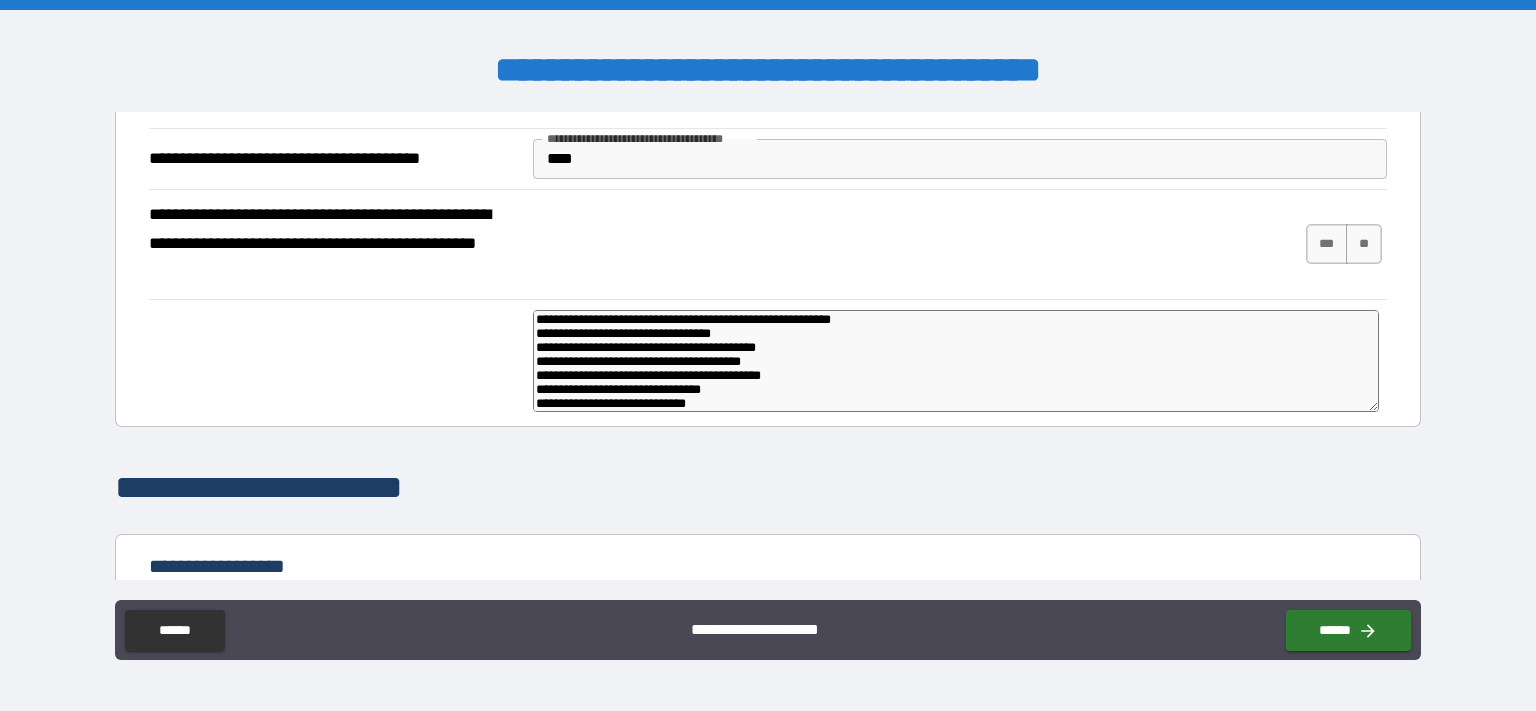 type on "*" 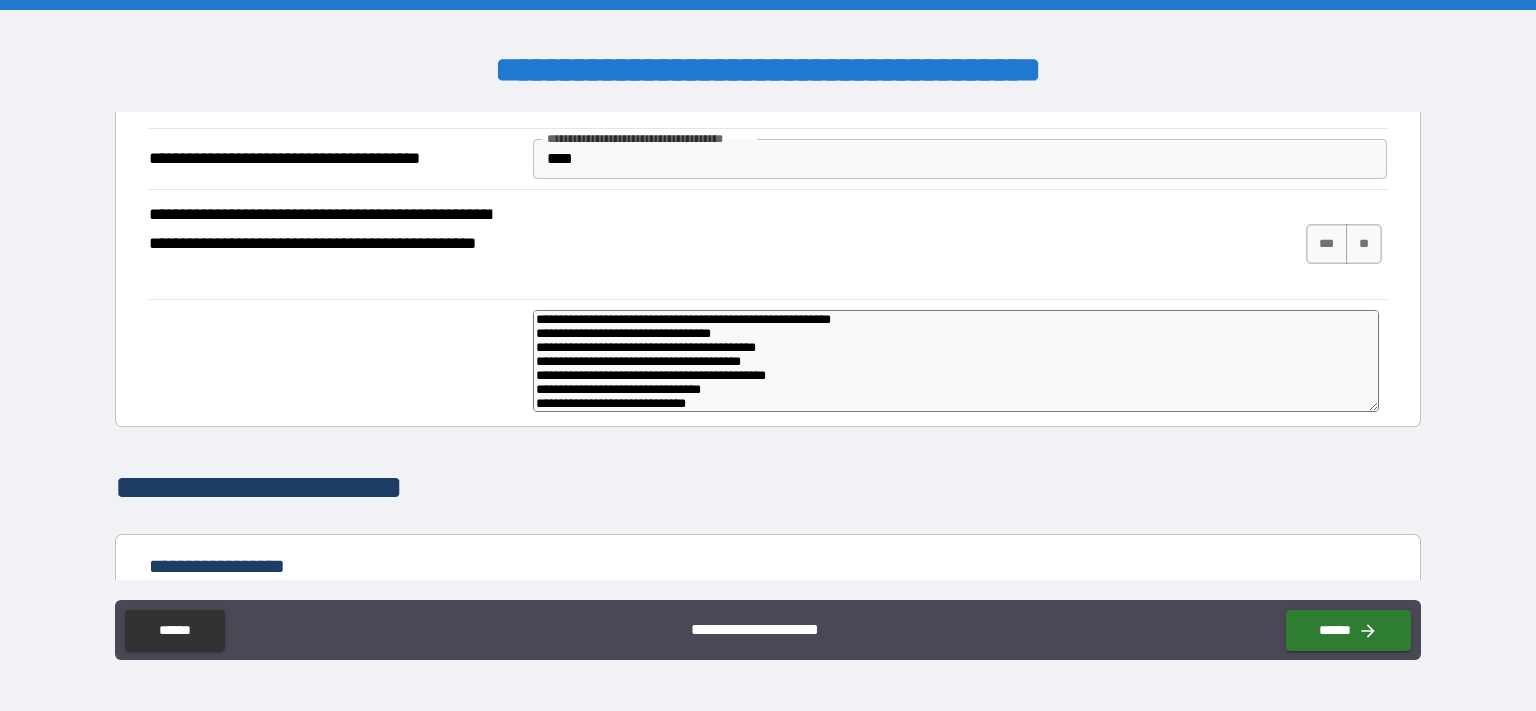 type on "*" 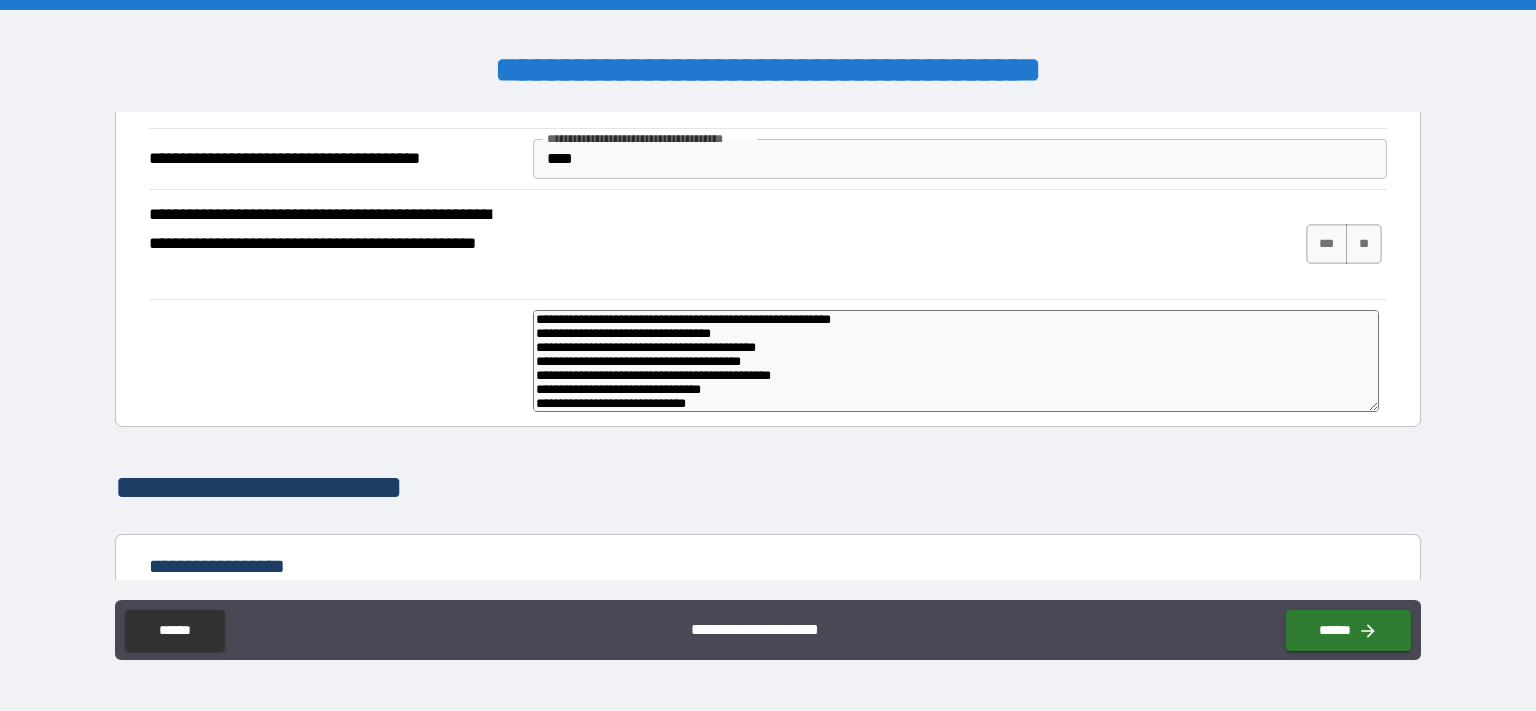 type on "*" 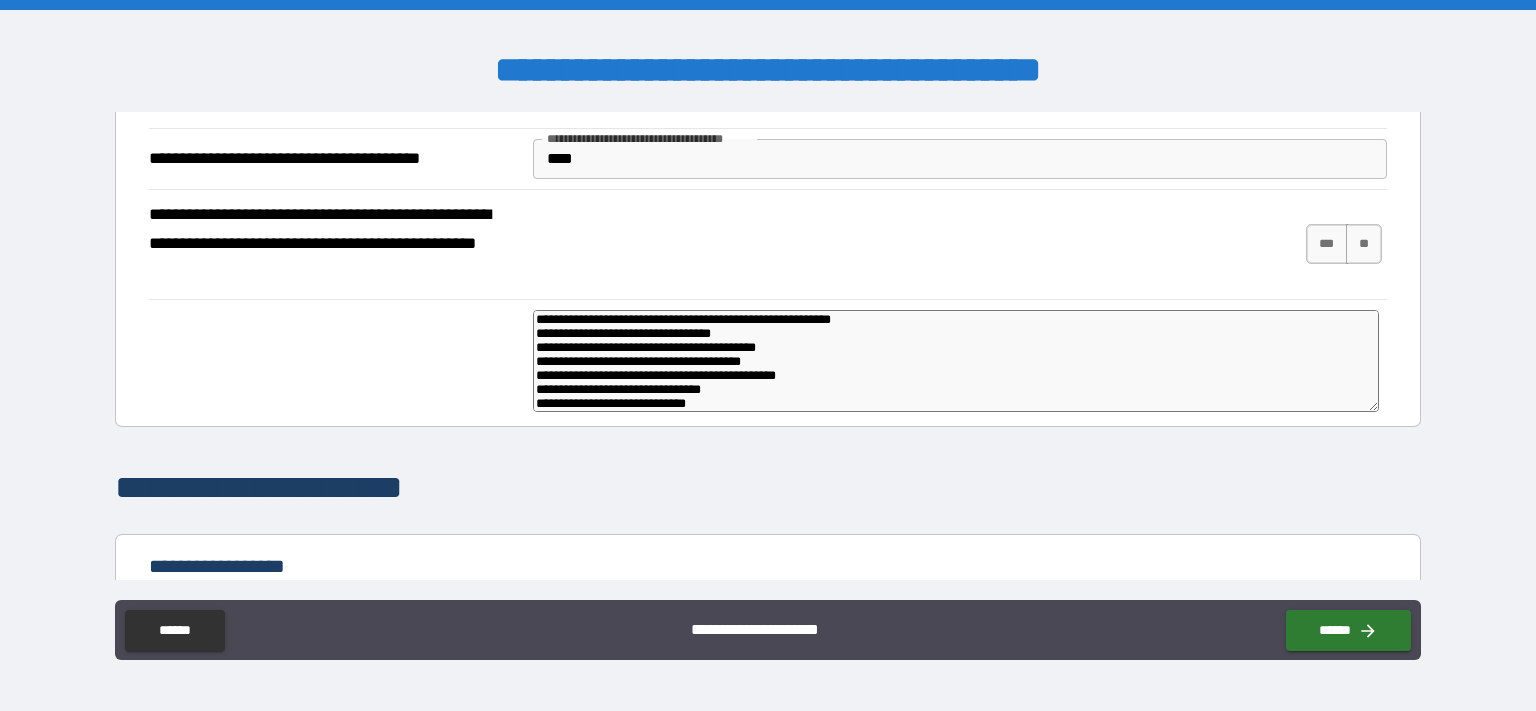 type on "*" 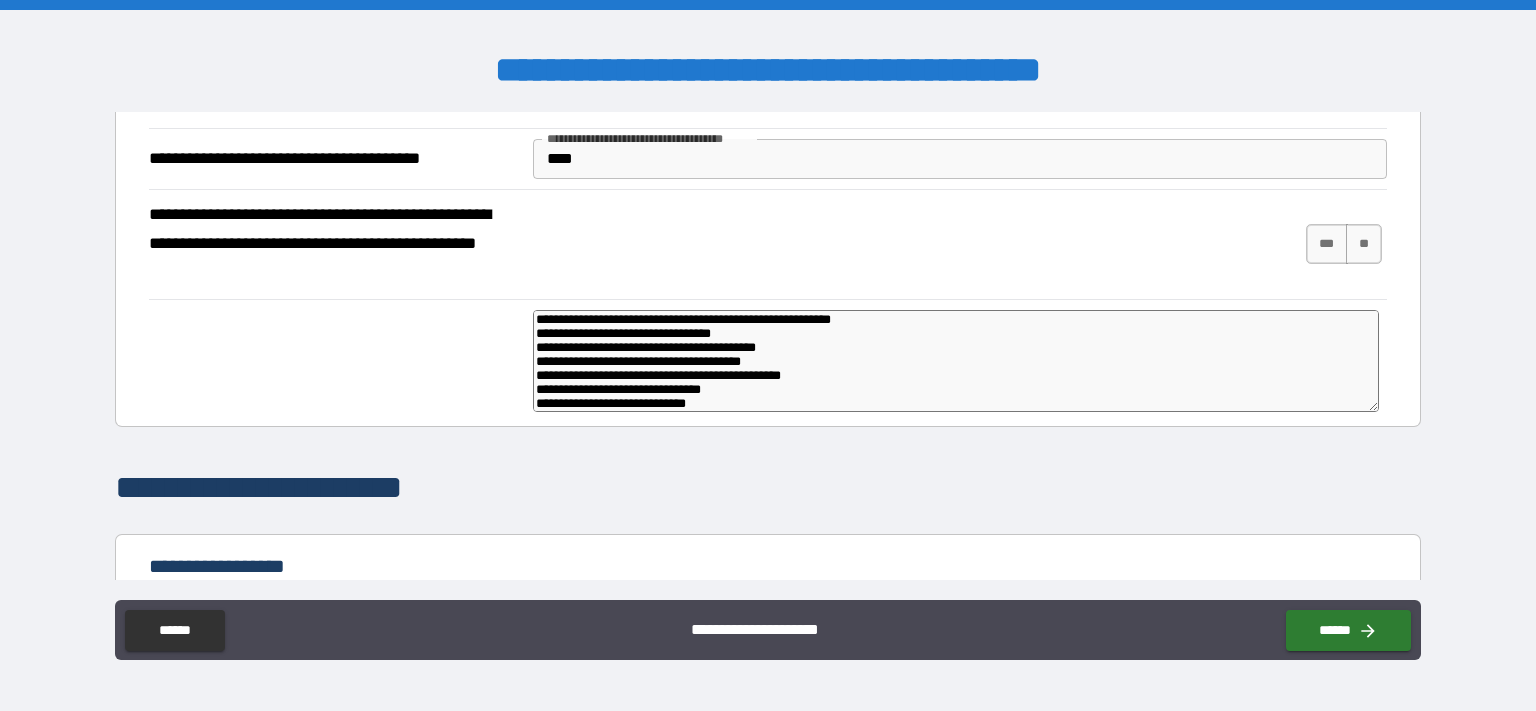 type on "*" 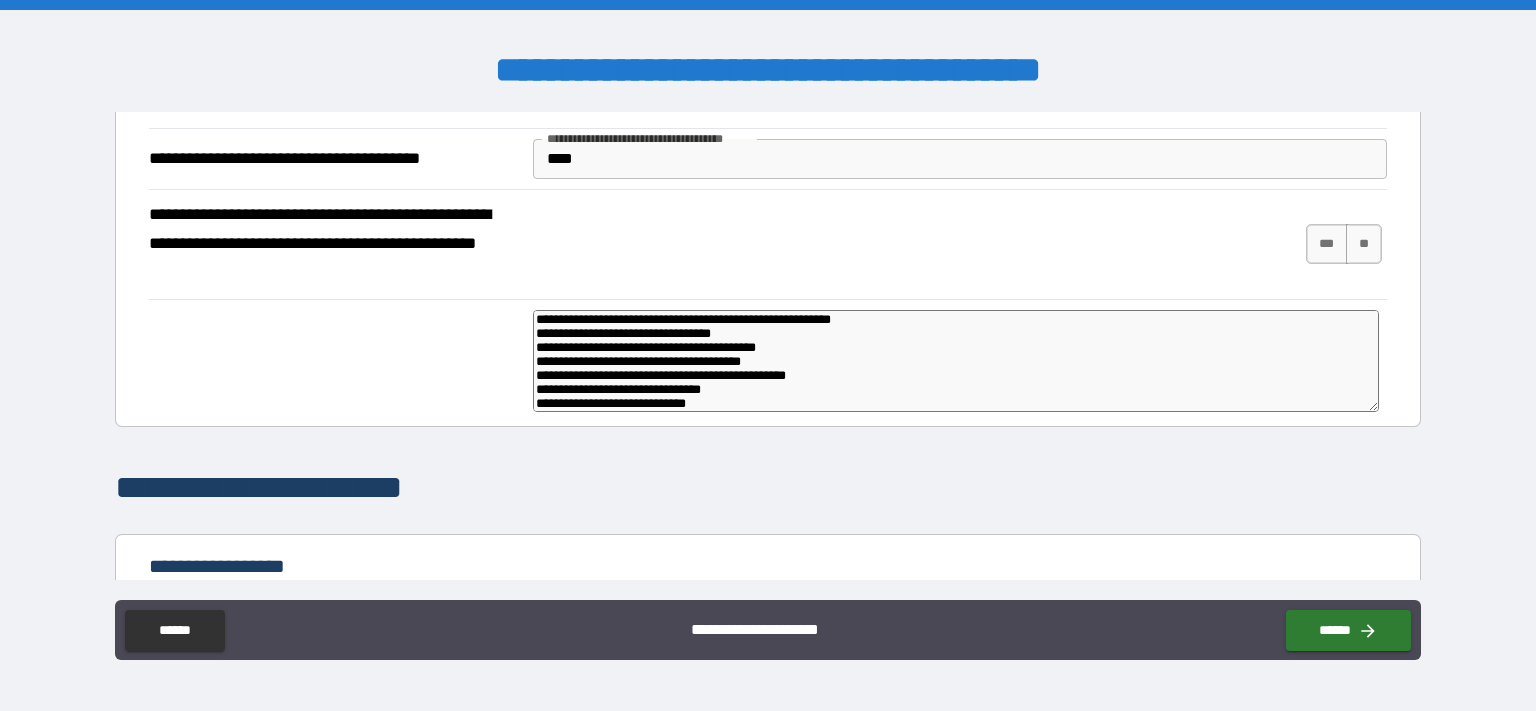 type on "*" 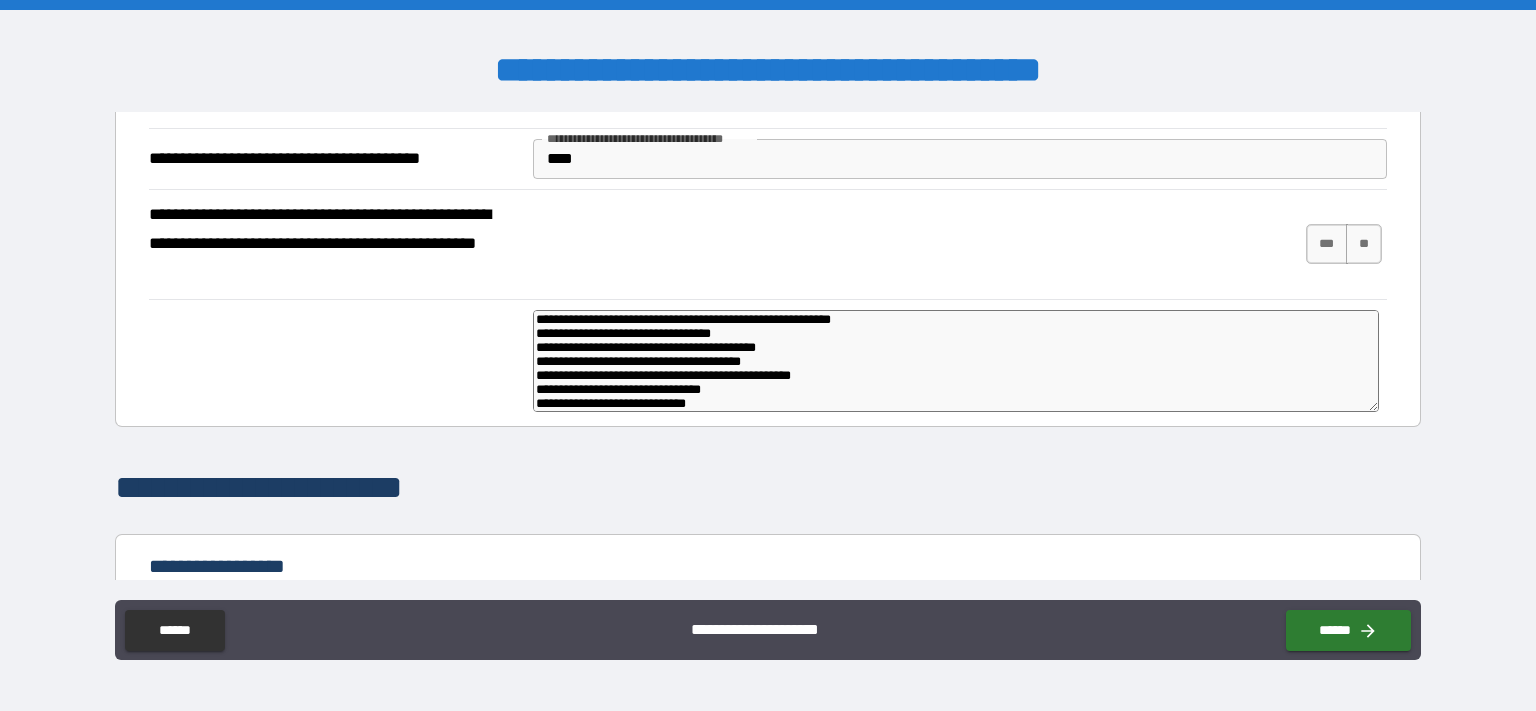 type on "*" 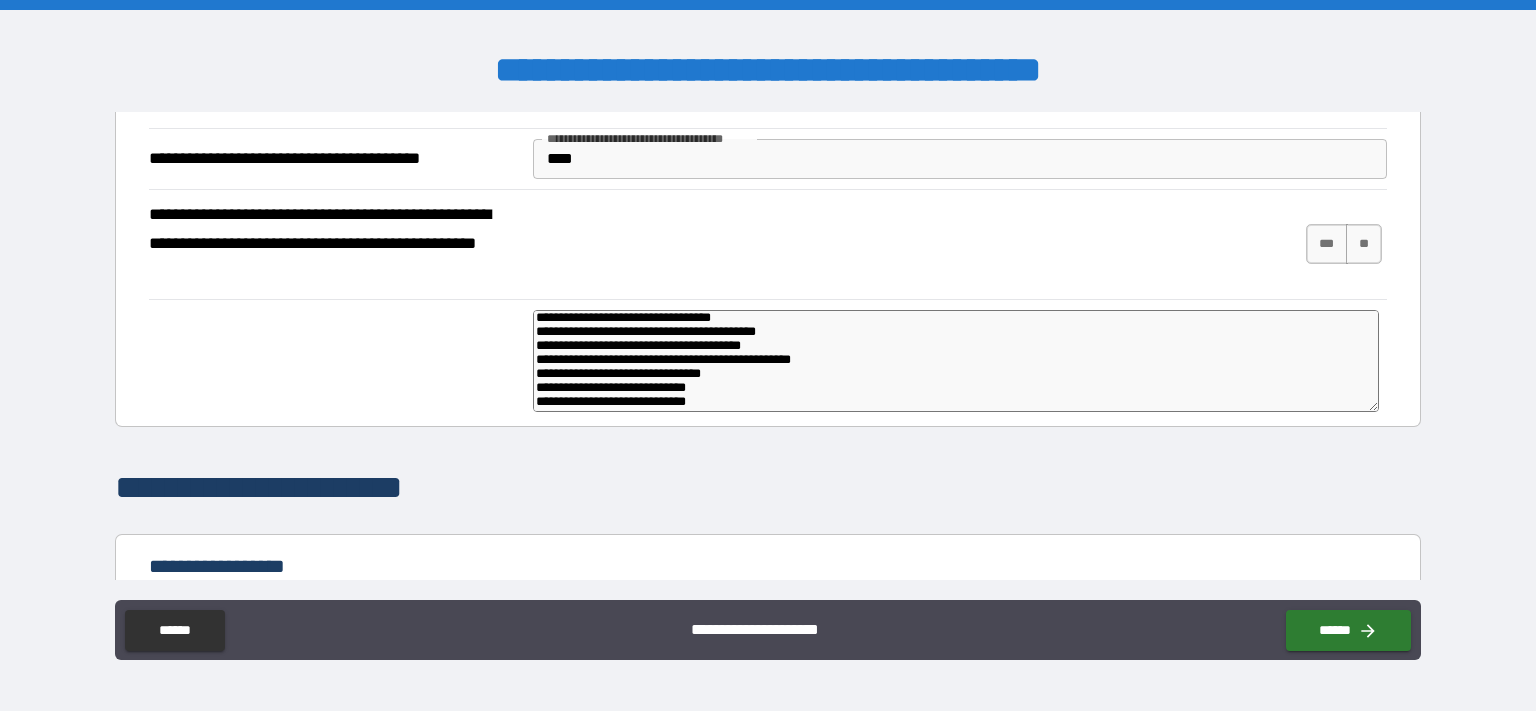 click on "**********" at bounding box center (956, 361) 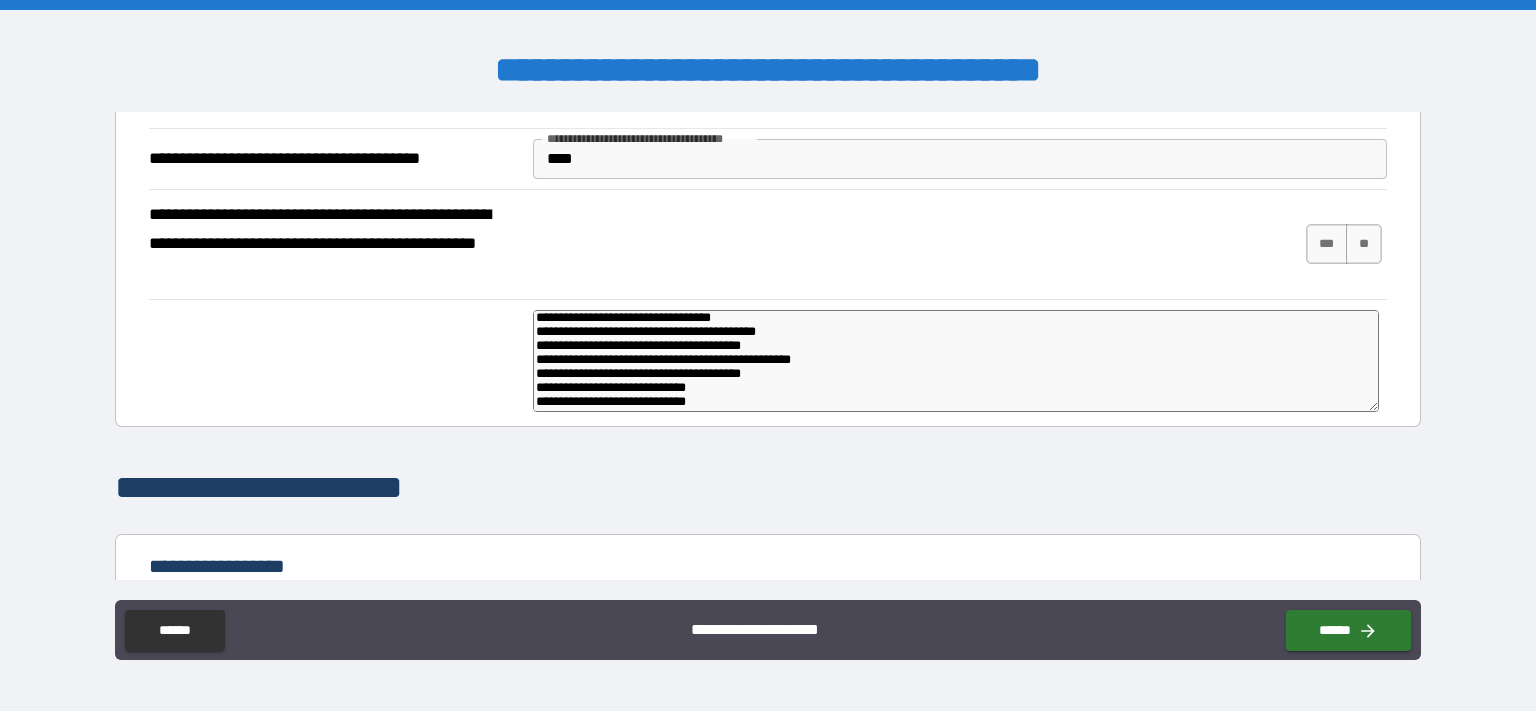 click on "**********" at bounding box center (956, 361) 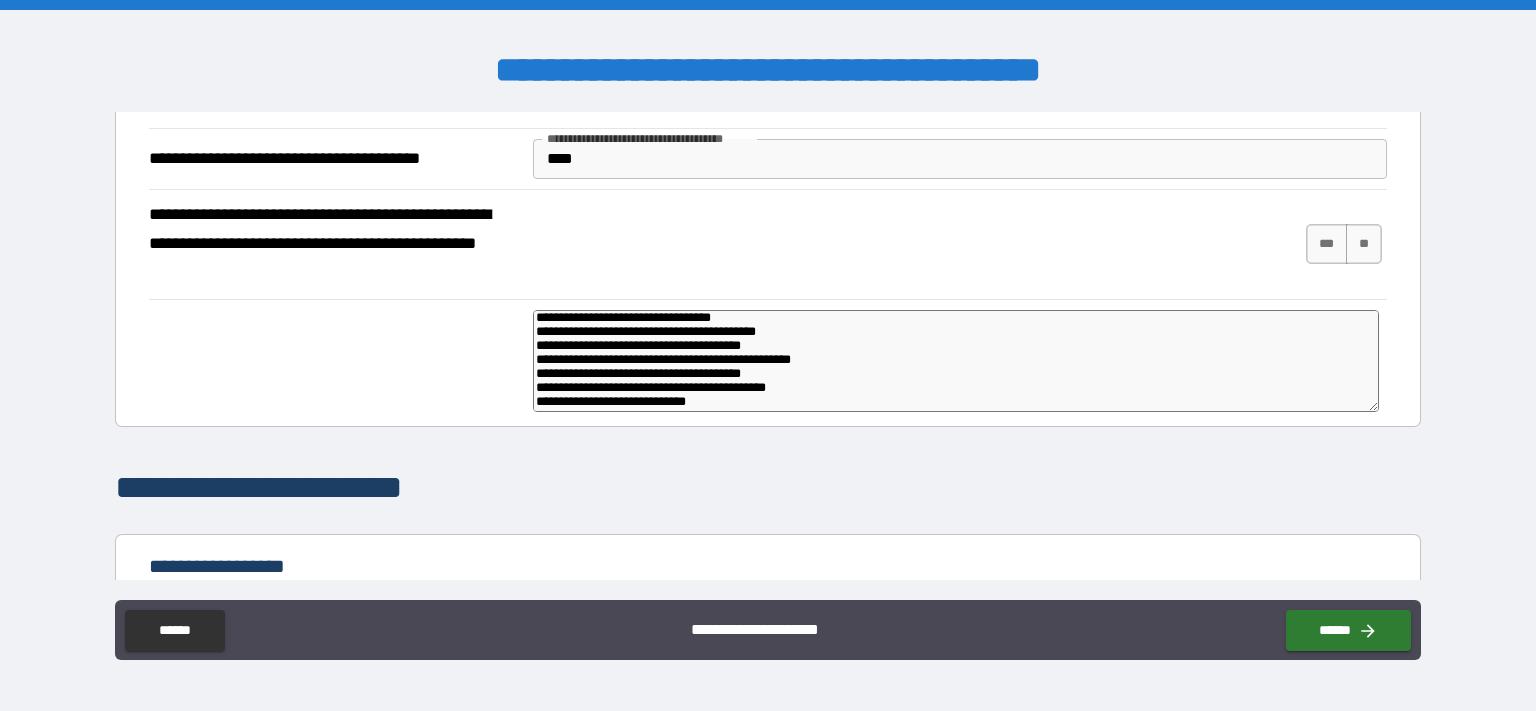click on "**********" at bounding box center (956, 361) 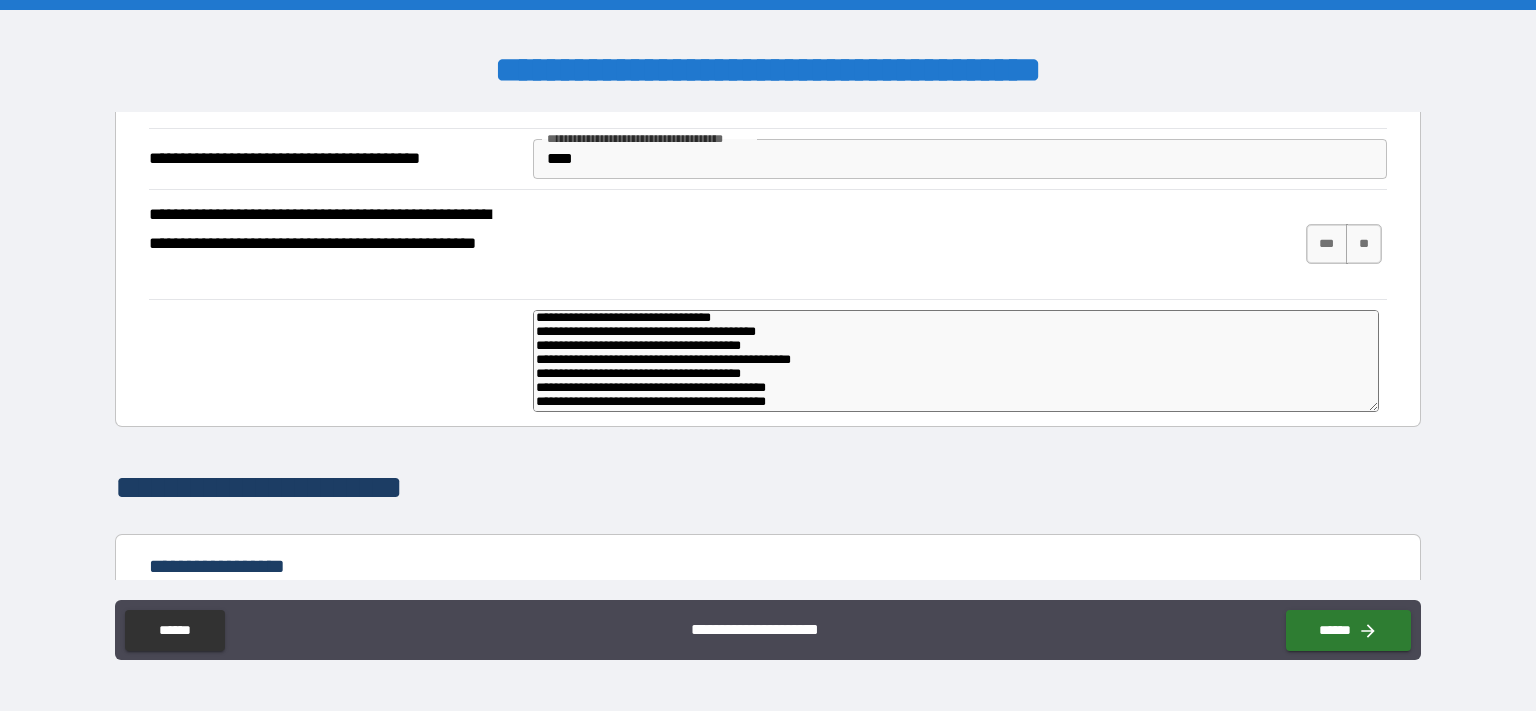 scroll, scrollTop: 77, scrollLeft: 0, axis: vertical 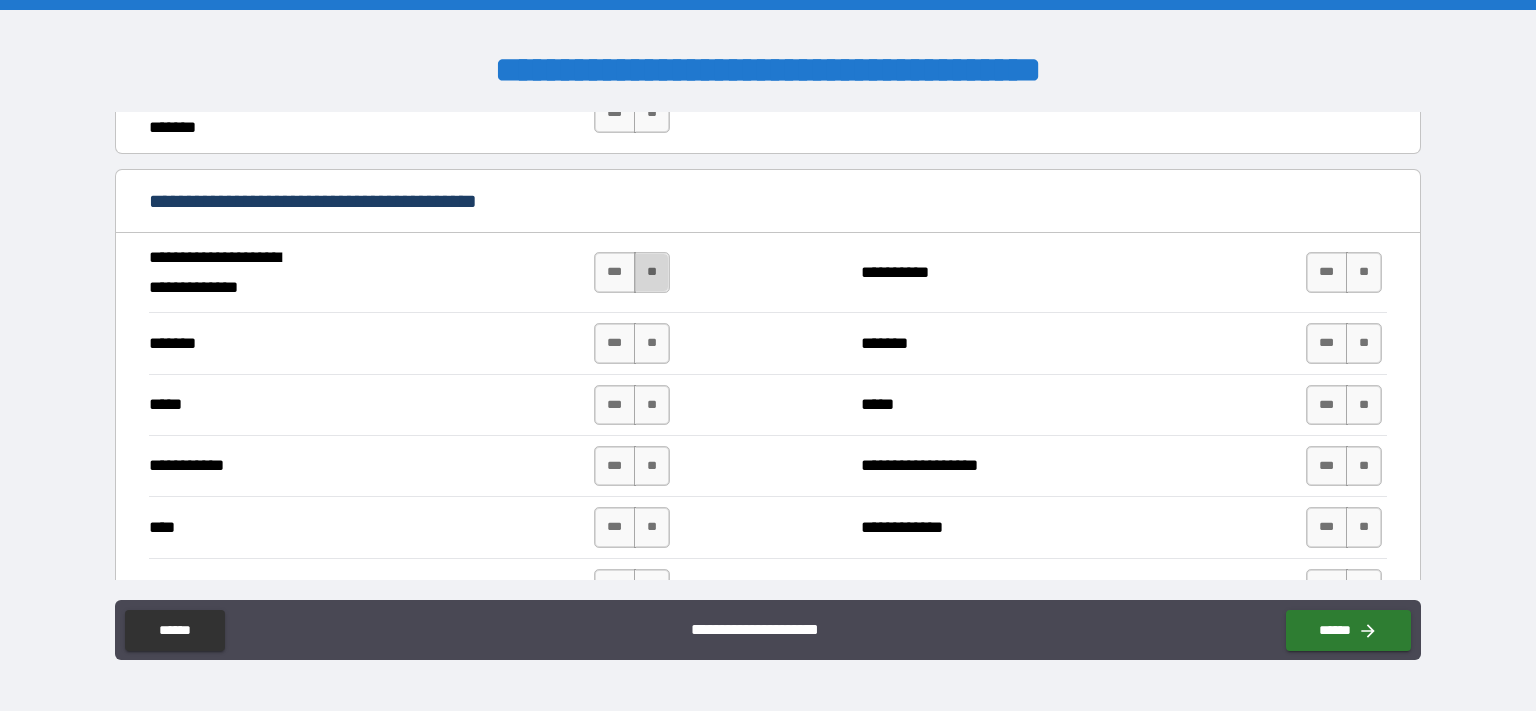 click on "**" at bounding box center [652, 272] 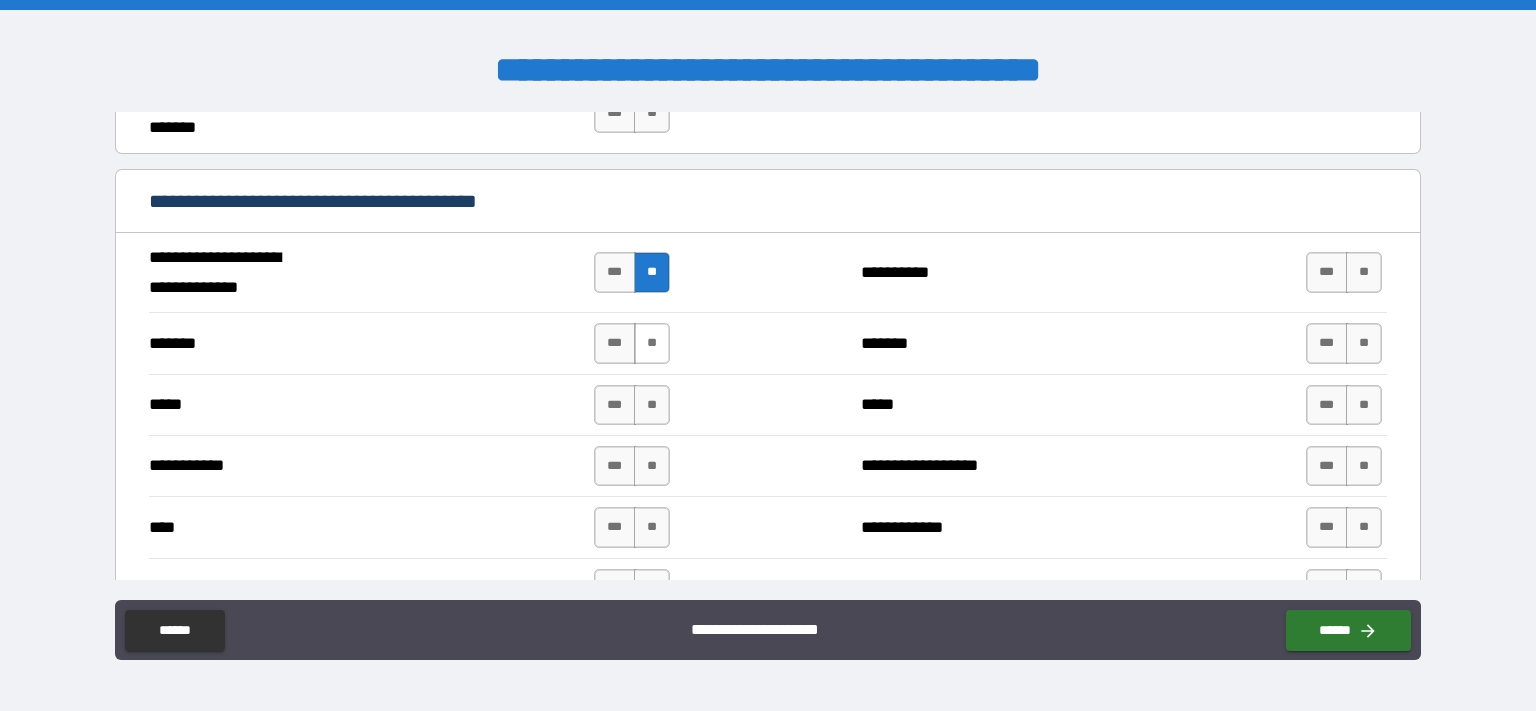 click on "**" at bounding box center (652, 343) 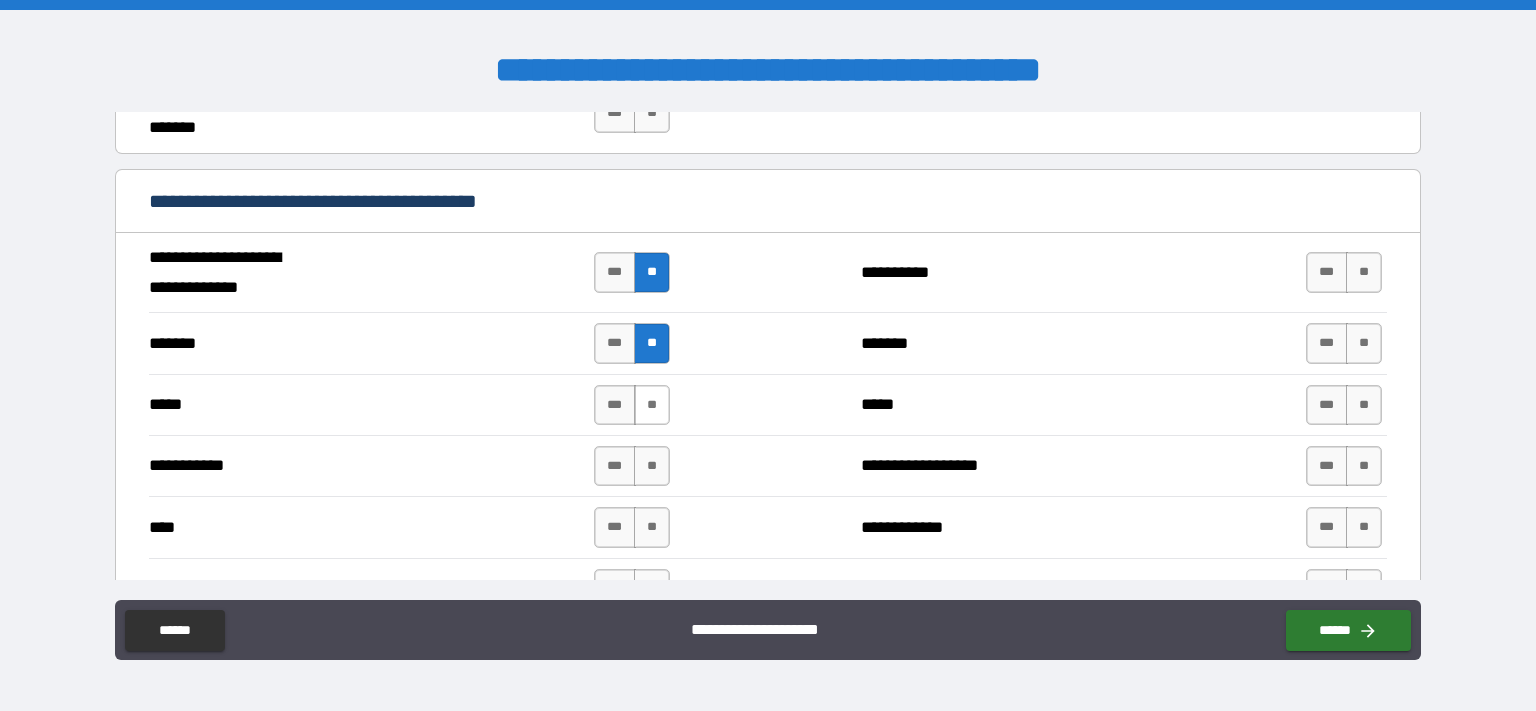 click on "**" at bounding box center [652, 405] 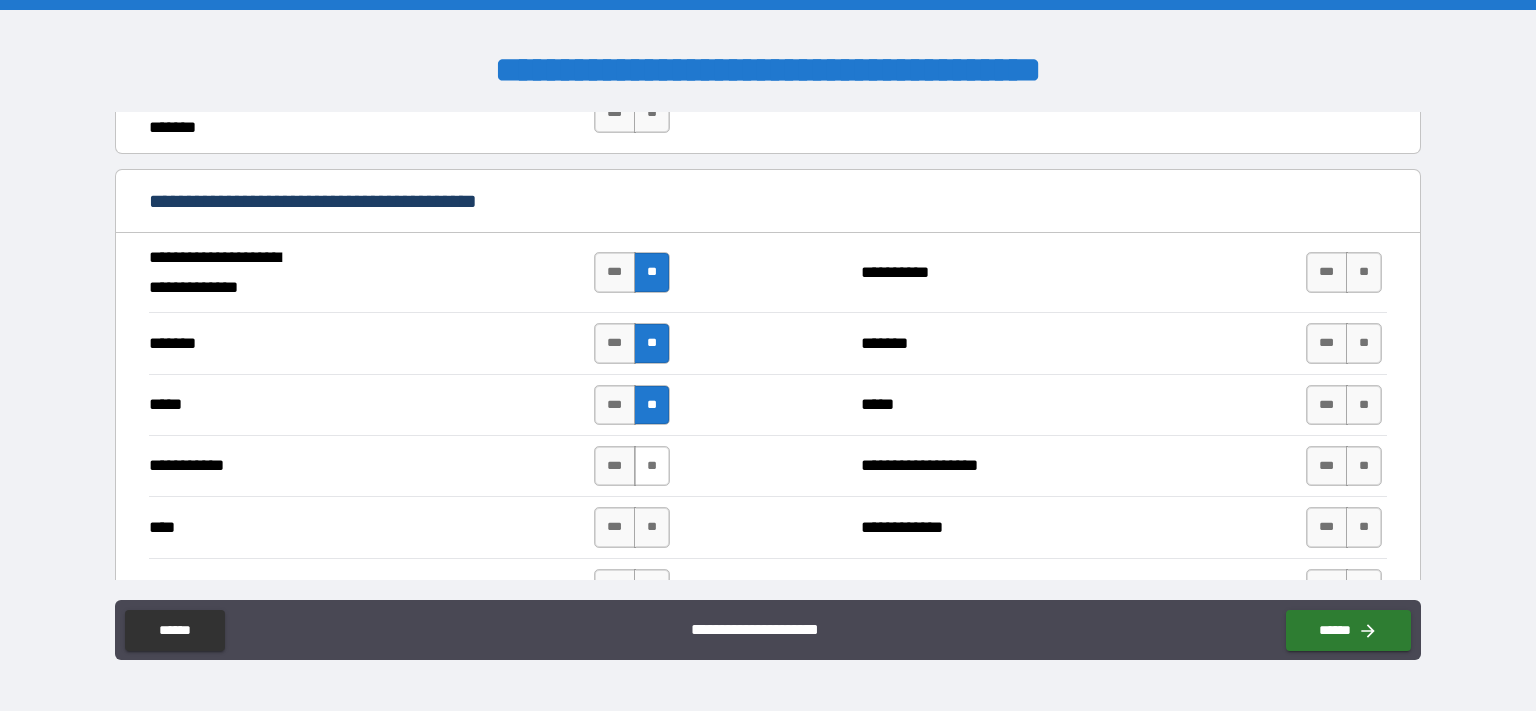click on "**" at bounding box center [652, 466] 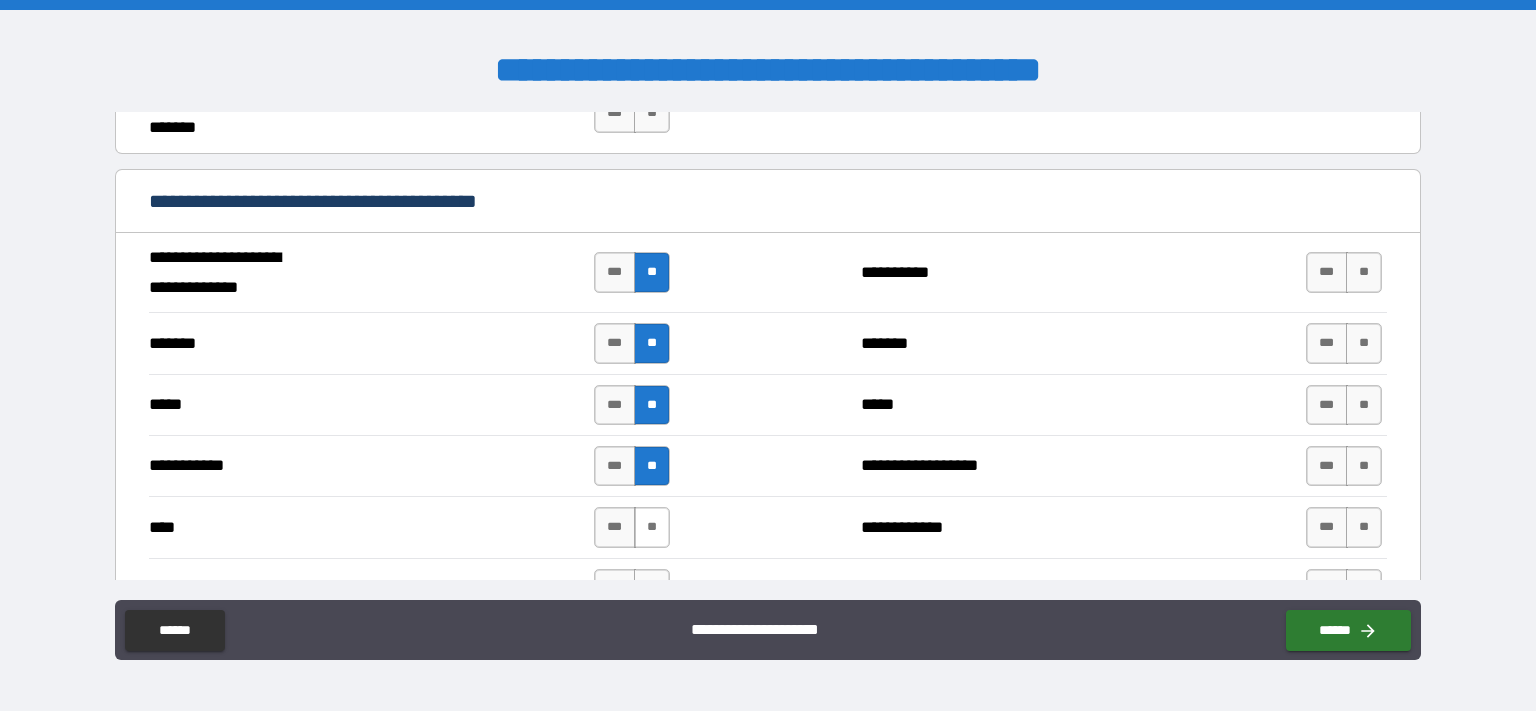 click on "**" at bounding box center [652, 527] 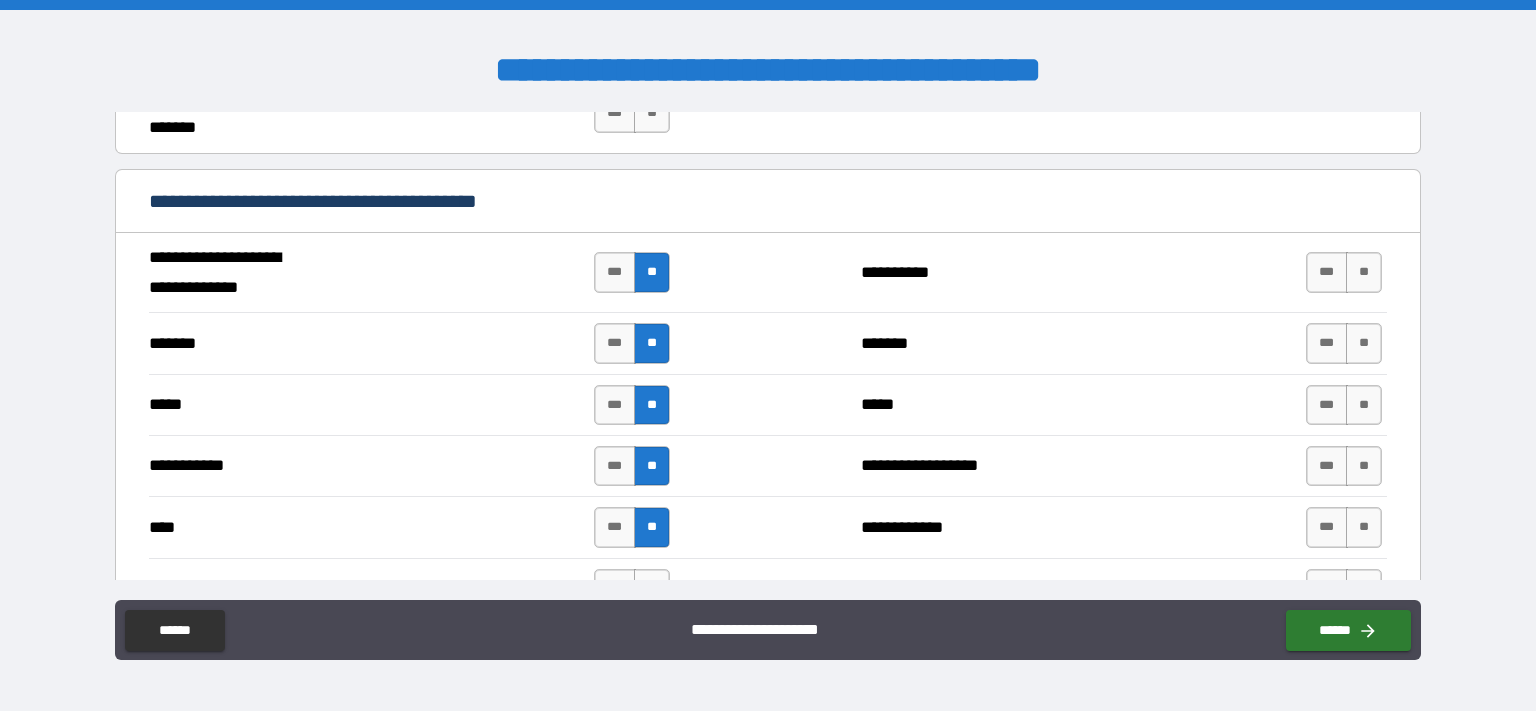 scroll, scrollTop: 1412, scrollLeft: 0, axis: vertical 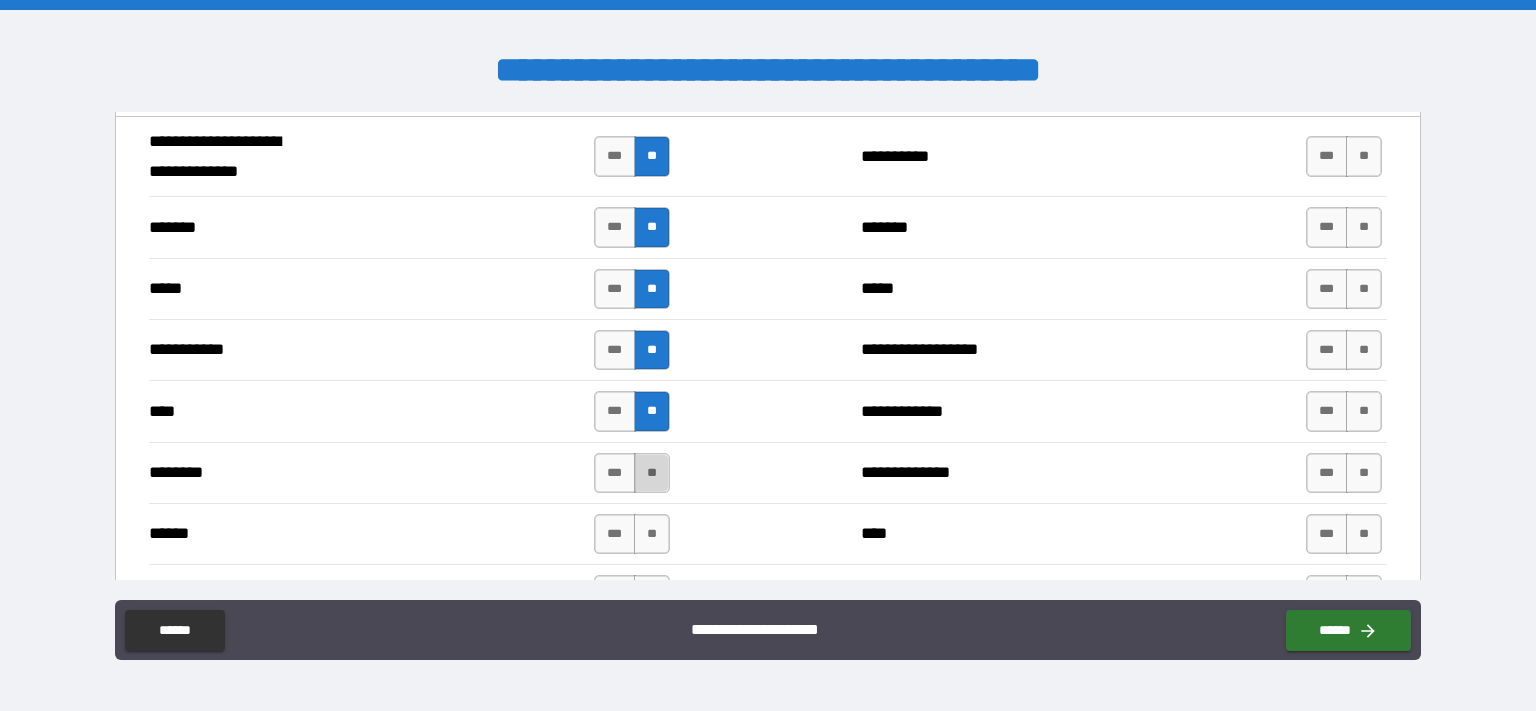 click on "**" at bounding box center [652, 473] 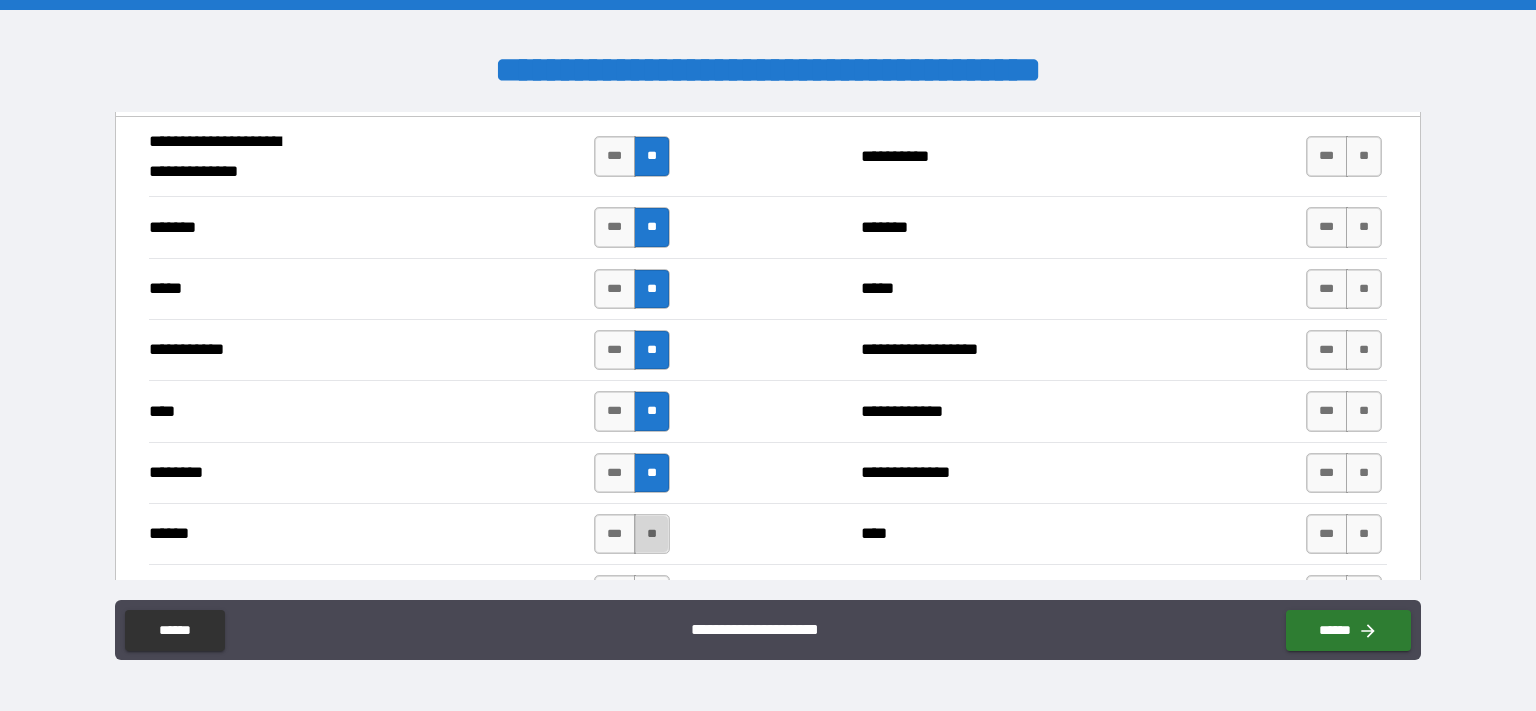 click on "**" at bounding box center (652, 534) 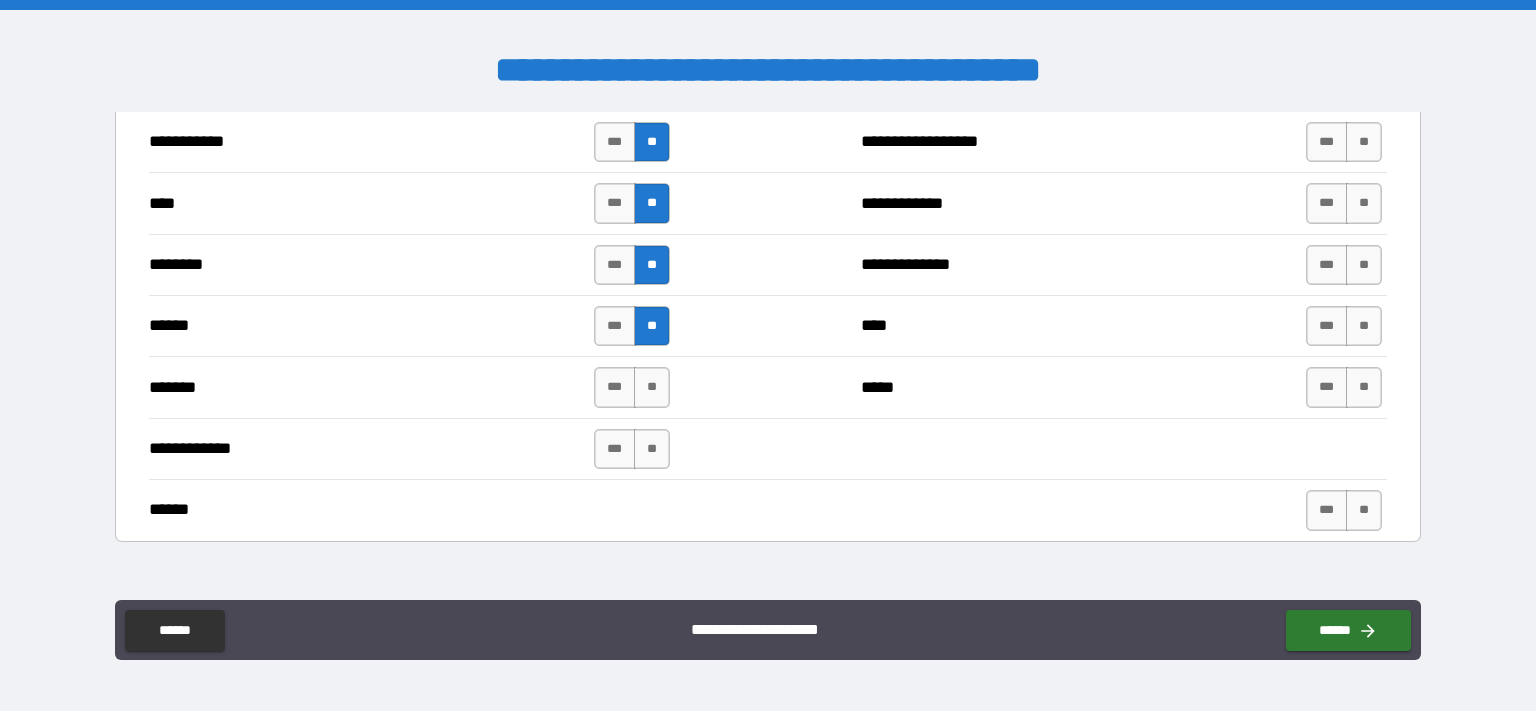 scroll, scrollTop: 1642, scrollLeft: 0, axis: vertical 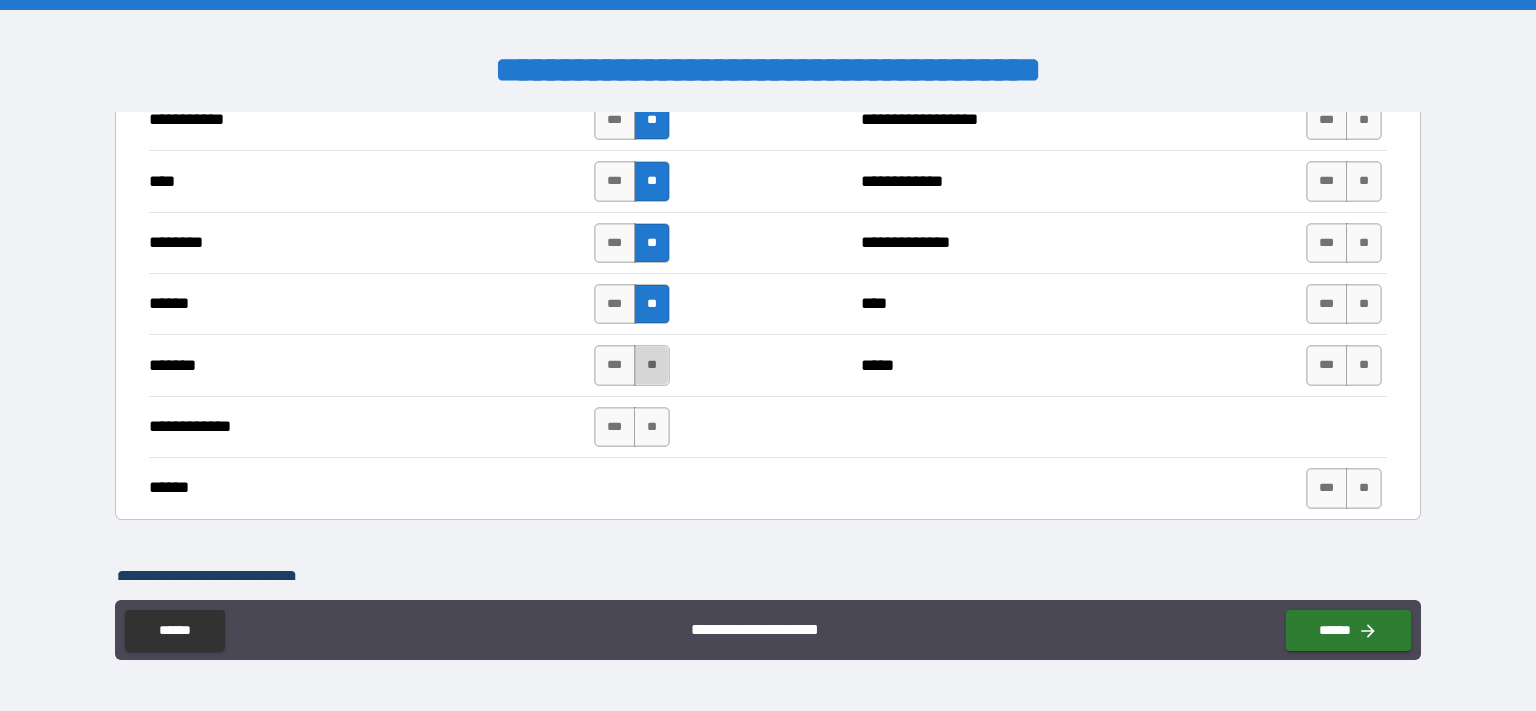 click on "**" at bounding box center [652, 365] 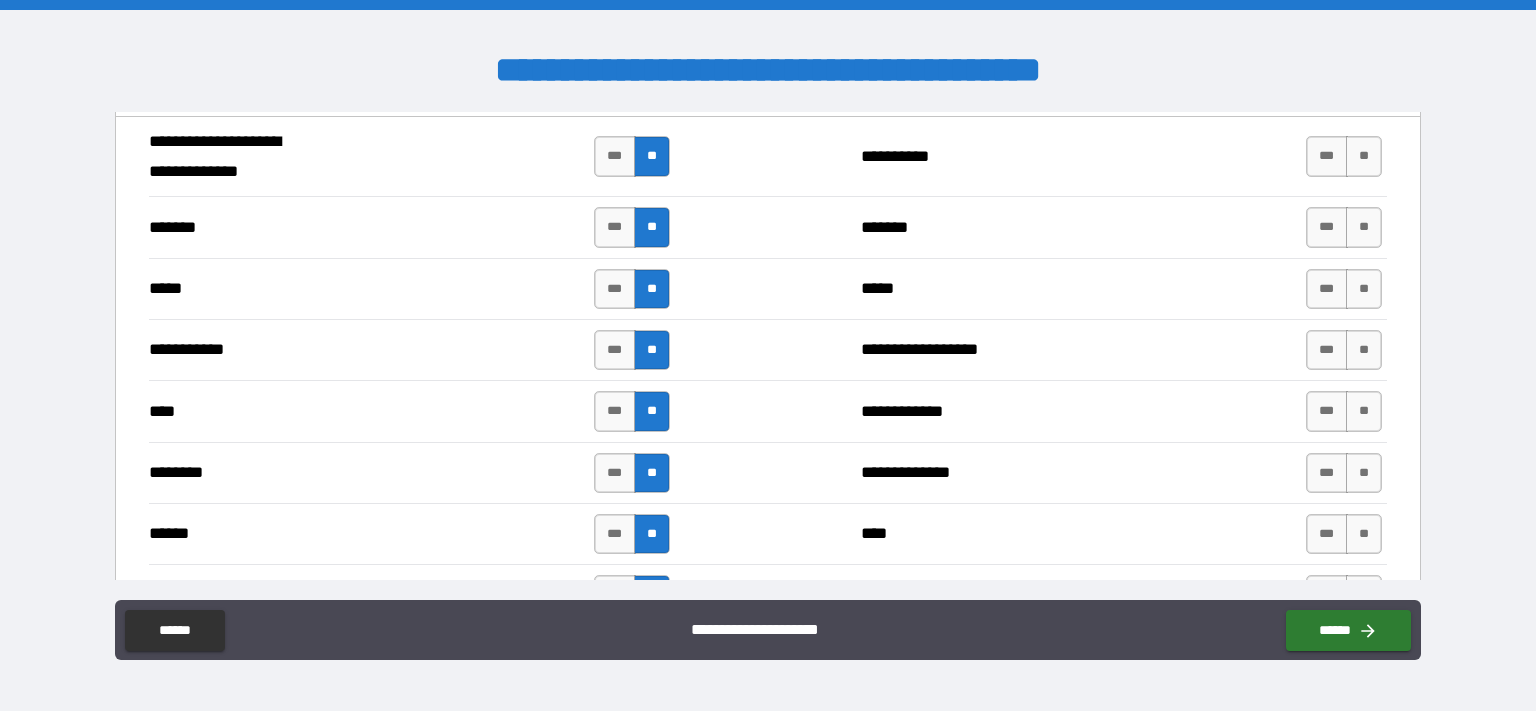 scroll, scrollTop: 1181, scrollLeft: 0, axis: vertical 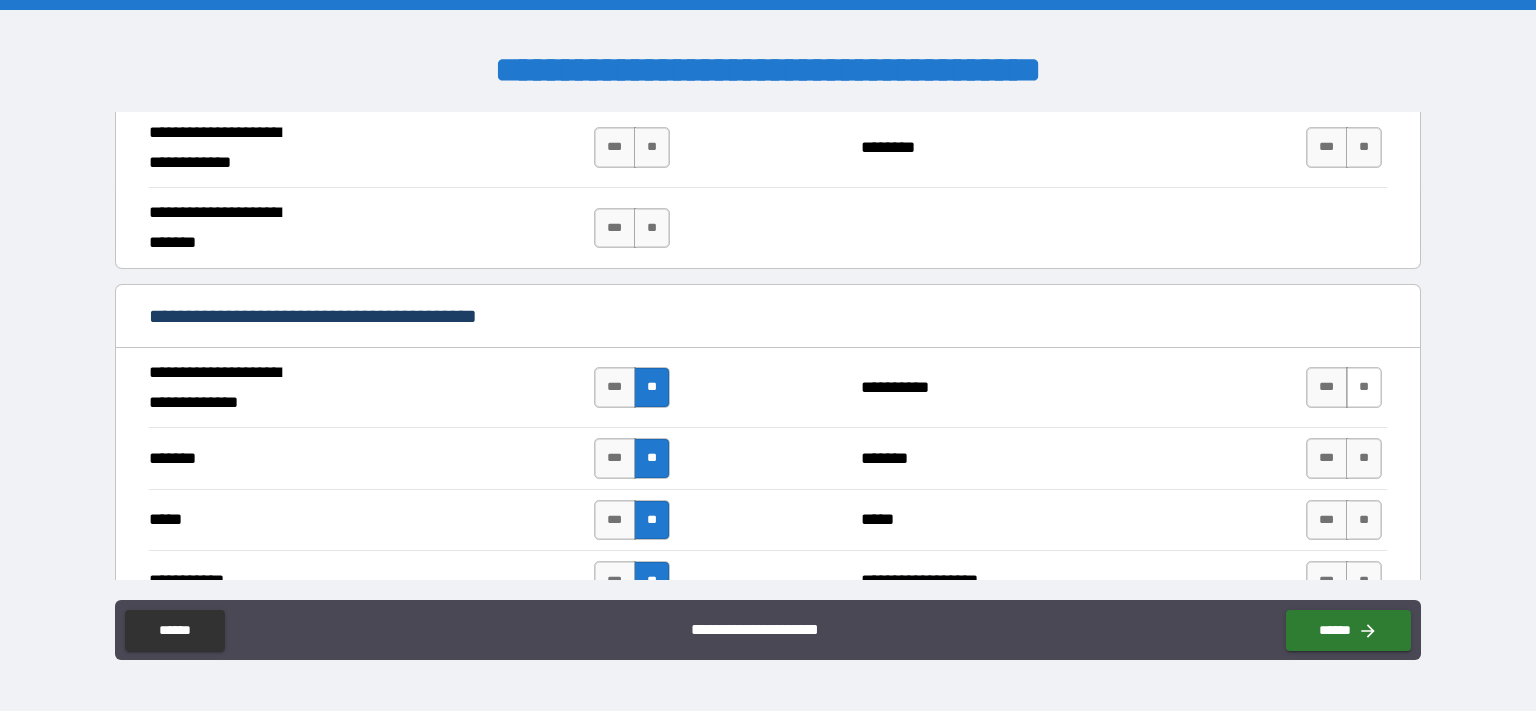 click on "**" at bounding box center (1364, 387) 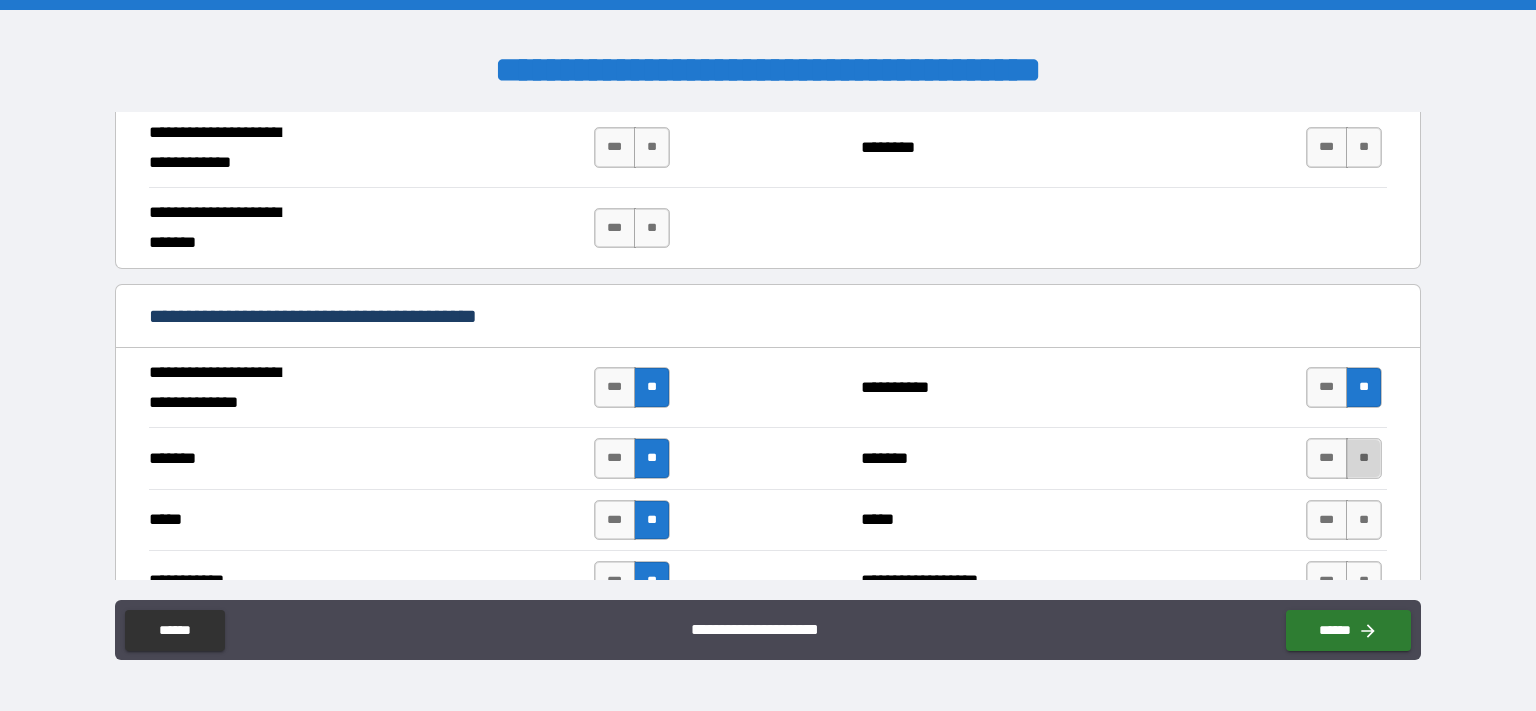click on "**" at bounding box center (1364, 458) 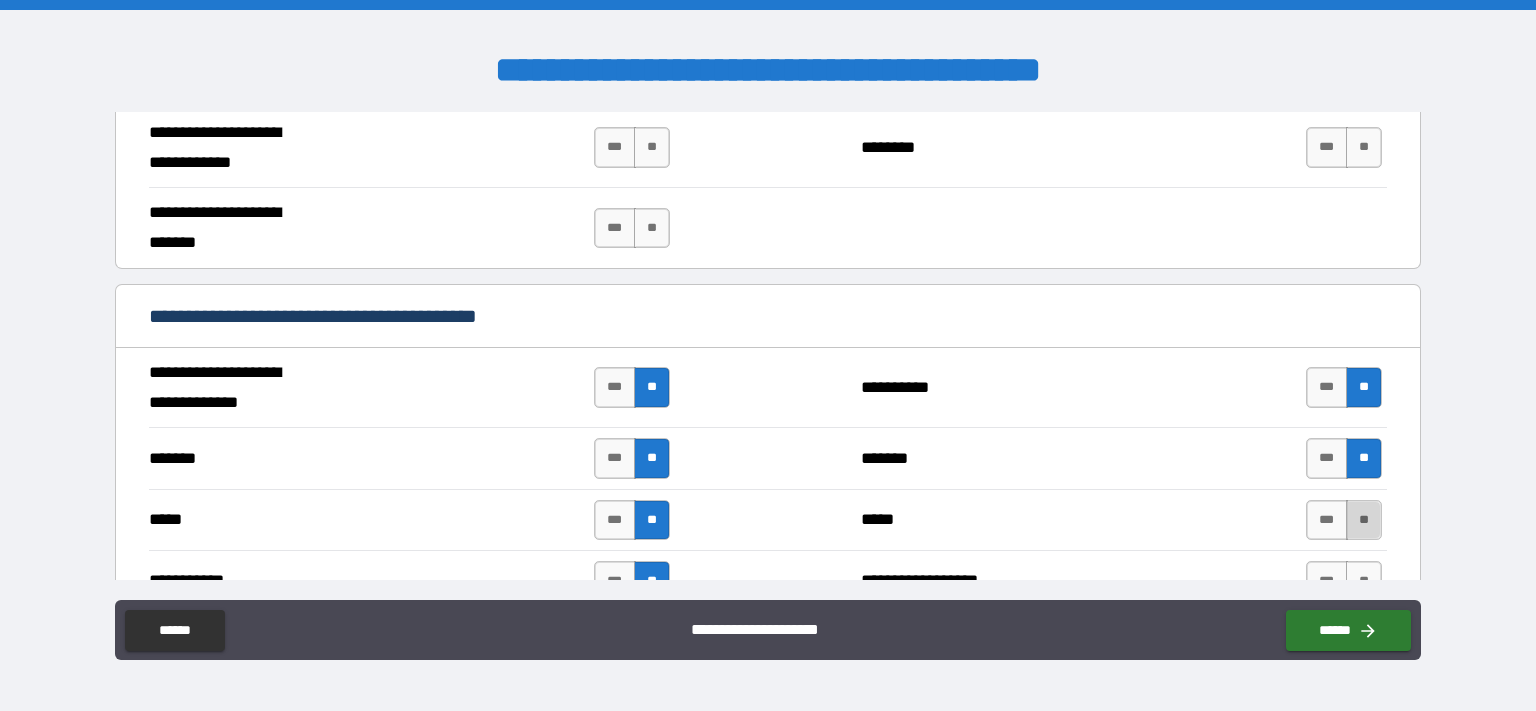 click on "**" at bounding box center (1364, 520) 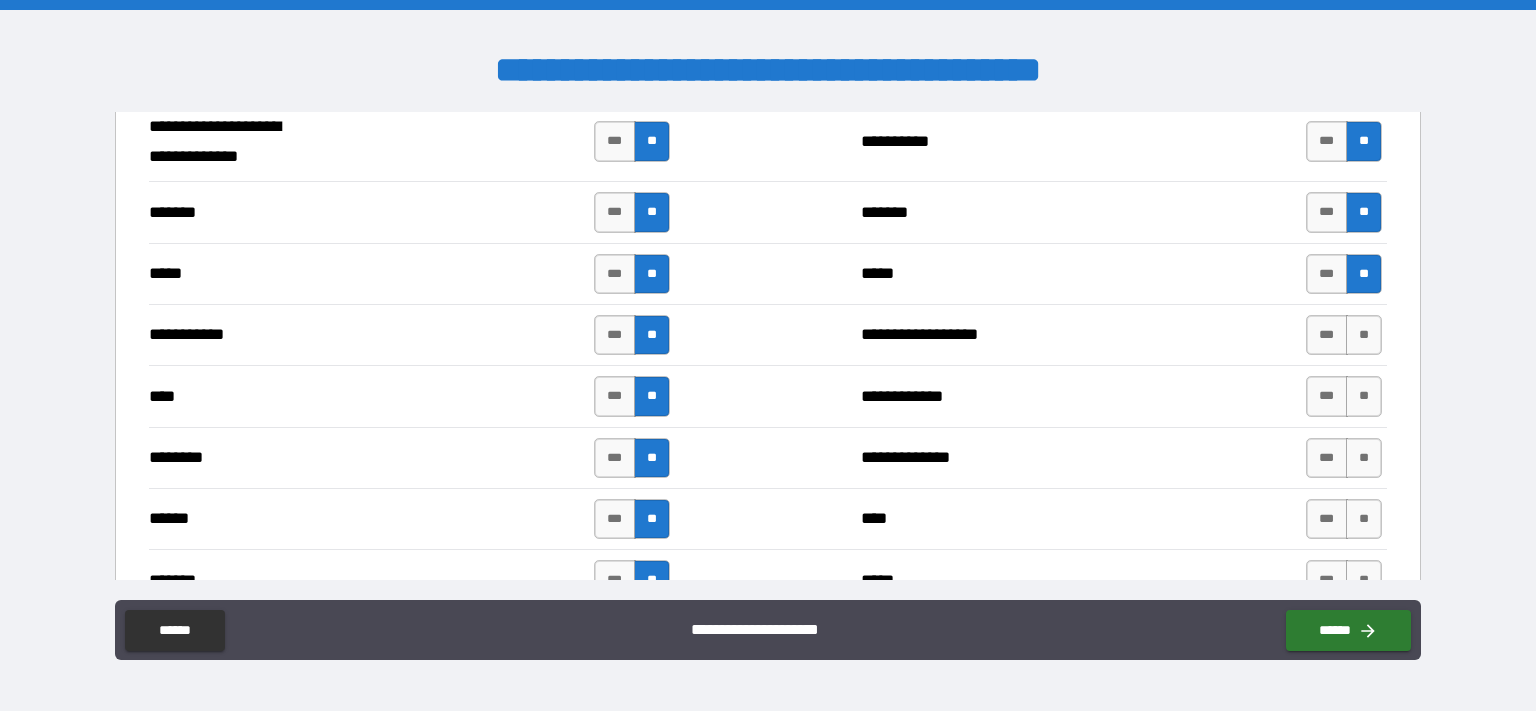 scroll, scrollTop: 1431, scrollLeft: 0, axis: vertical 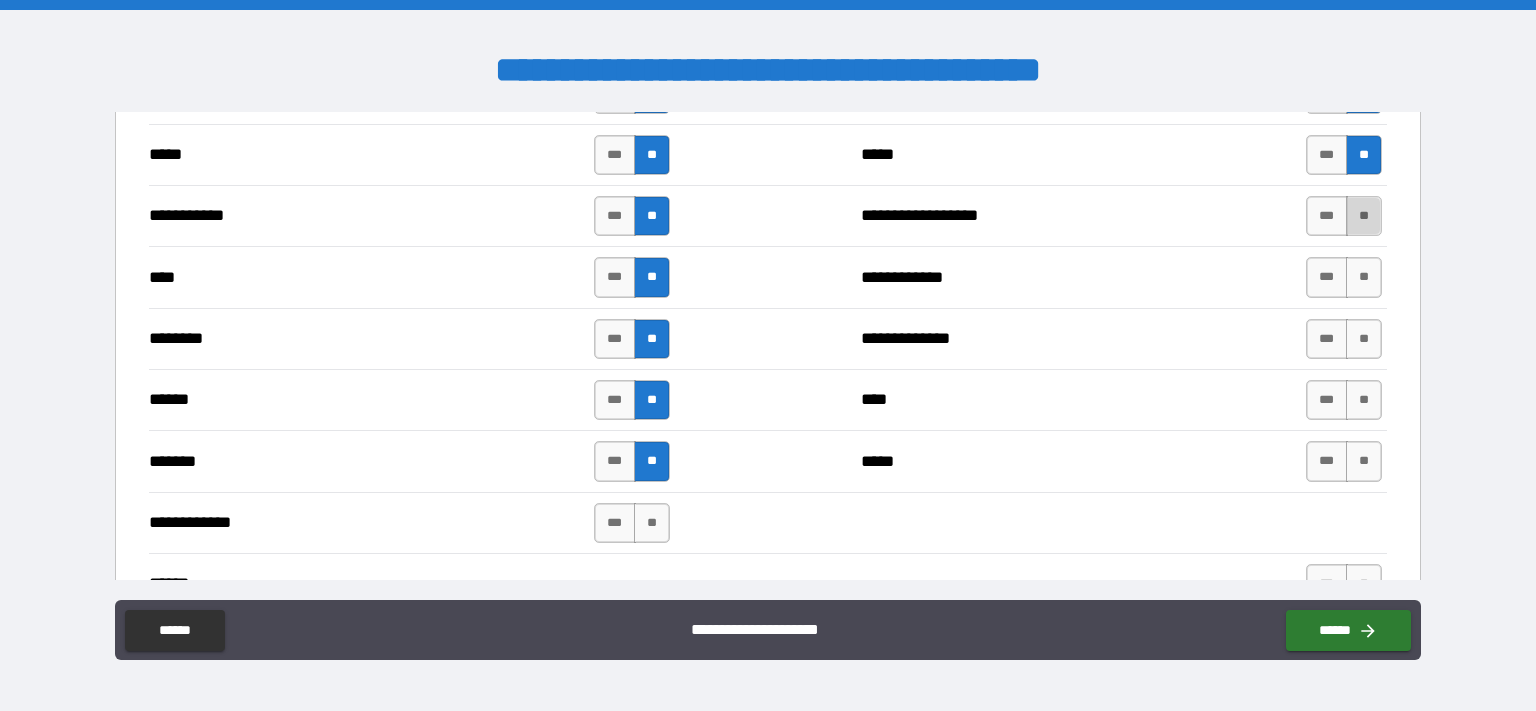 click on "**" at bounding box center [1364, 216] 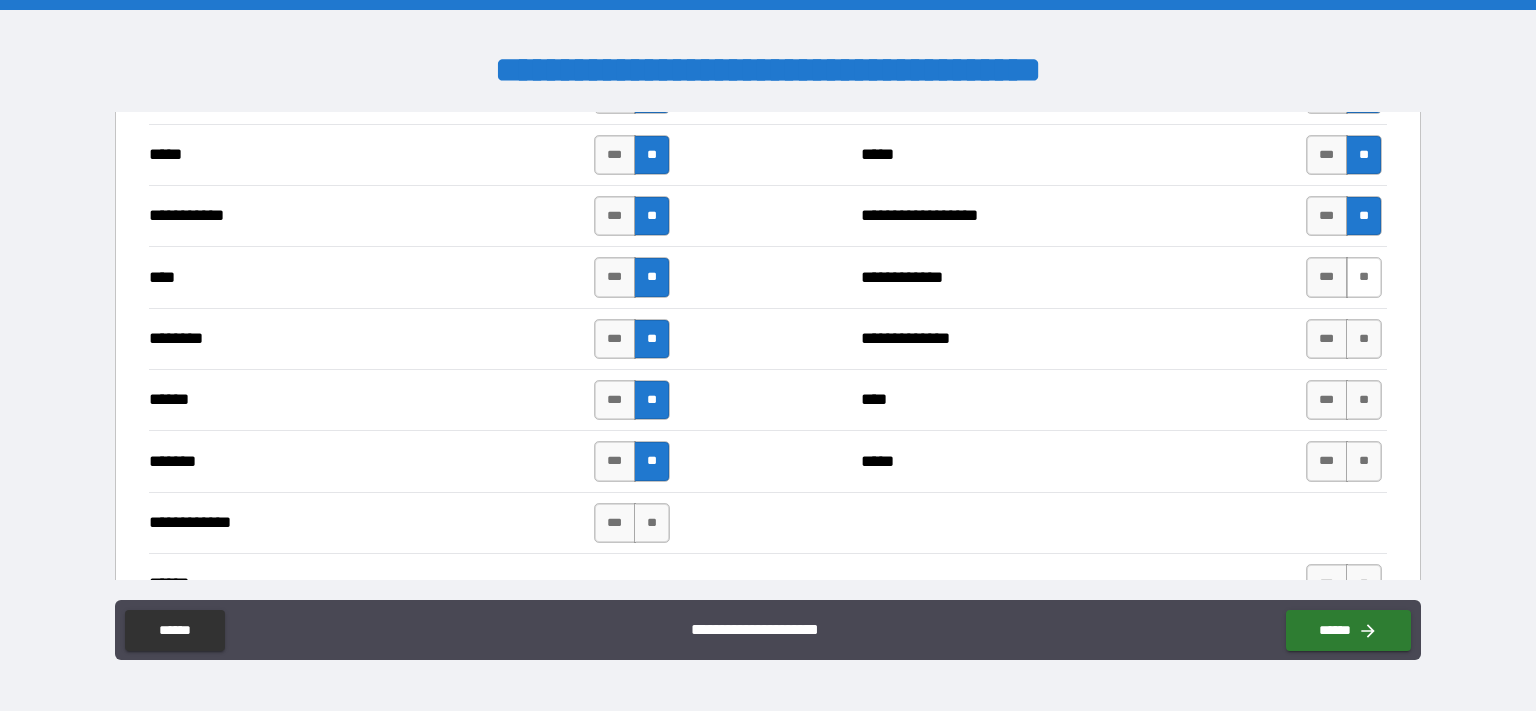 click on "**" at bounding box center (1364, 277) 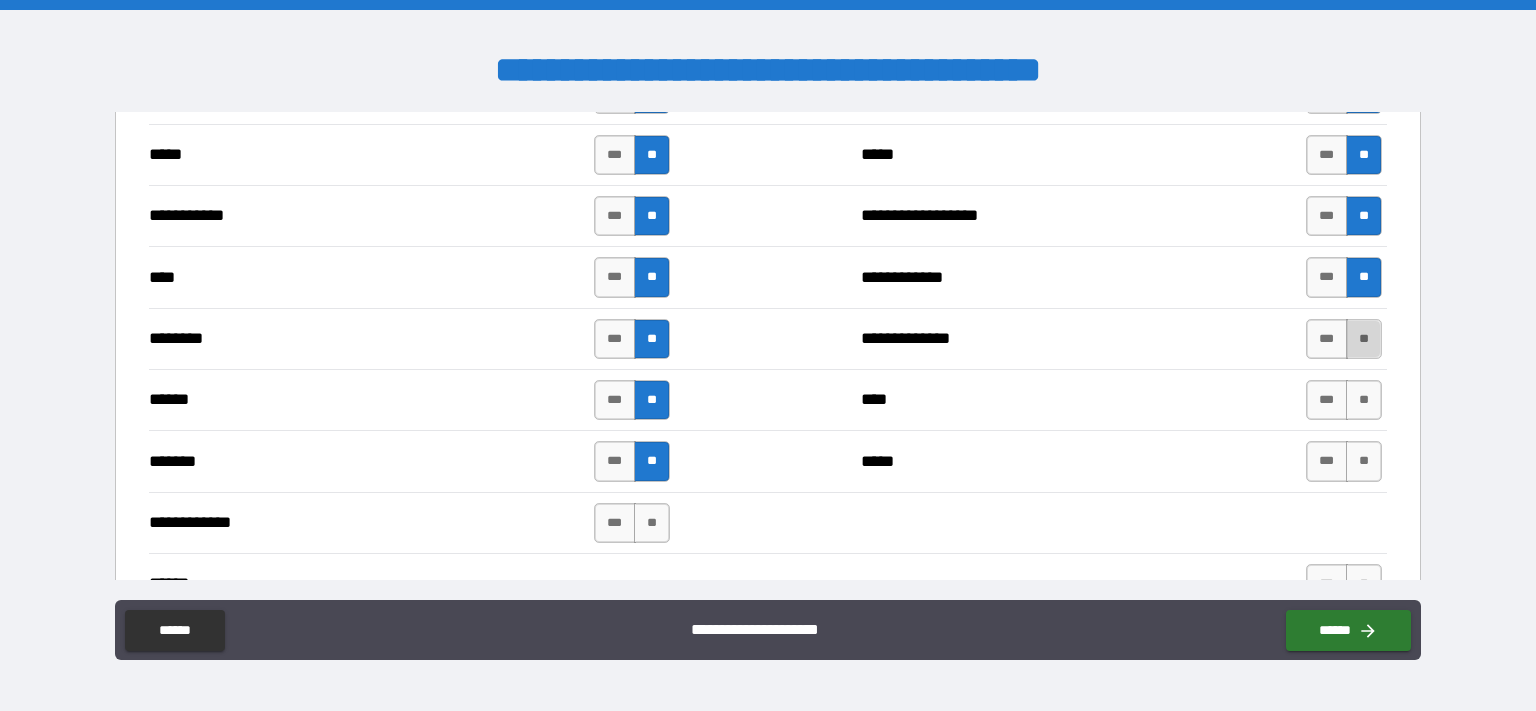 click on "**" at bounding box center (1364, 339) 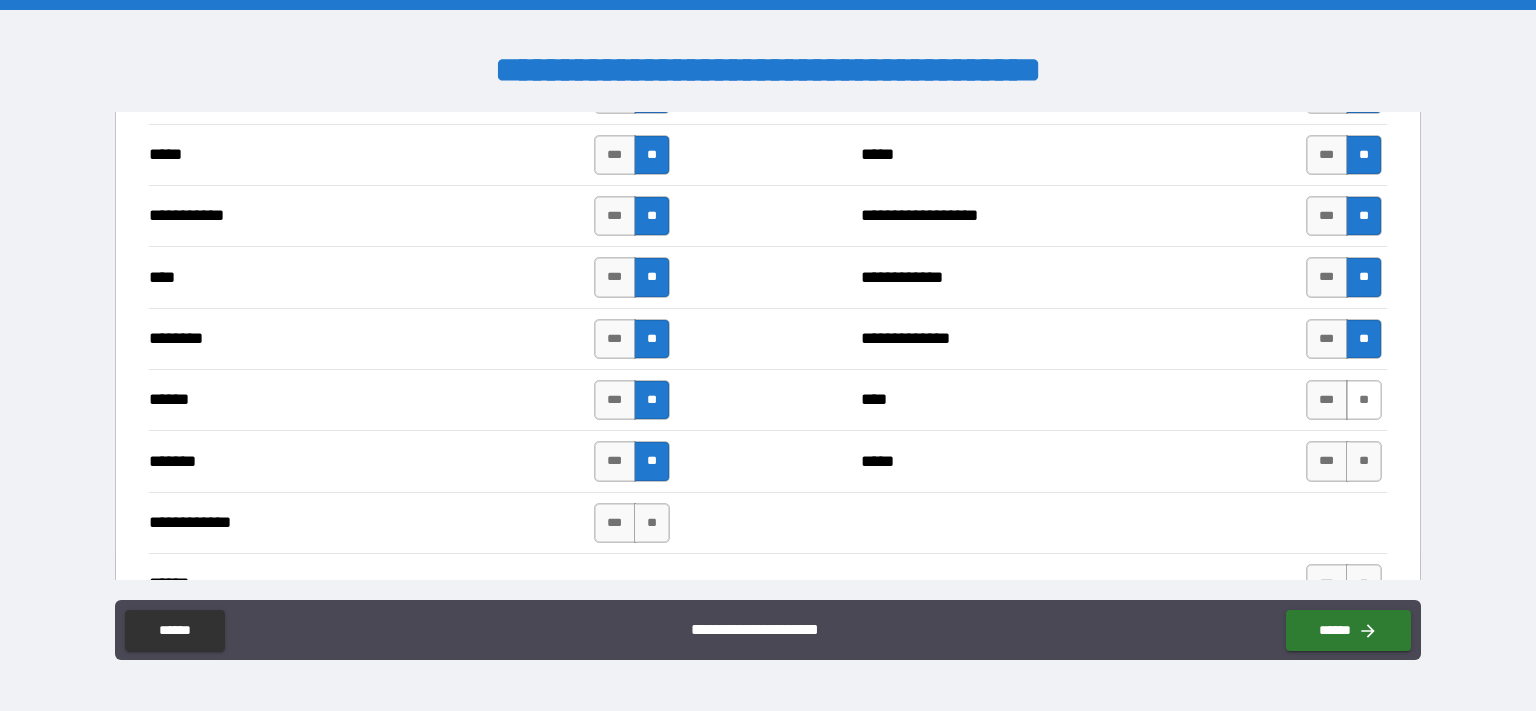 click on "**" at bounding box center [1364, 400] 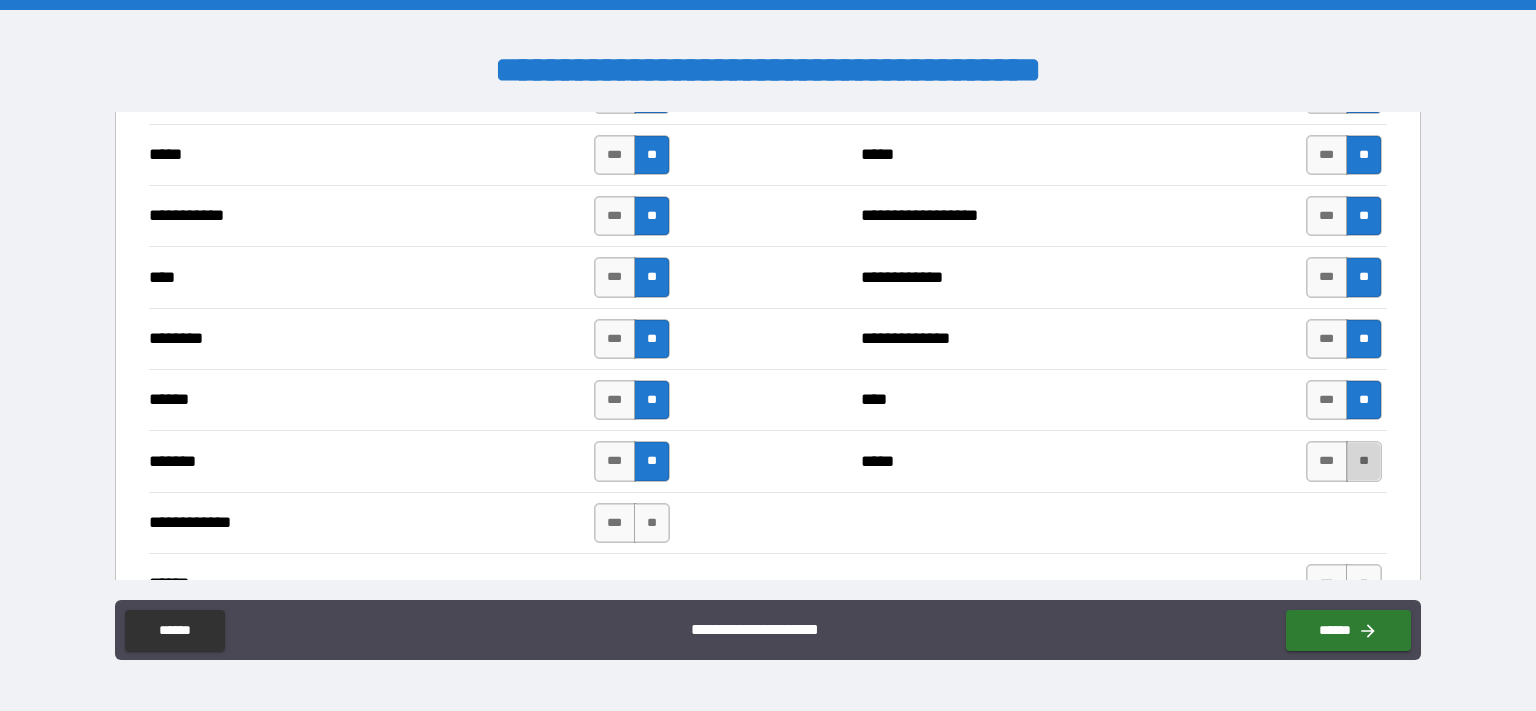 click on "**" at bounding box center [1364, 461] 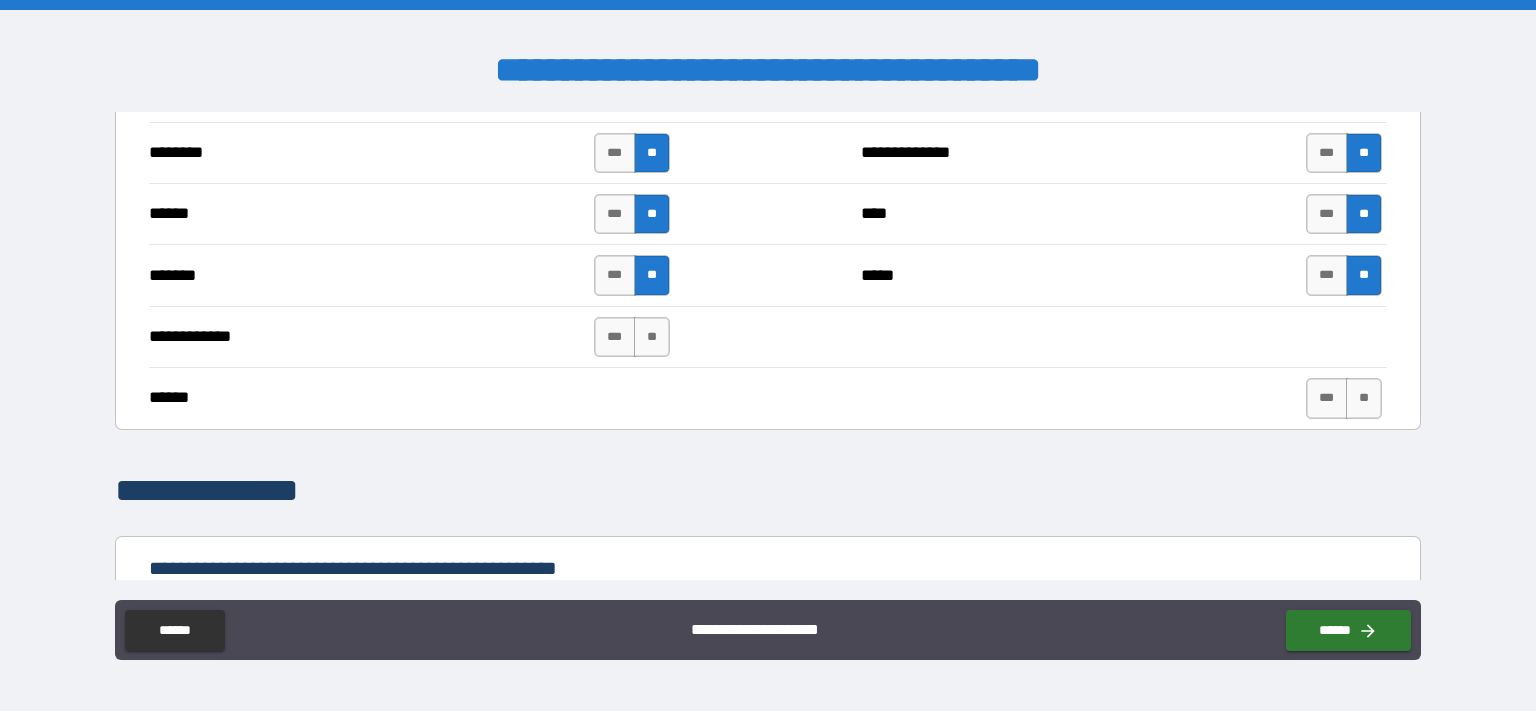 scroll, scrollTop: 1738, scrollLeft: 0, axis: vertical 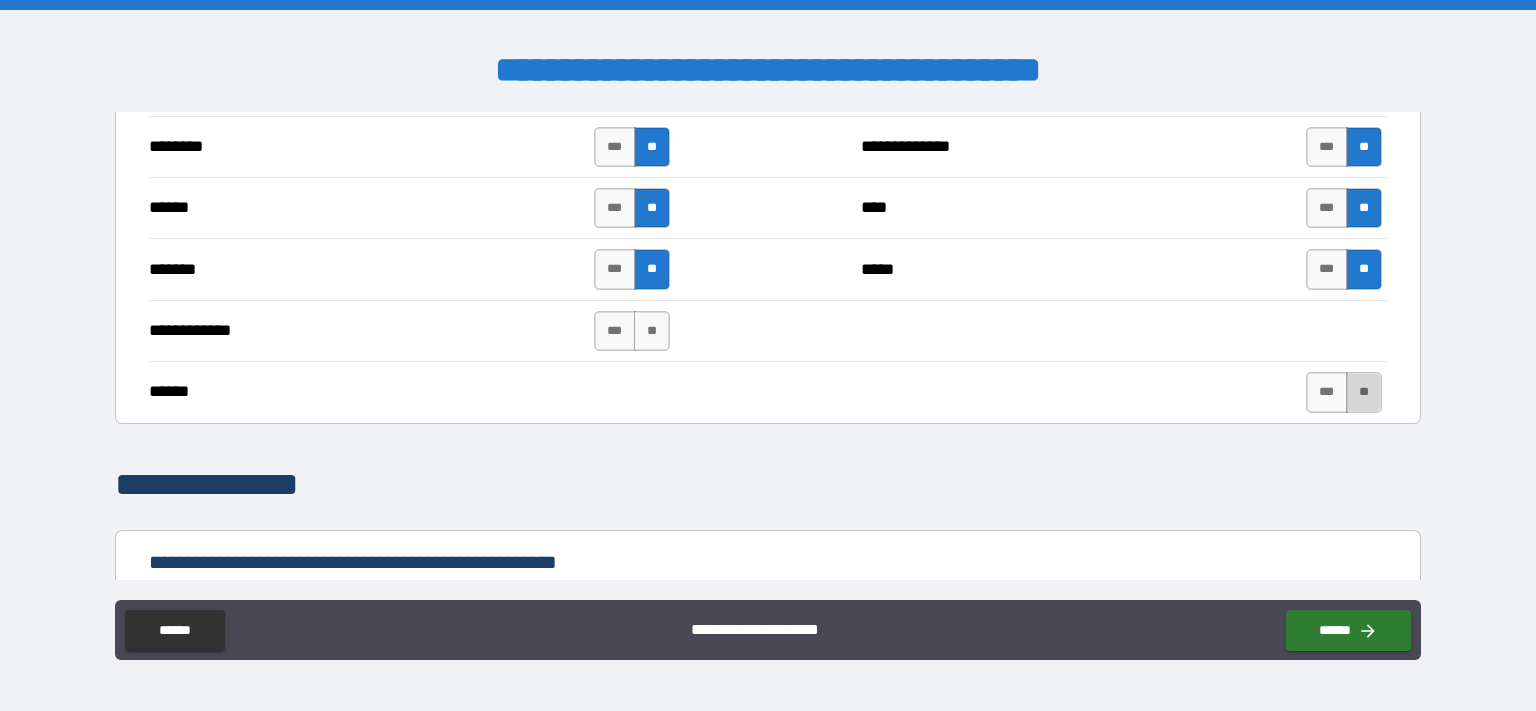click on "**" at bounding box center [1364, 392] 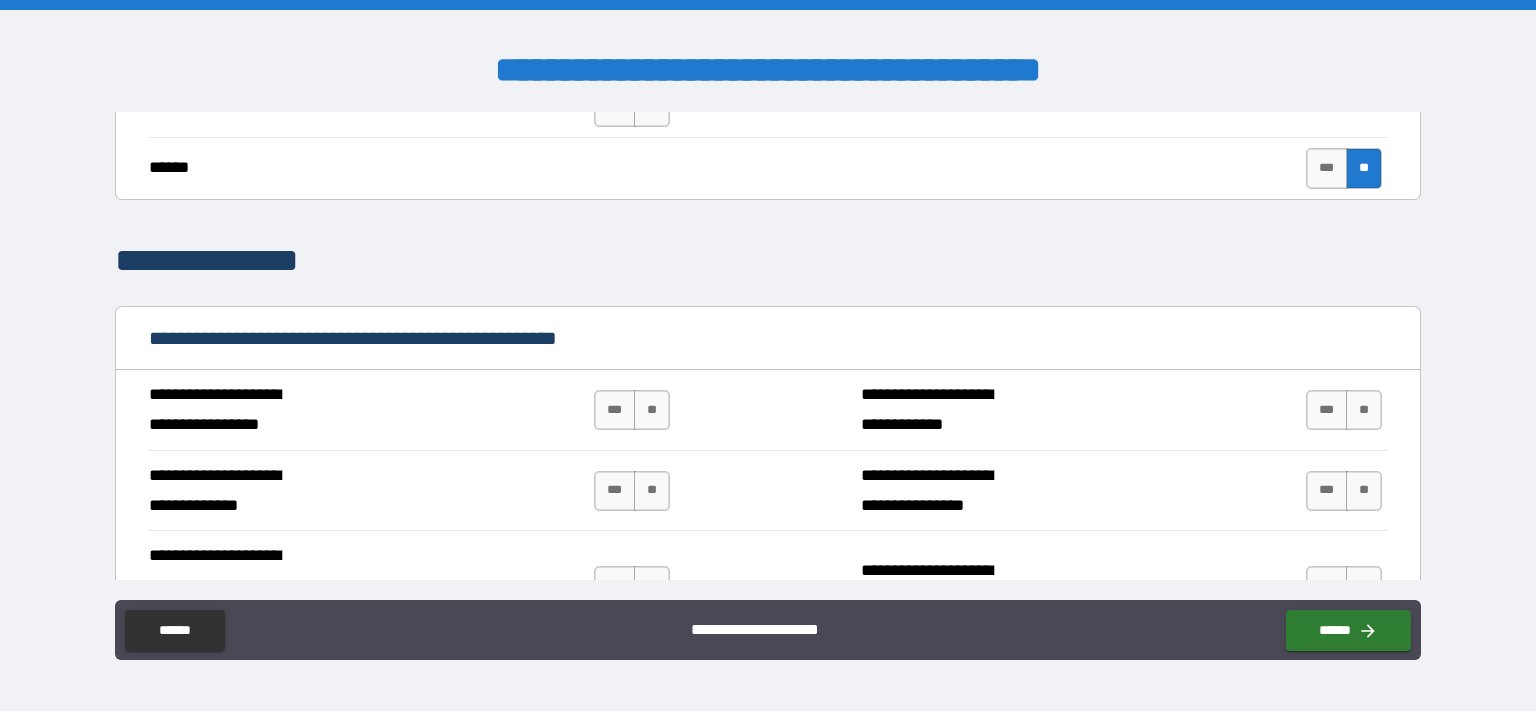 scroll, scrollTop: 1968, scrollLeft: 0, axis: vertical 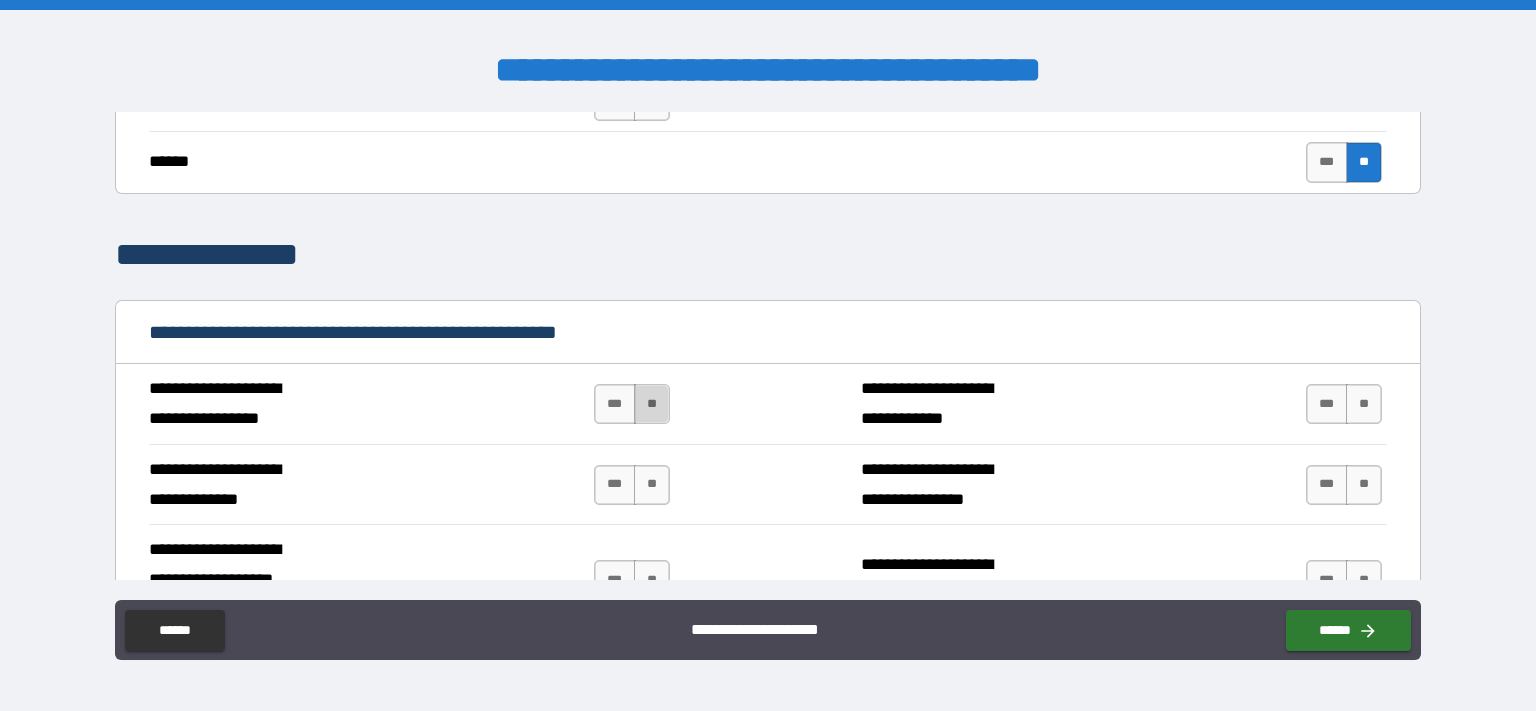 click on "**" at bounding box center (652, 404) 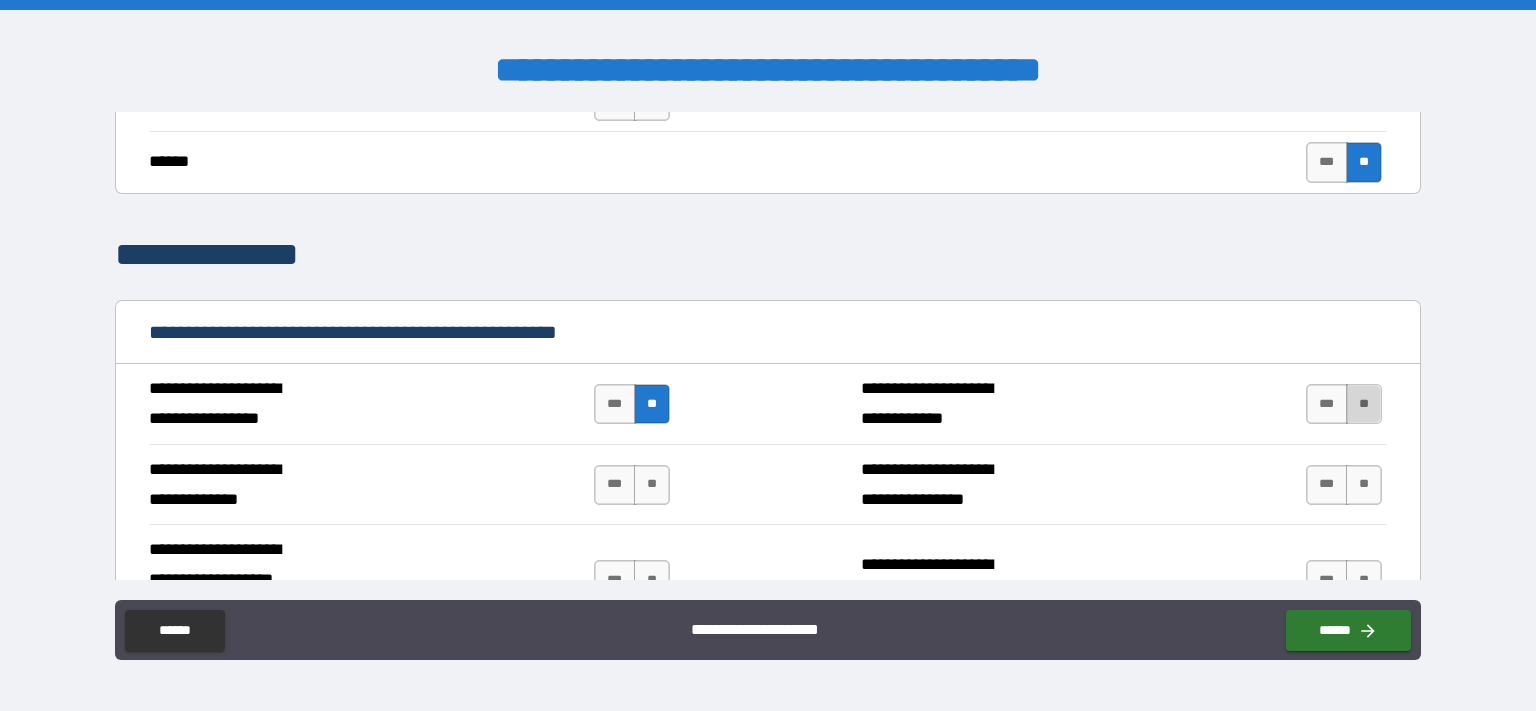click on "**" at bounding box center [1364, 404] 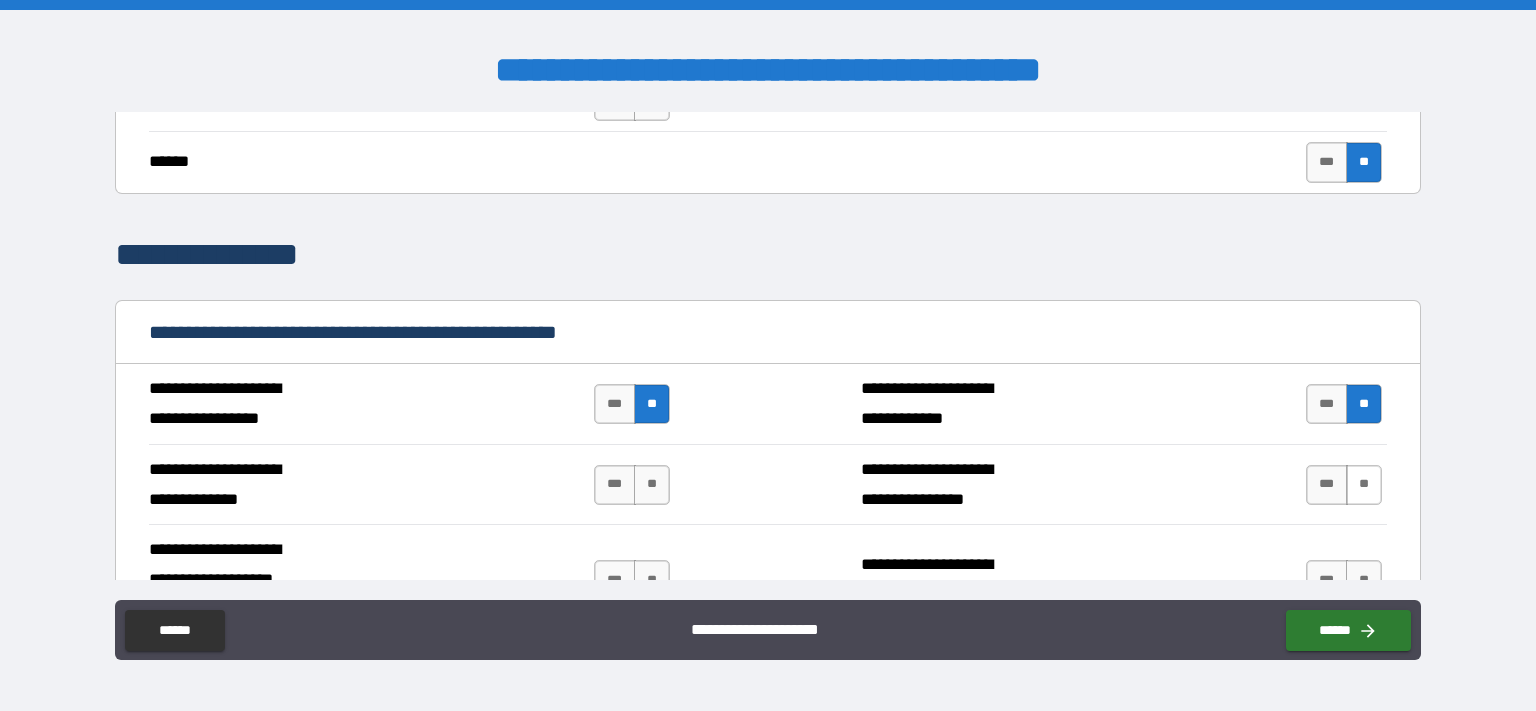 click on "**" at bounding box center (1364, 485) 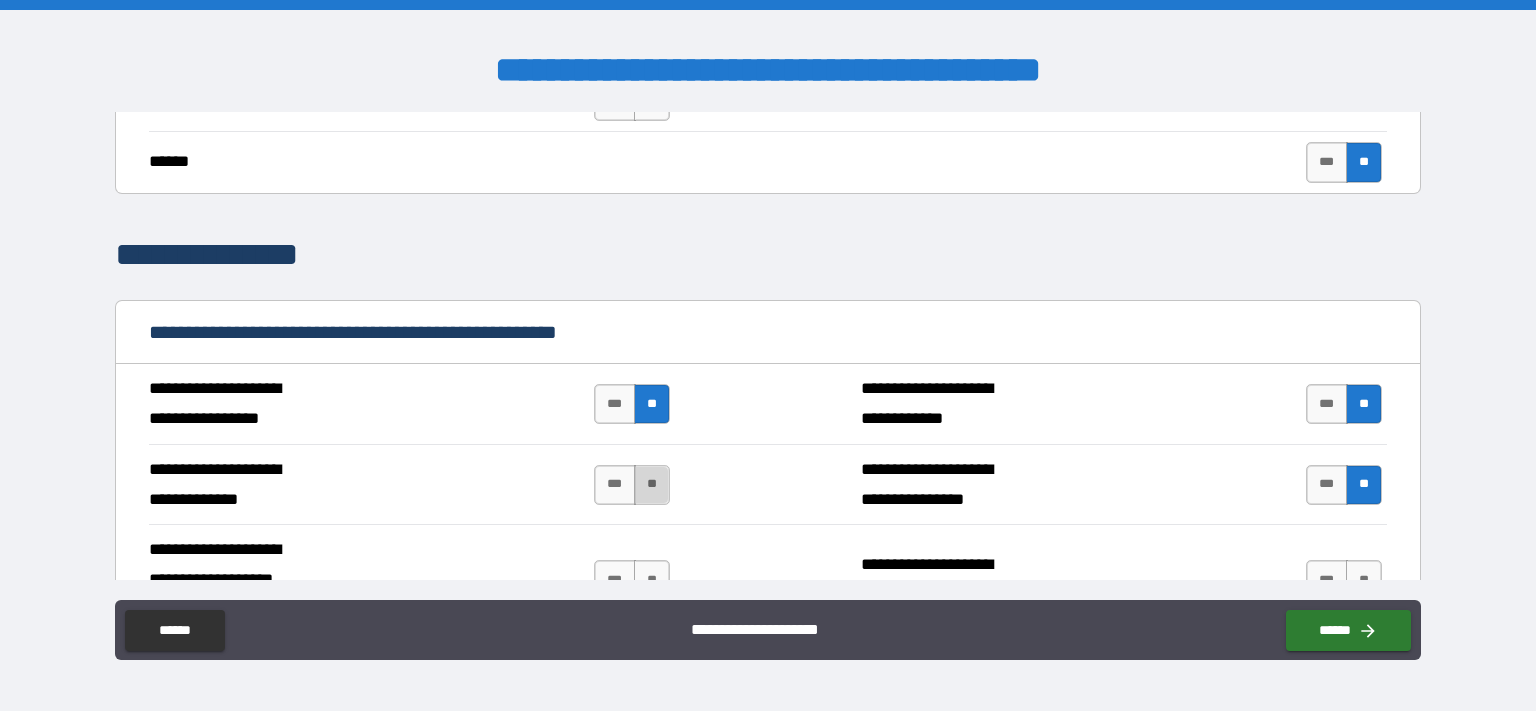 click on "**" at bounding box center (652, 485) 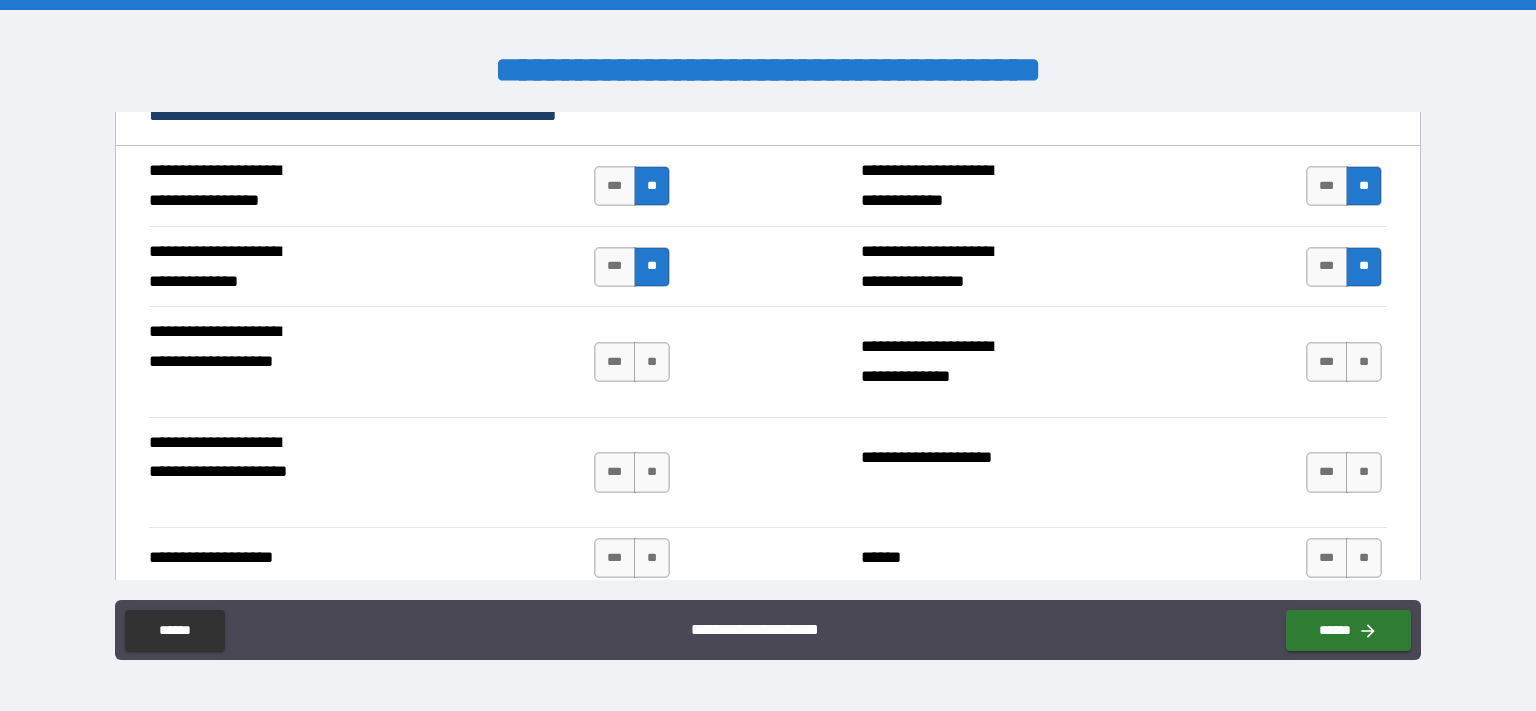 scroll, scrollTop: 2199, scrollLeft: 0, axis: vertical 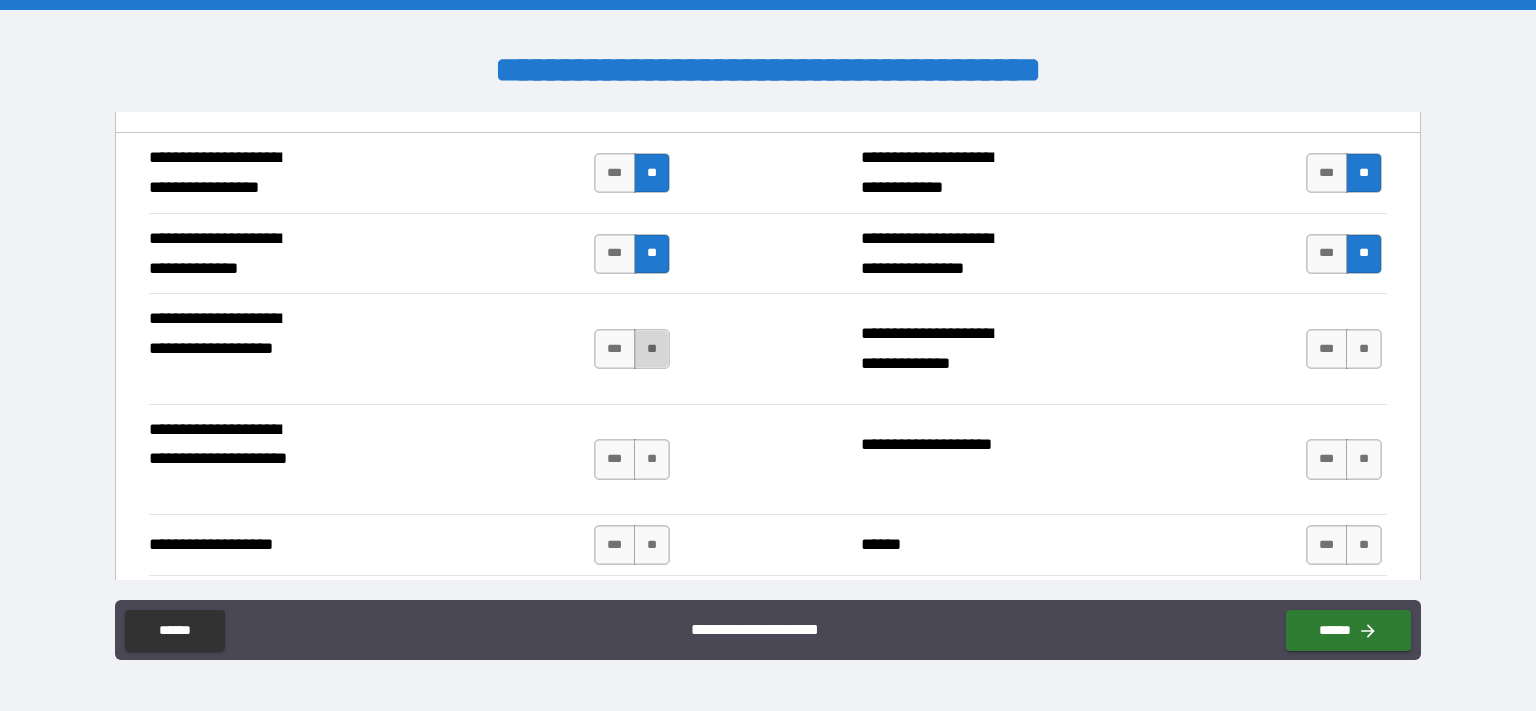 click on "**" at bounding box center [652, 349] 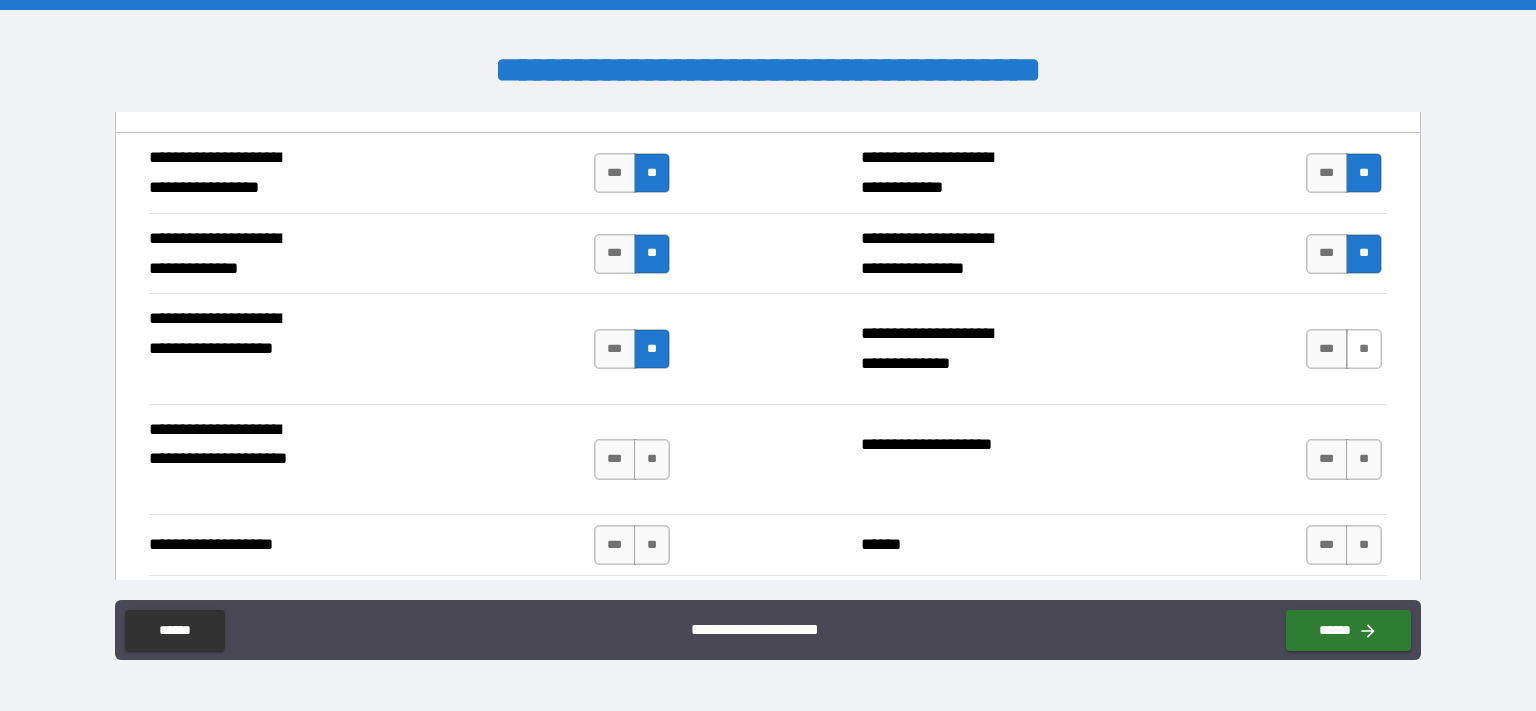 click on "**" at bounding box center (1364, 349) 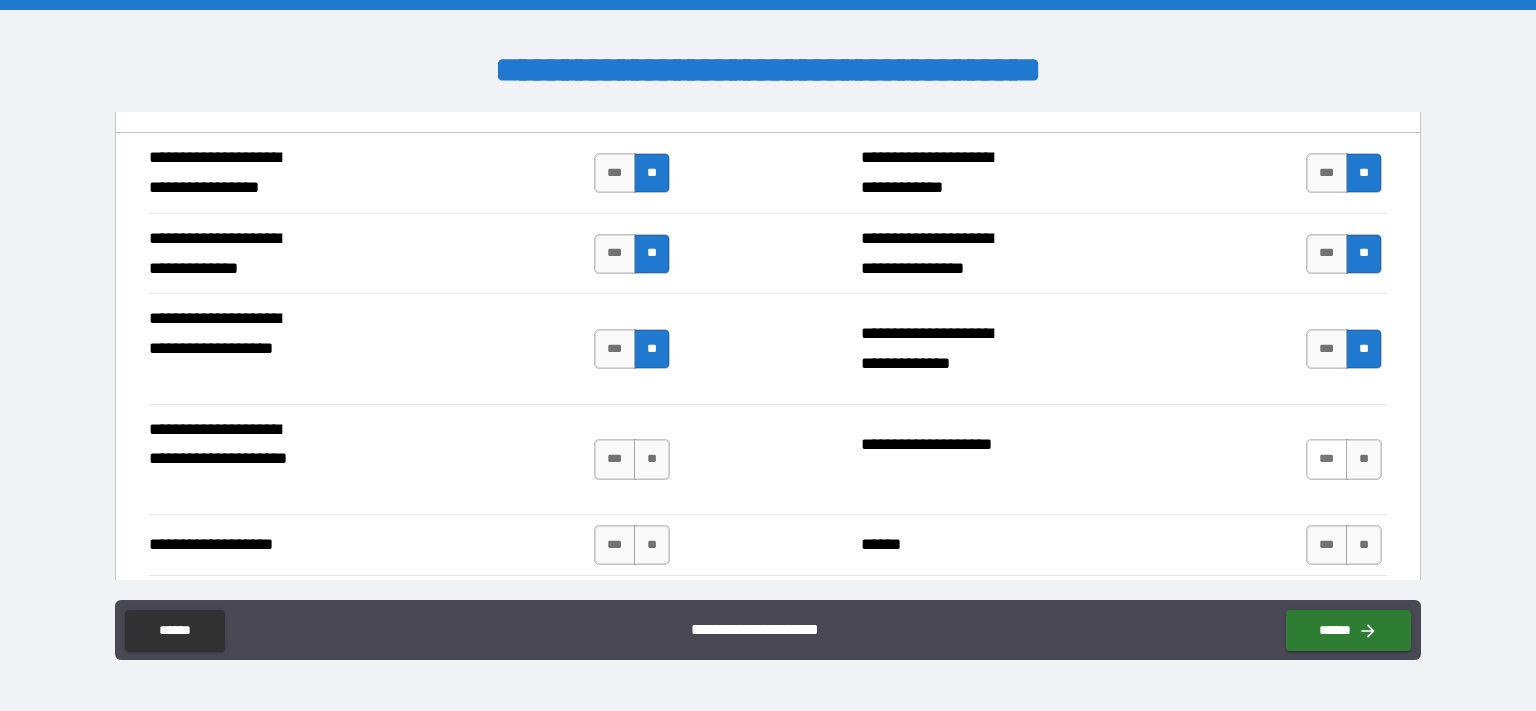 click on "***" at bounding box center [1327, 459] 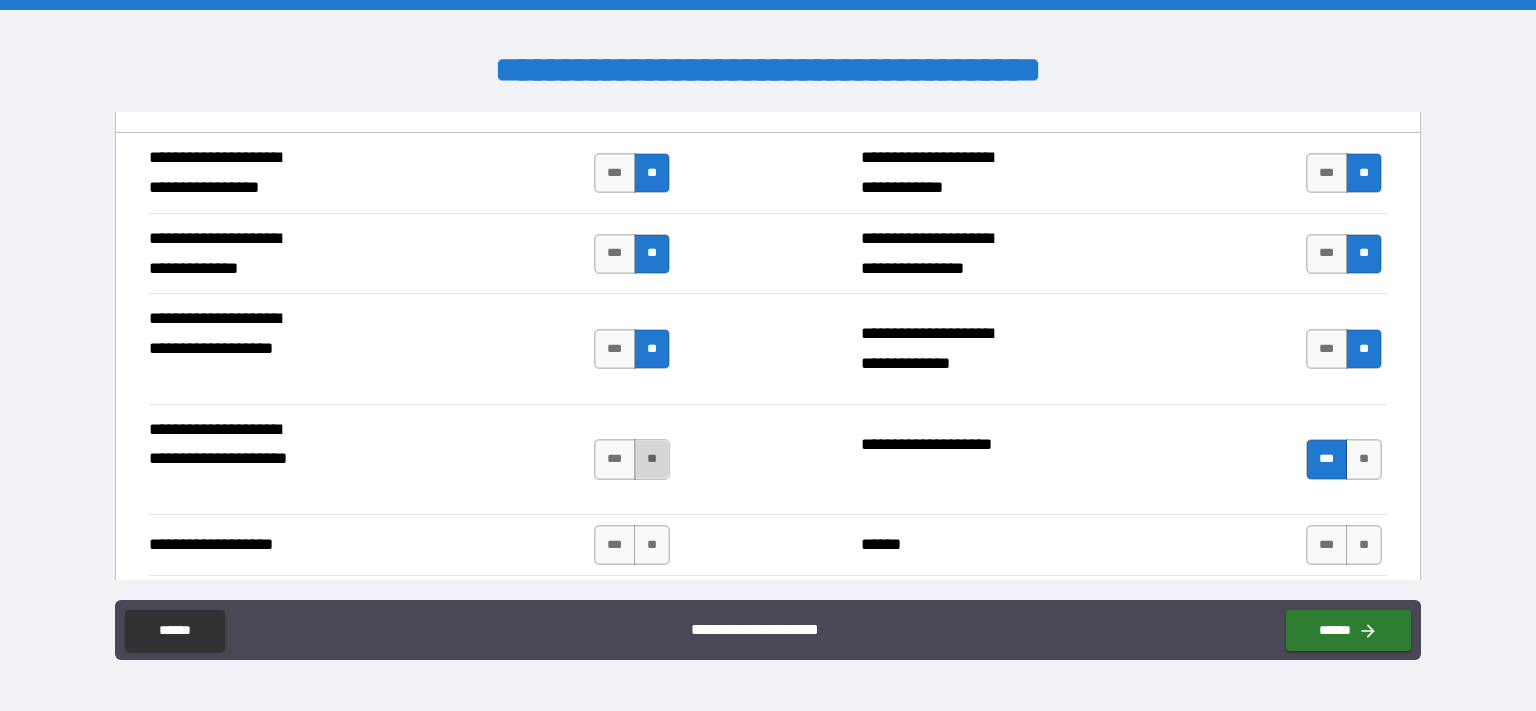 click on "**" at bounding box center (652, 459) 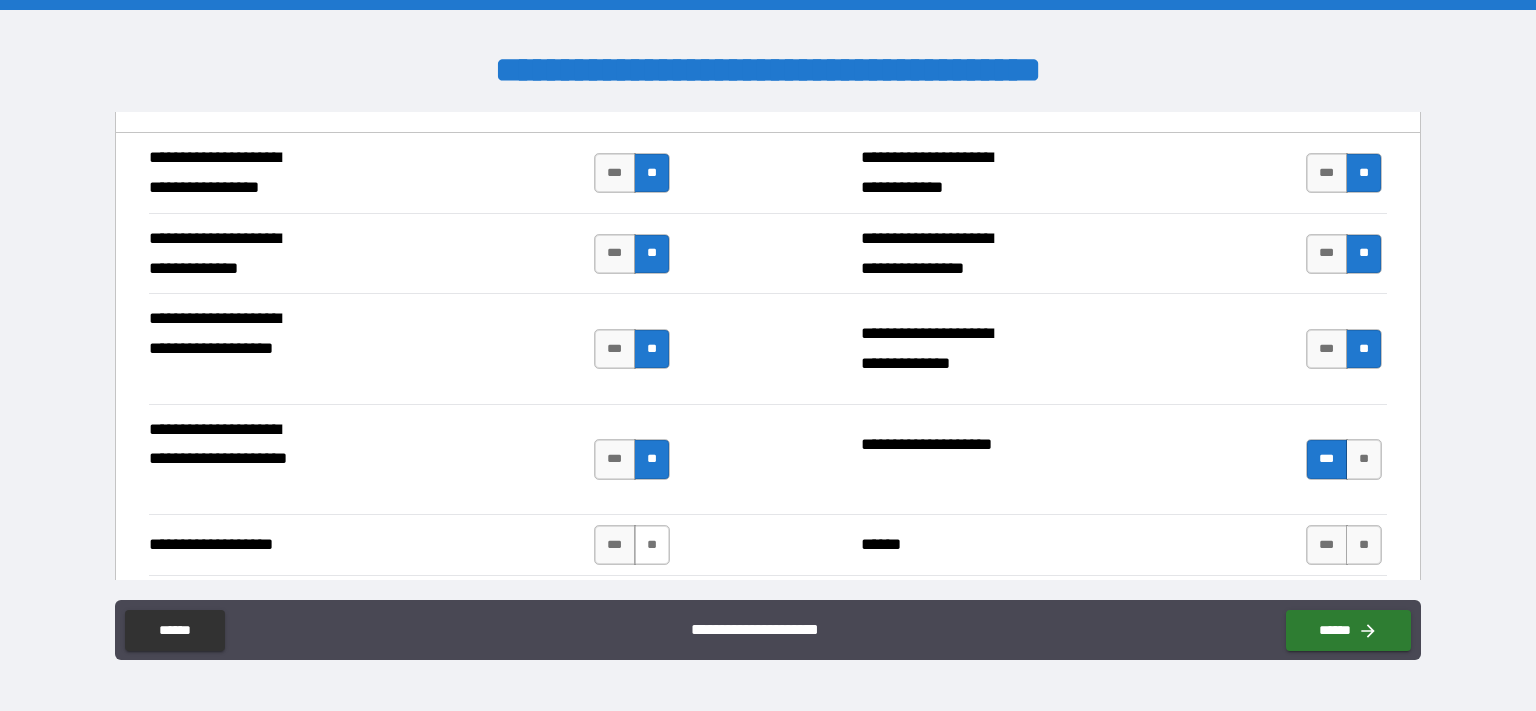 click on "**" at bounding box center [652, 545] 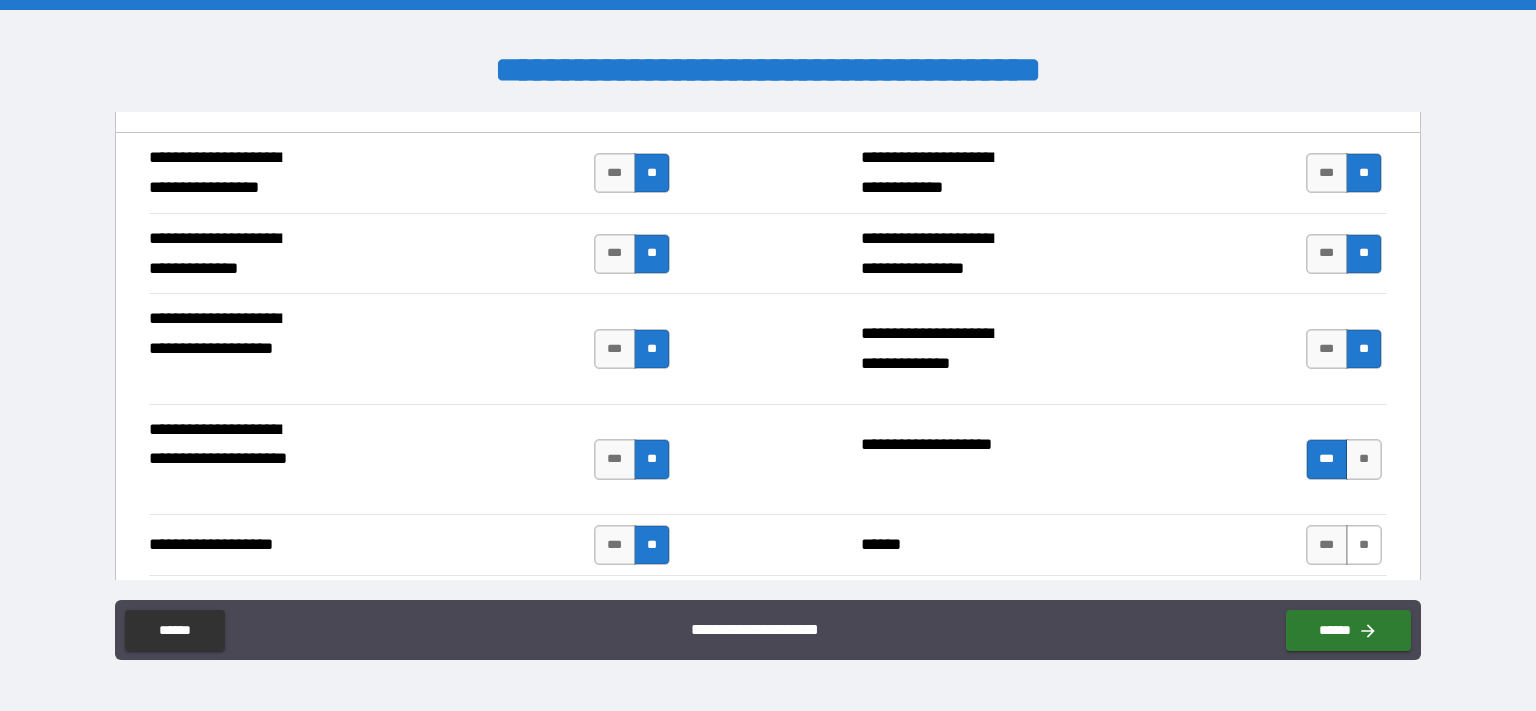 click on "**" at bounding box center [1364, 545] 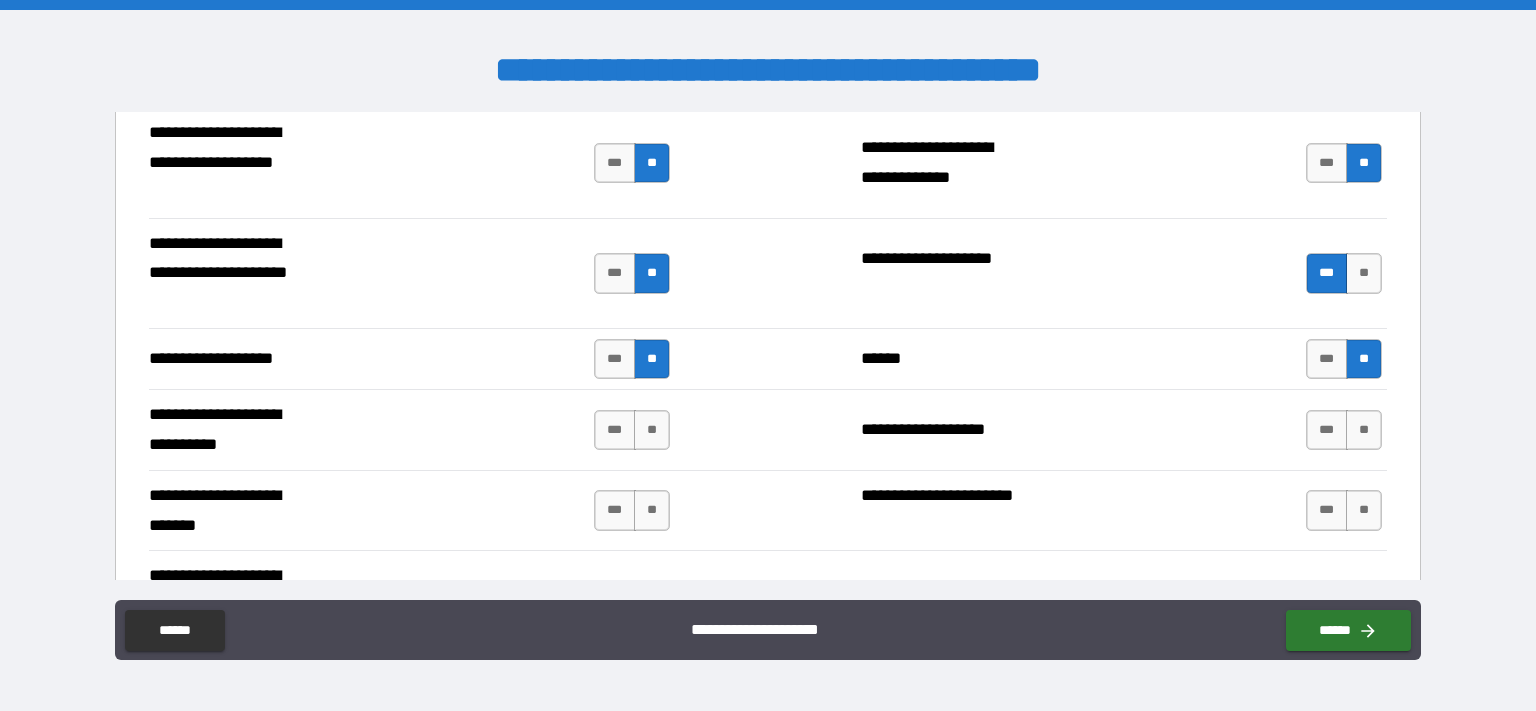 scroll, scrollTop: 2429, scrollLeft: 0, axis: vertical 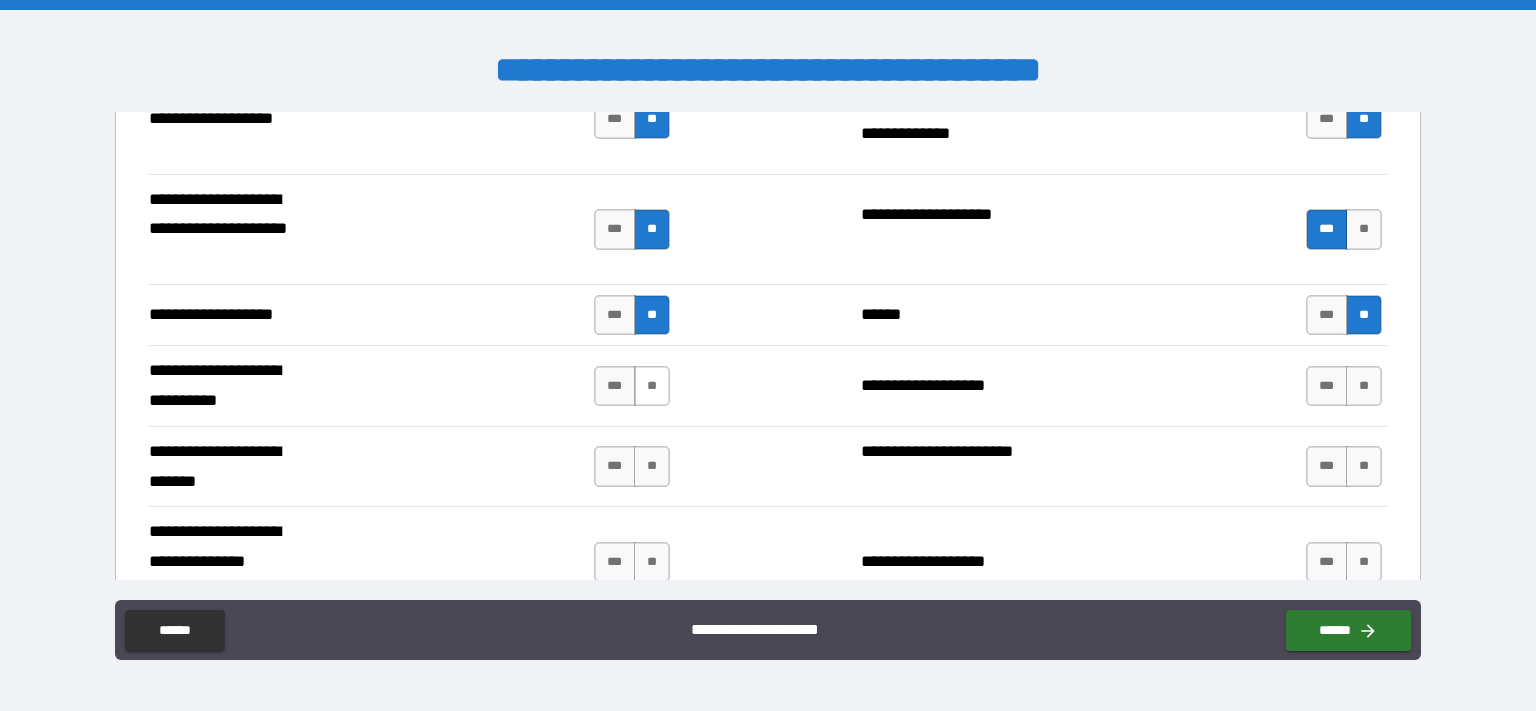 click on "**" at bounding box center (652, 386) 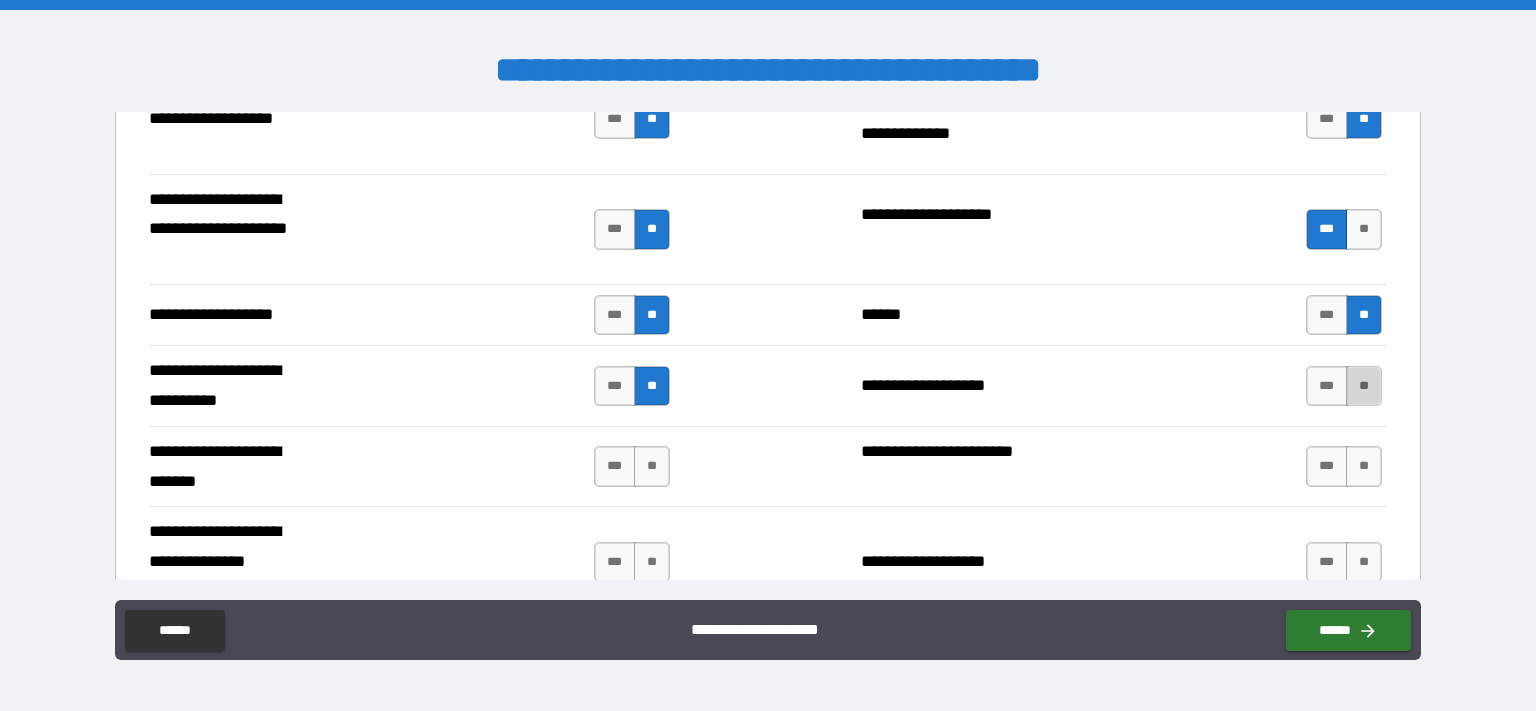 click on "**" at bounding box center (1364, 386) 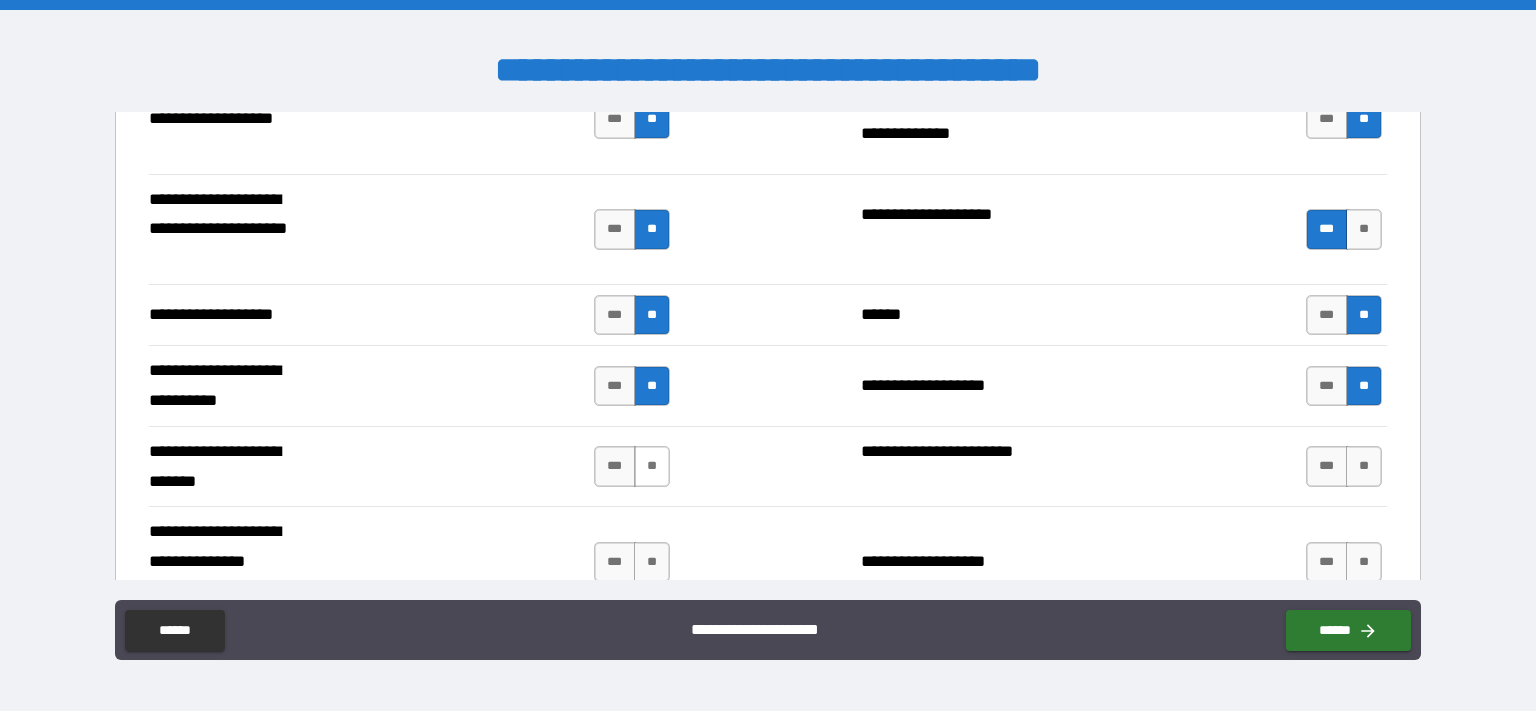 click on "**" at bounding box center (652, 466) 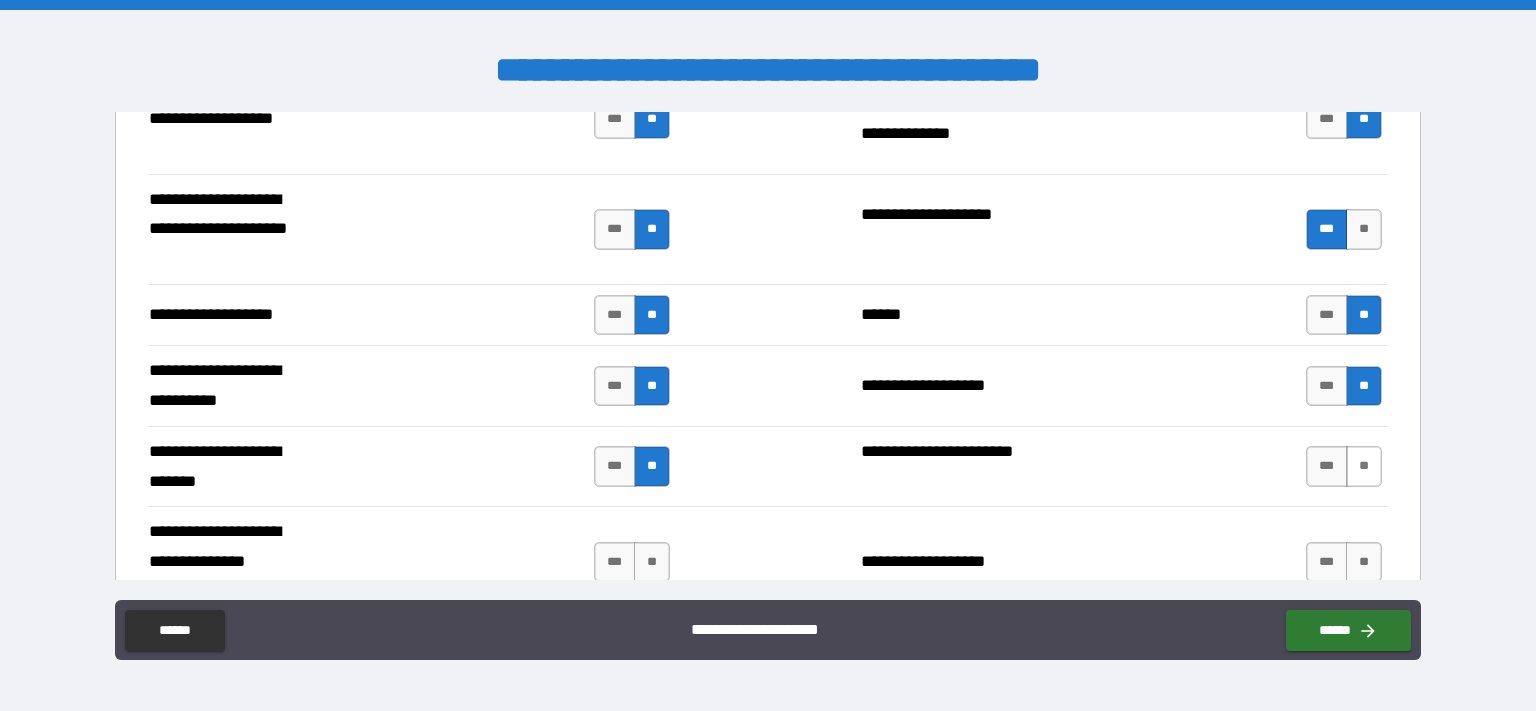 click on "**" at bounding box center (1364, 466) 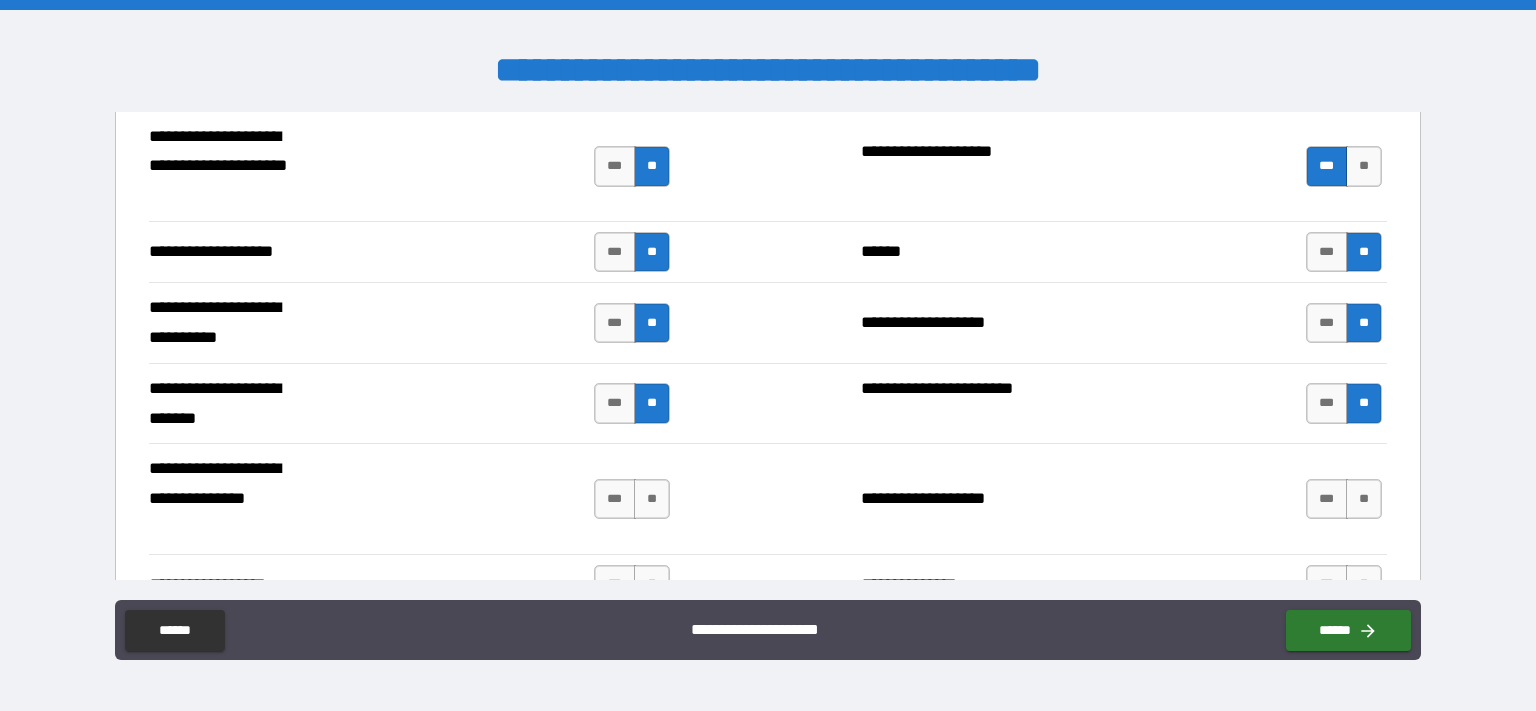 scroll, scrollTop: 2544, scrollLeft: 0, axis: vertical 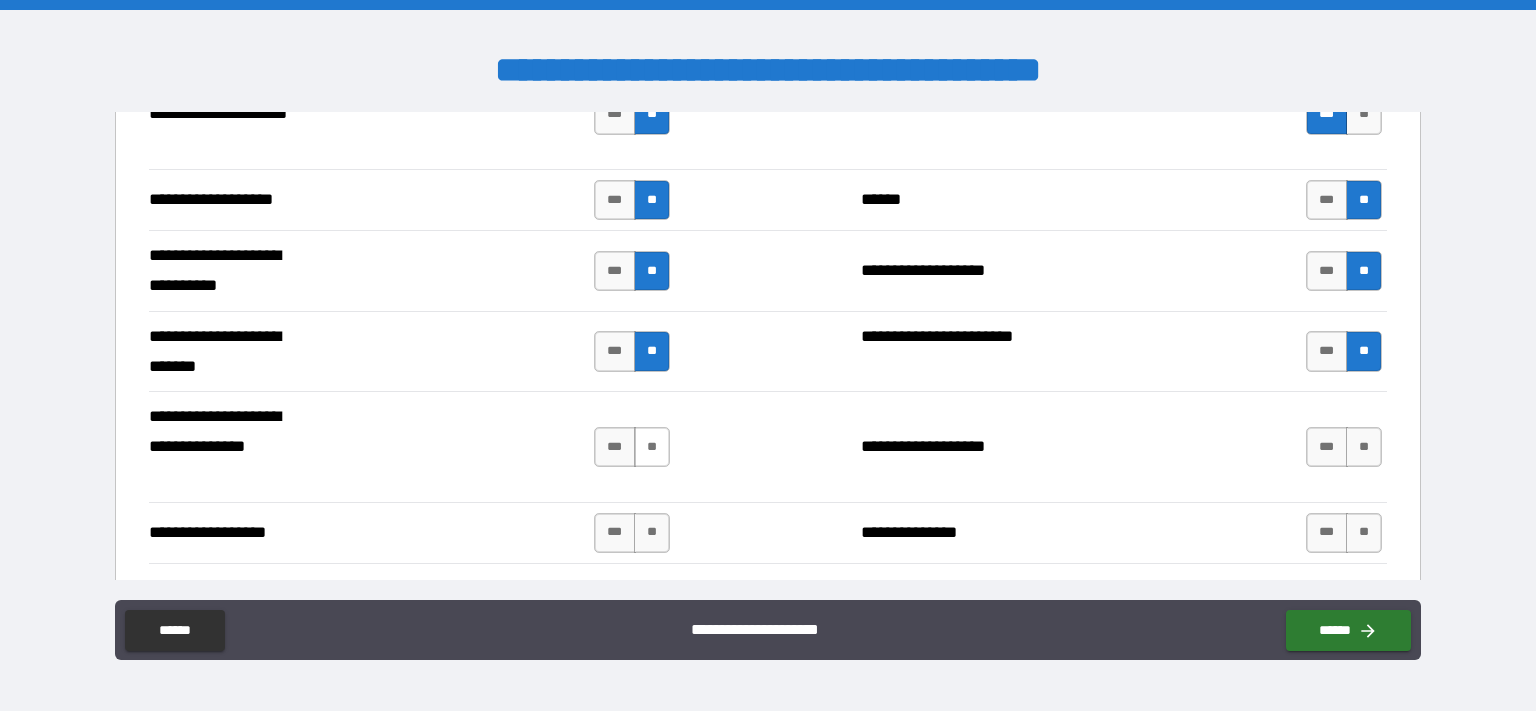 click on "**" at bounding box center [652, 447] 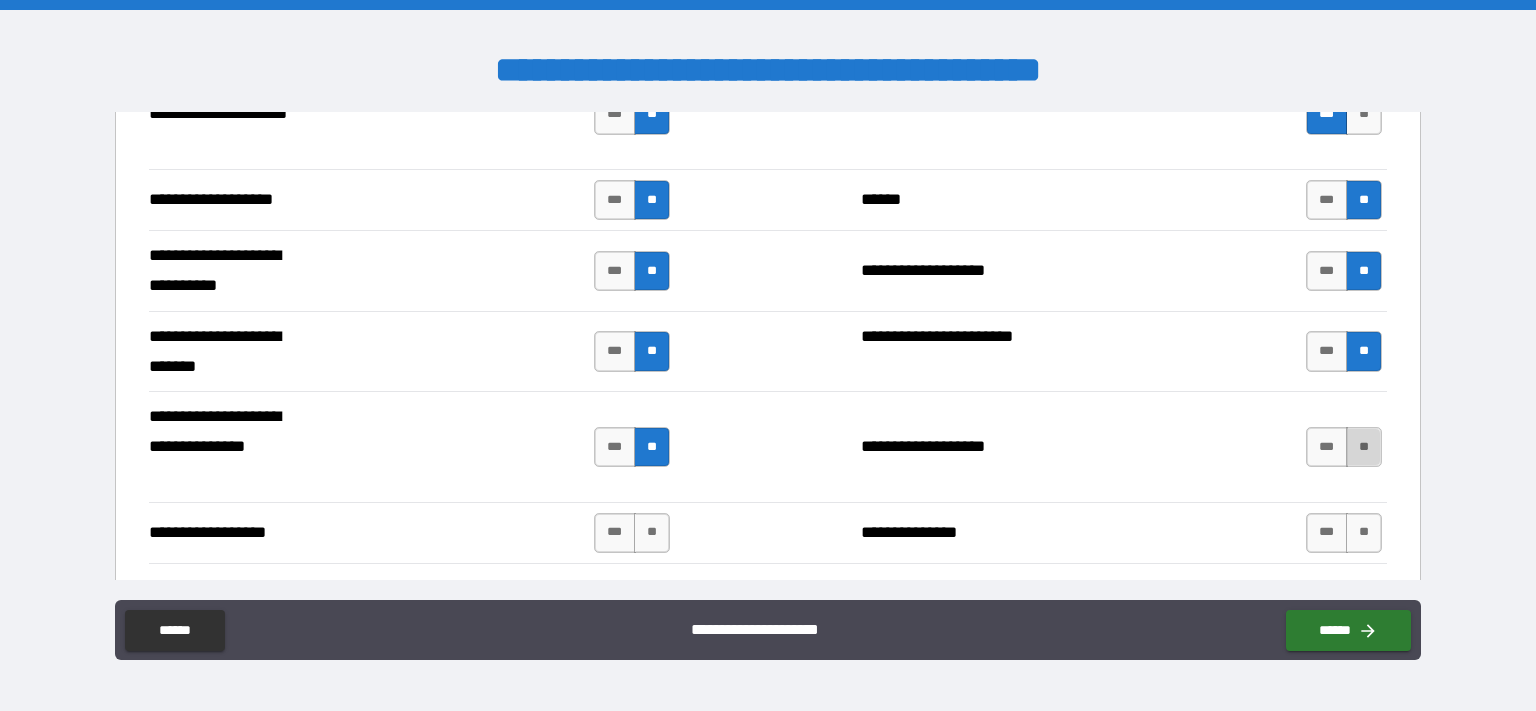 click on "**" at bounding box center [1364, 447] 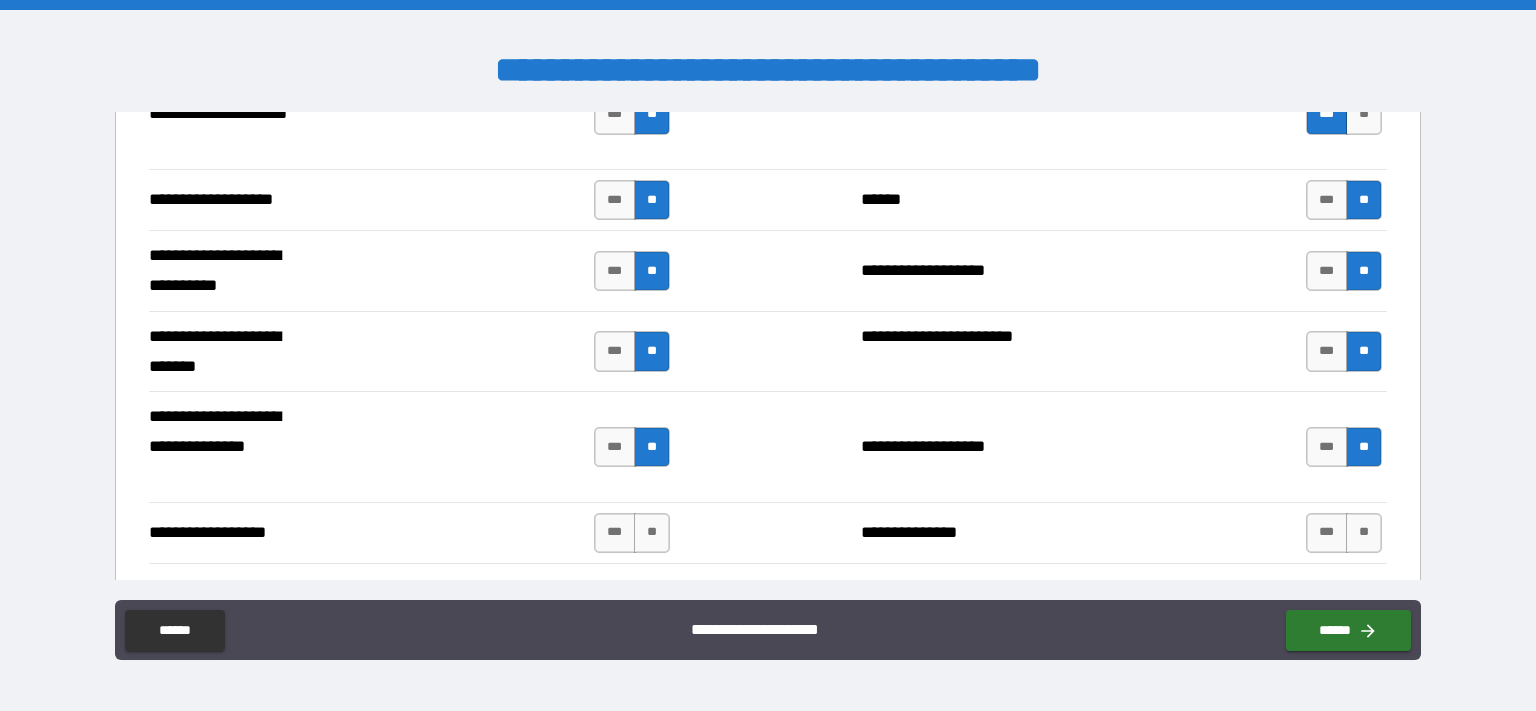 scroll, scrollTop: 2660, scrollLeft: 0, axis: vertical 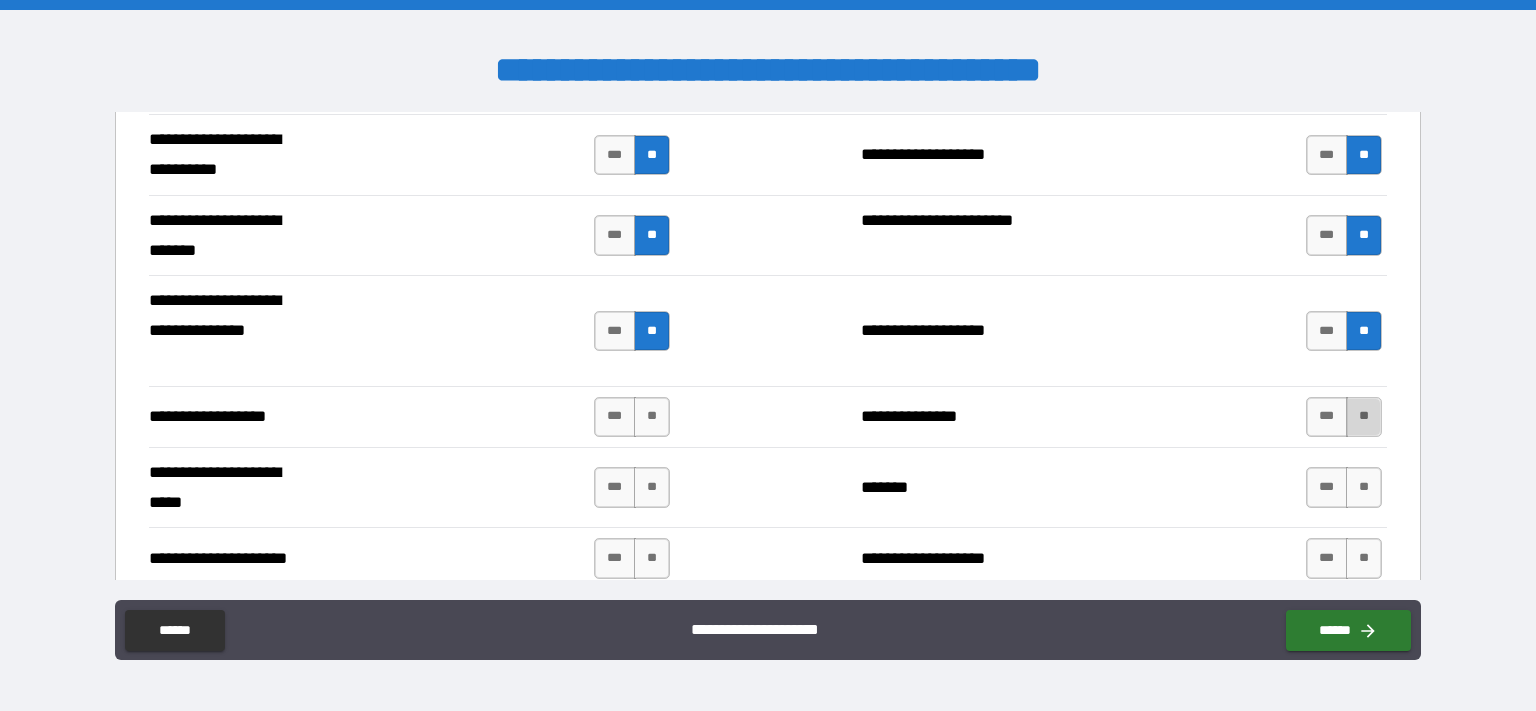 click on "**" at bounding box center (1364, 417) 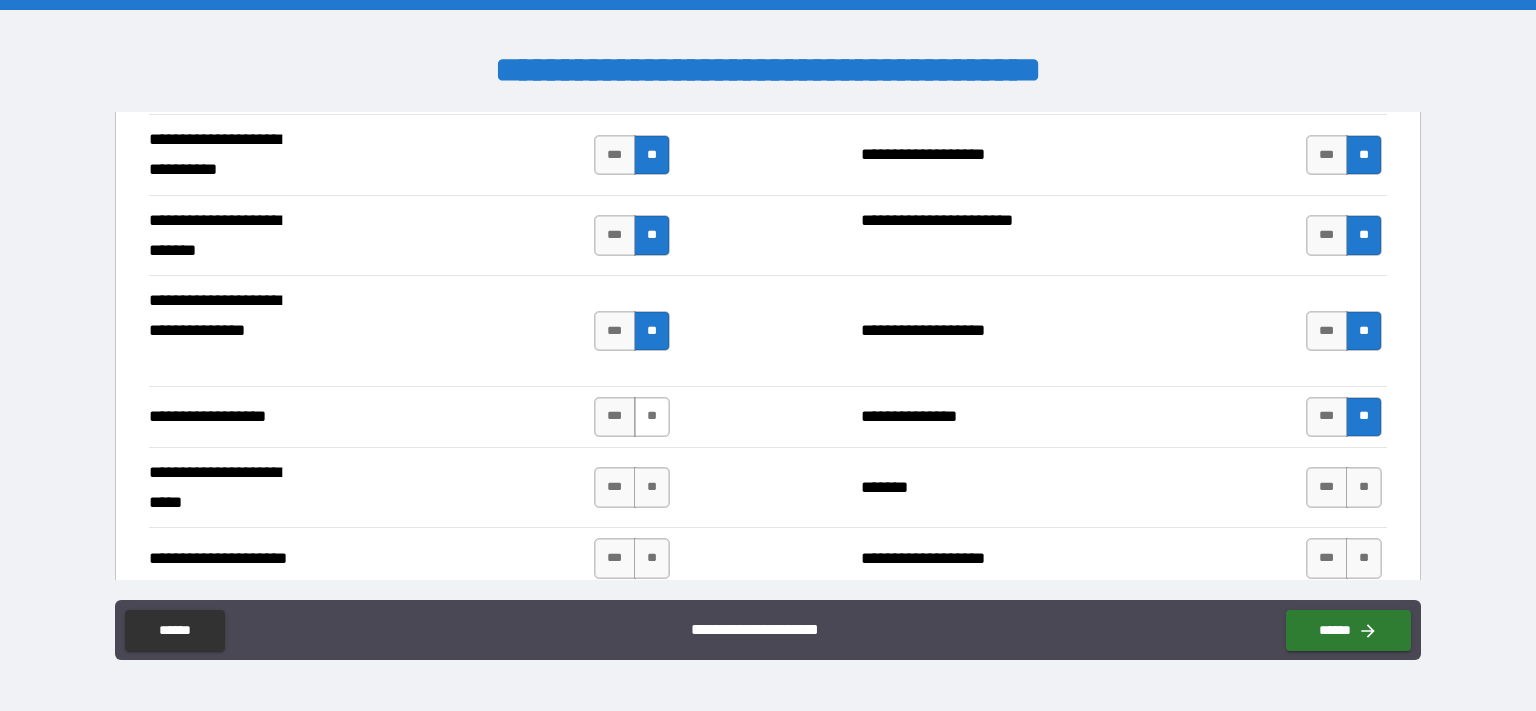 click on "**" at bounding box center [652, 417] 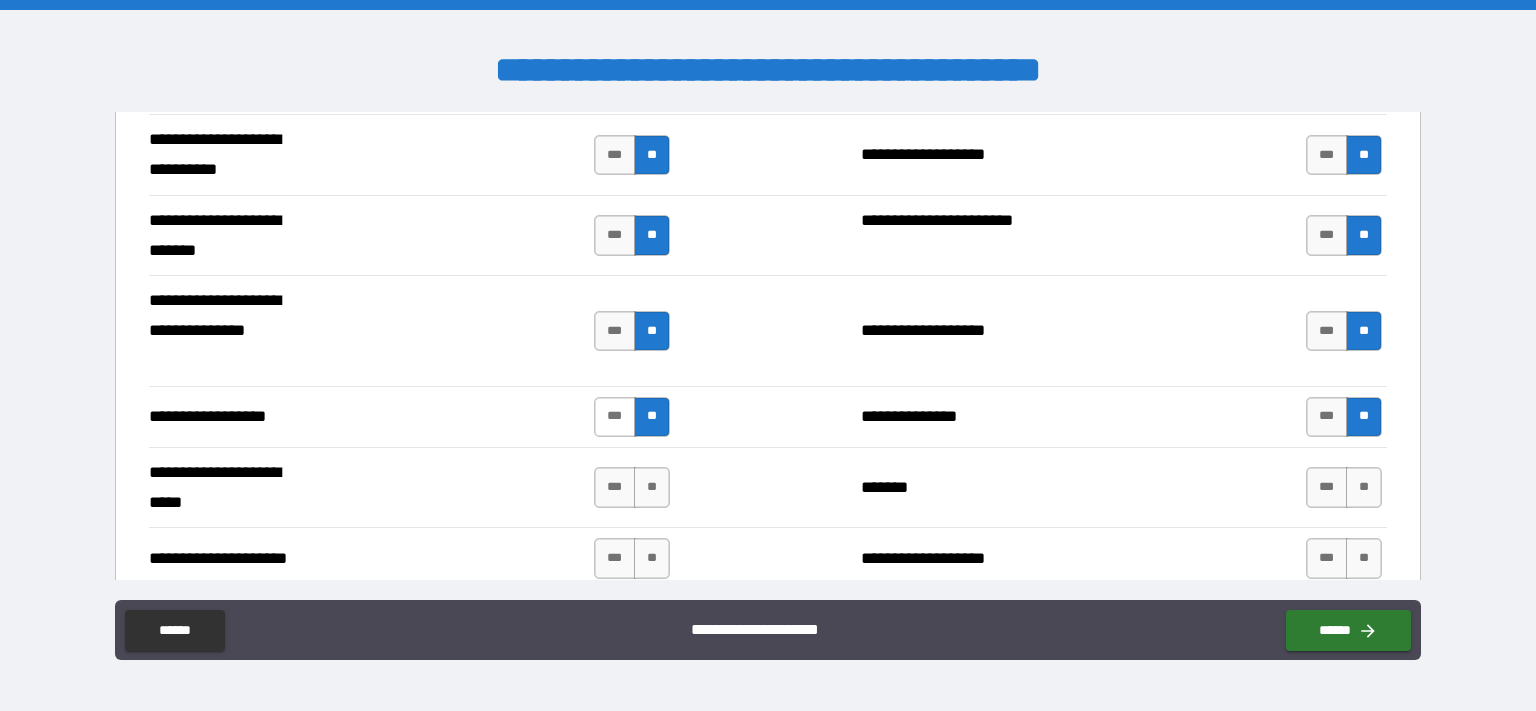 click on "***" at bounding box center [615, 417] 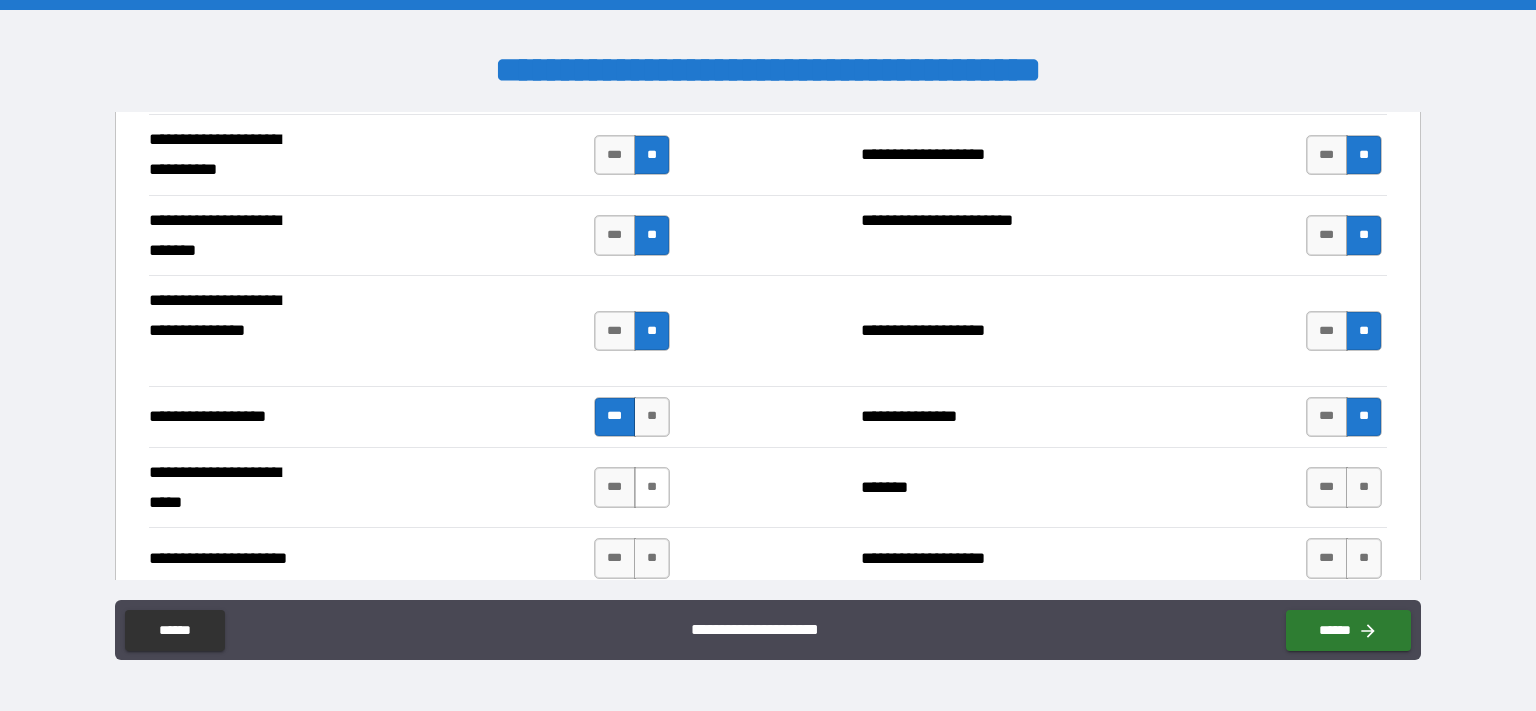 click on "**" at bounding box center [652, 487] 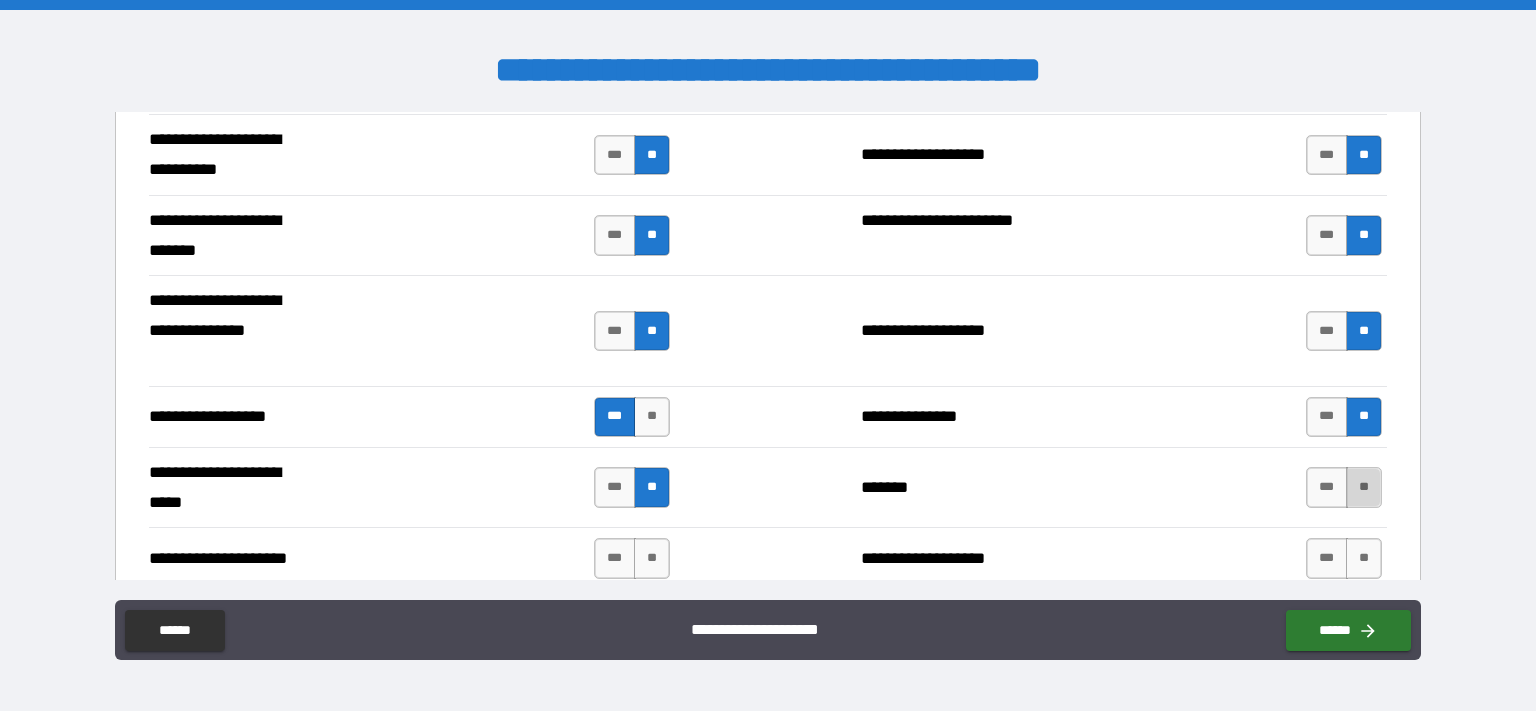 click on "**" at bounding box center (1364, 487) 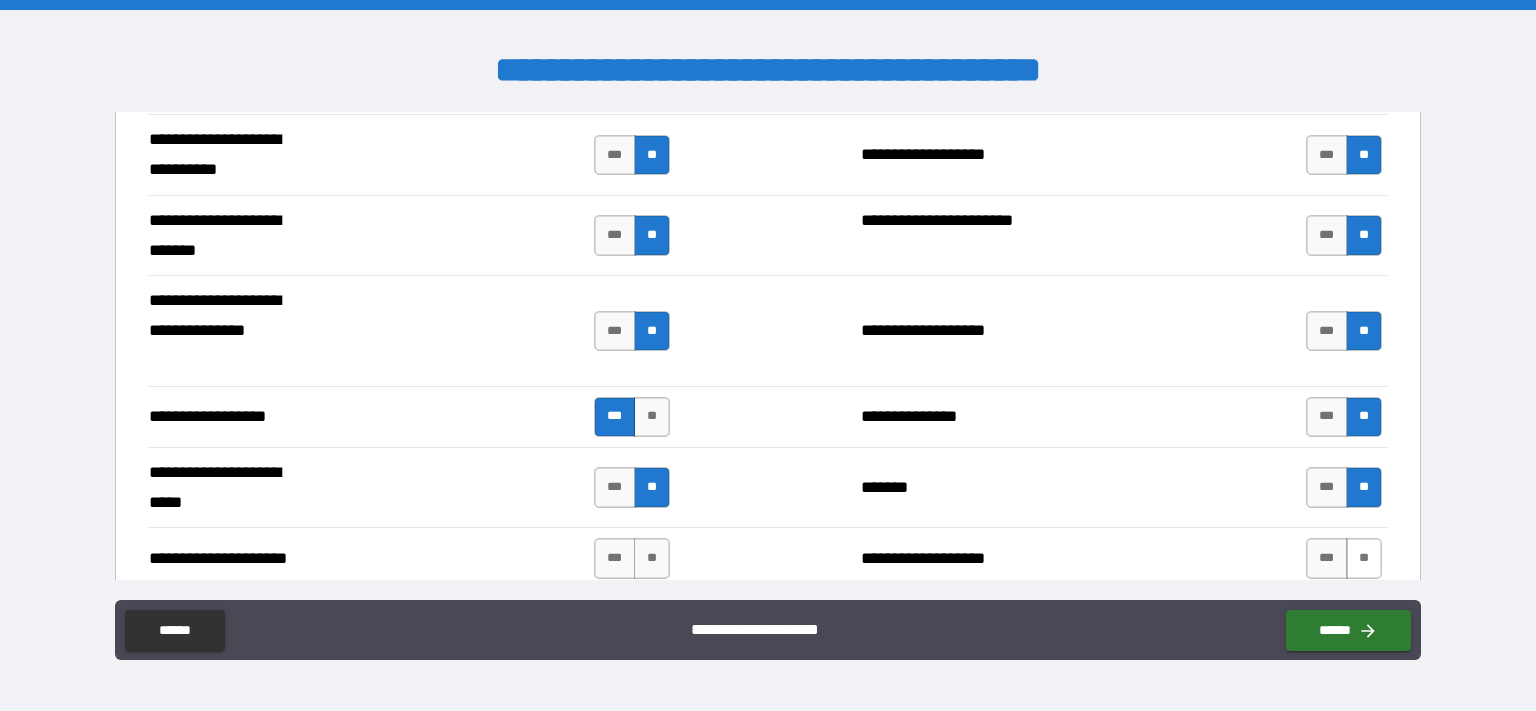 click on "**" at bounding box center [1364, 558] 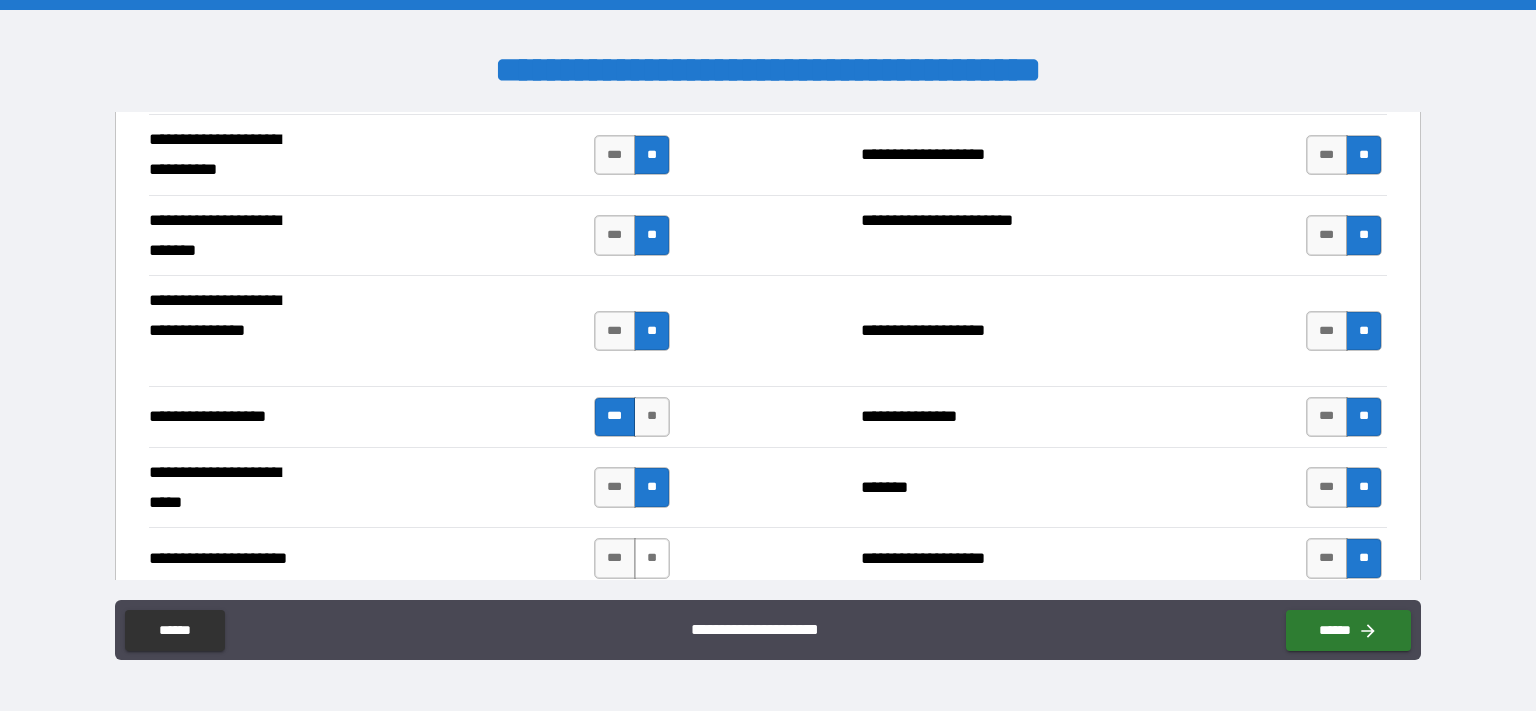 click on "**" at bounding box center [652, 558] 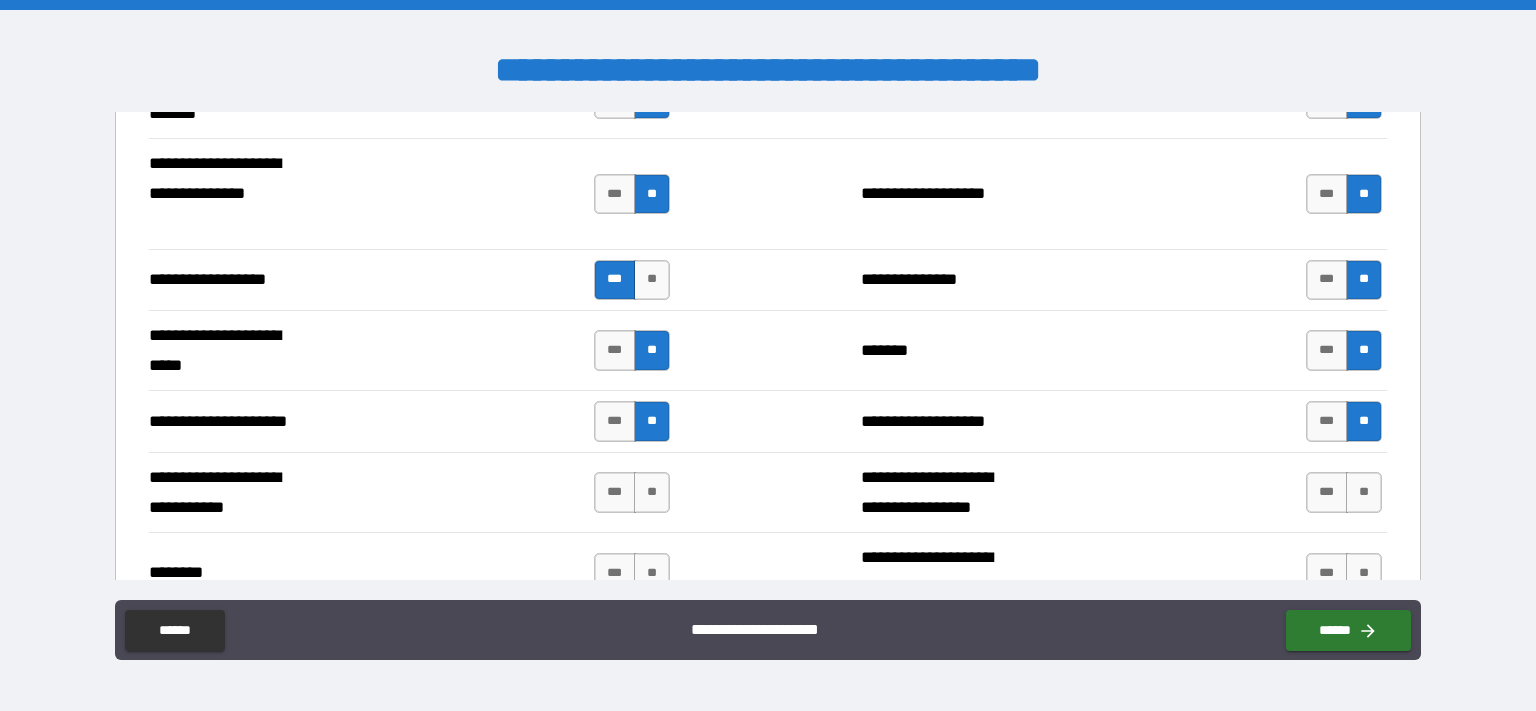 scroll, scrollTop: 2890, scrollLeft: 0, axis: vertical 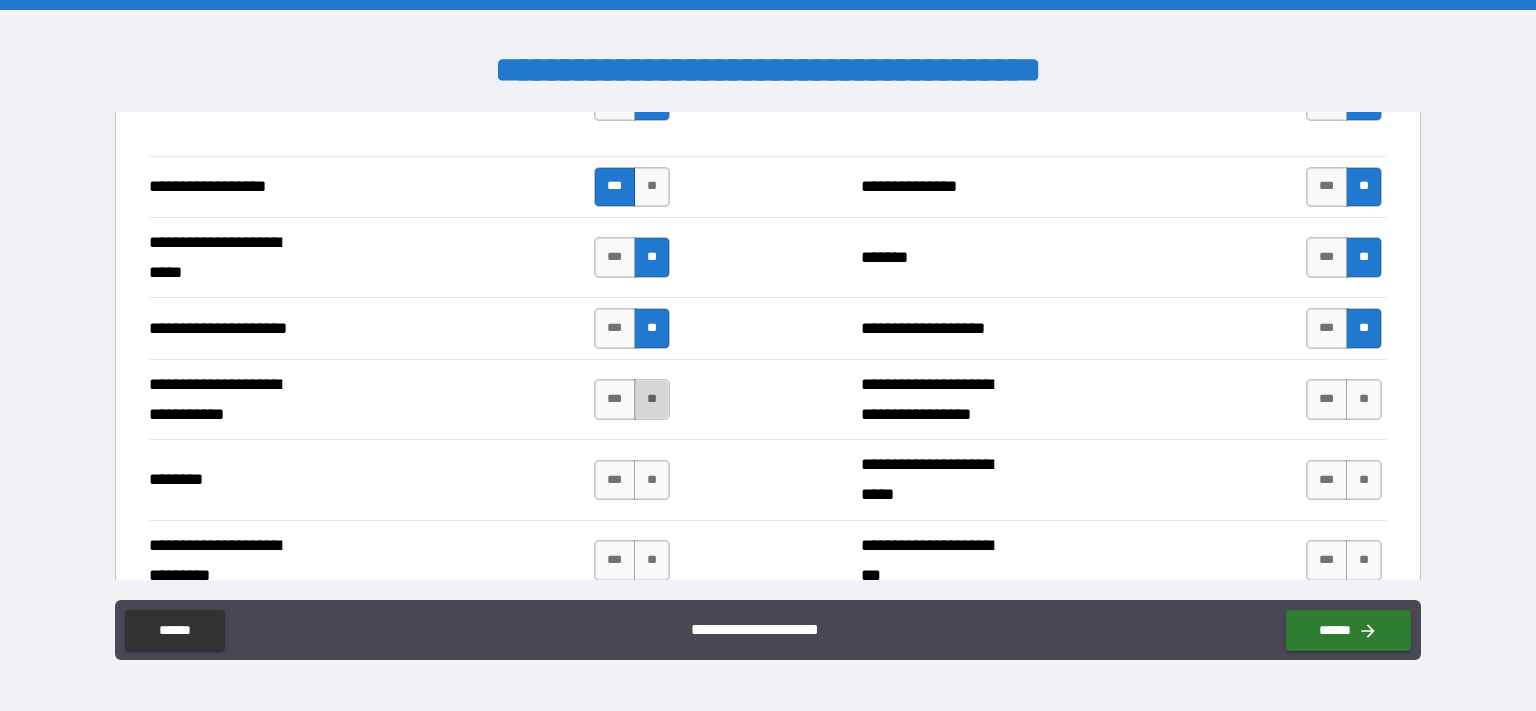 click on "**" at bounding box center (652, 399) 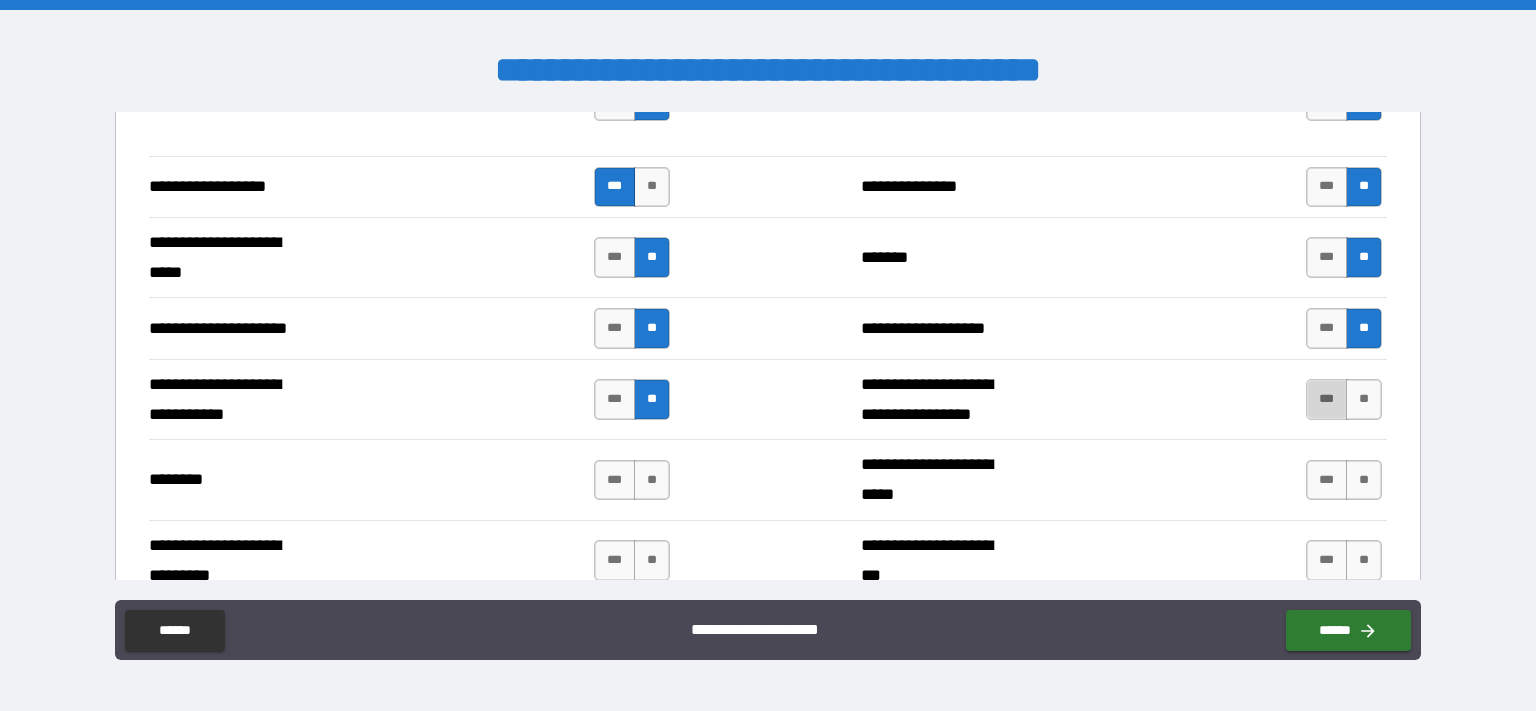 click on "***" at bounding box center [1327, 399] 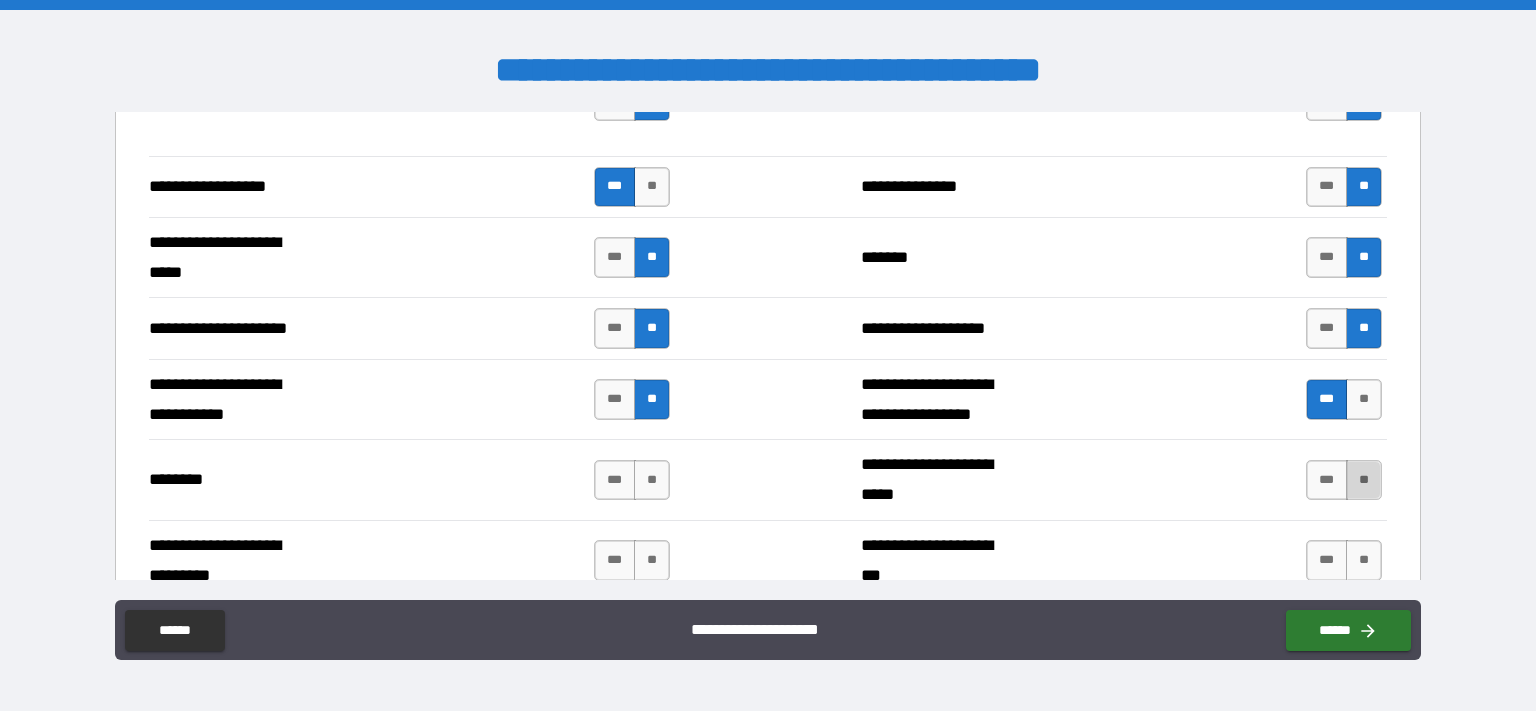 click on "**" at bounding box center [1364, 480] 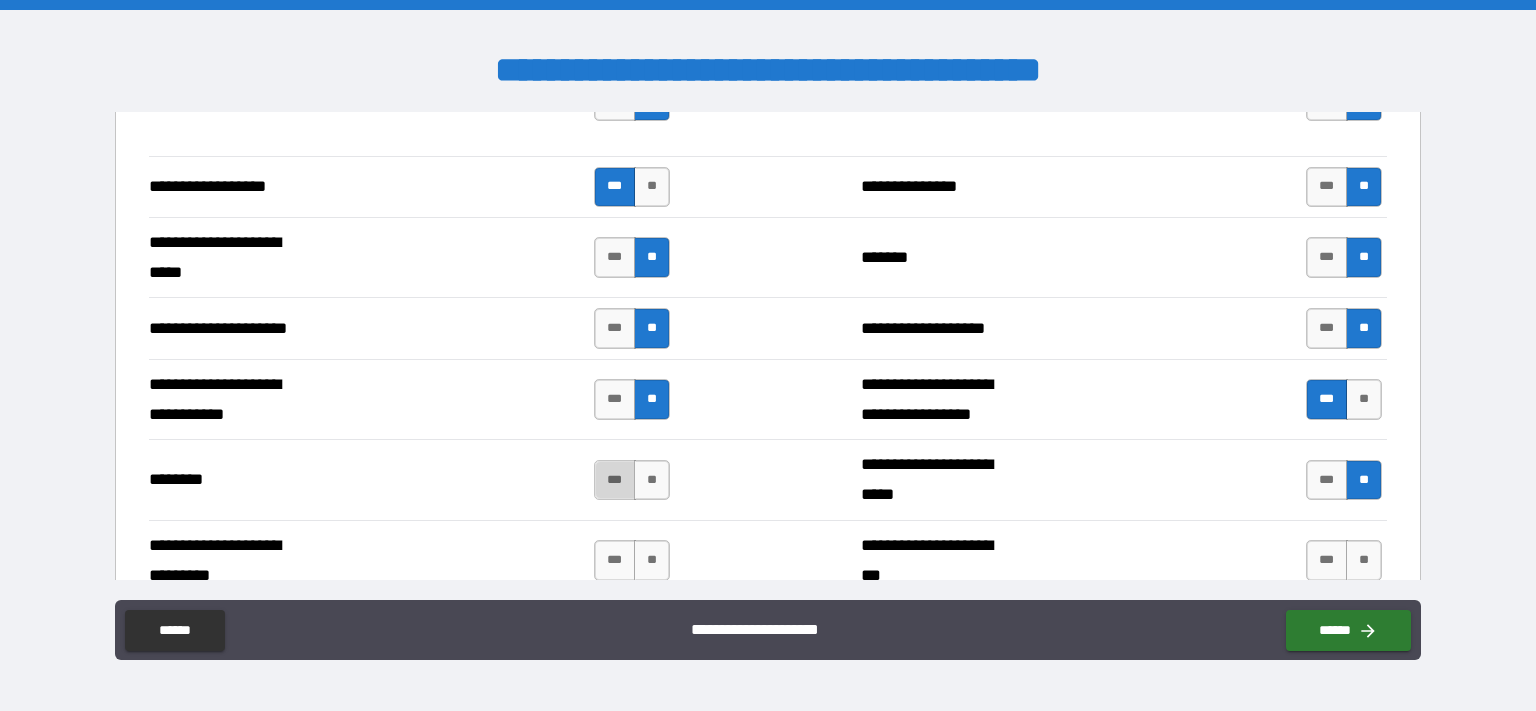 click on "***" at bounding box center [615, 480] 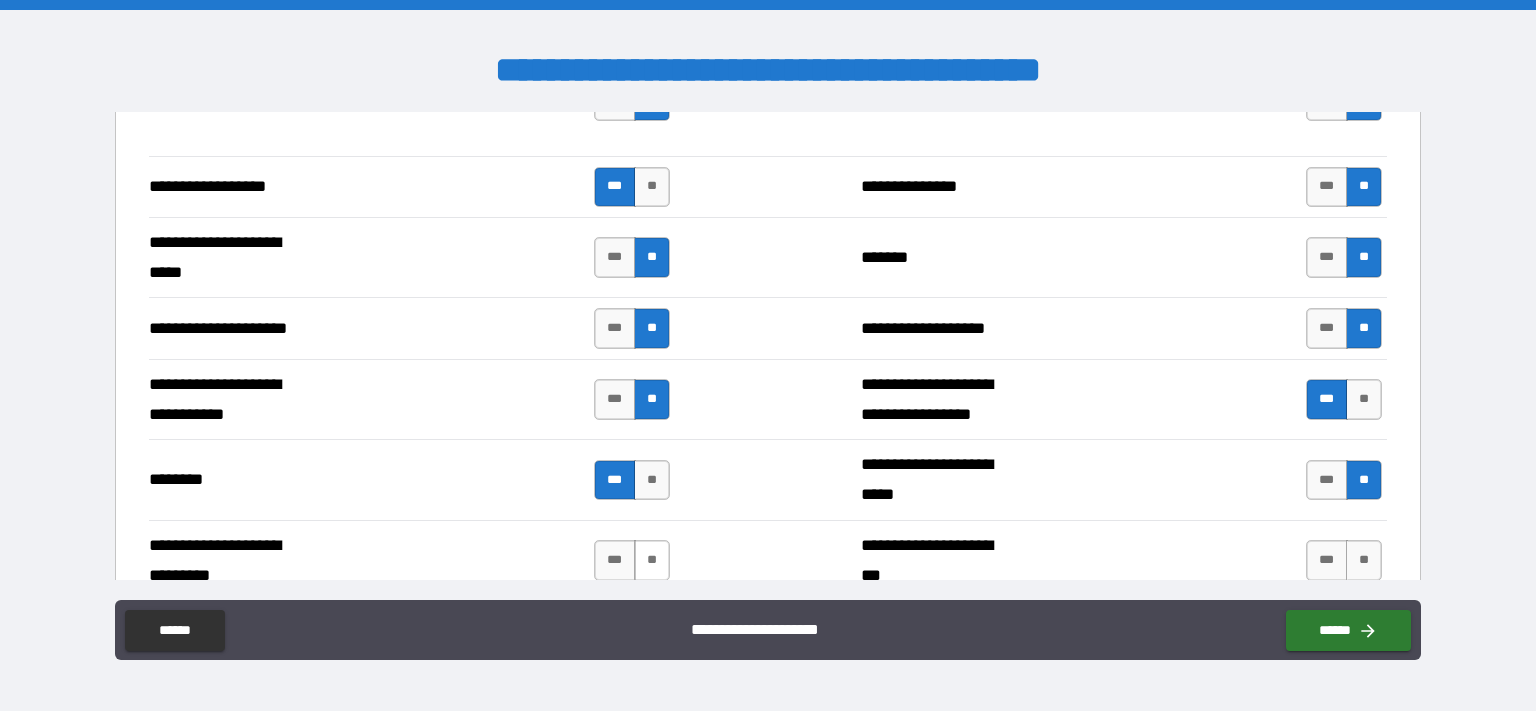 click on "**" at bounding box center [652, 560] 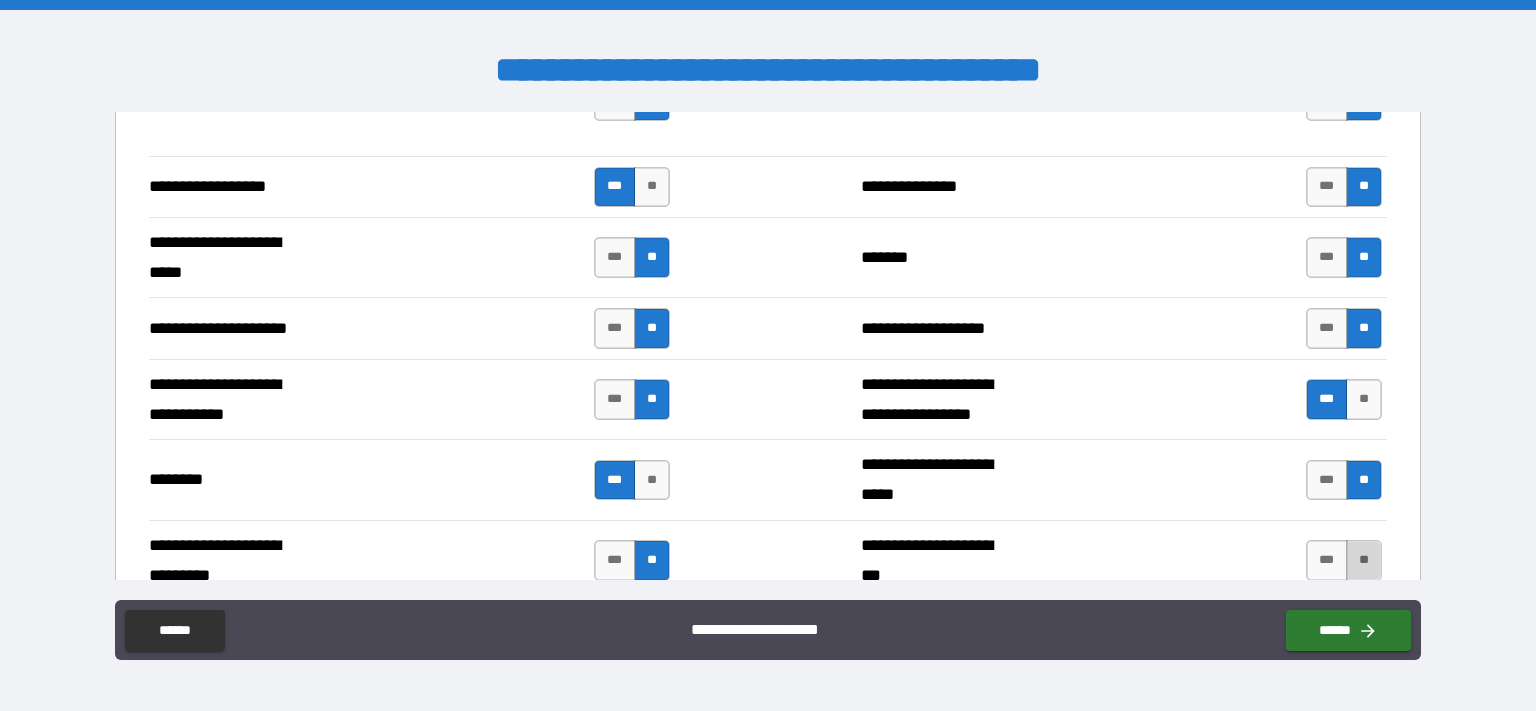 click on "**" at bounding box center [1364, 560] 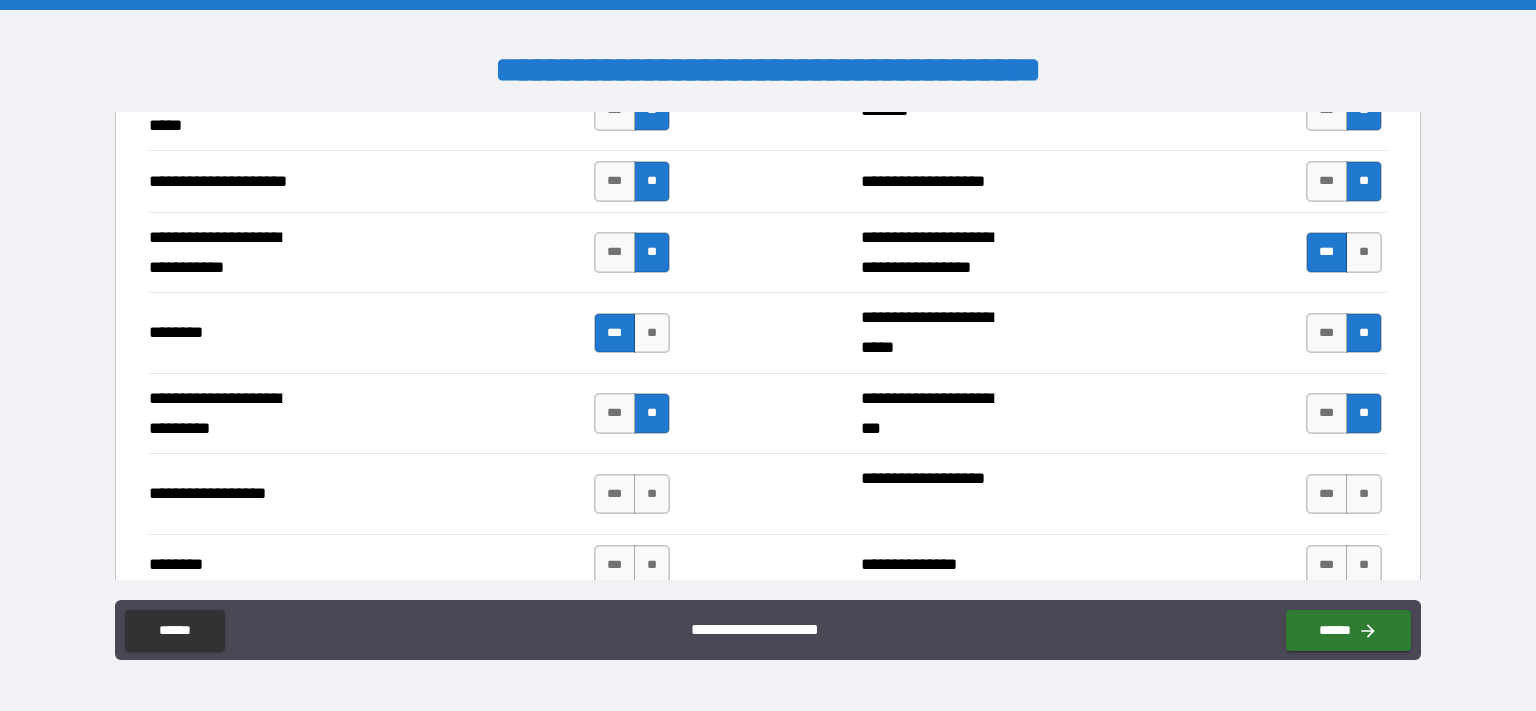scroll, scrollTop: 3120, scrollLeft: 0, axis: vertical 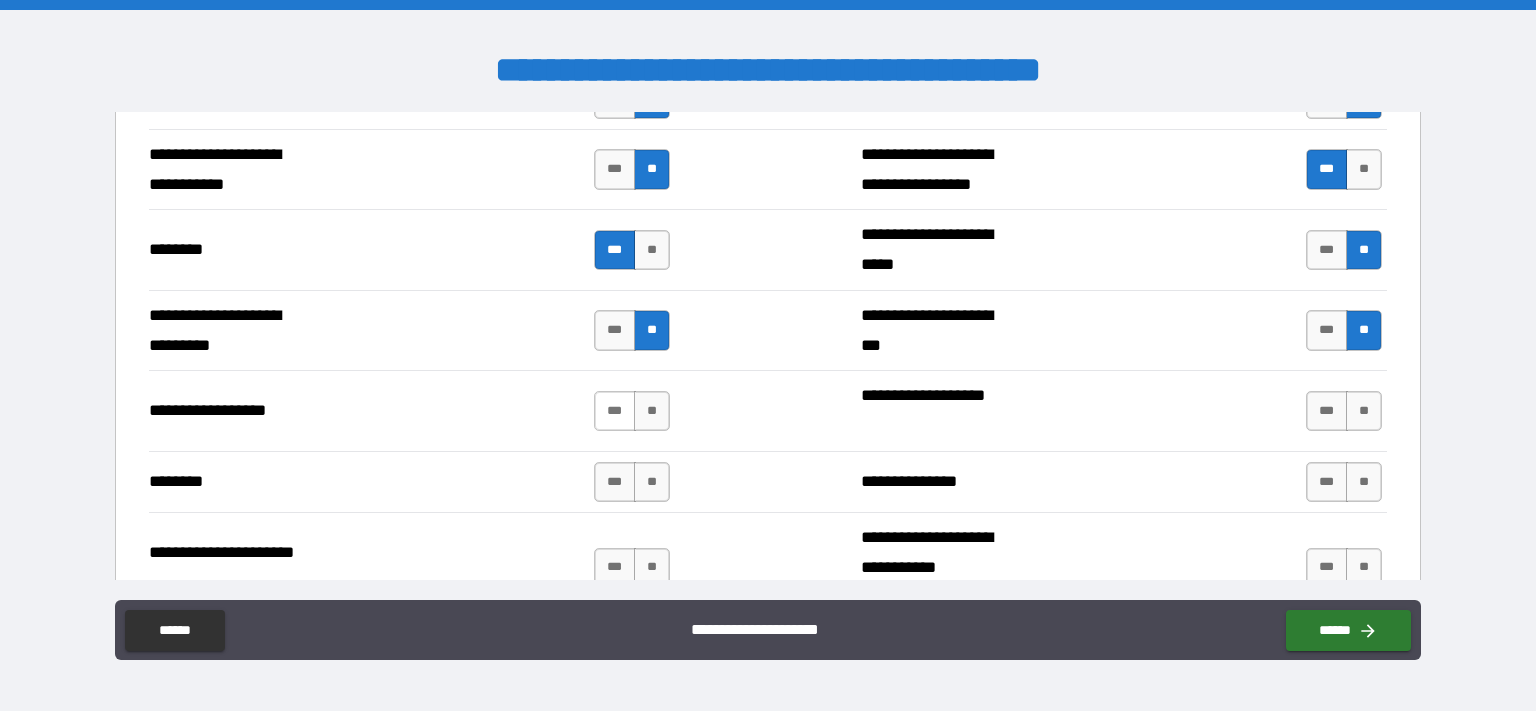 click on "***" at bounding box center [615, 411] 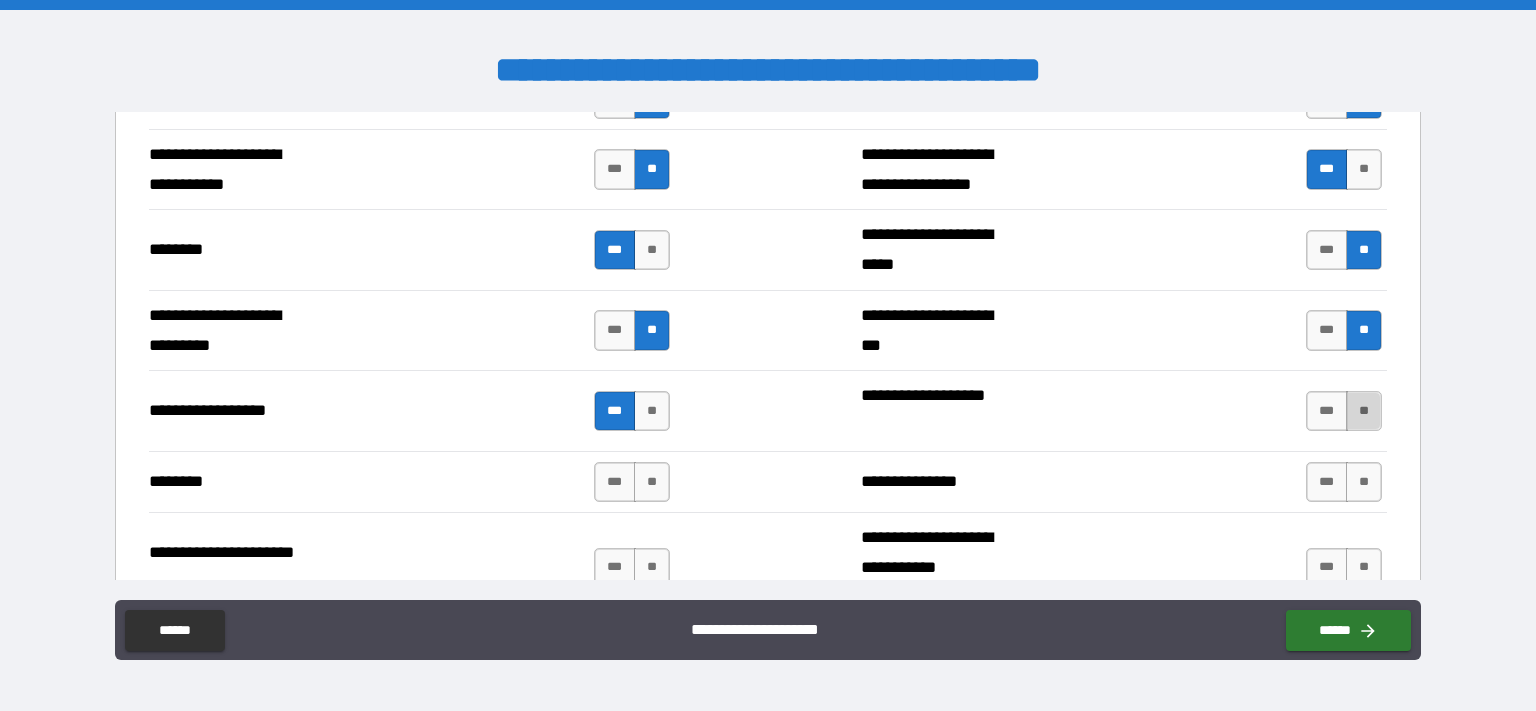 click on "**" at bounding box center [1364, 411] 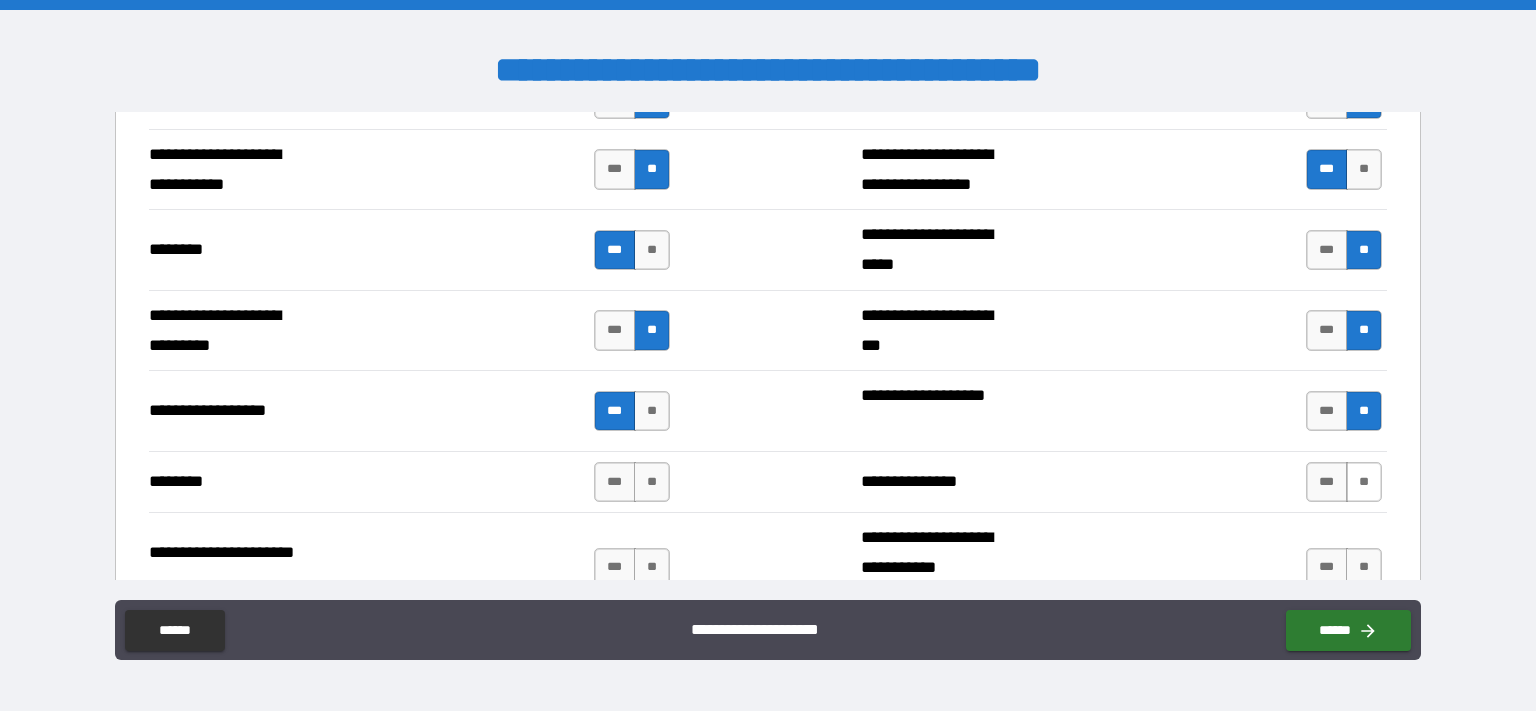 click on "**" at bounding box center [1364, 482] 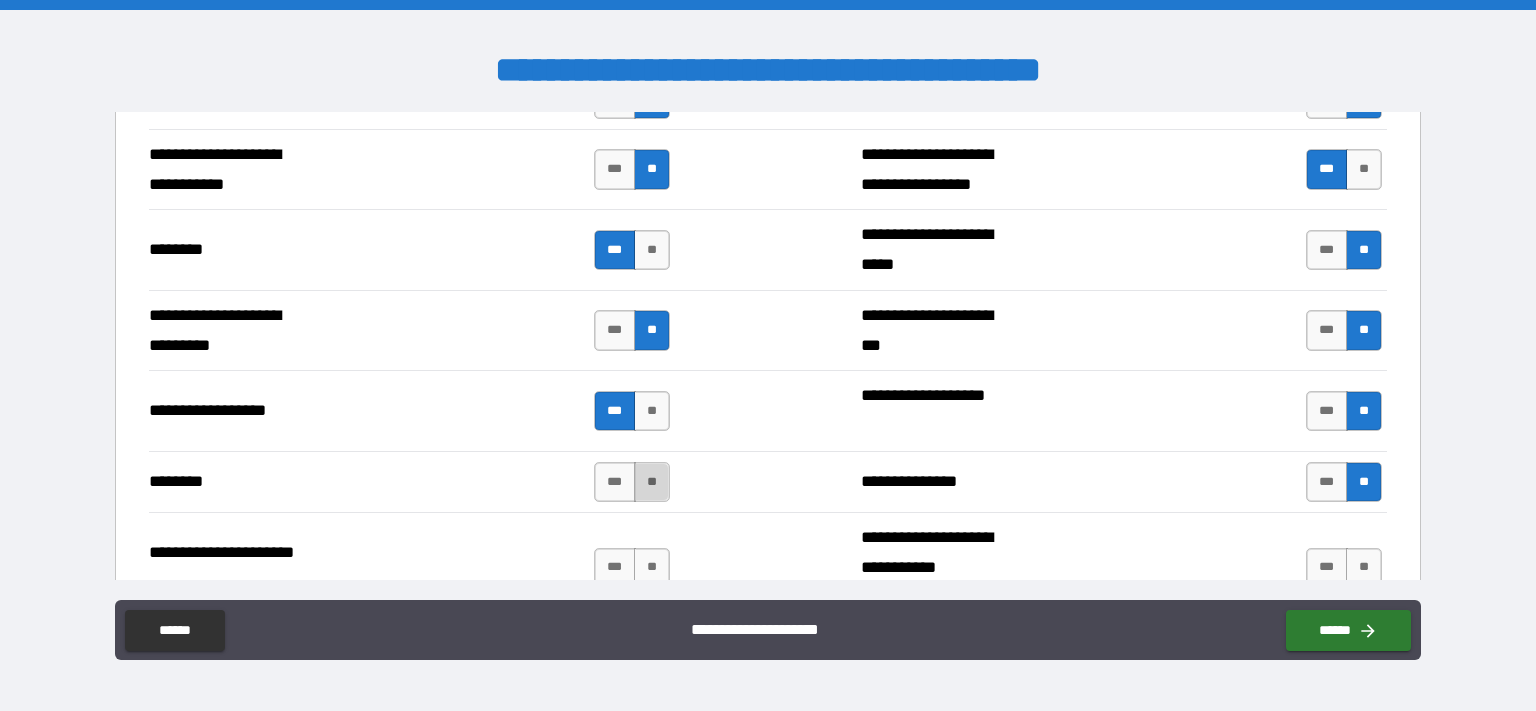 click on "**" at bounding box center [652, 482] 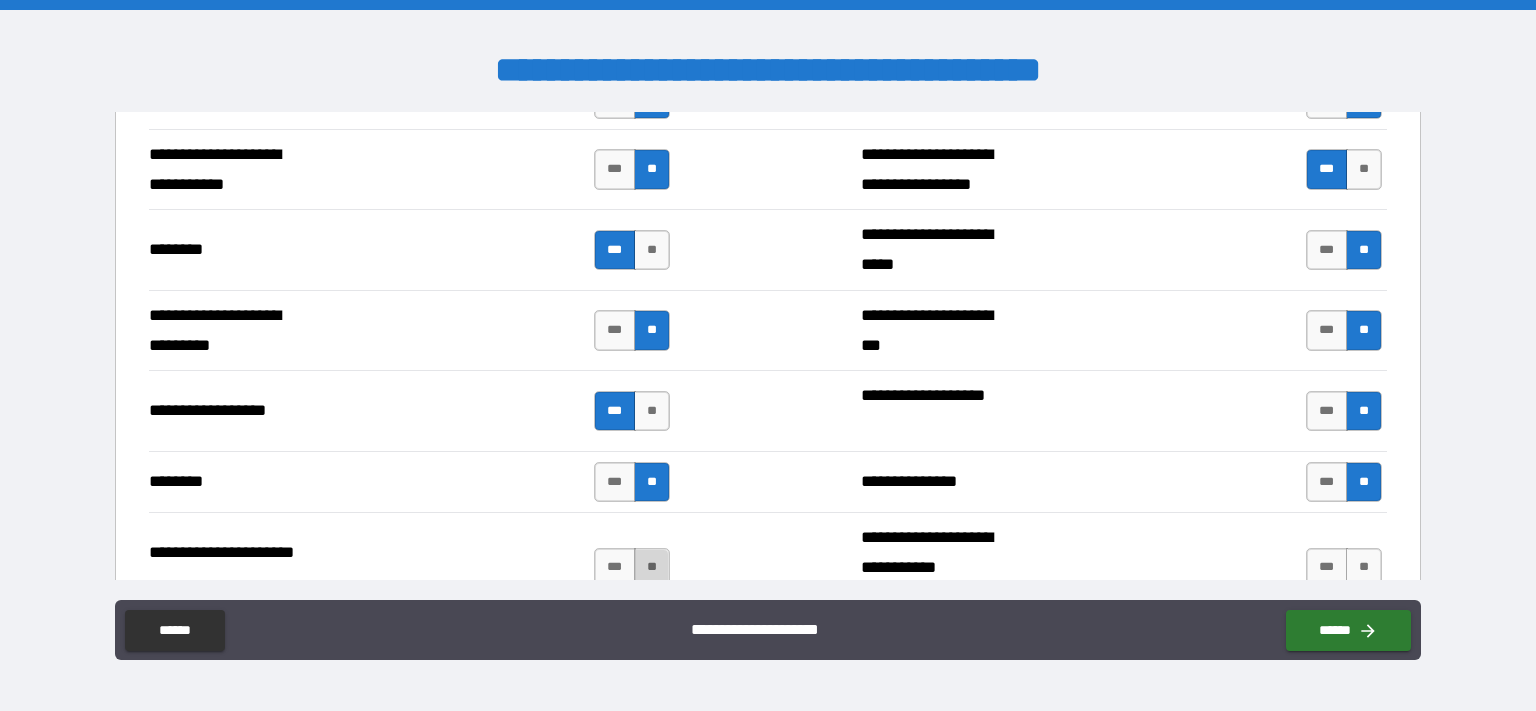 click on "**" at bounding box center (652, 568) 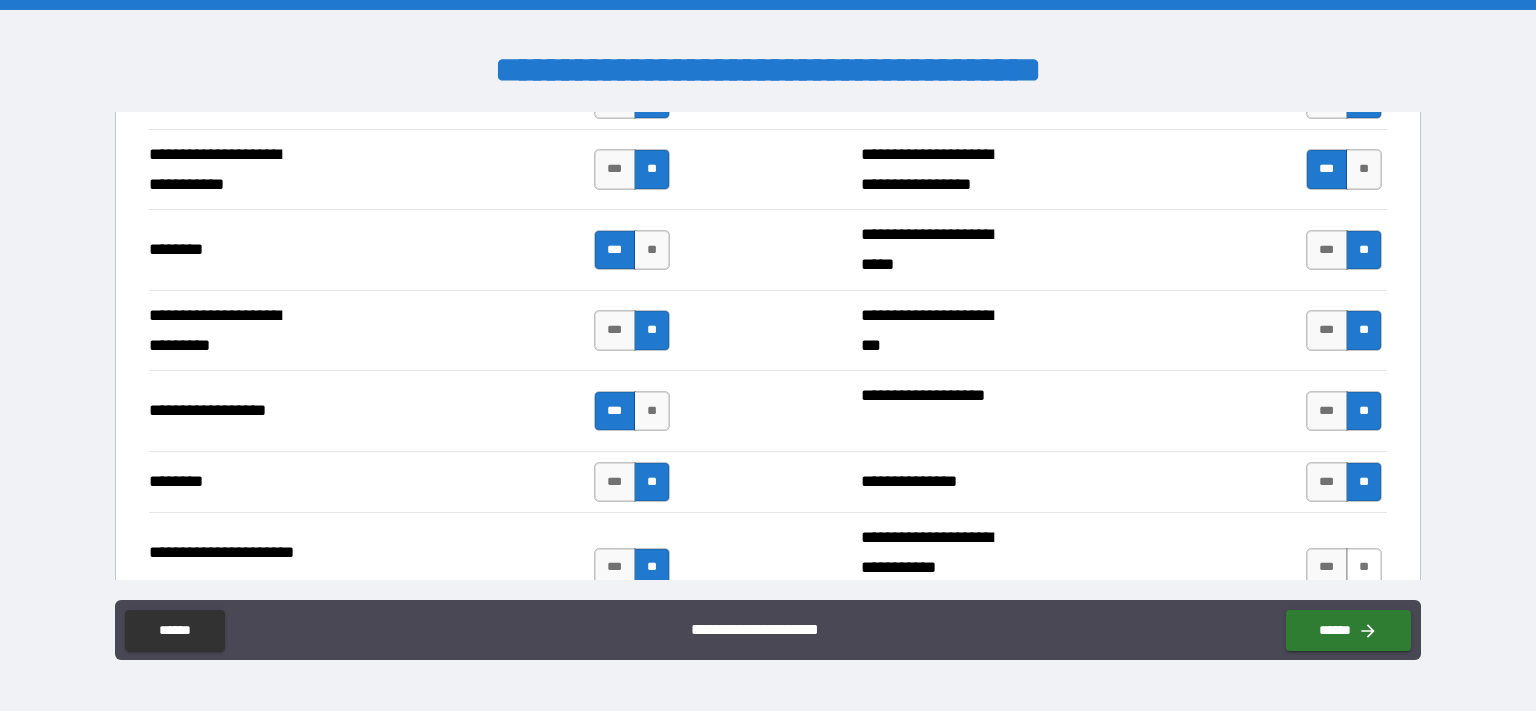 click on "**" at bounding box center [1364, 568] 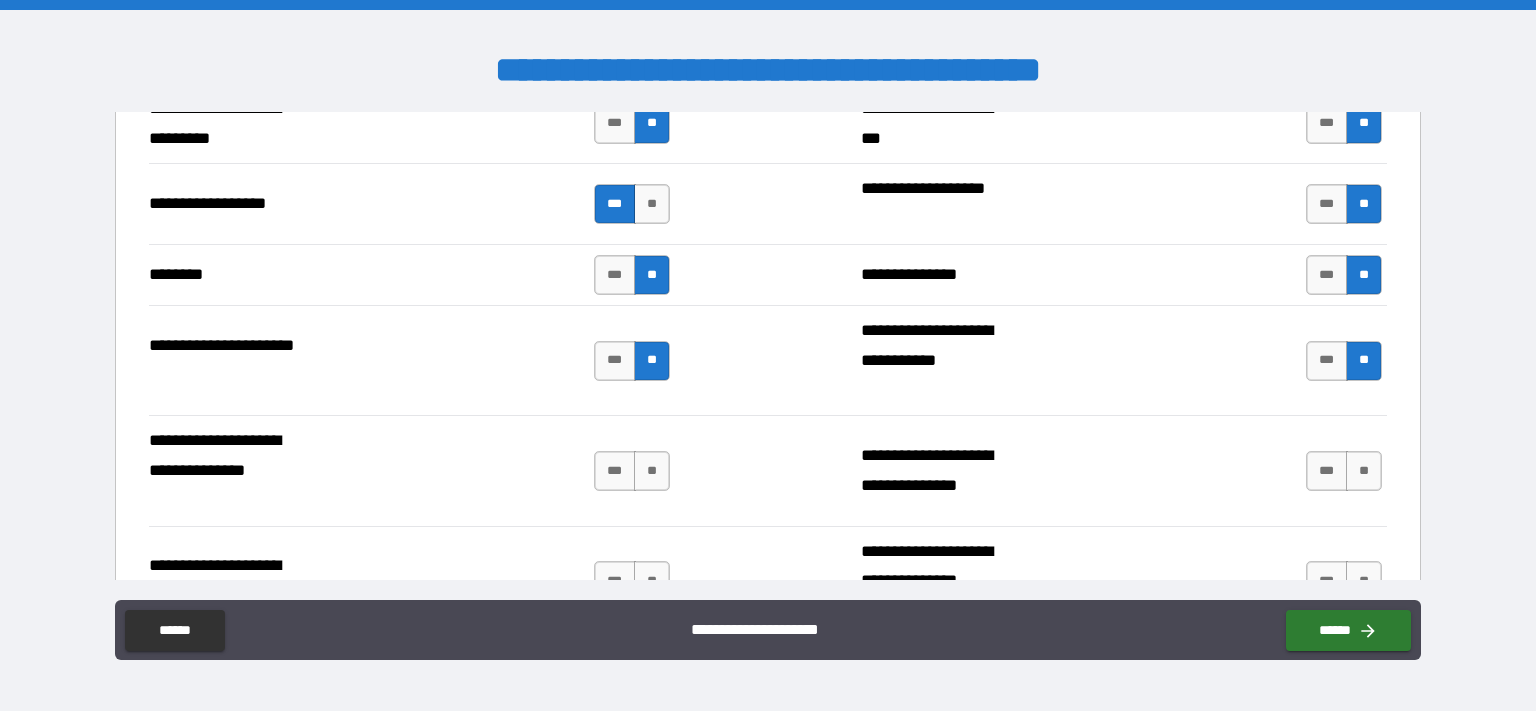 scroll, scrollTop: 3351, scrollLeft: 0, axis: vertical 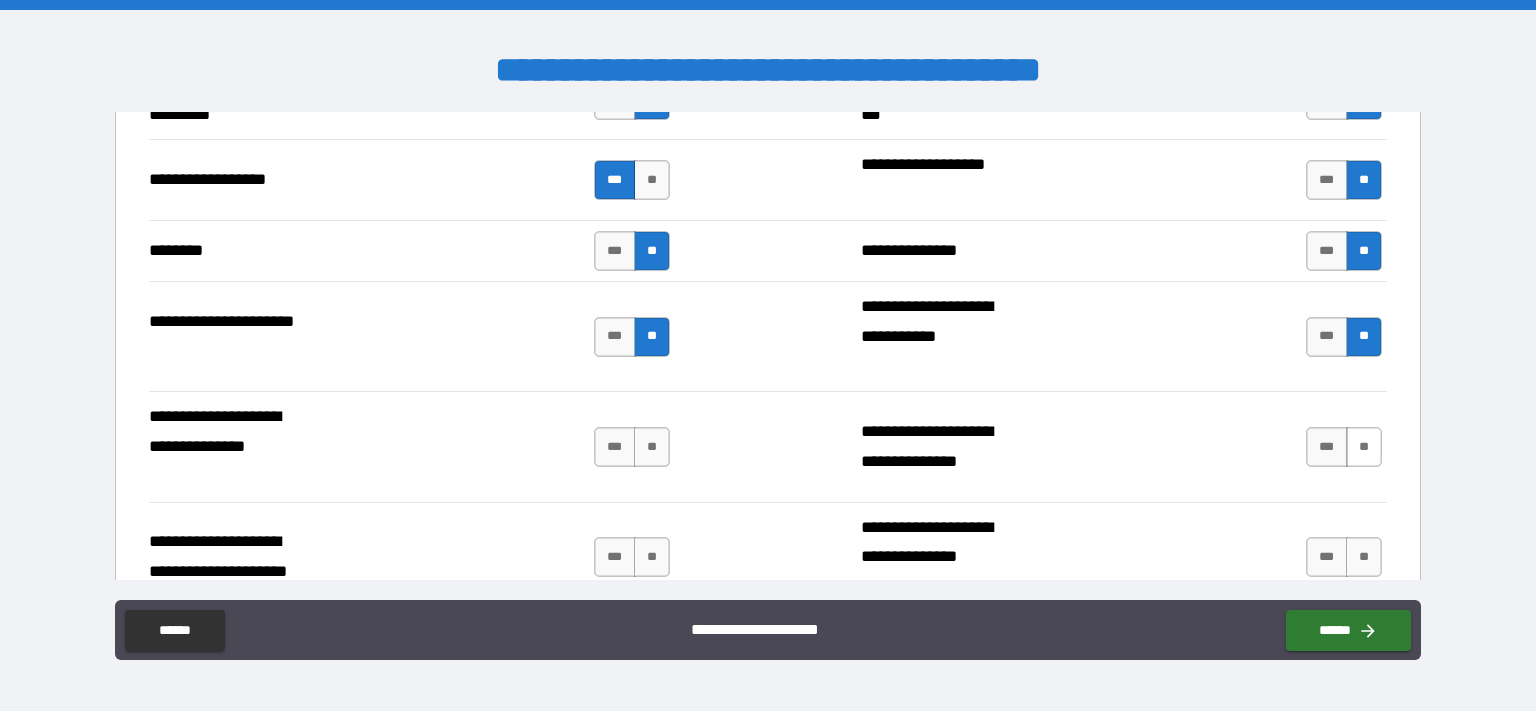 click on "**" at bounding box center (1364, 447) 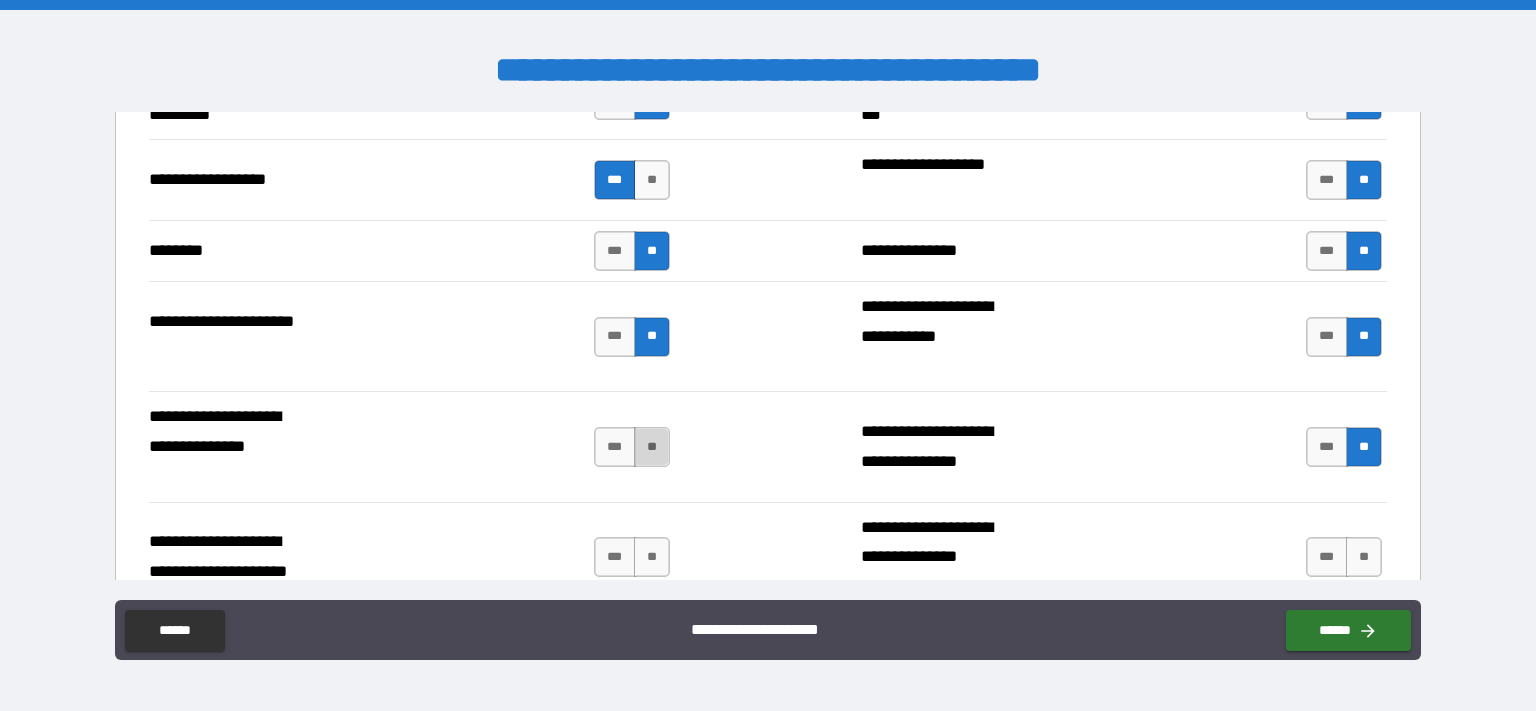 click on "**" at bounding box center (652, 447) 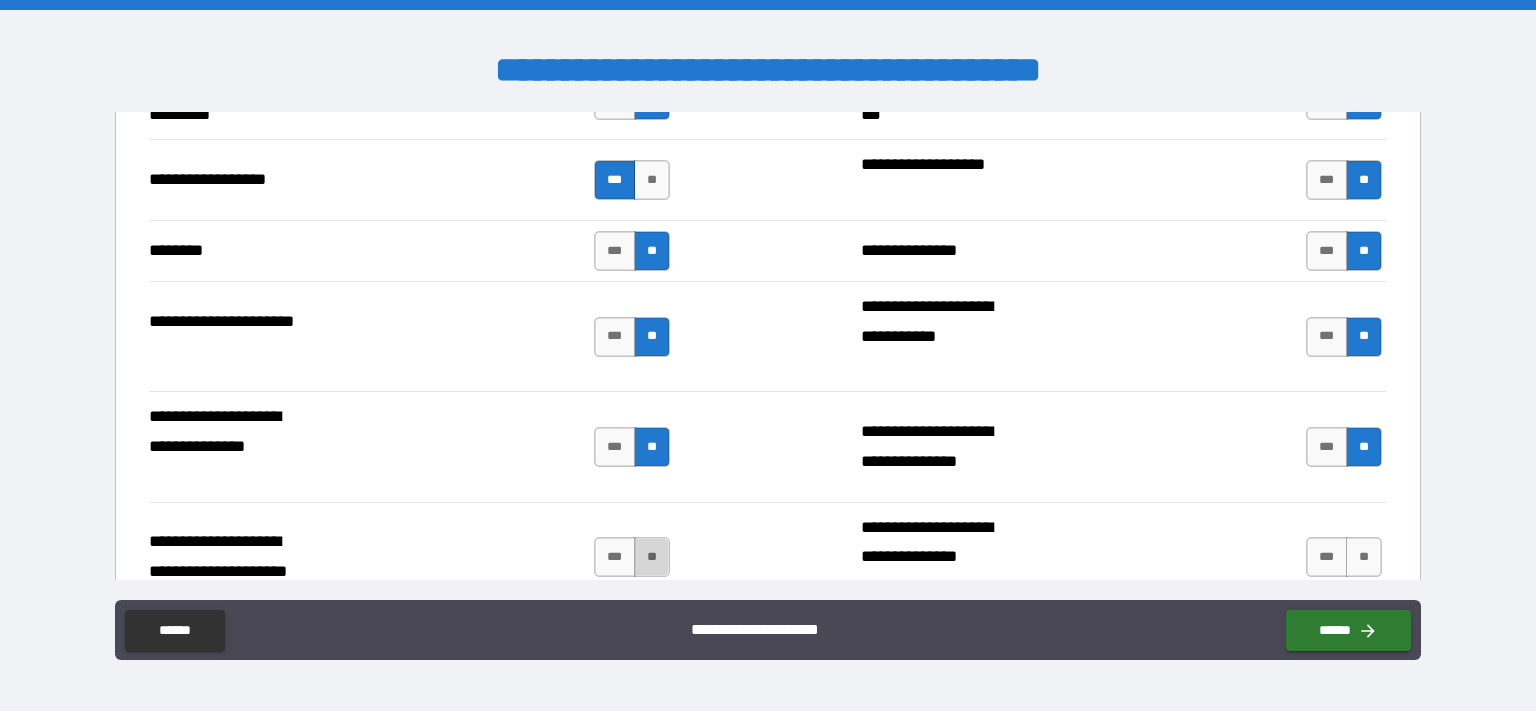 click on "**" at bounding box center [652, 557] 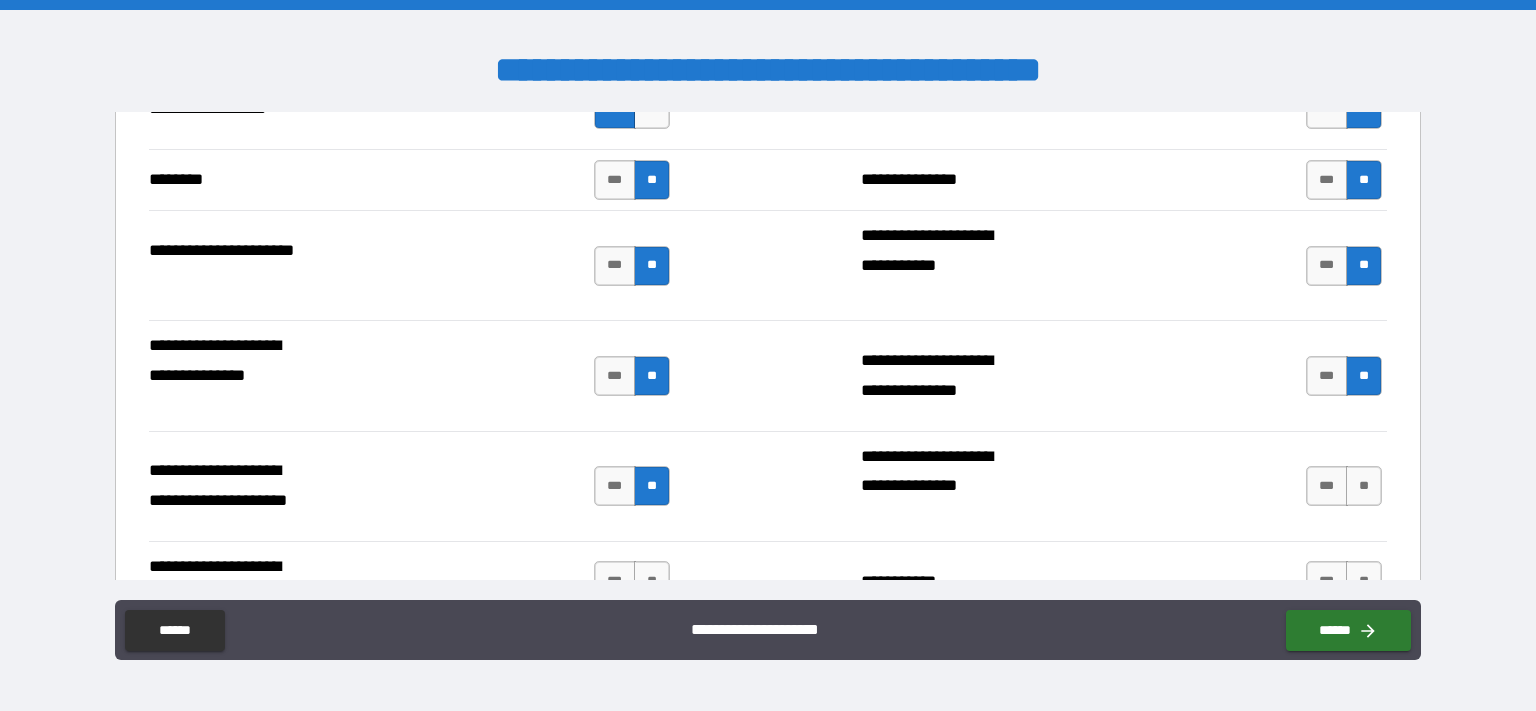 scroll, scrollTop: 3466, scrollLeft: 0, axis: vertical 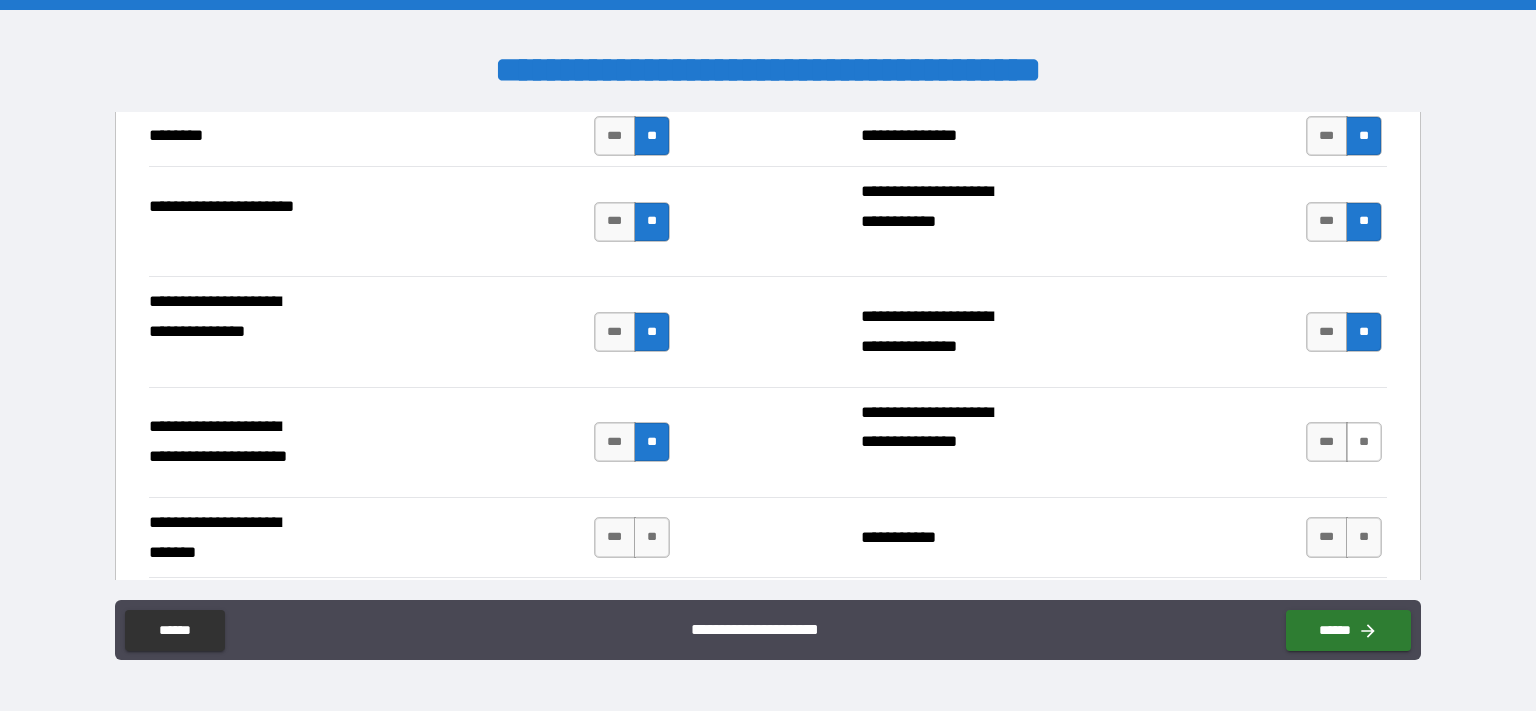 click on "**" at bounding box center [1364, 442] 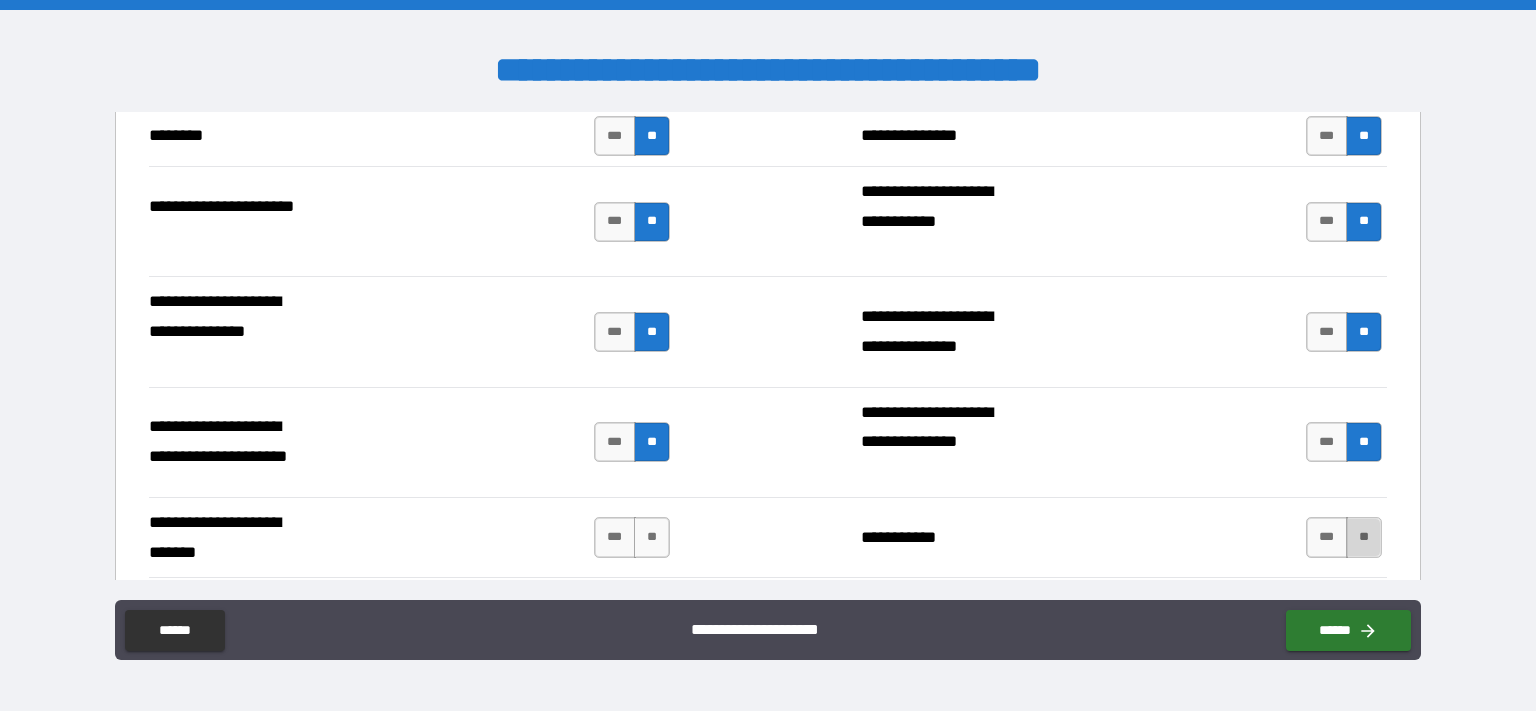 click on "**" at bounding box center [1364, 537] 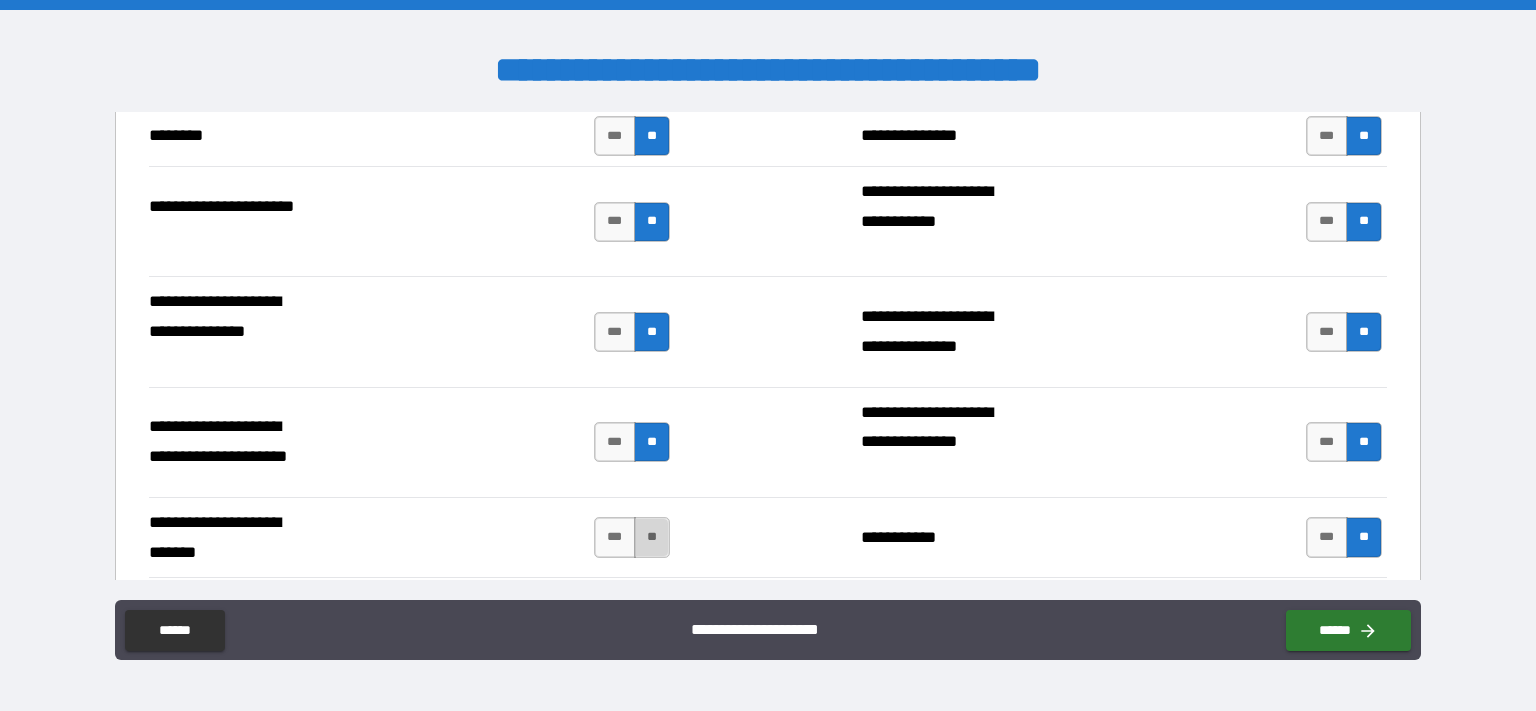 click on "**" at bounding box center (652, 537) 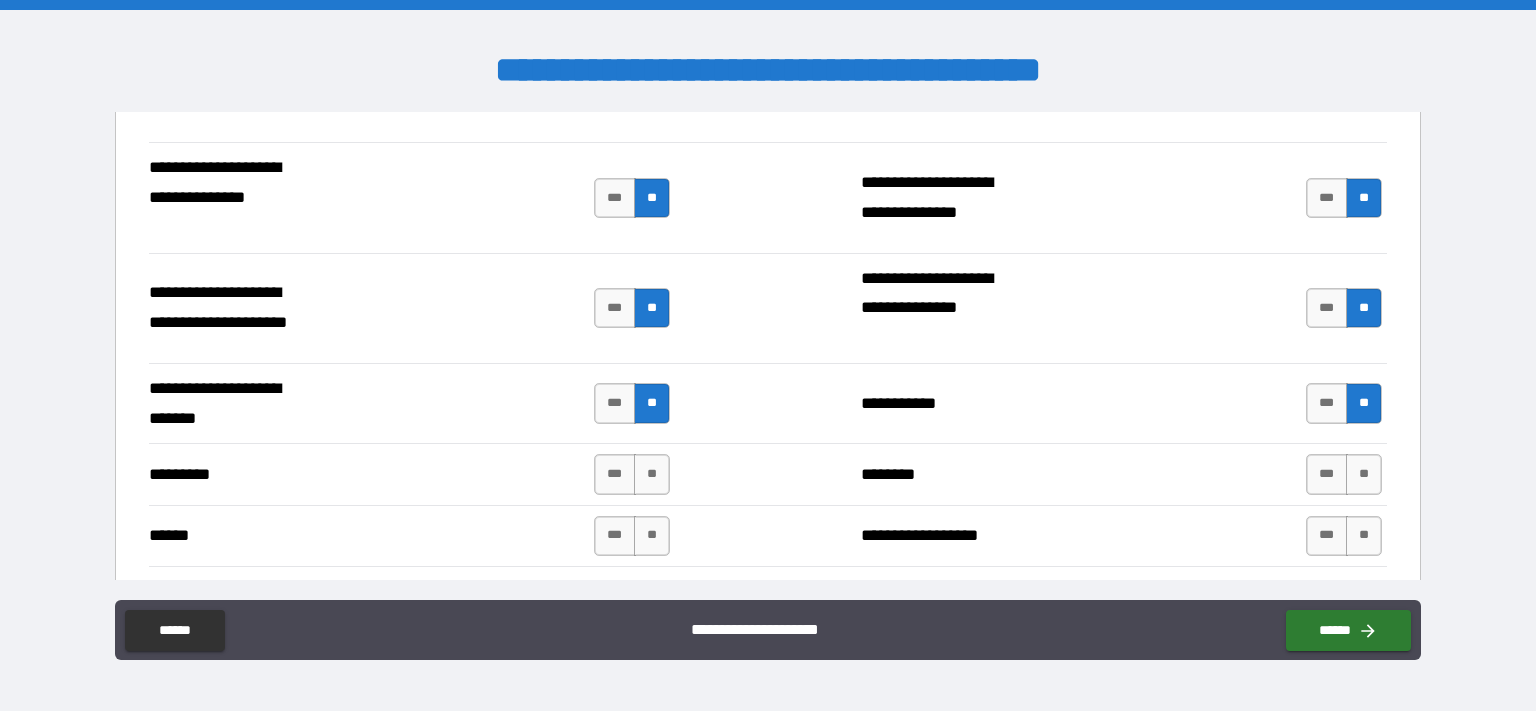 scroll, scrollTop: 3696, scrollLeft: 0, axis: vertical 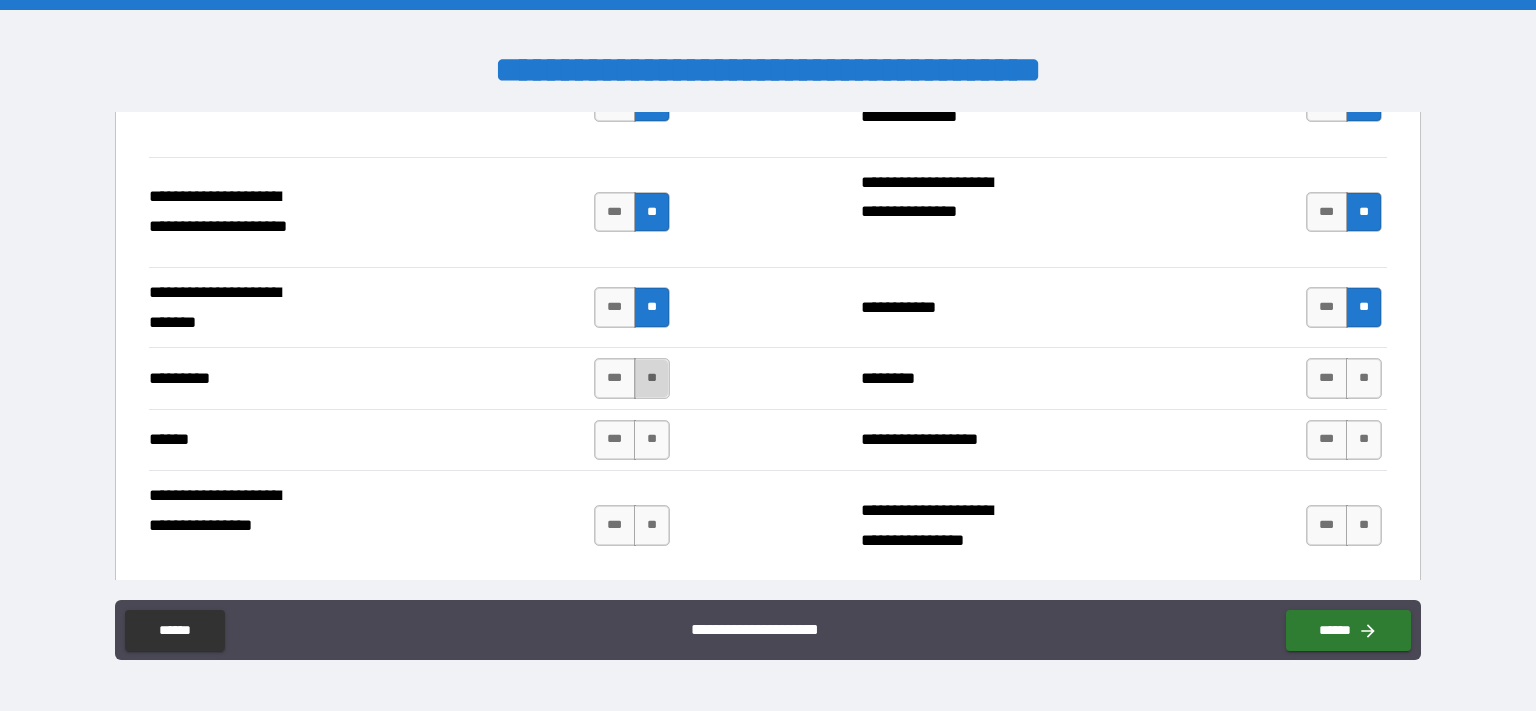 click on "**" at bounding box center [652, 378] 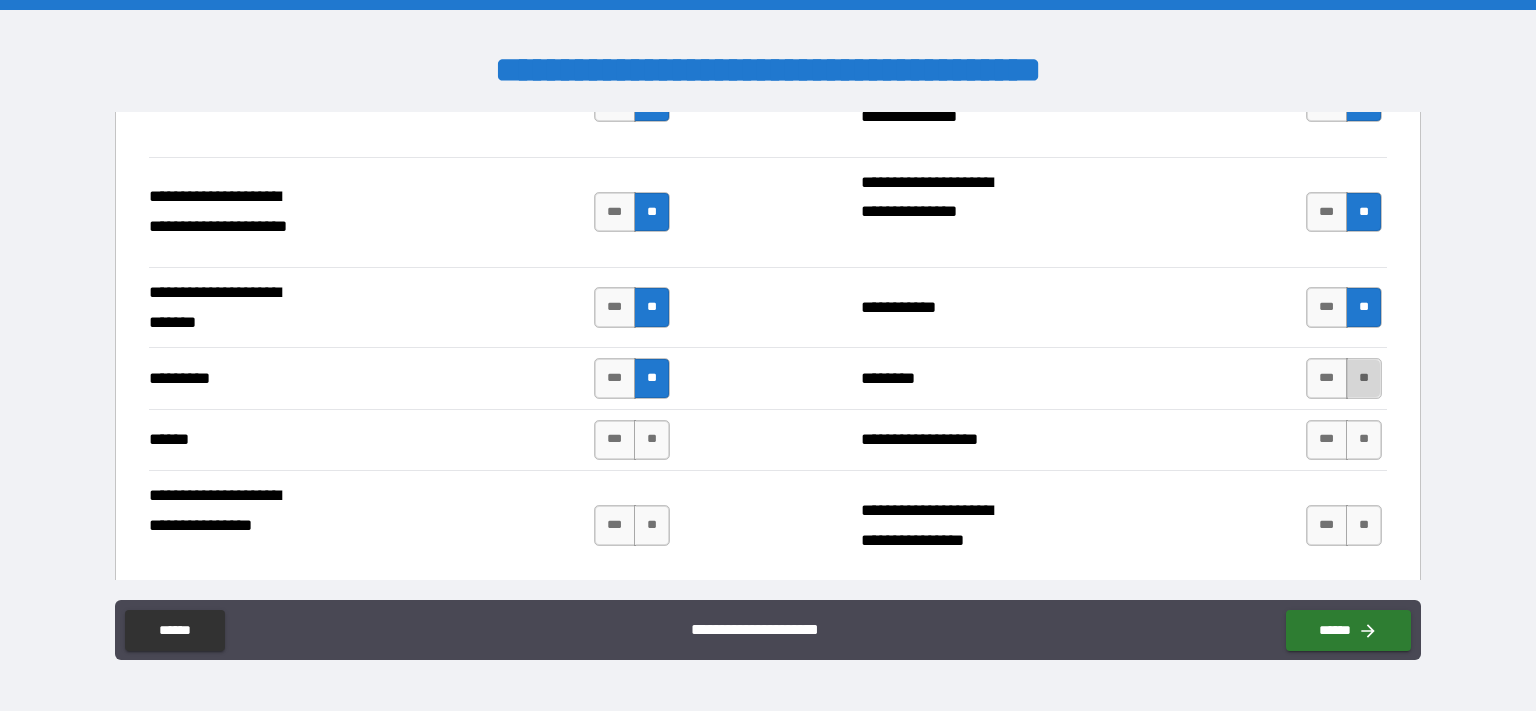 click on "**" at bounding box center (1364, 378) 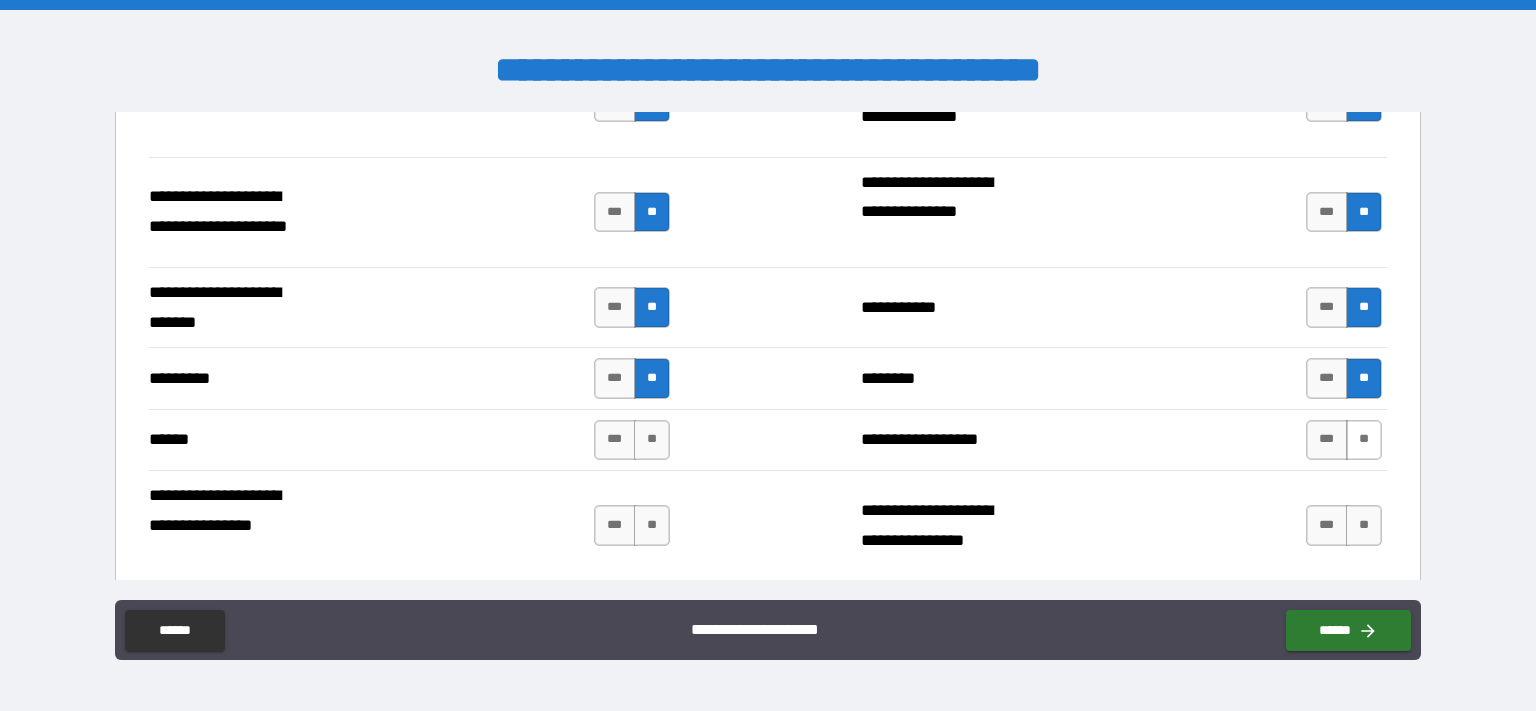 click on "**" at bounding box center [1364, 440] 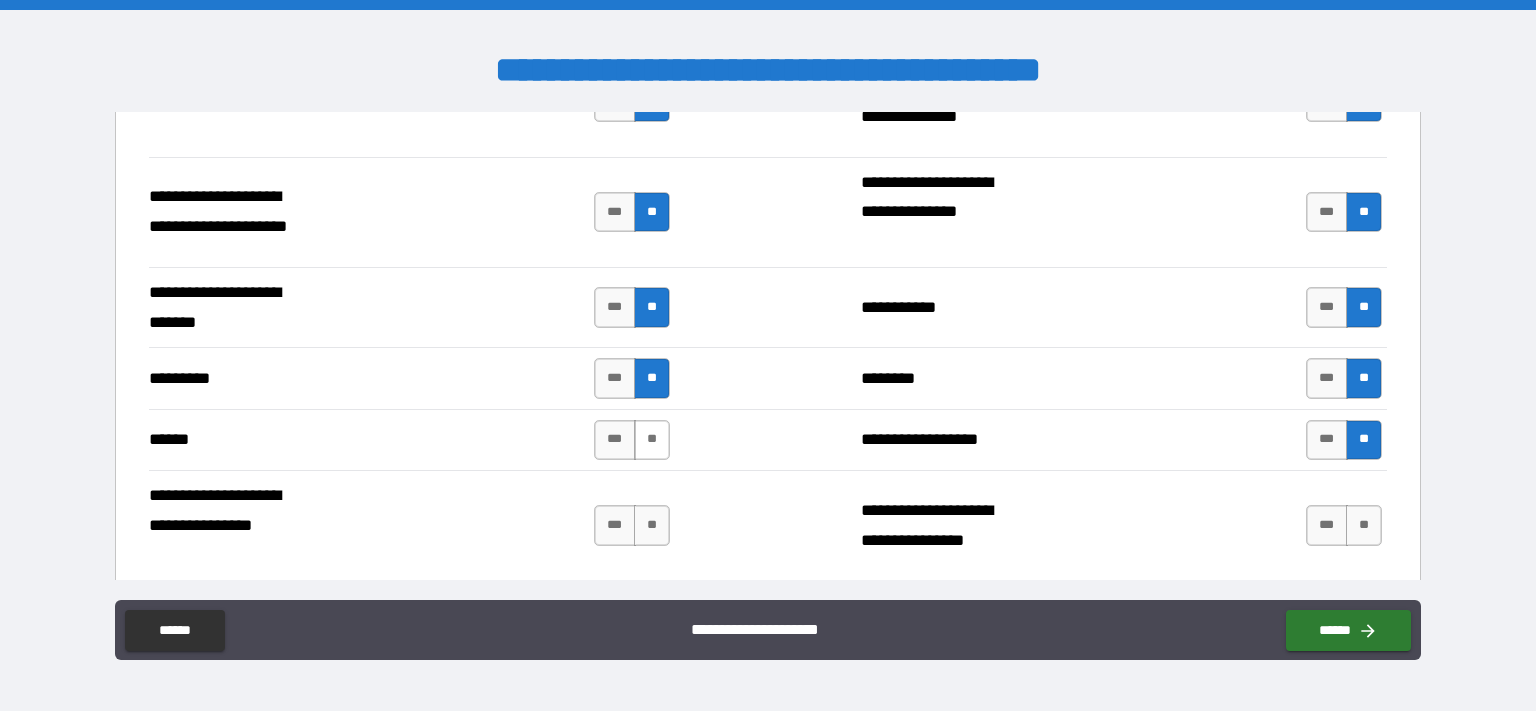 click on "**" at bounding box center (652, 440) 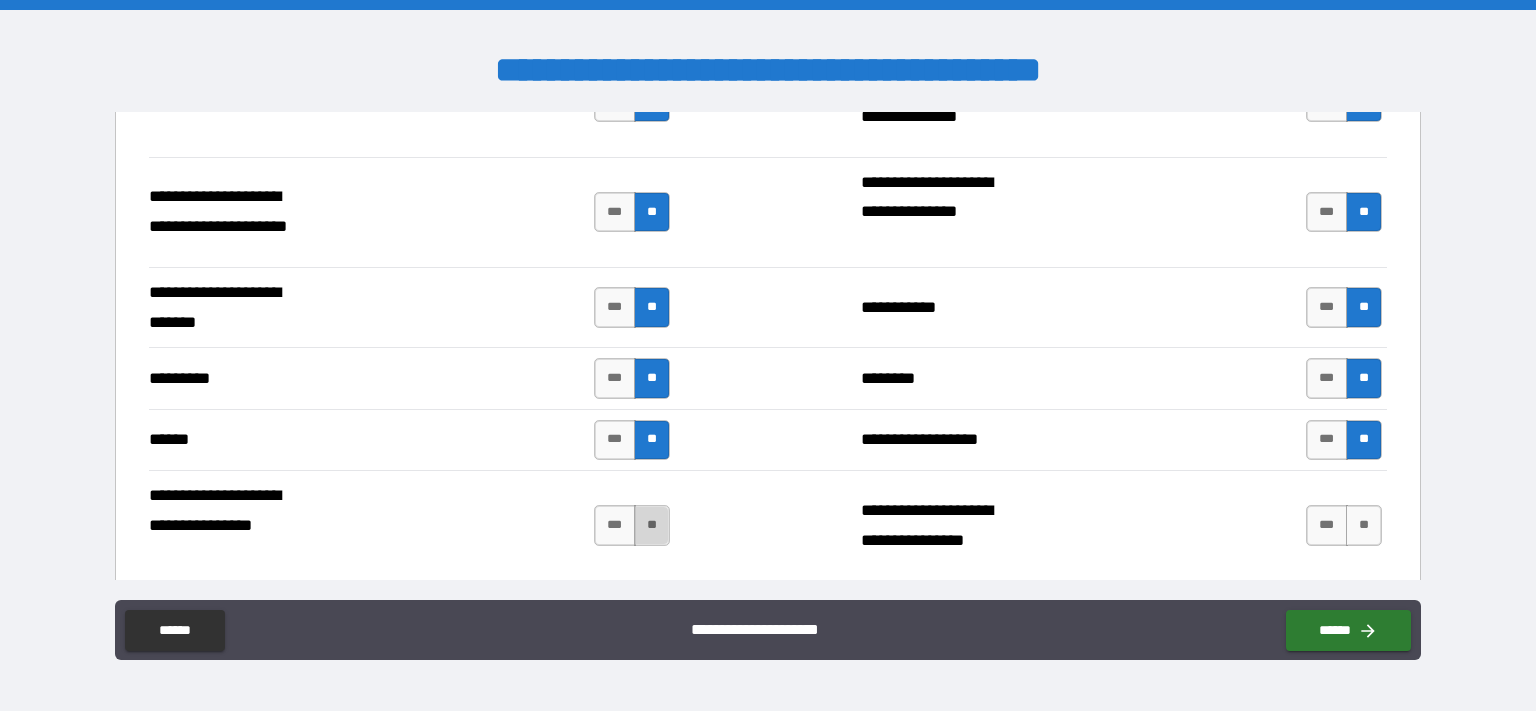 click on "**" at bounding box center [652, 525] 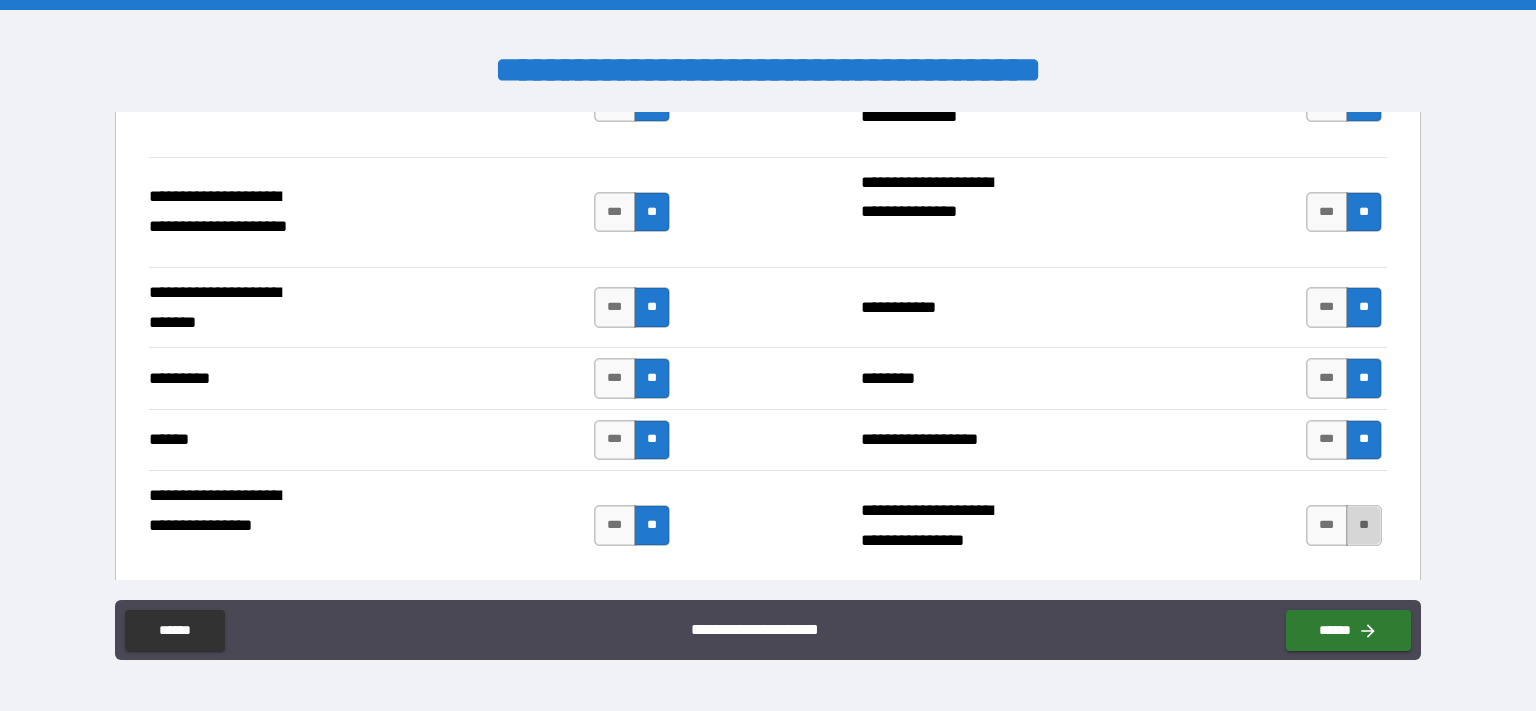 click on "**" at bounding box center [1364, 525] 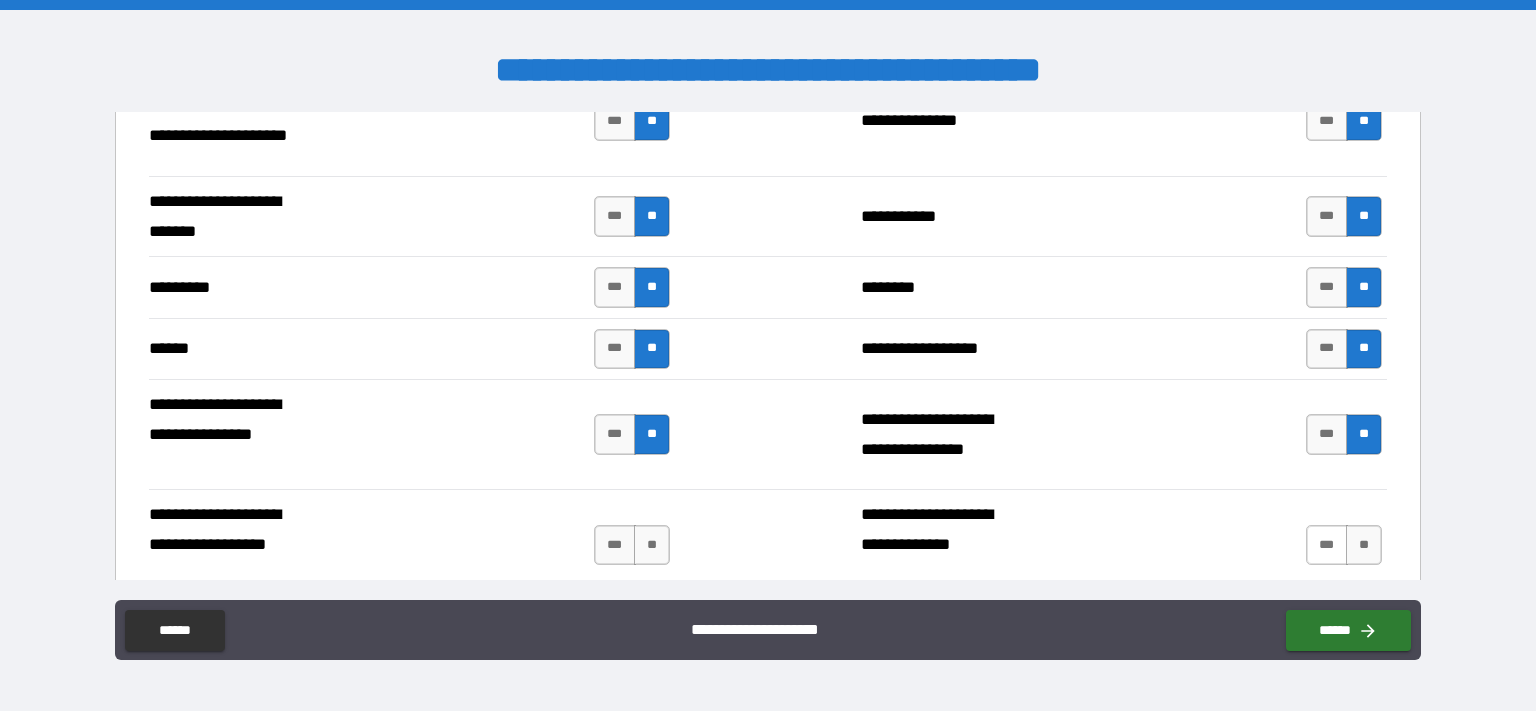 scroll, scrollTop: 3927, scrollLeft: 0, axis: vertical 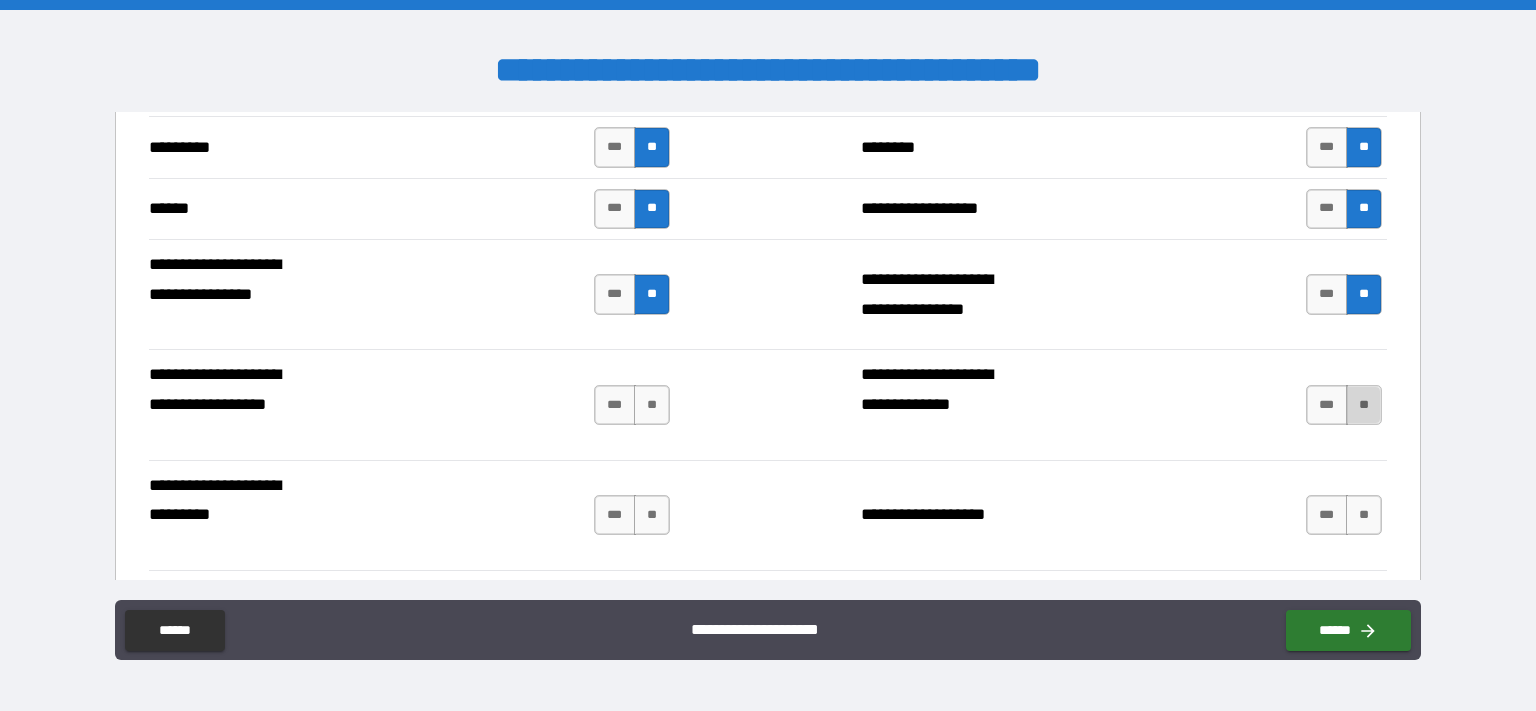 click on "**" at bounding box center [1364, 405] 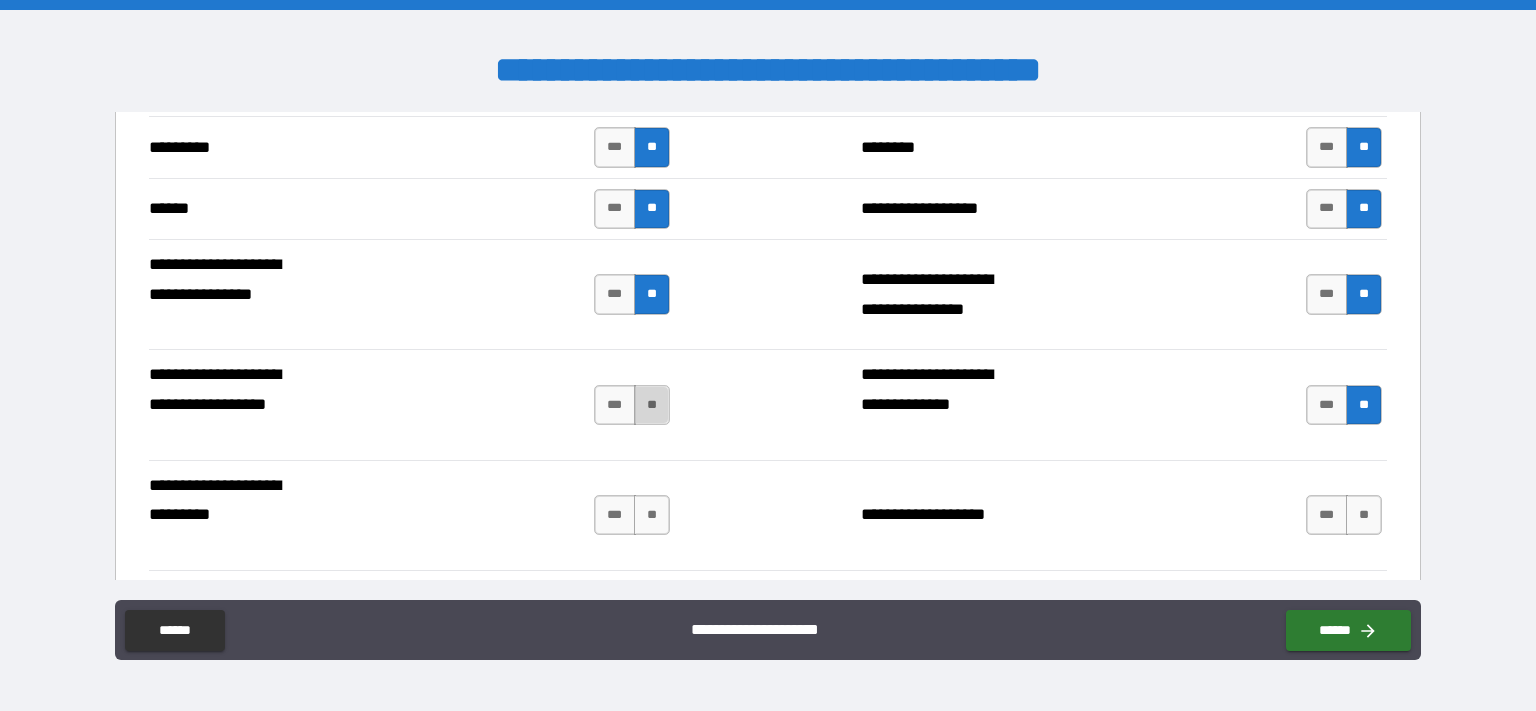 click on "**" at bounding box center (652, 405) 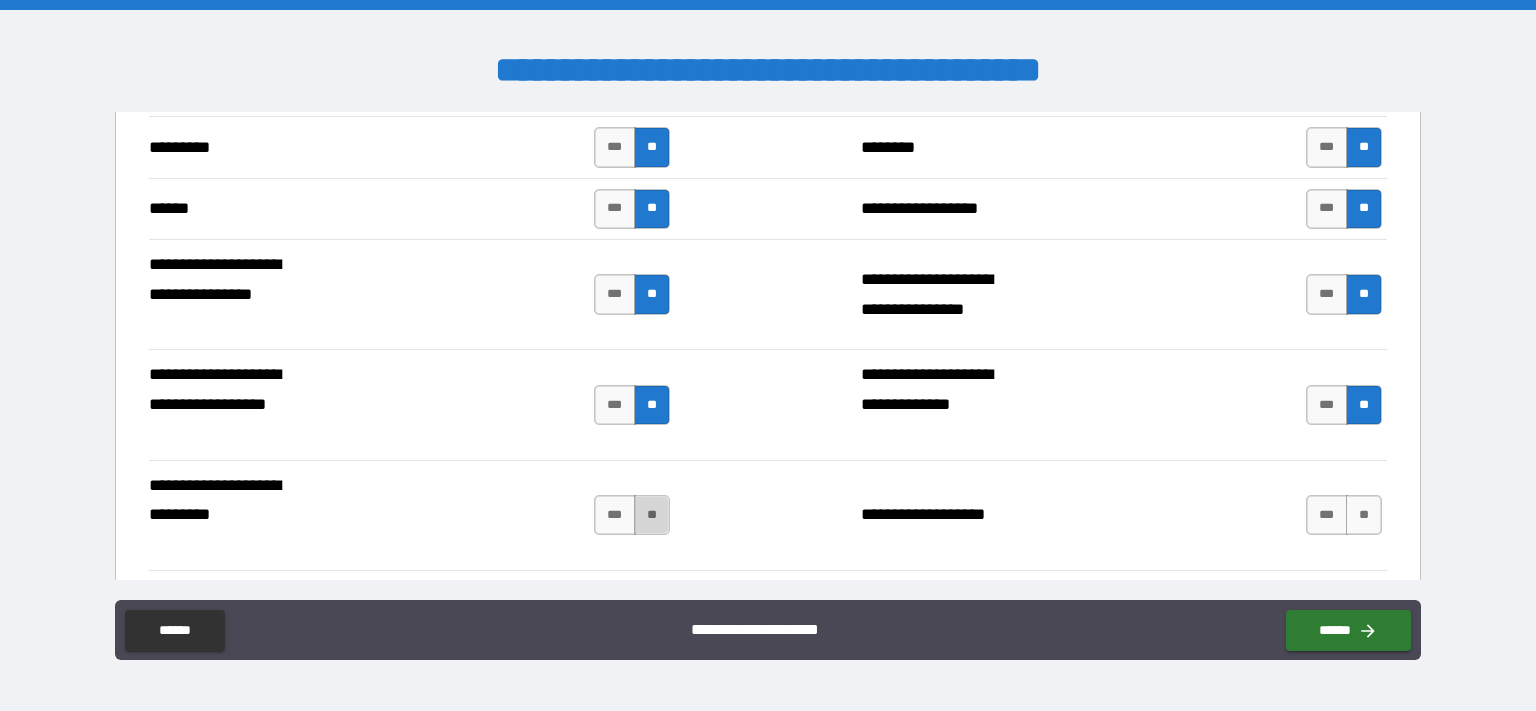 click on "**" at bounding box center (652, 515) 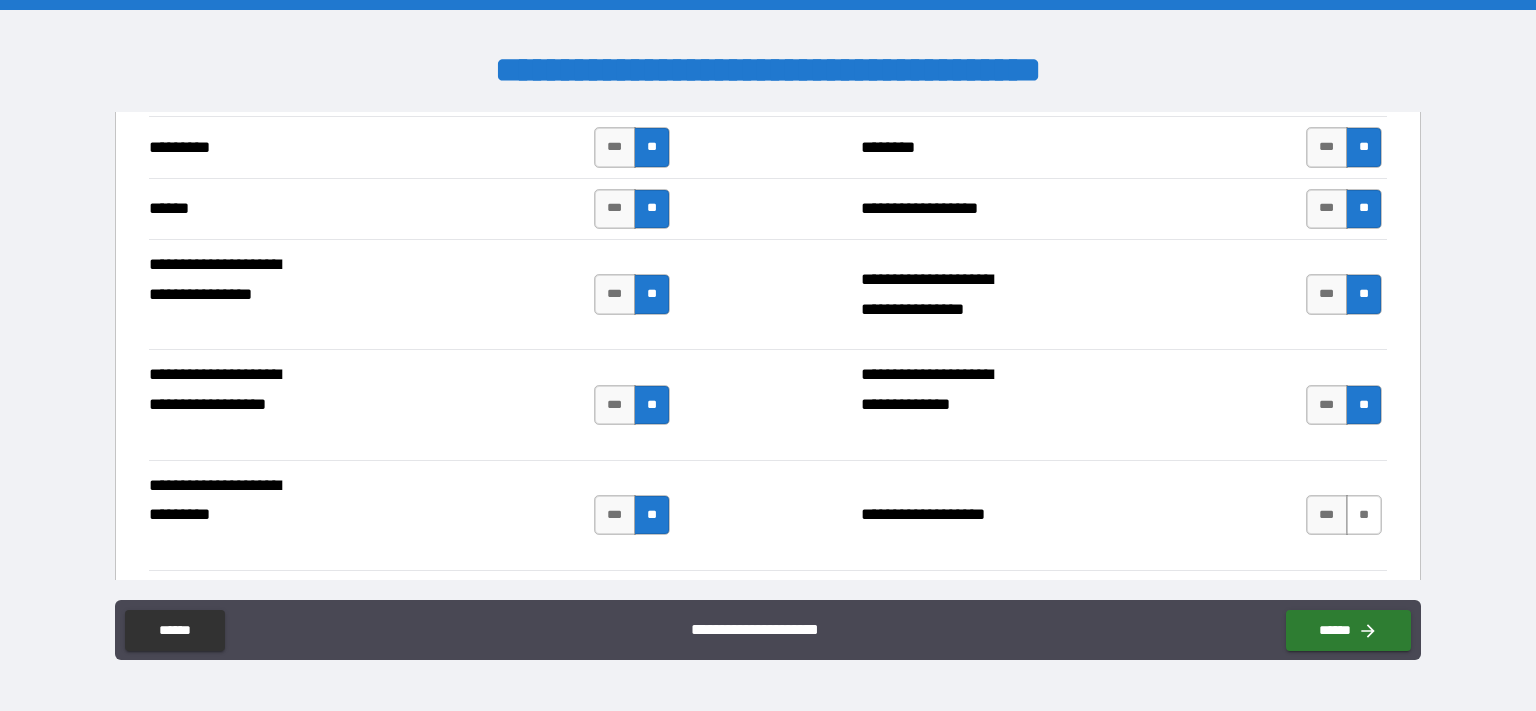 click on "**" at bounding box center (1364, 515) 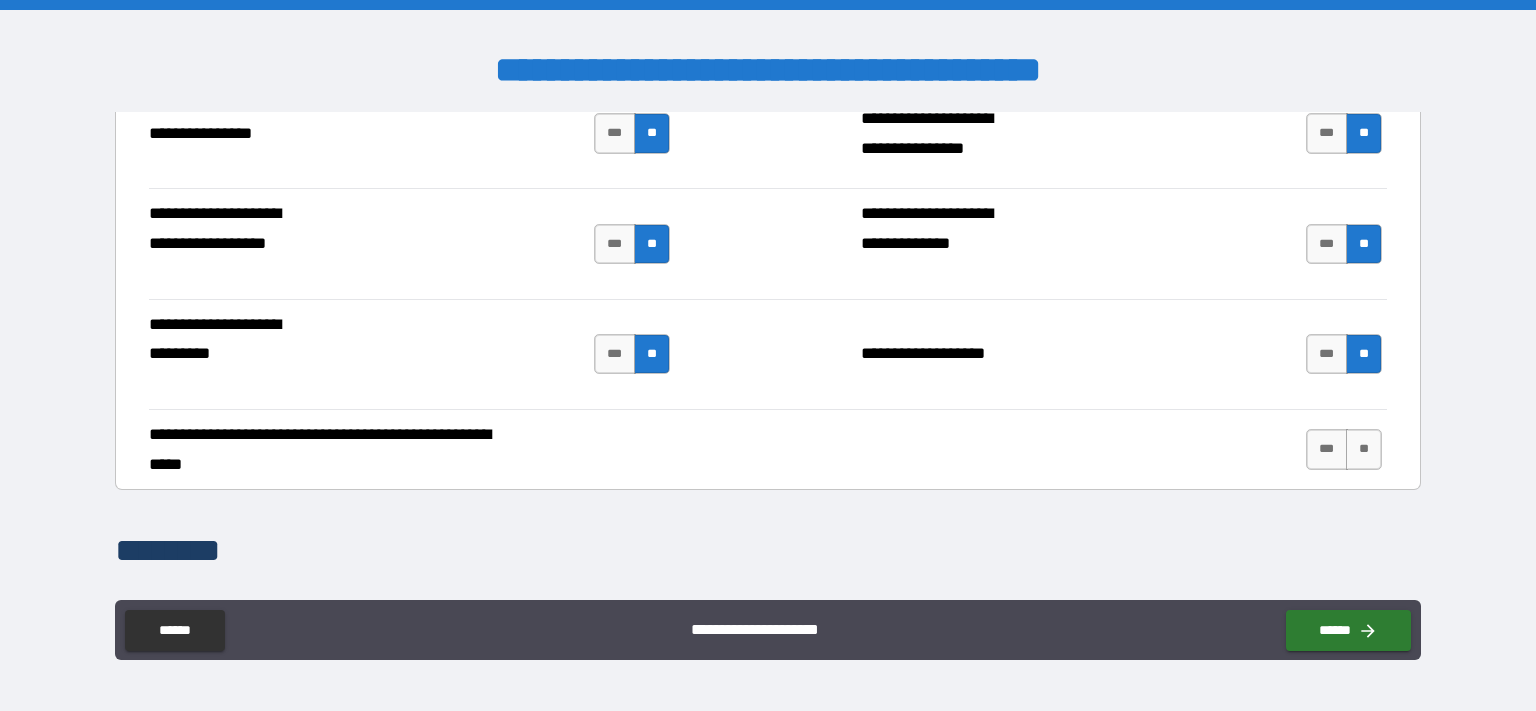 scroll, scrollTop: 4157, scrollLeft: 0, axis: vertical 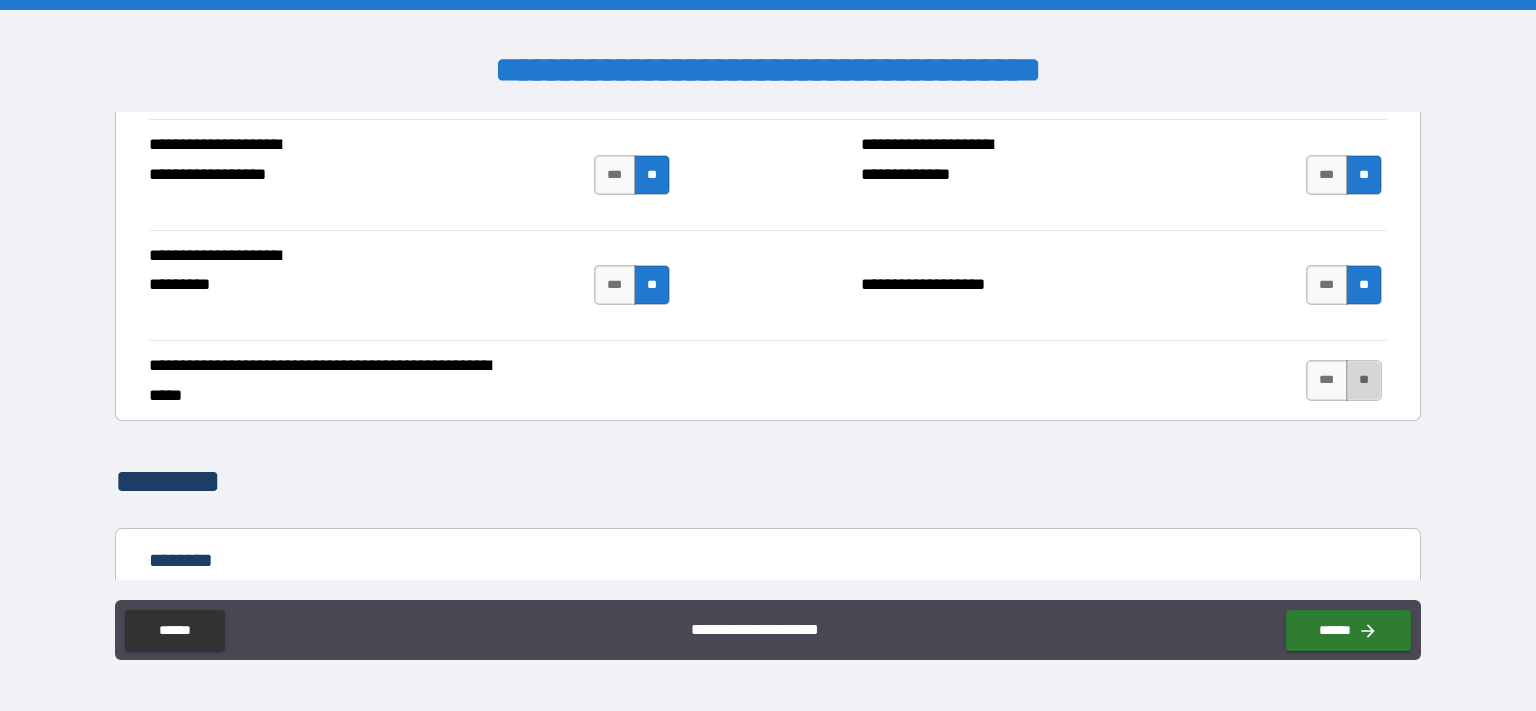 click on "**" at bounding box center [1364, 380] 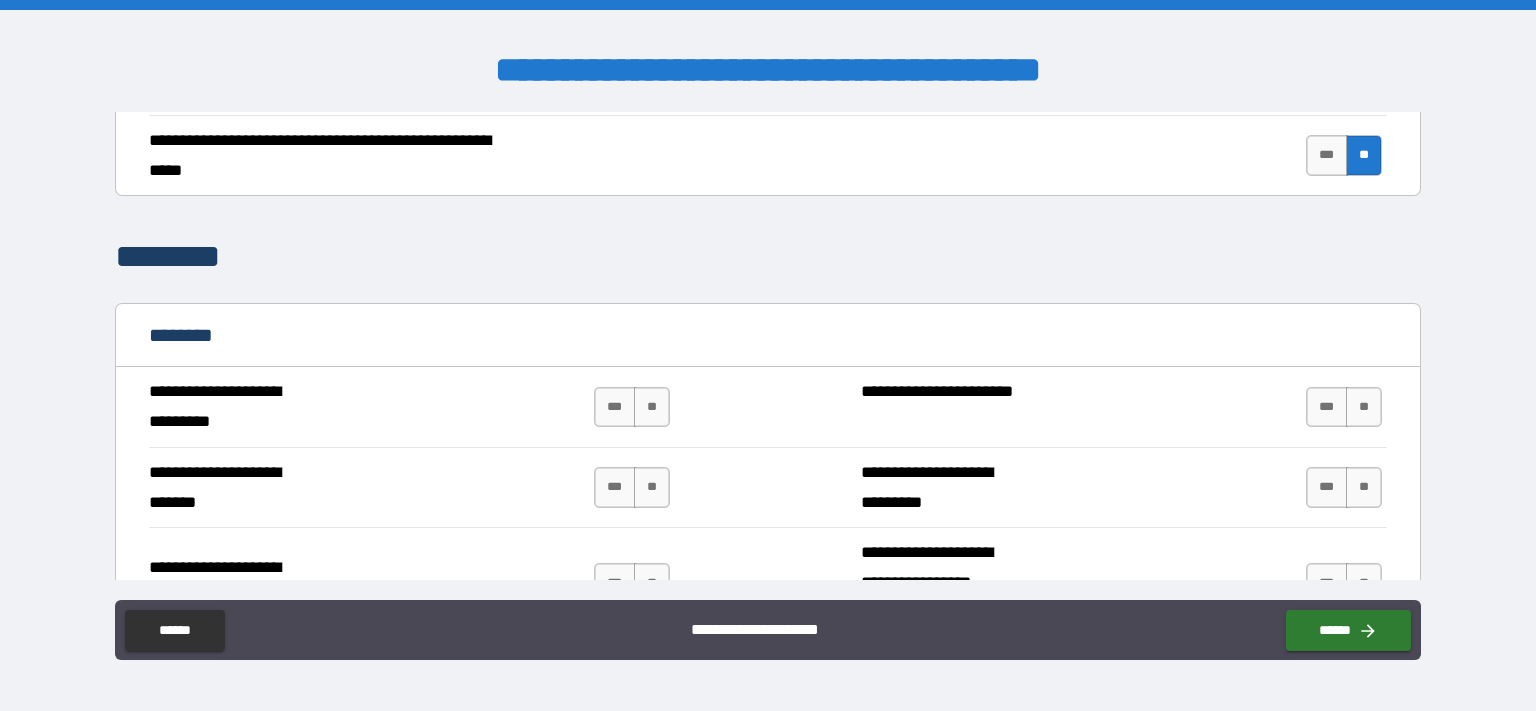 scroll, scrollTop: 4388, scrollLeft: 0, axis: vertical 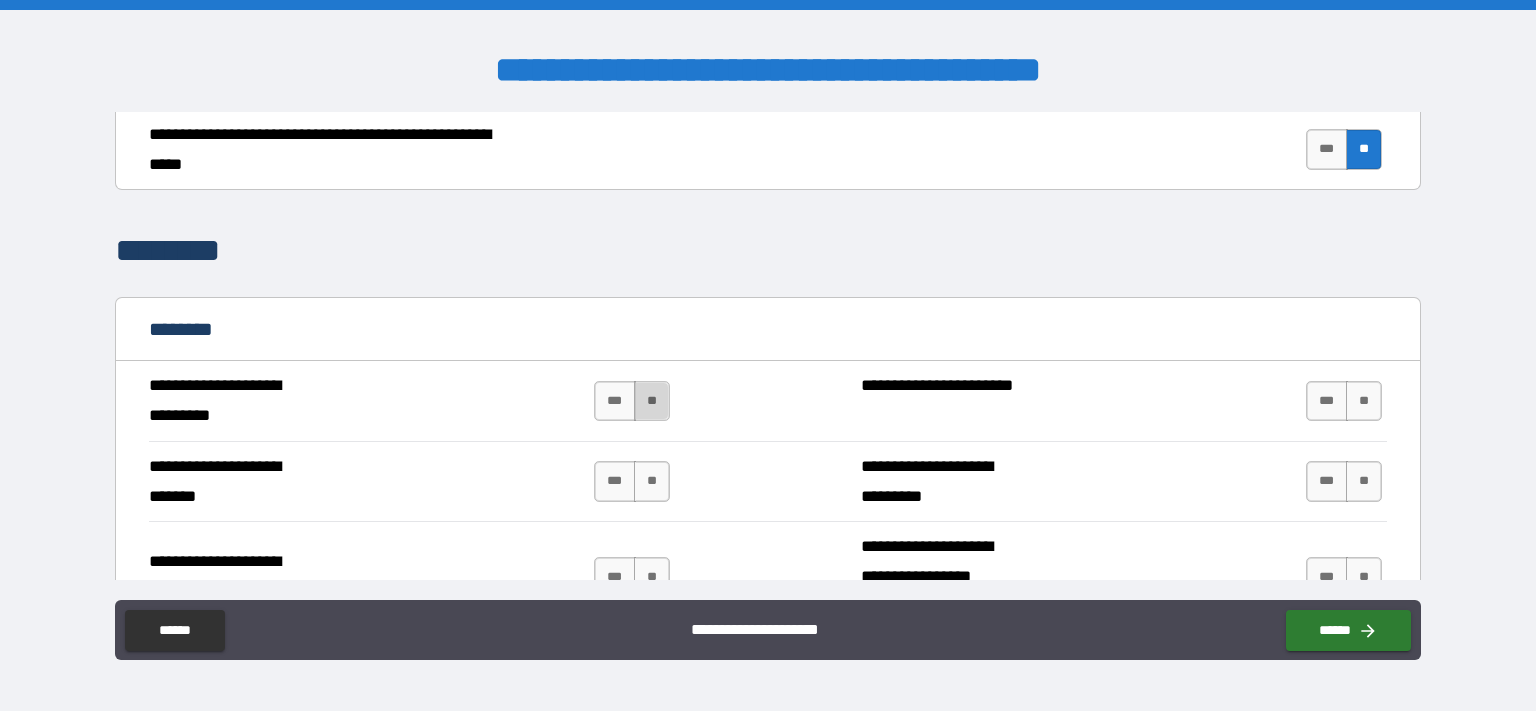 click on "**" at bounding box center [652, 401] 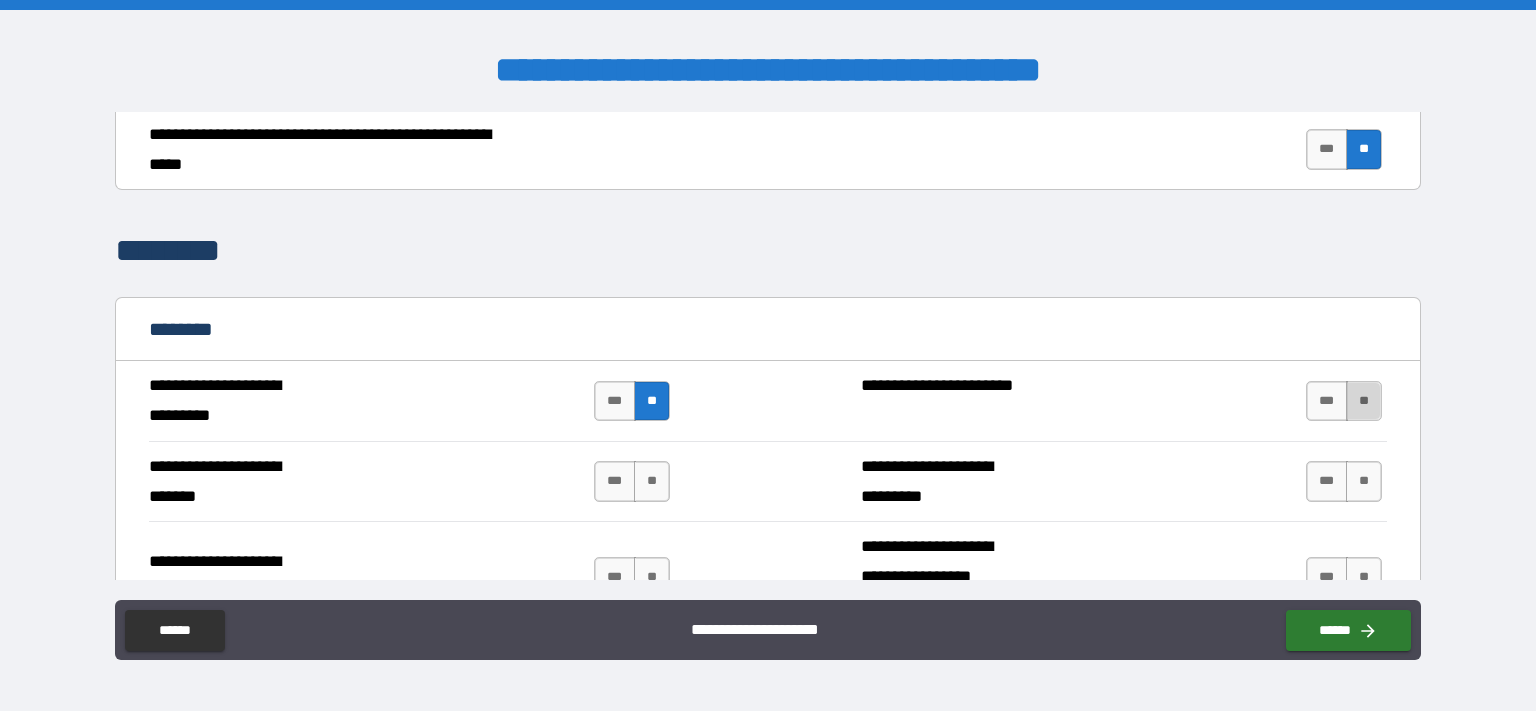 click on "**" at bounding box center [1364, 401] 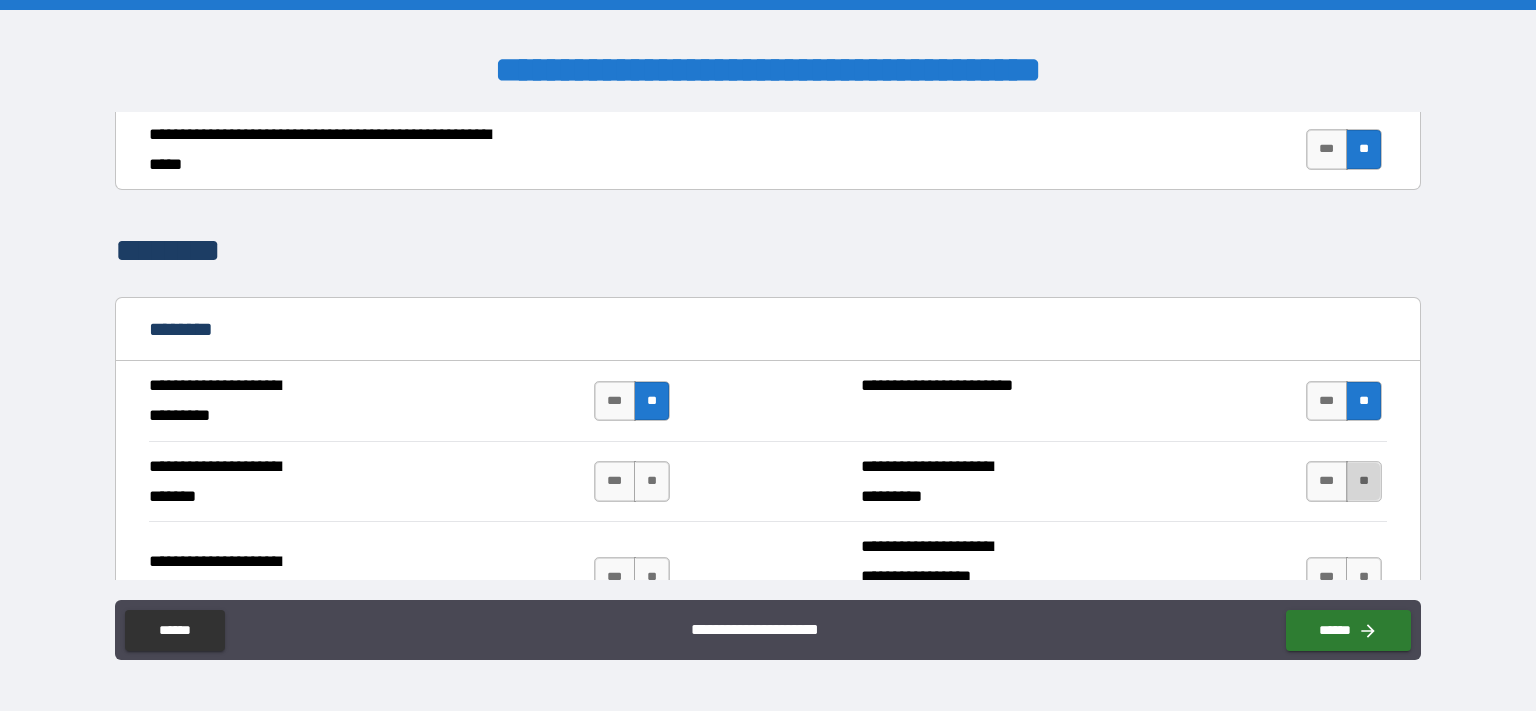 click on "**" at bounding box center [1364, 481] 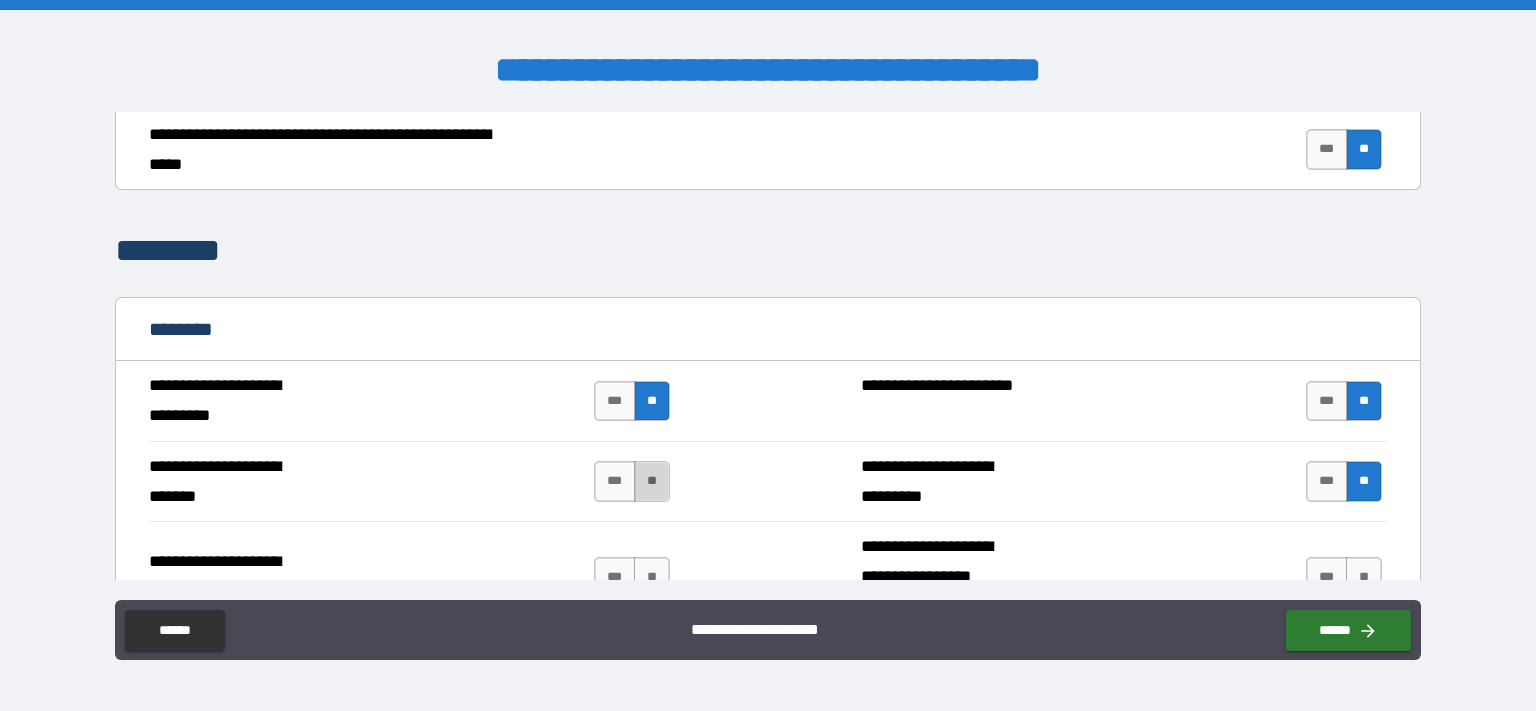 click on "**" at bounding box center [652, 481] 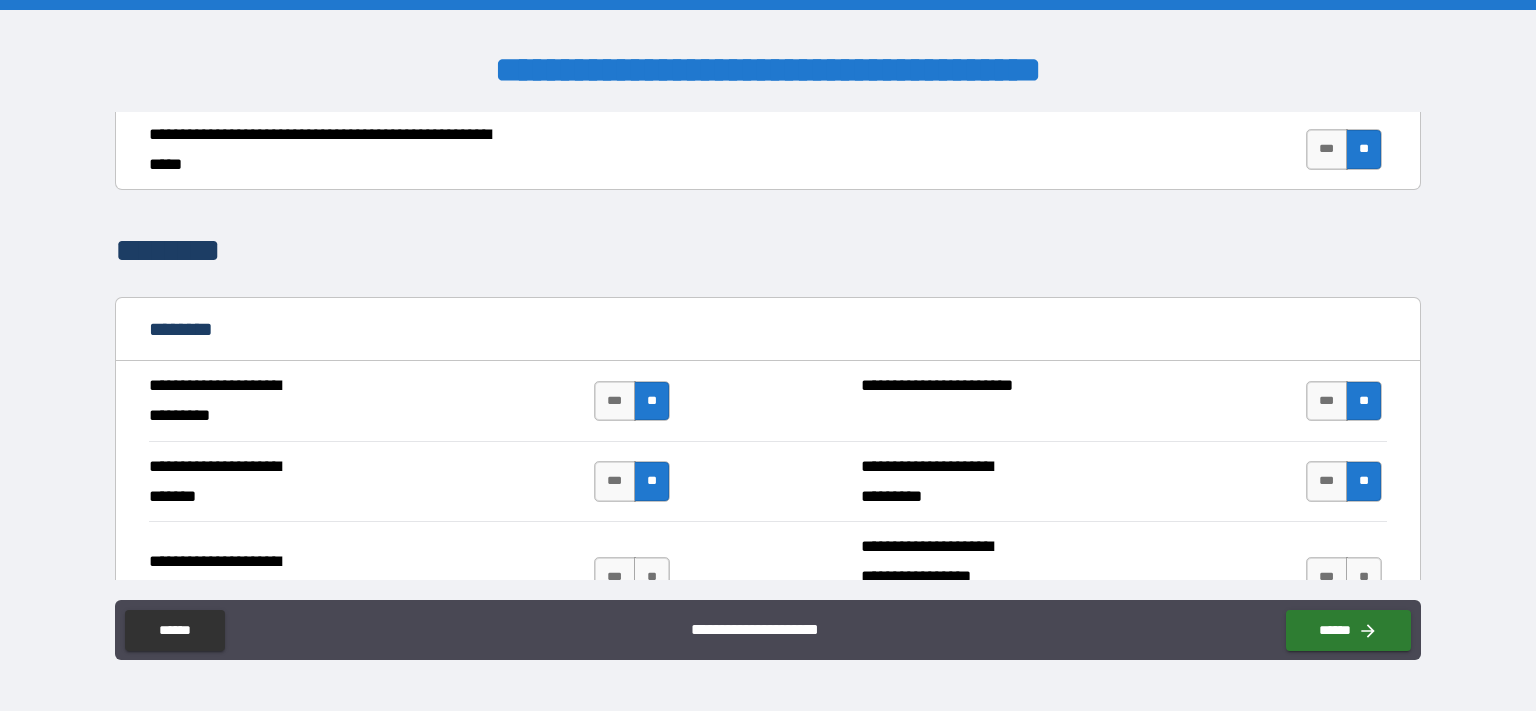 scroll, scrollTop: 4503, scrollLeft: 0, axis: vertical 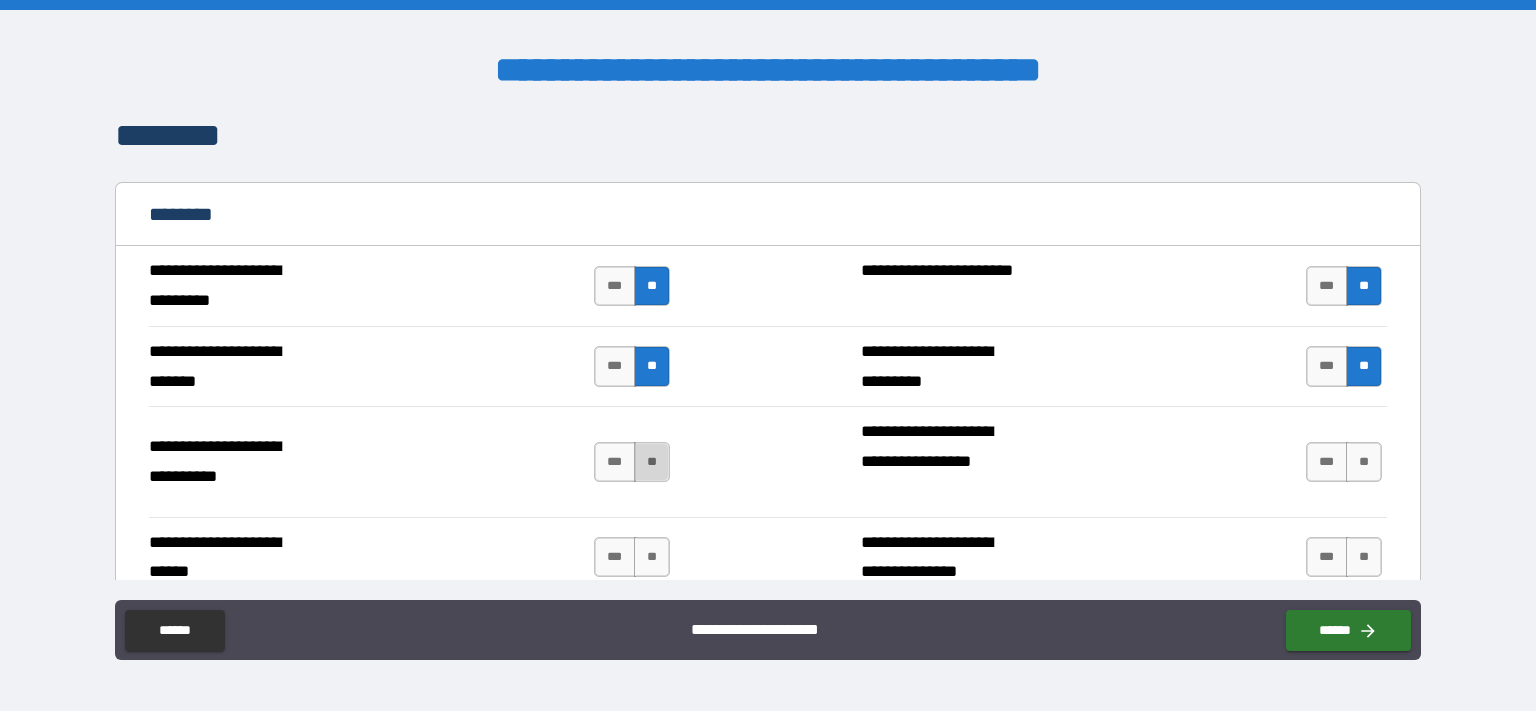 click on "**" at bounding box center (652, 462) 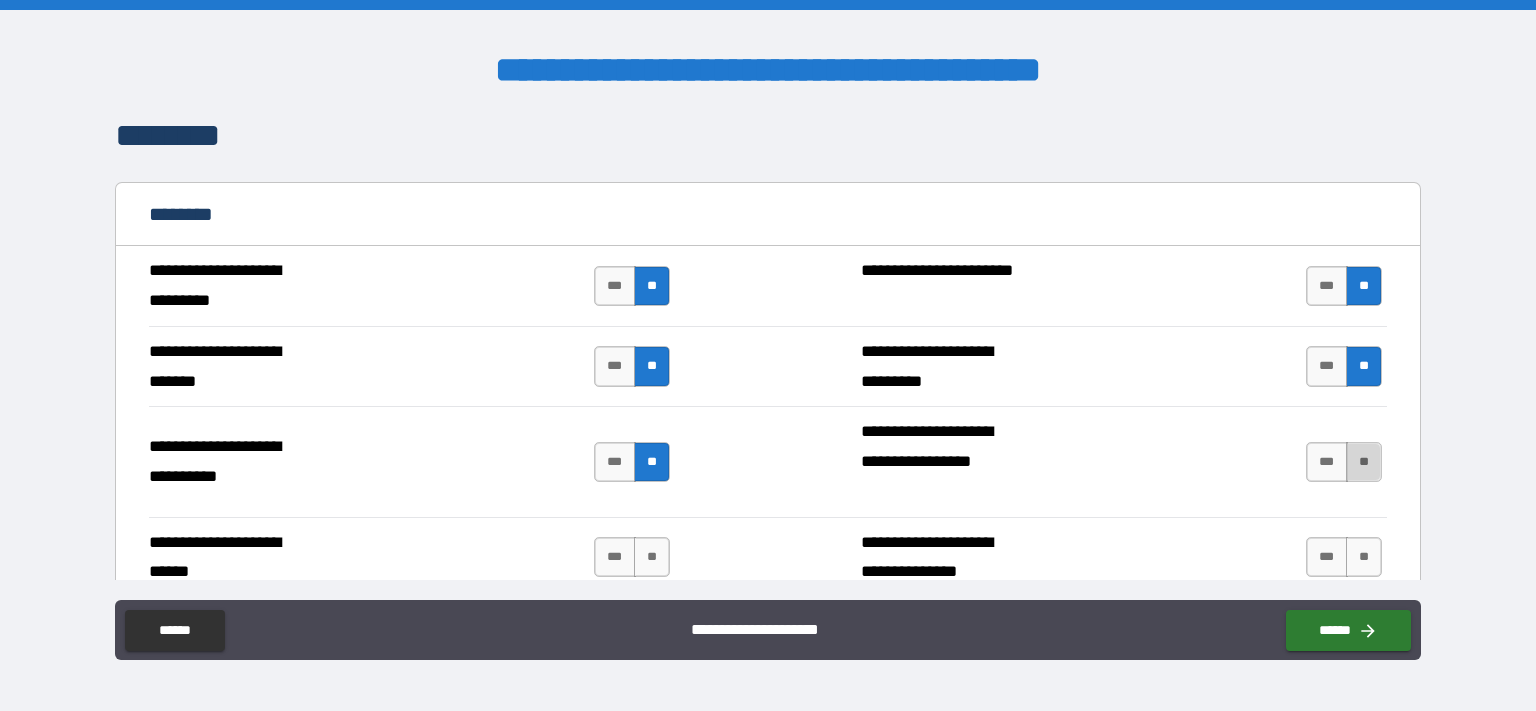 click on "**" at bounding box center (1364, 462) 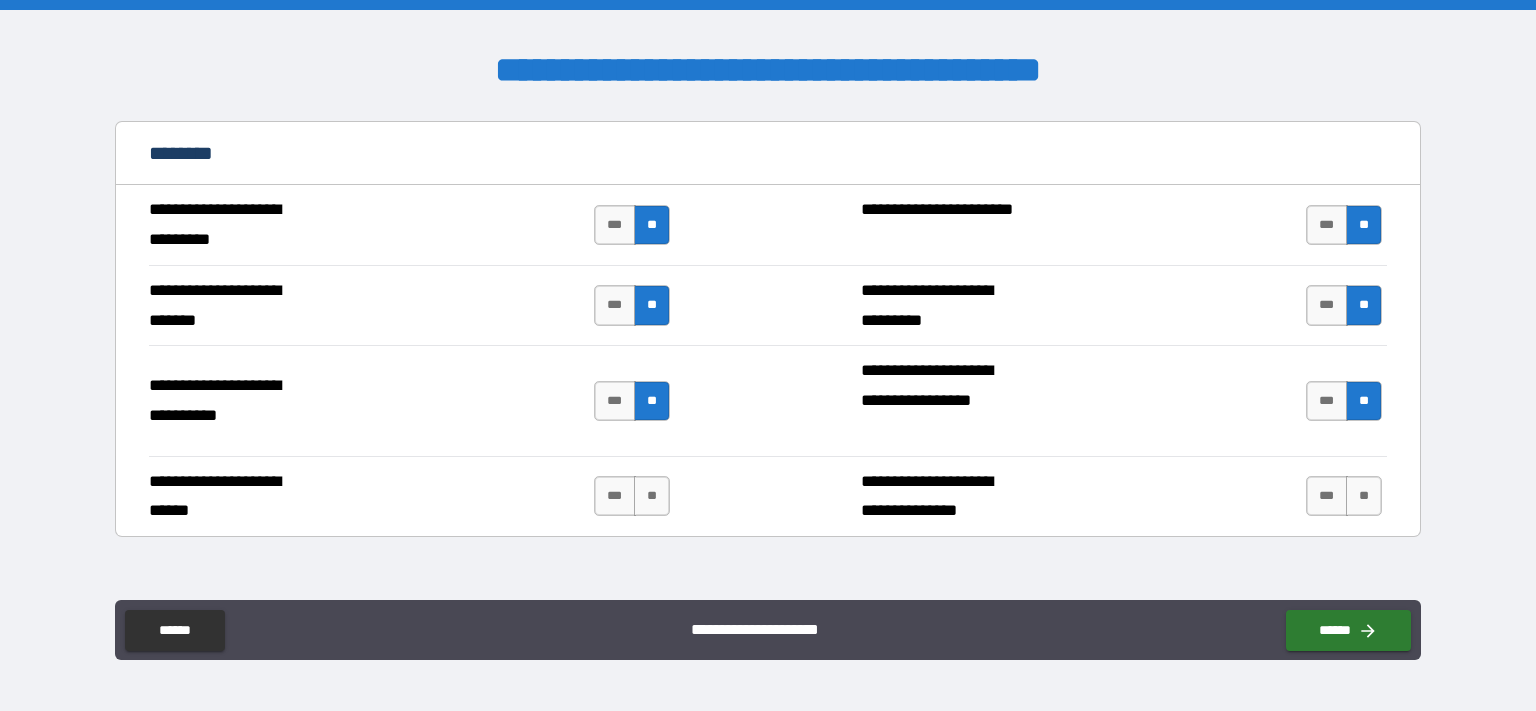 scroll, scrollTop: 4618, scrollLeft: 0, axis: vertical 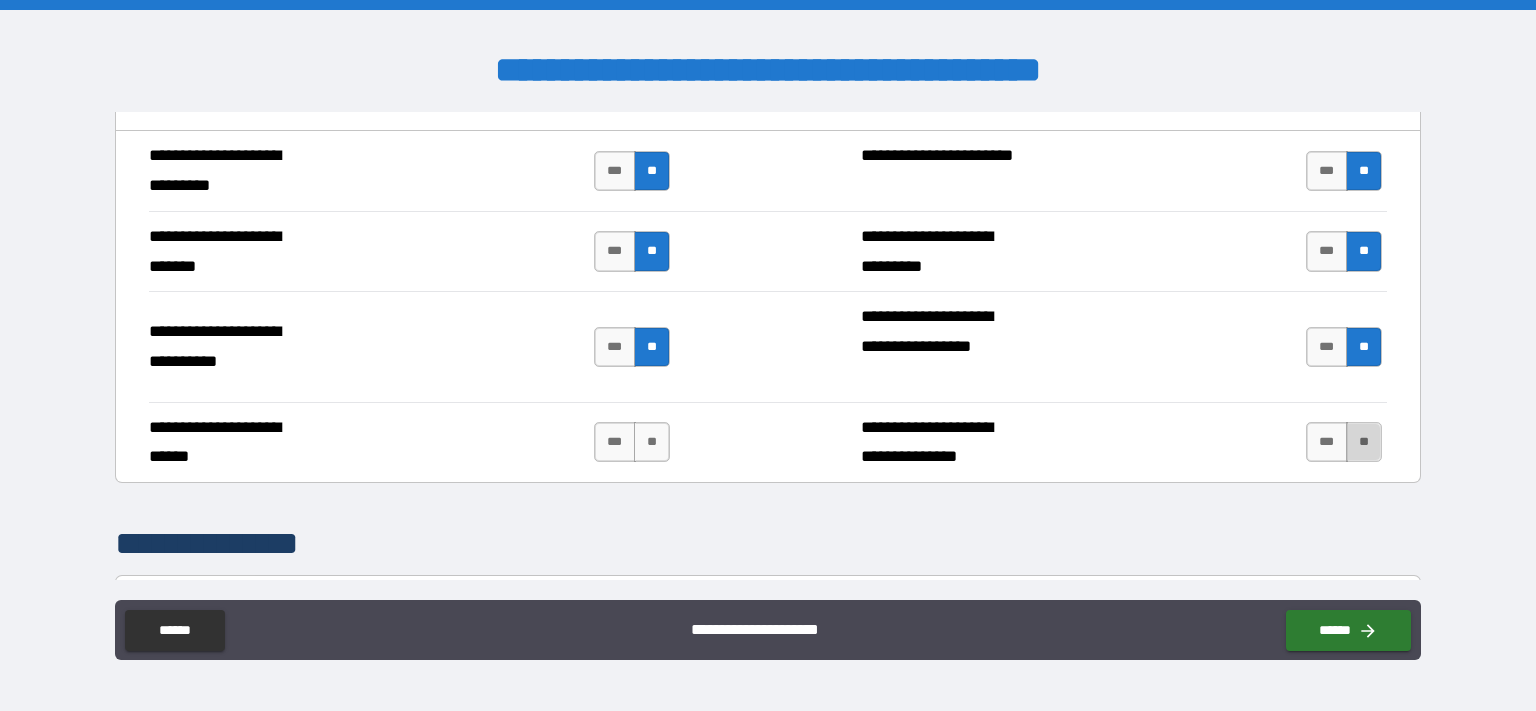 click on "**" at bounding box center [1364, 442] 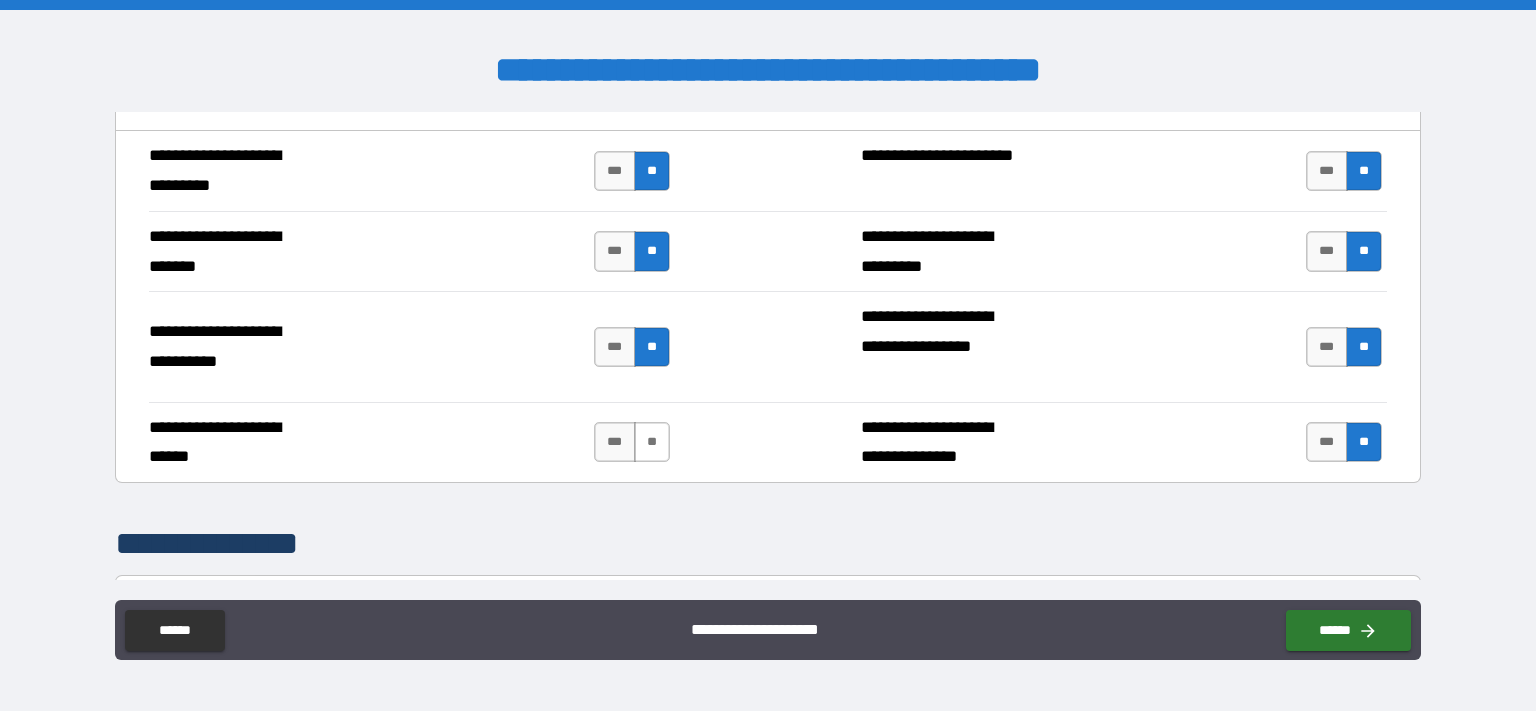 click on "**" at bounding box center [652, 442] 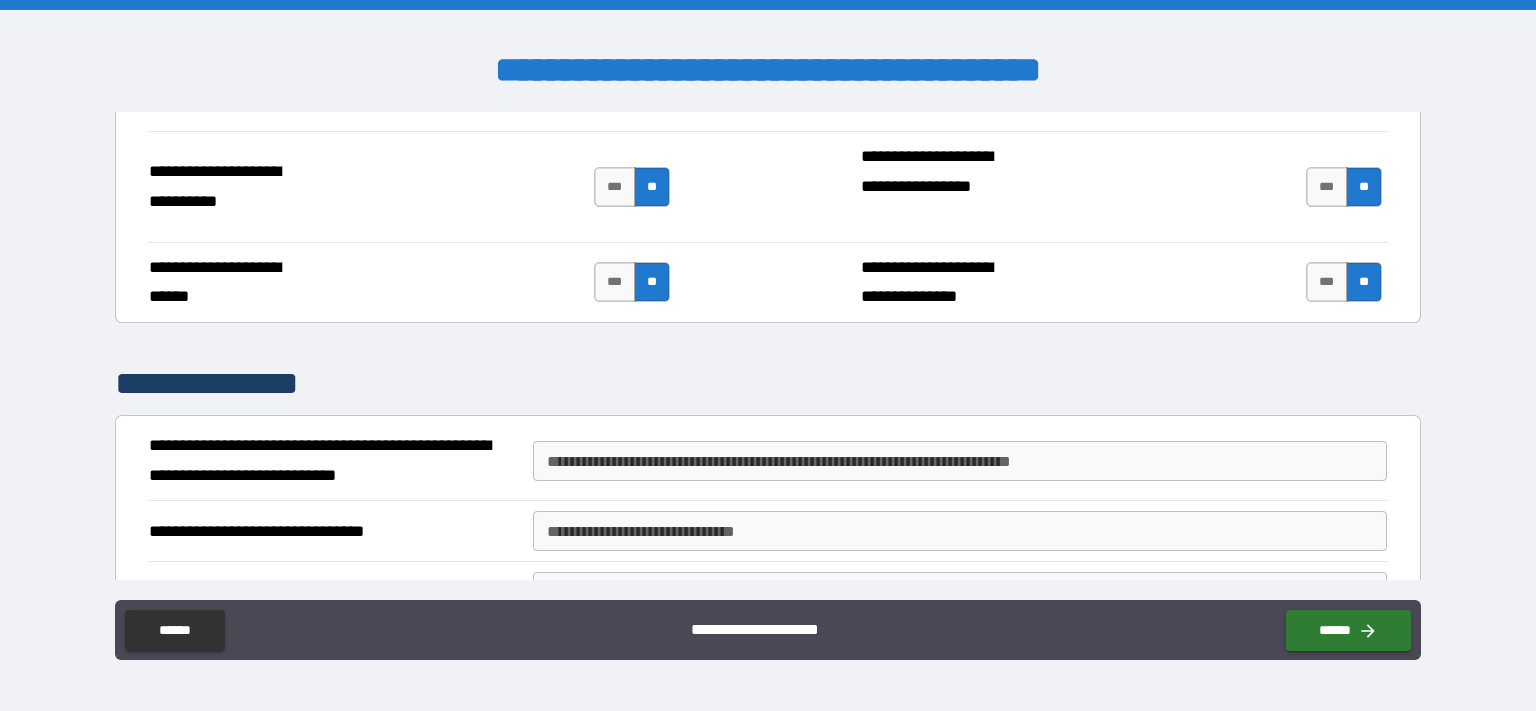 scroll, scrollTop: 4848, scrollLeft: 0, axis: vertical 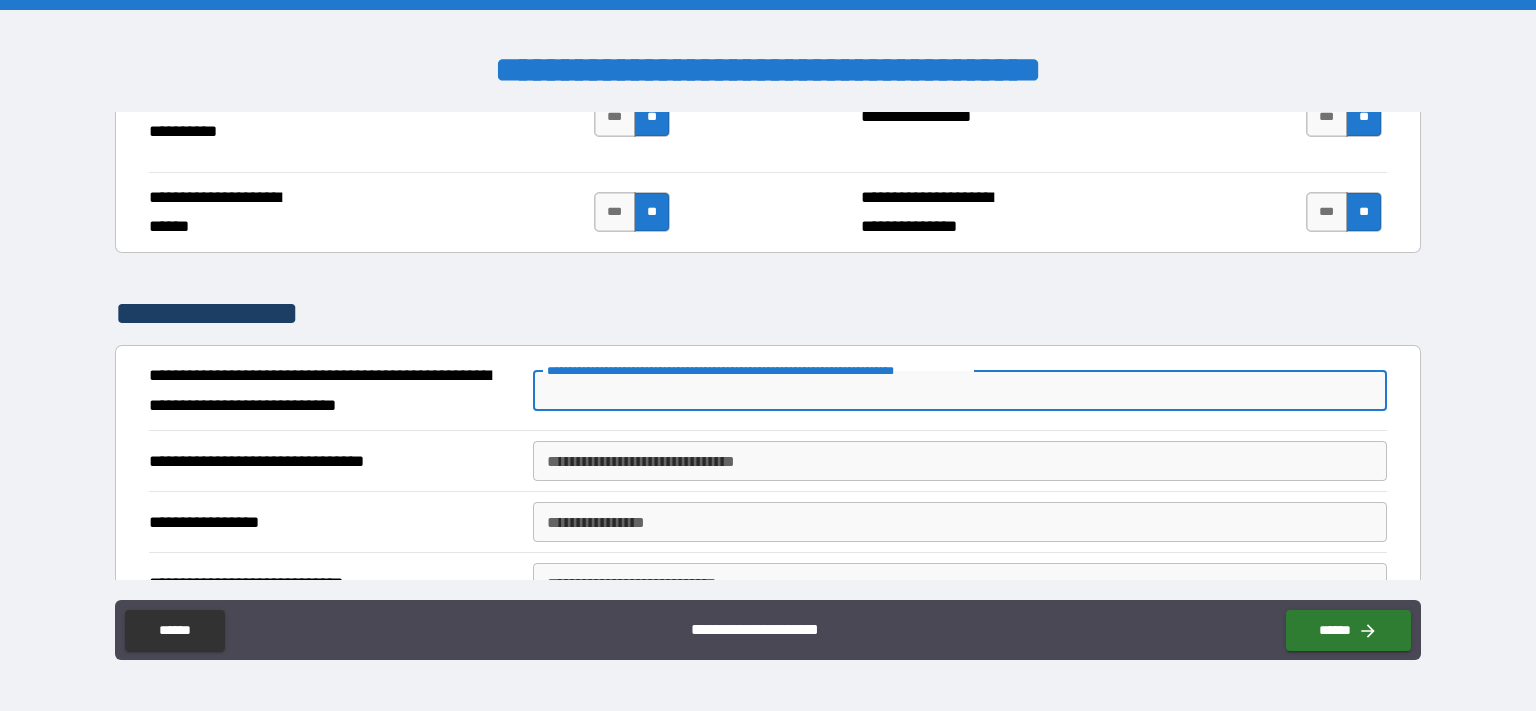 click on "**********" at bounding box center [960, 391] 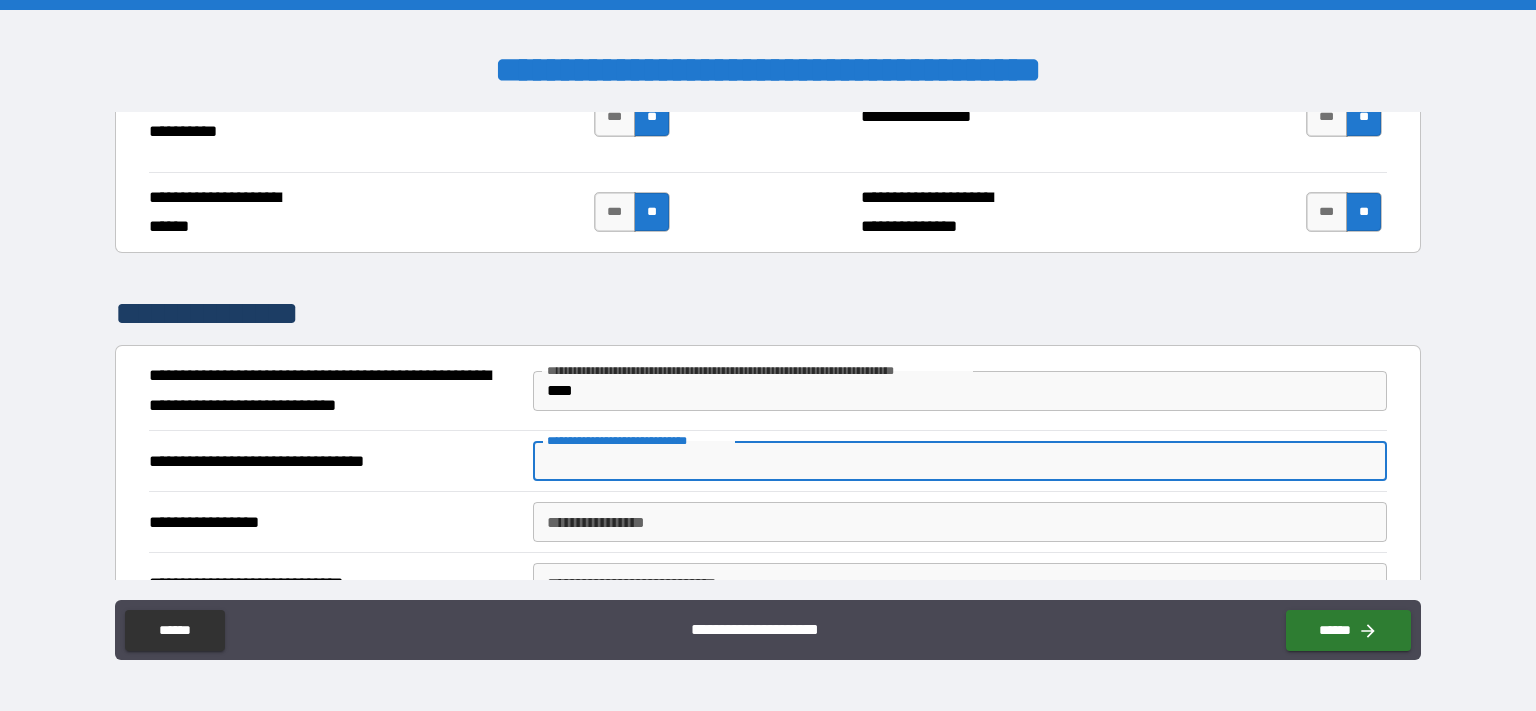 click on "**********" at bounding box center (960, 461) 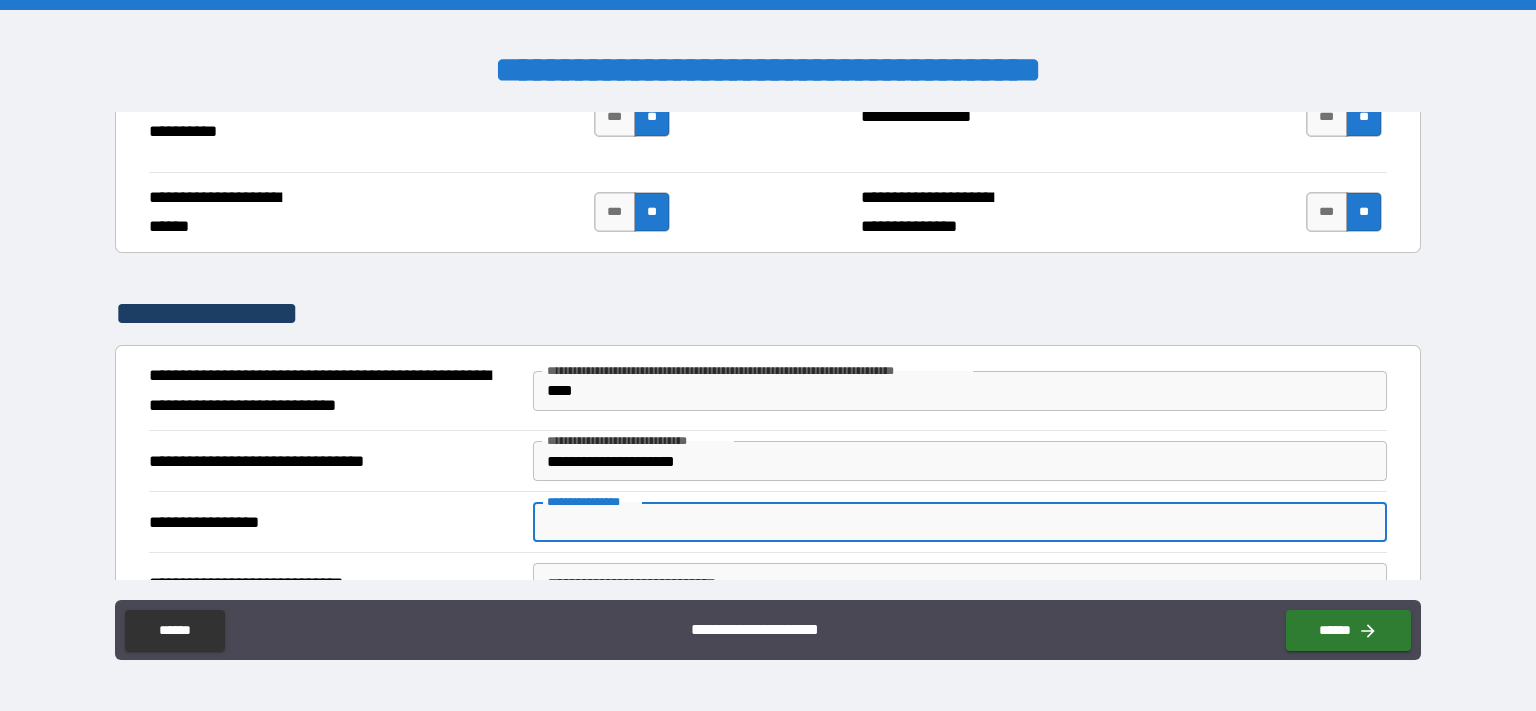 click on "**********" at bounding box center (960, 522) 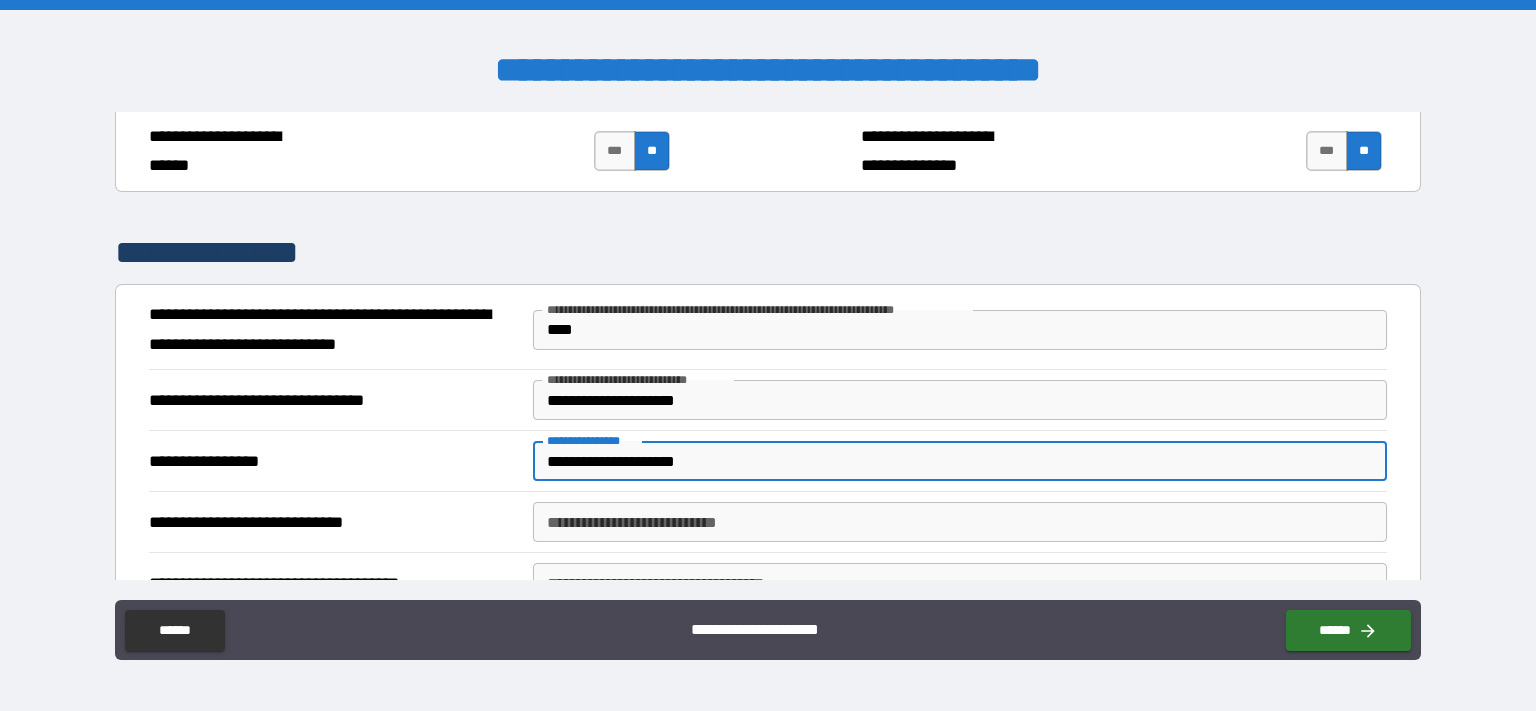 scroll, scrollTop: 4964, scrollLeft: 0, axis: vertical 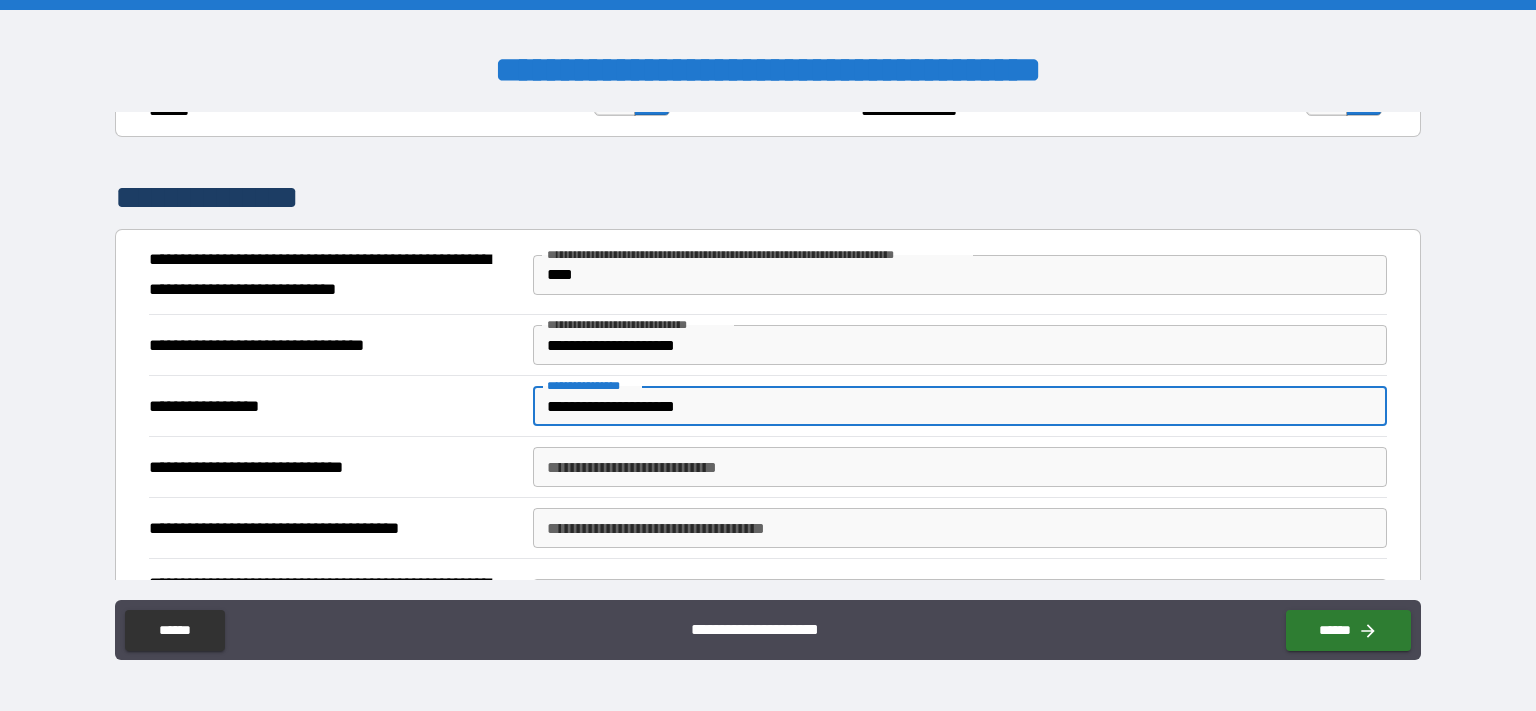 click on "**********" at bounding box center [960, 467] 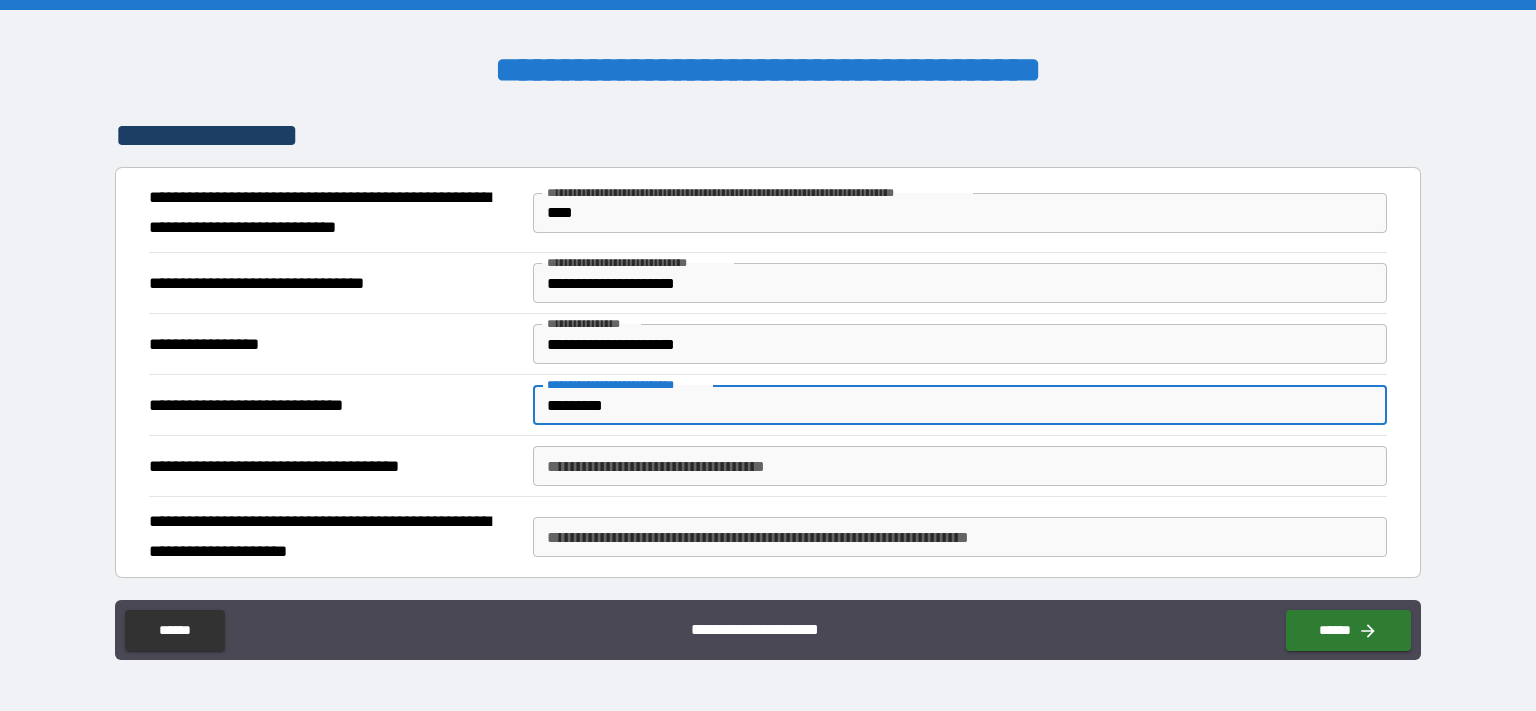 scroll, scrollTop: 5079, scrollLeft: 0, axis: vertical 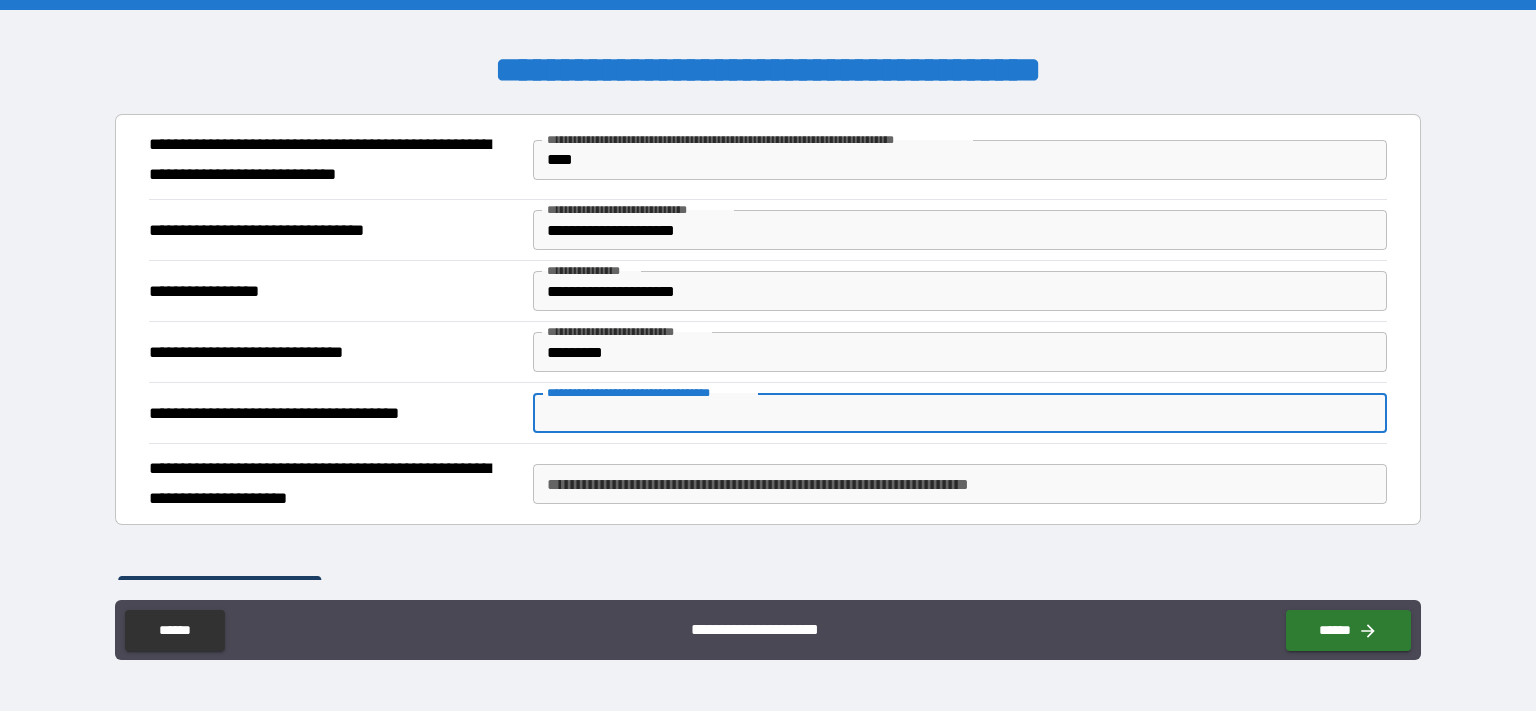 click on "**********" at bounding box center [960, 413] 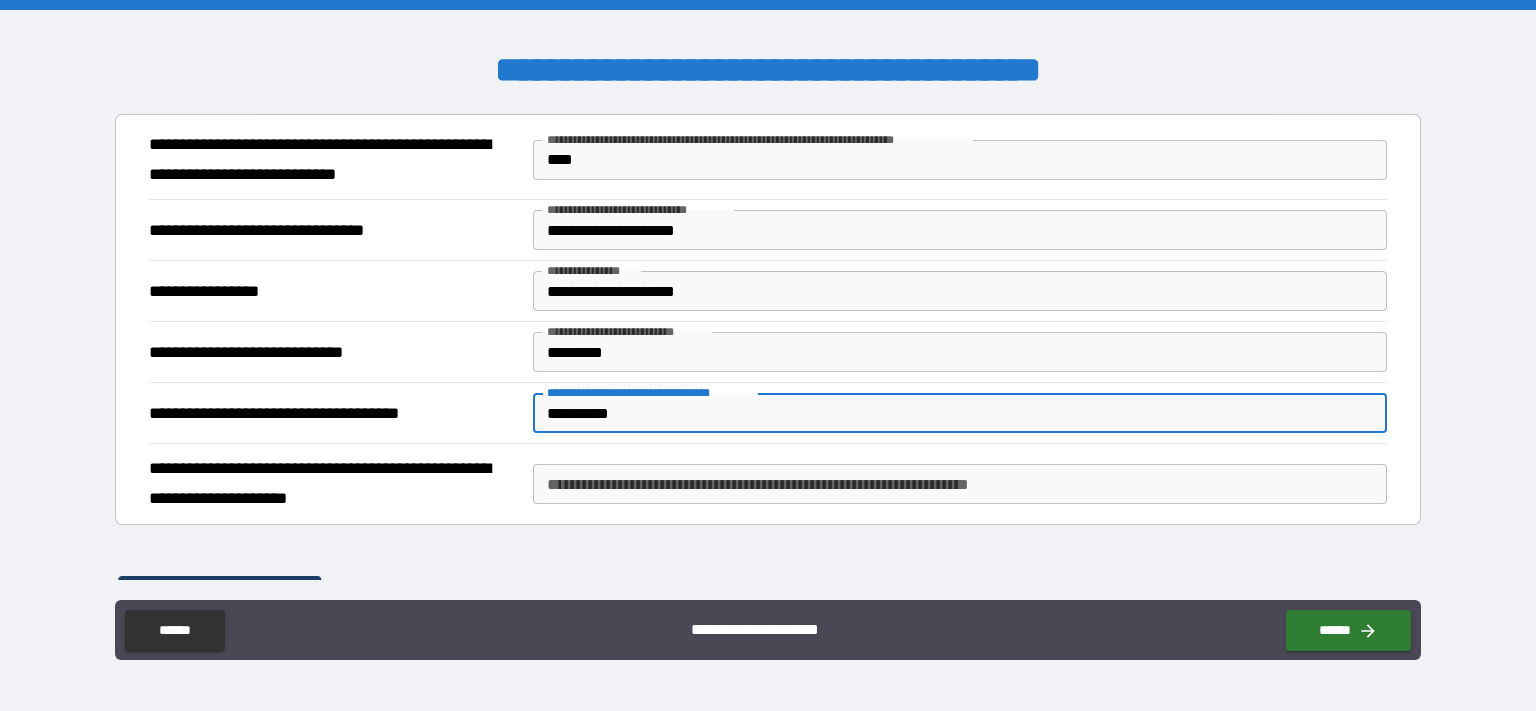 click on "**********" at bounding box center [960, 484] 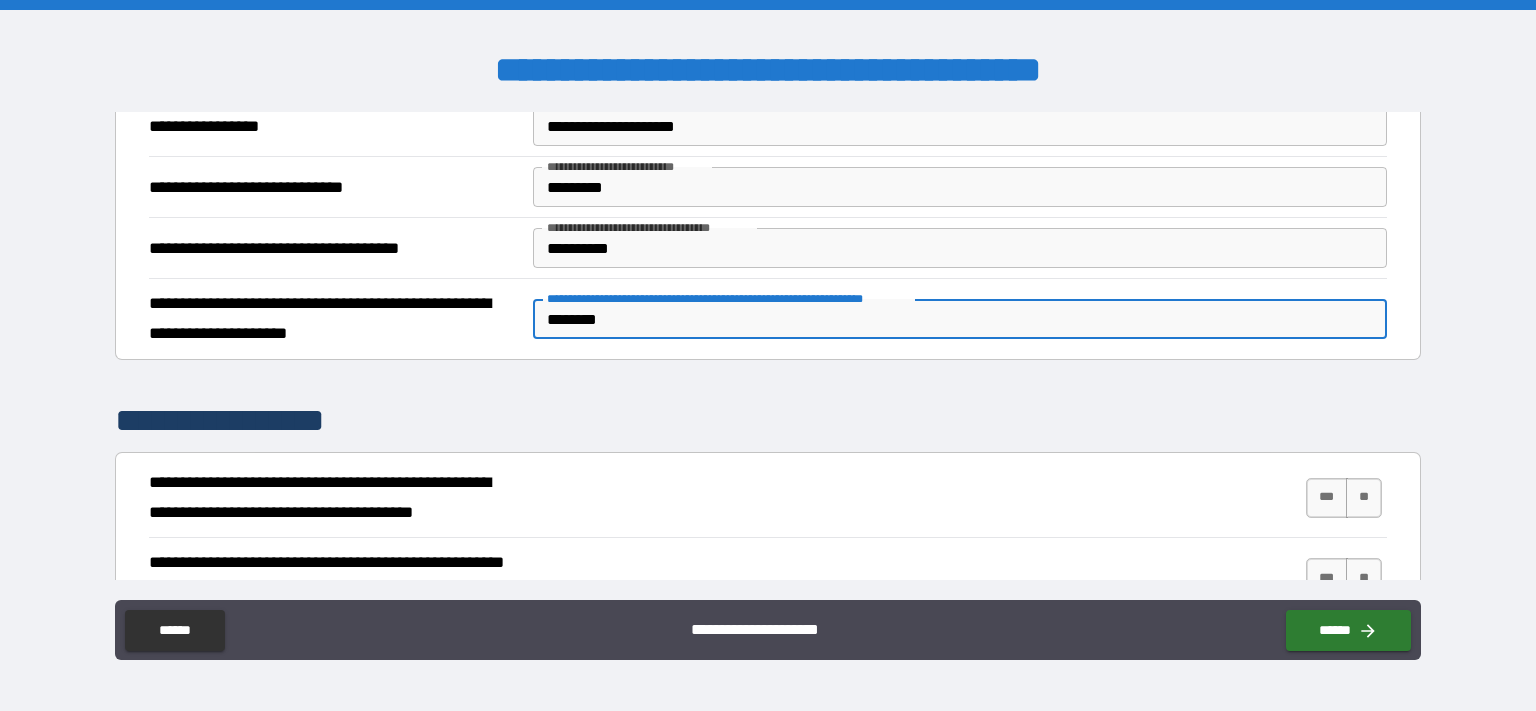 scroll, scrollTop: 5252, scrollLeft: 0, axis: vertical 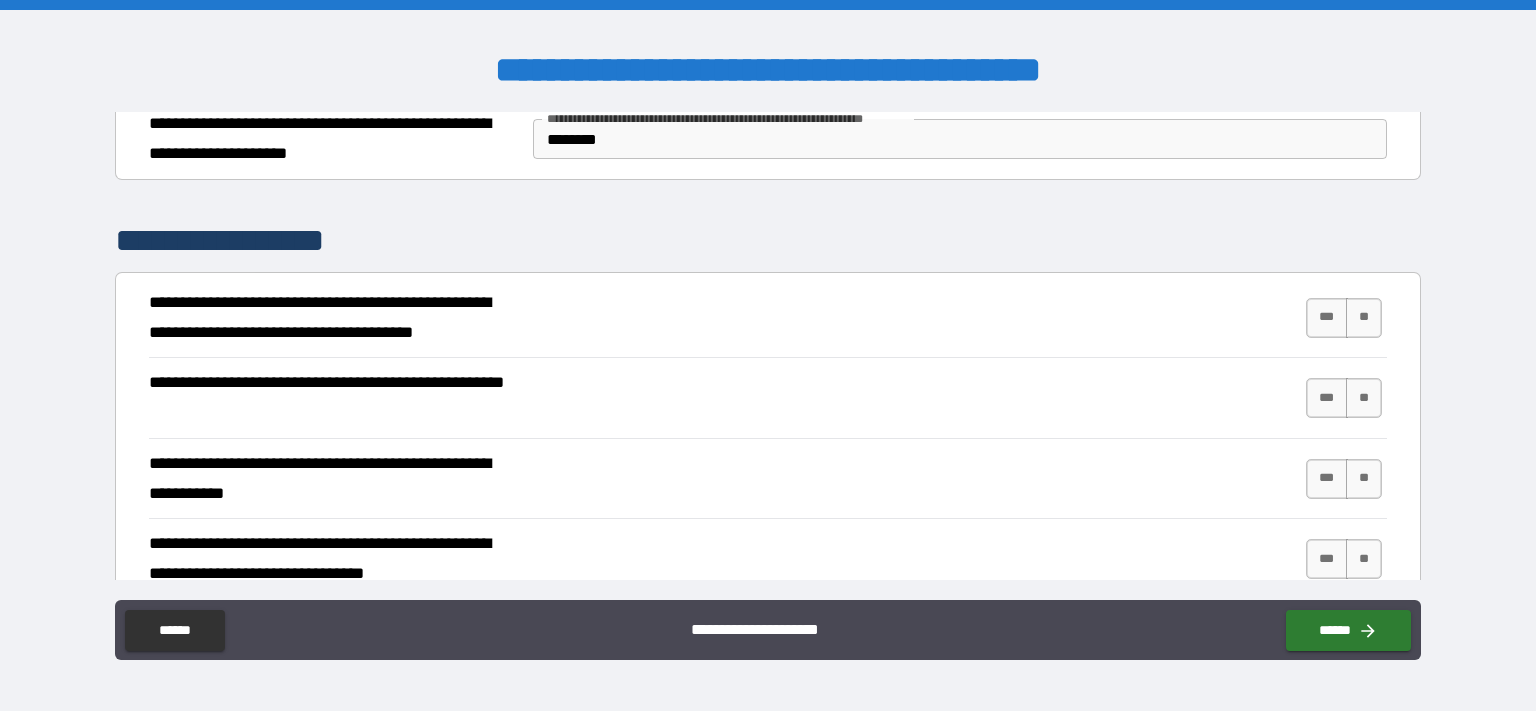 click on "**********" at bounding box center [768, 318] 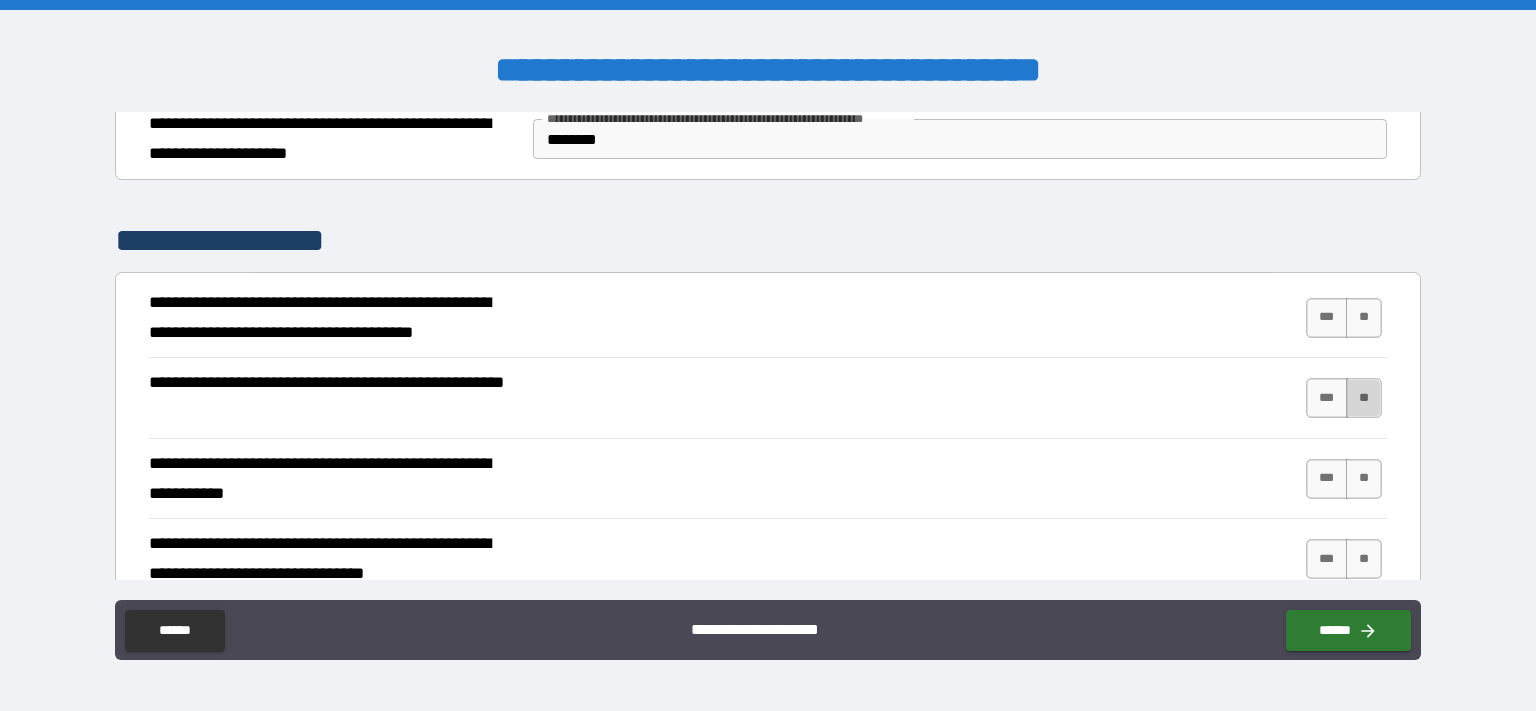 click on "**" at bounding box center (1364, 398) 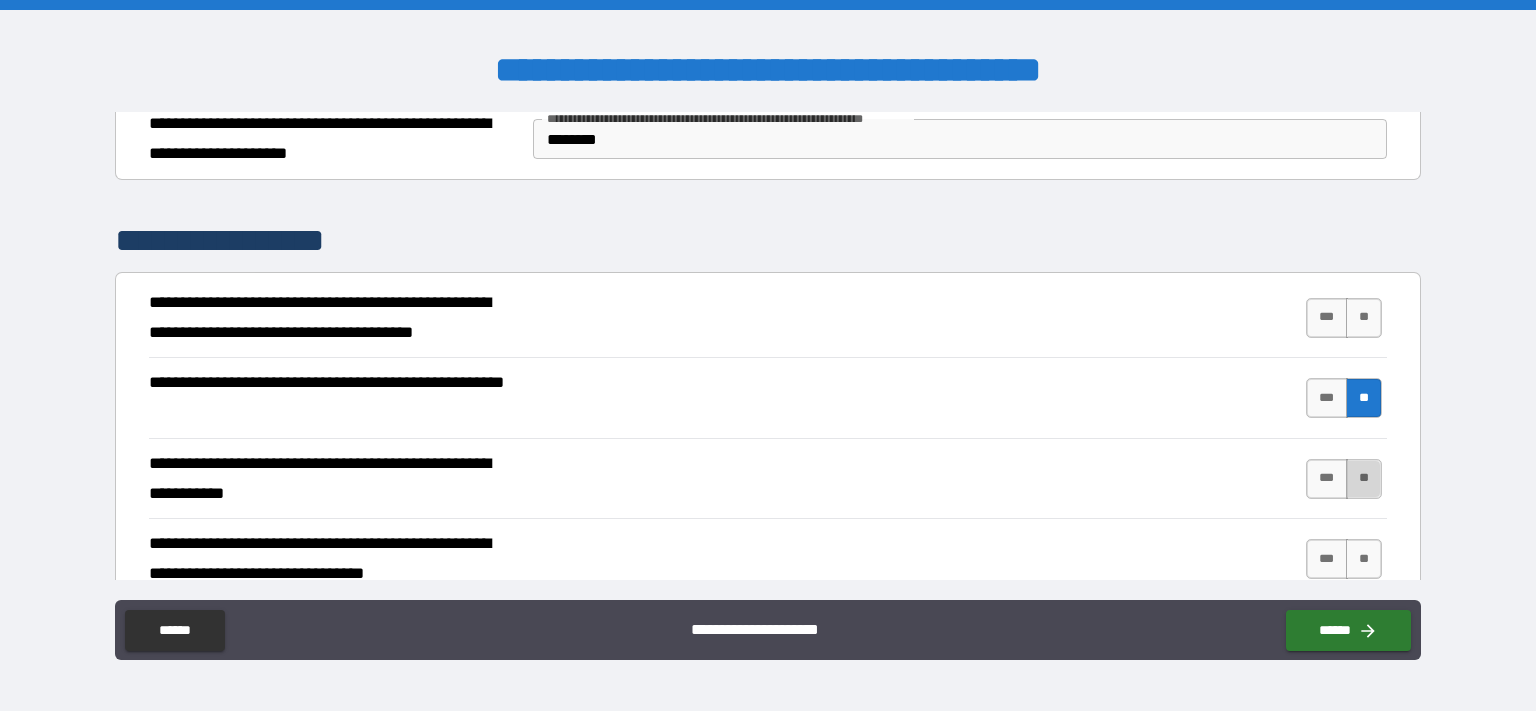 click on "**" at bounding box center [1364, 479] 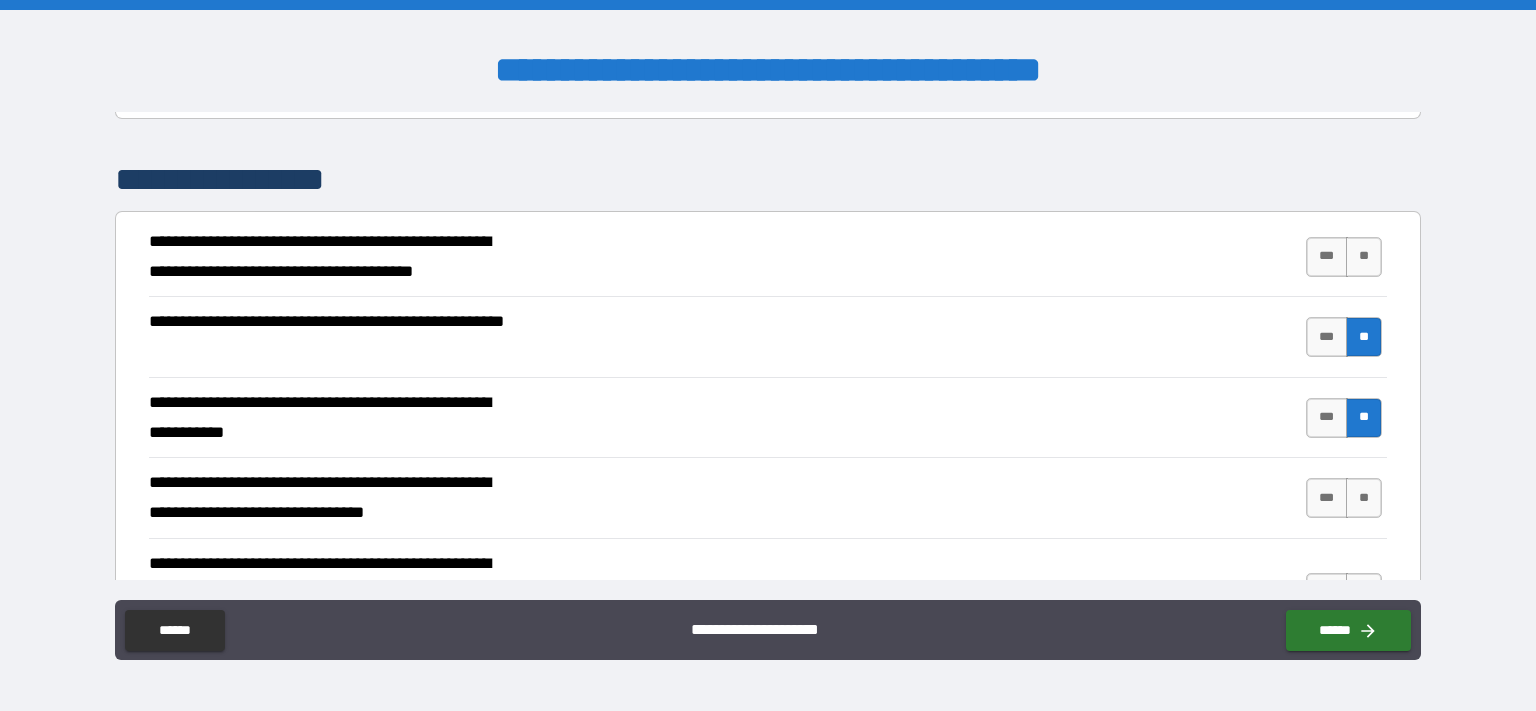 scroll, scrollTop: 5540, scrollLeft: 0, axis: vertical 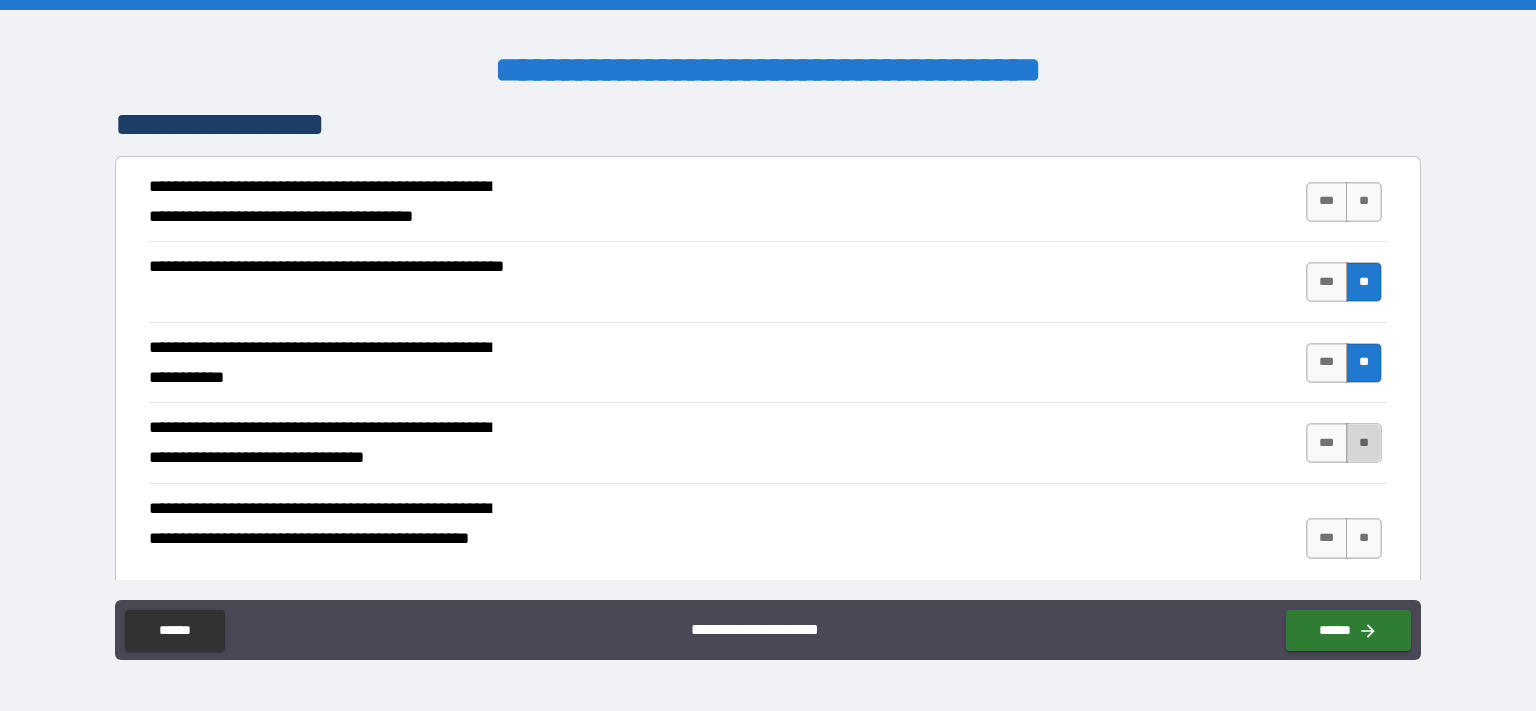 click on "**" at bounding box center (1364, 443) 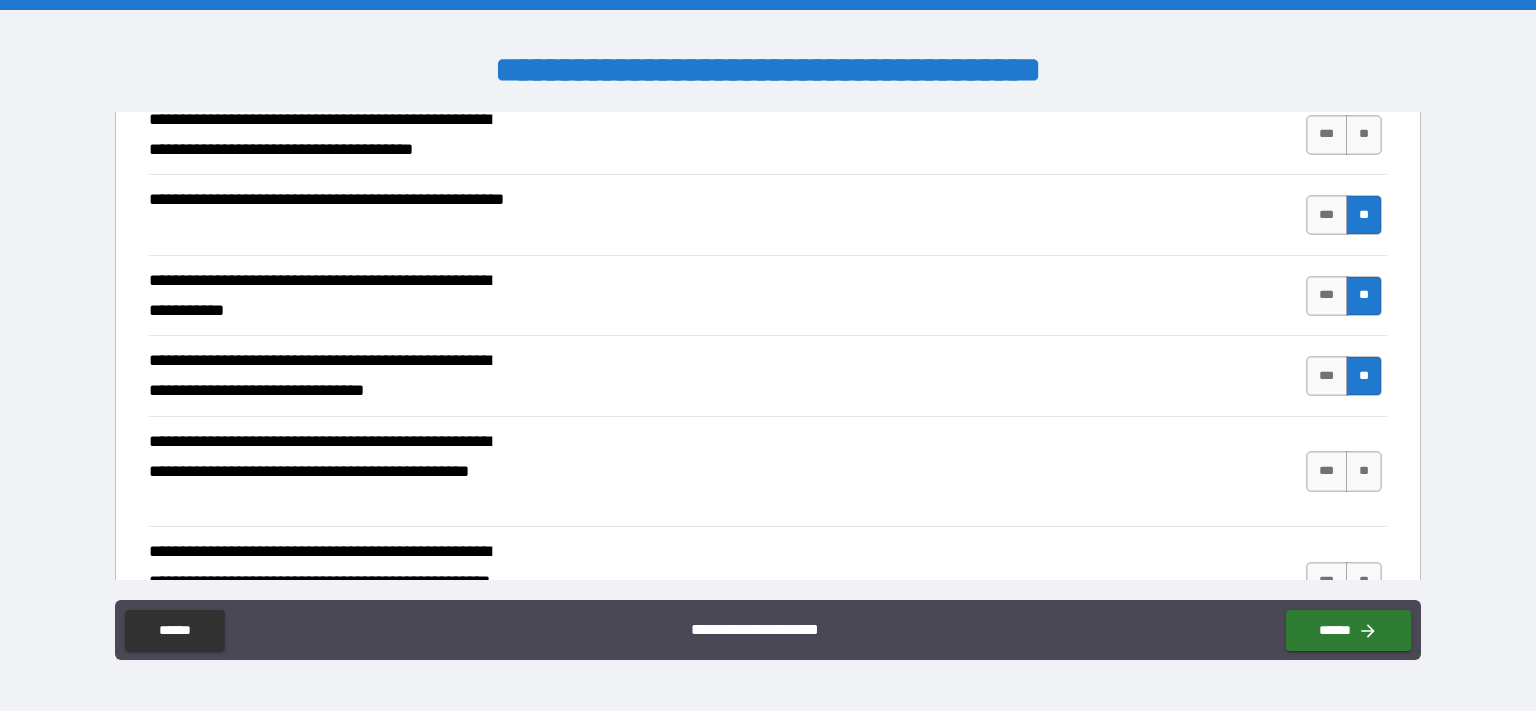 scroll, scrollTop: 5655, scrollLeft: 0, axis: vertical 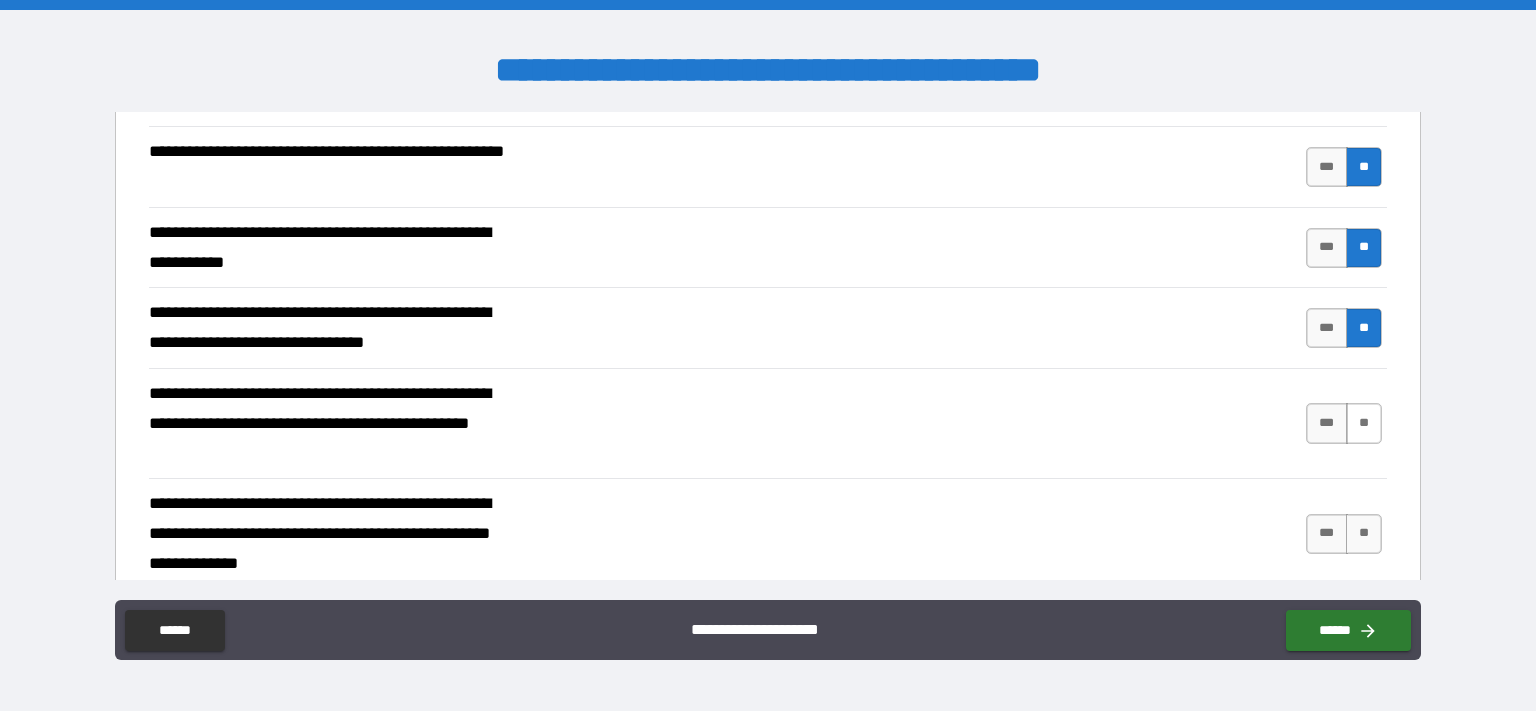 click on "**" at bounding box center (1364, 423) 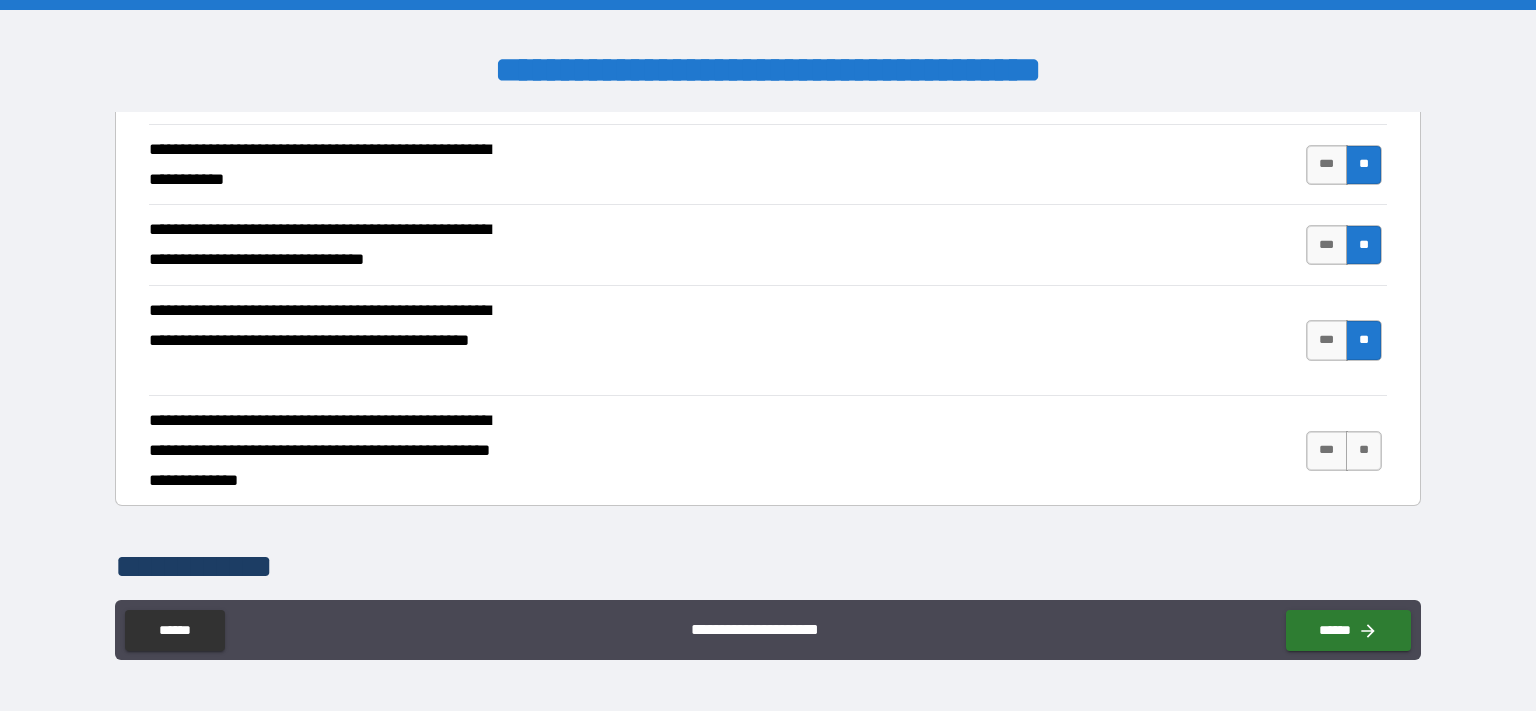 scroll, scrollTop: 5770, scrollLeft: 0, axis: vertical 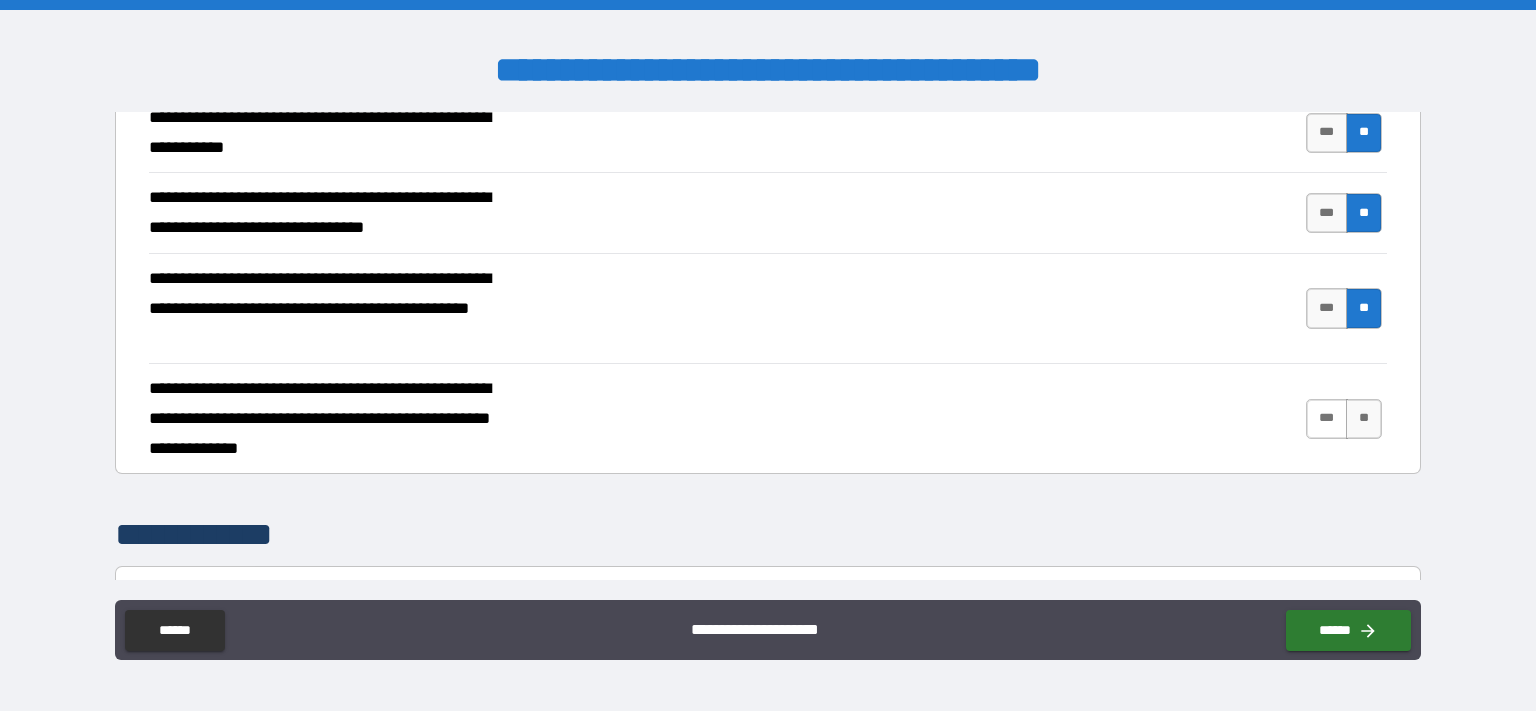 click on "***" at bounding box center [1327, 419] 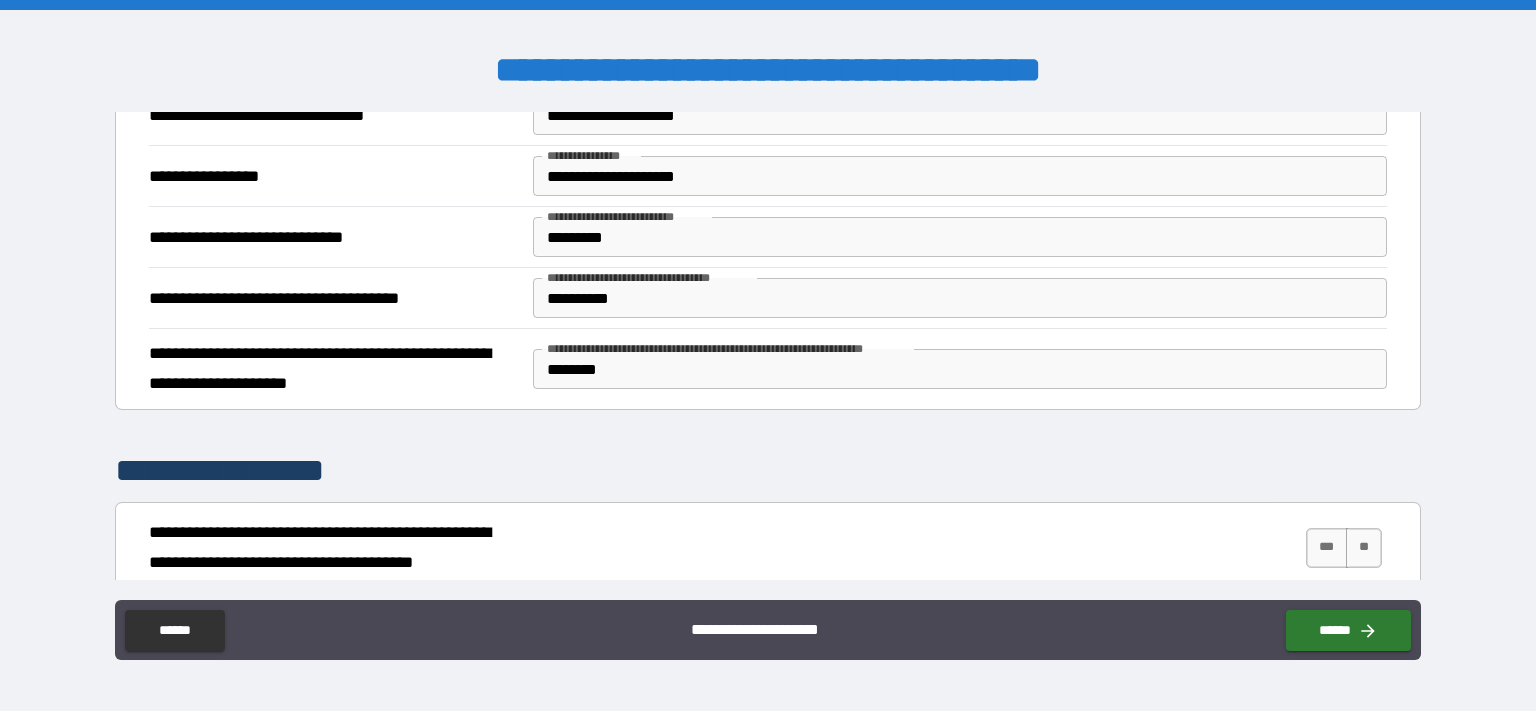 scroll, scrollTop: 5309, scrollLeft: 0, axis: vertical 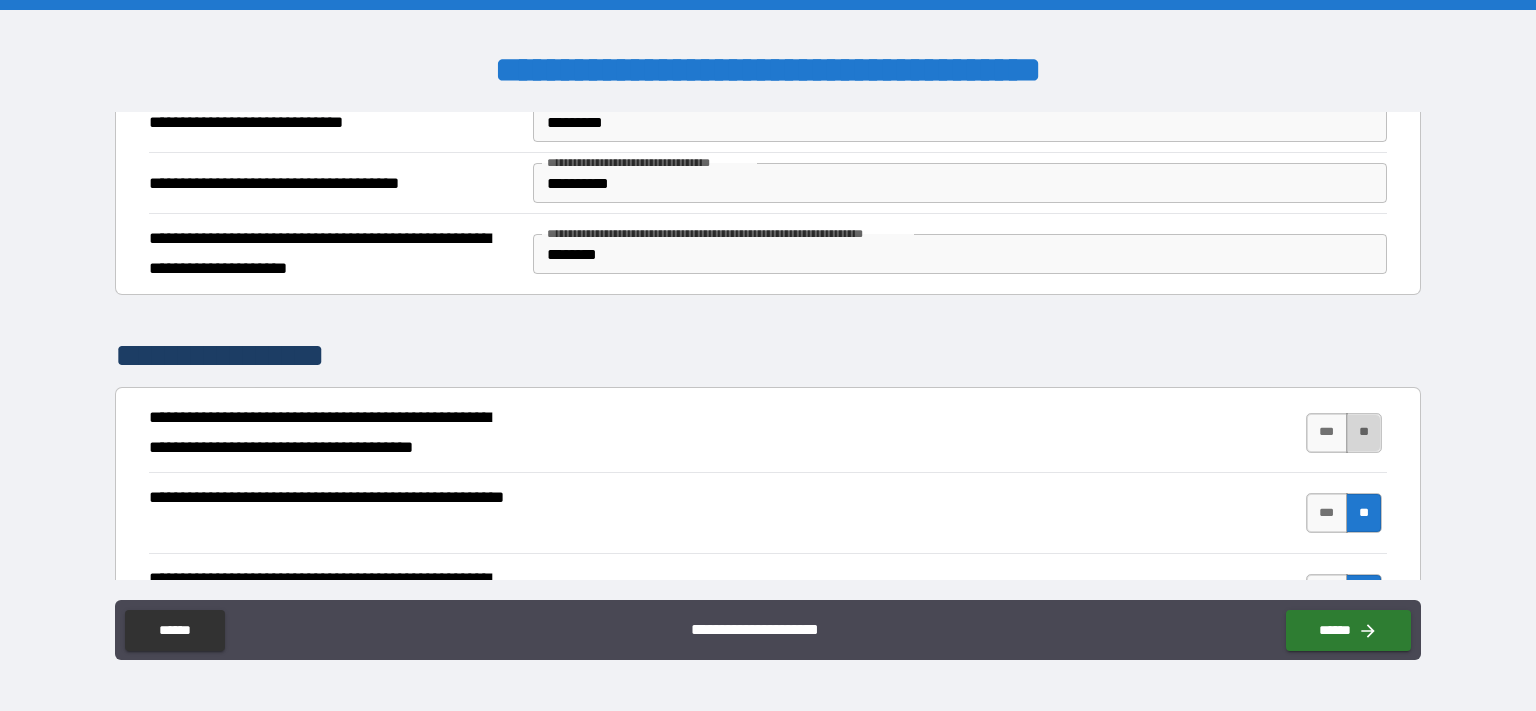 click on "**" at bounding box center (1364, 433) 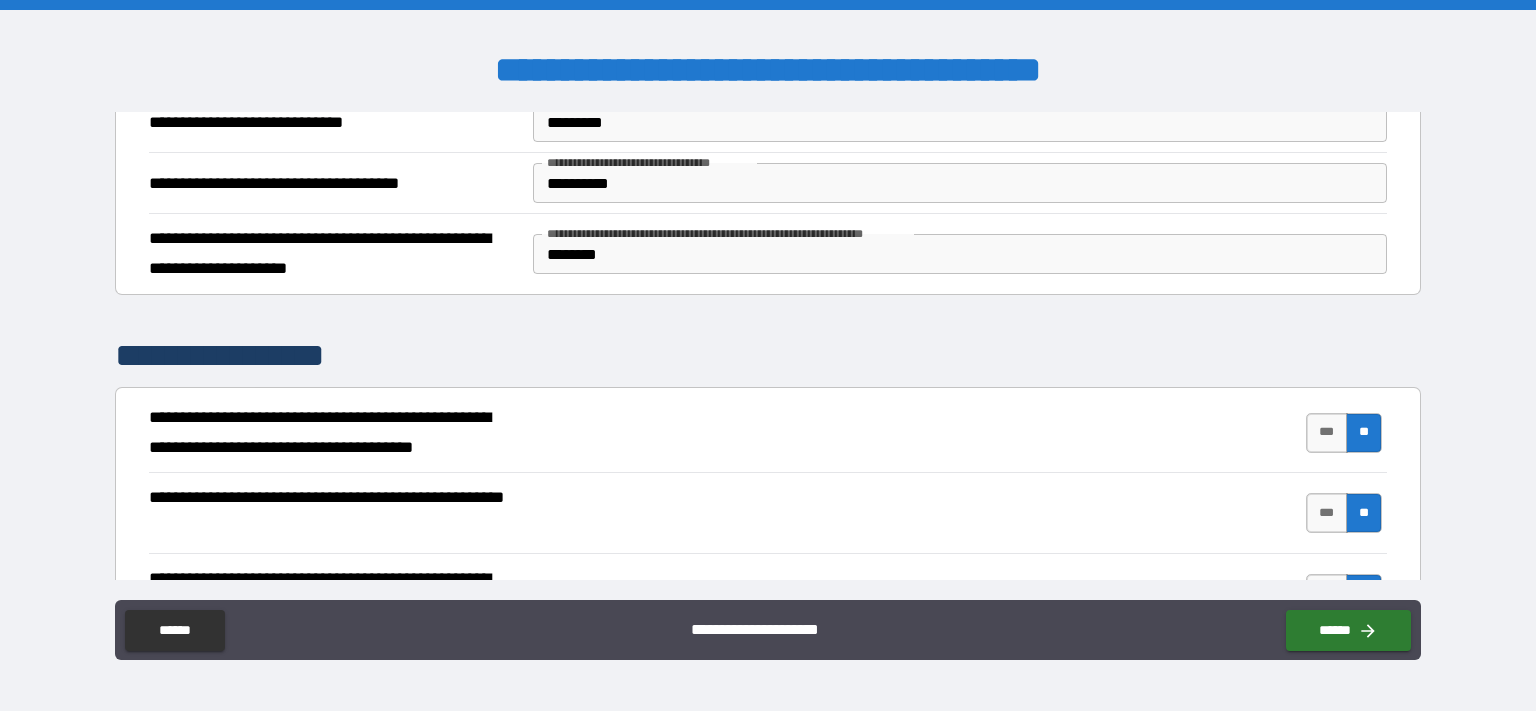click on "**********" at bounding box center [768, 433] 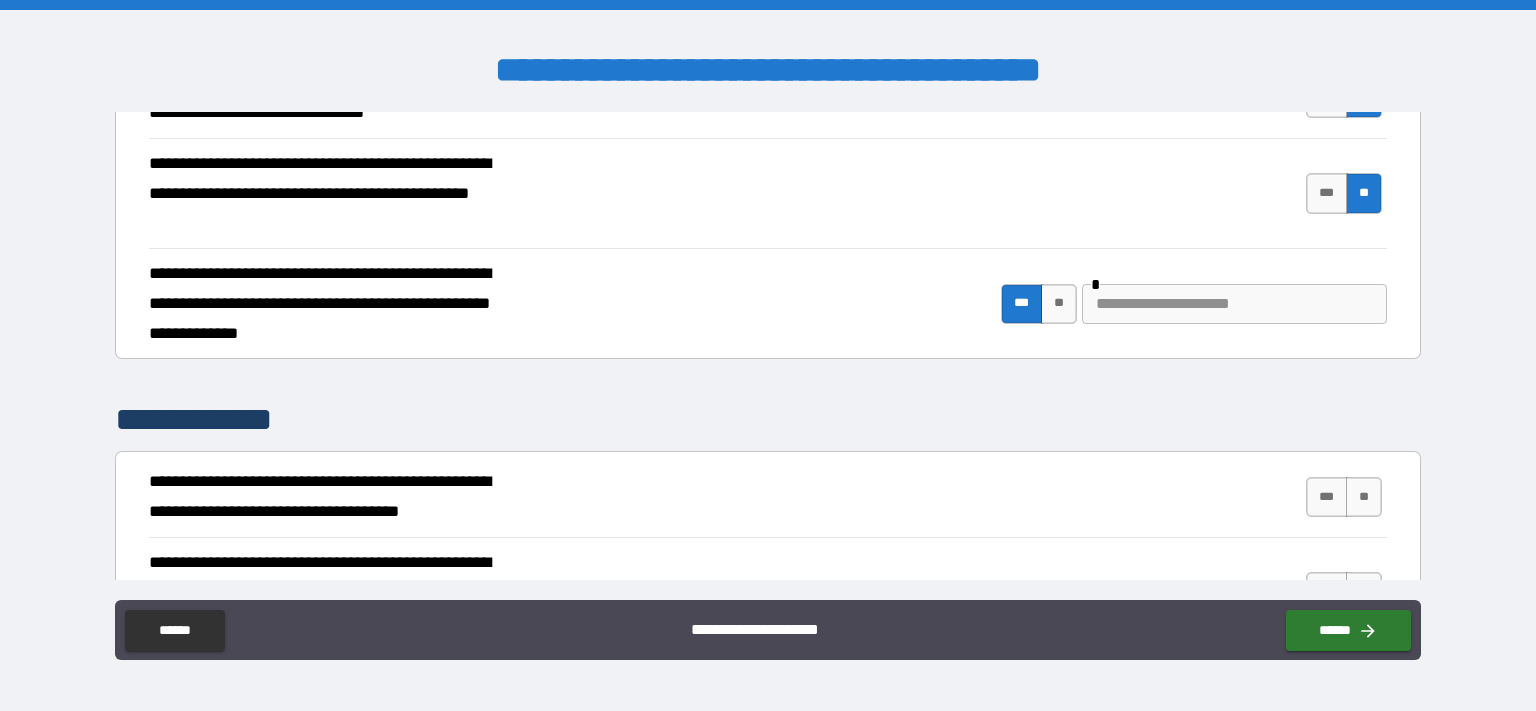 scroll, scrollTop: 6000, scrollLeft: 0, axis: vertical 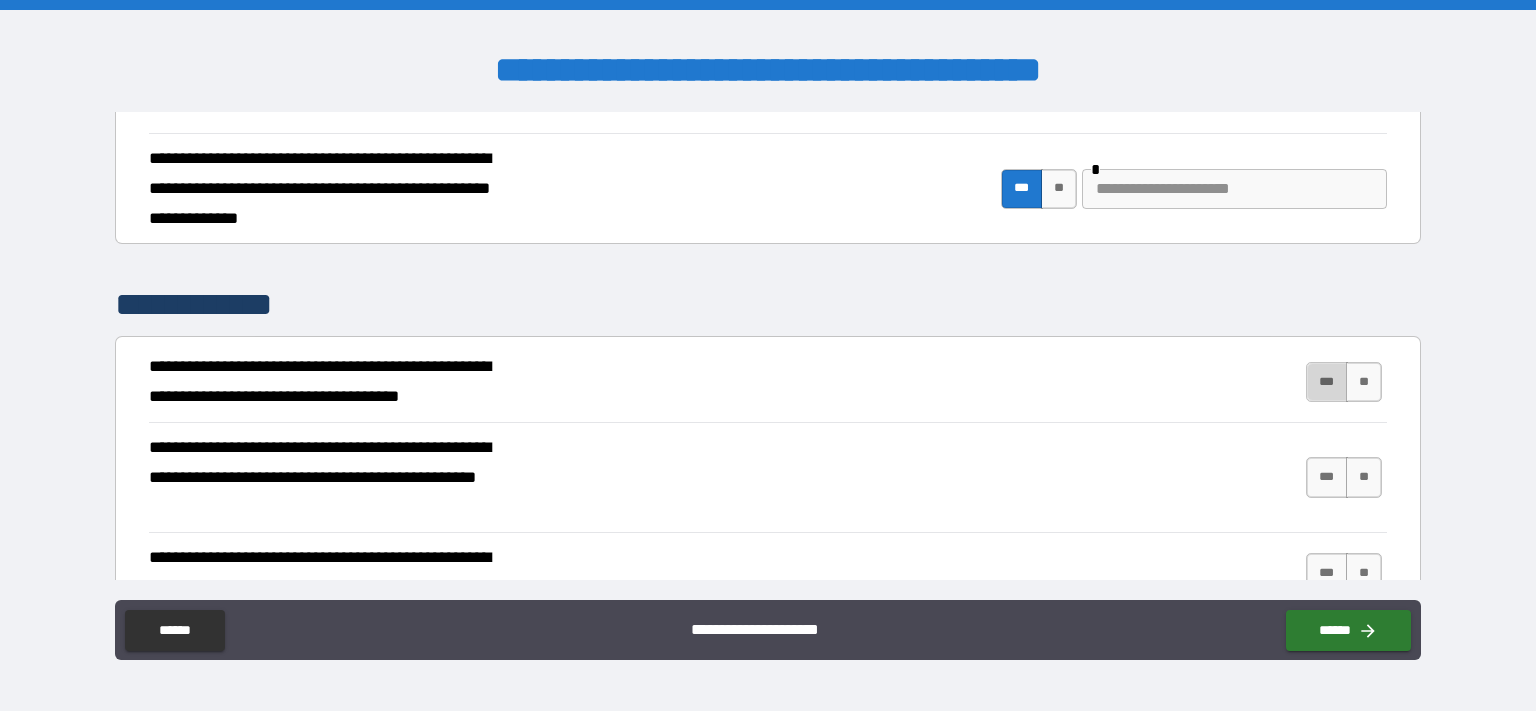 click on "***" at bounding box center (1327, 382) 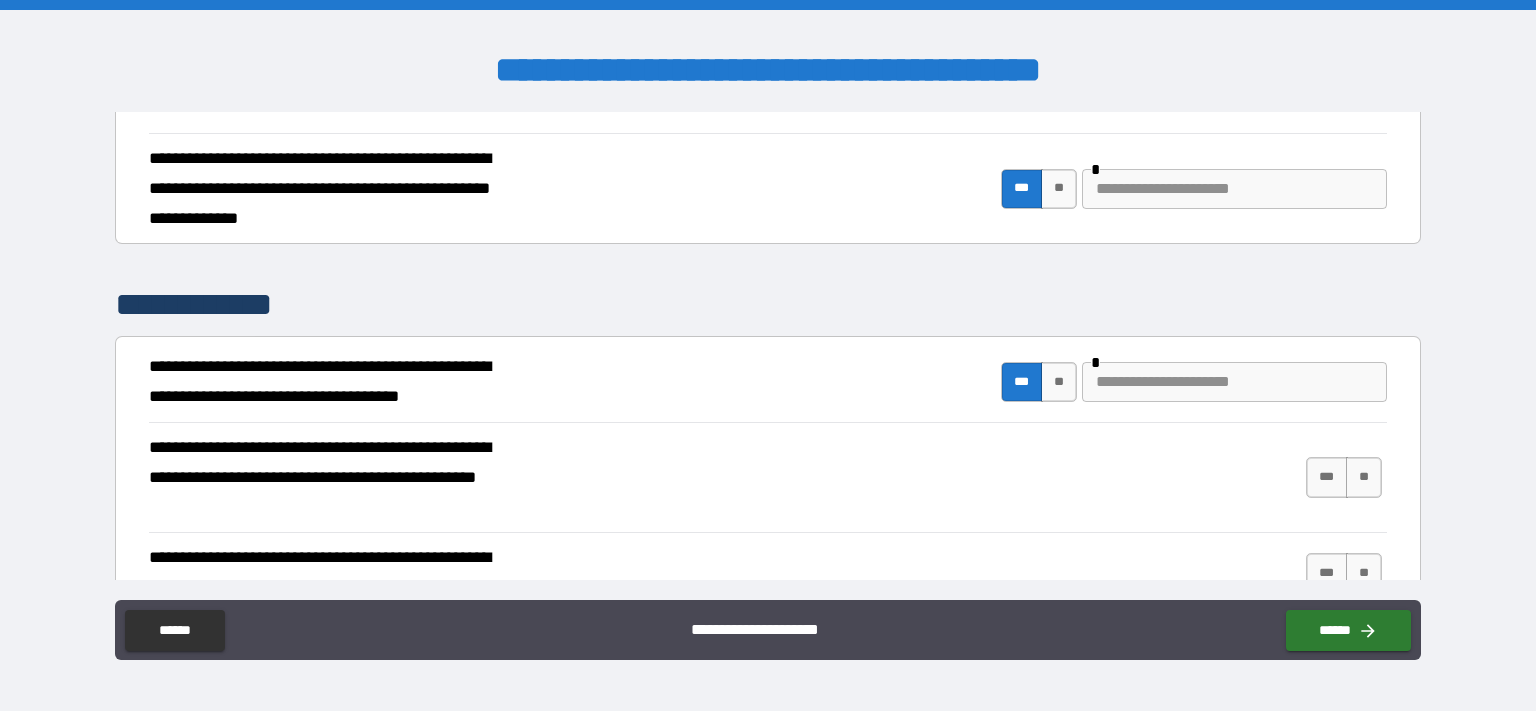 click at bounding box center (1234, 382) 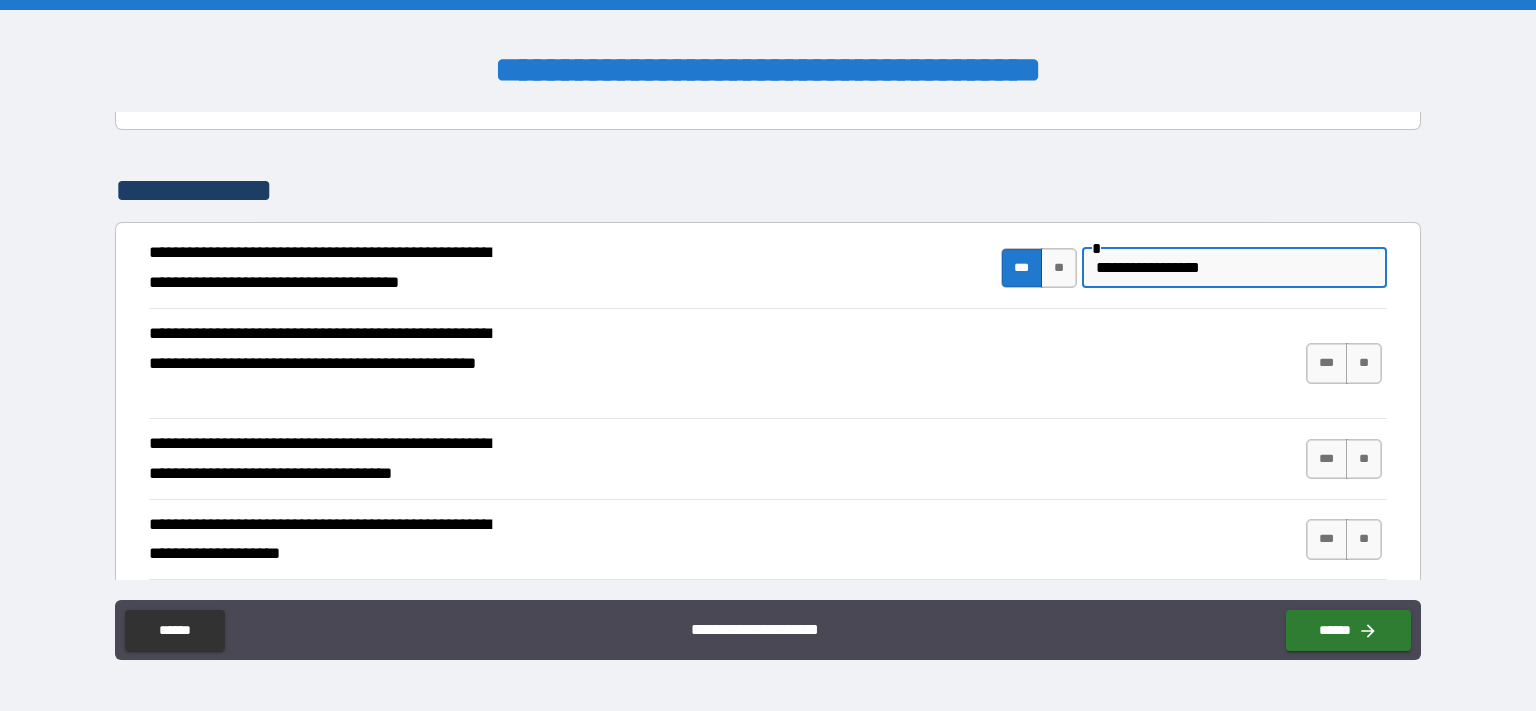 scroll, scrollTop: 6116, scrollLeft: 0, axis: vertical 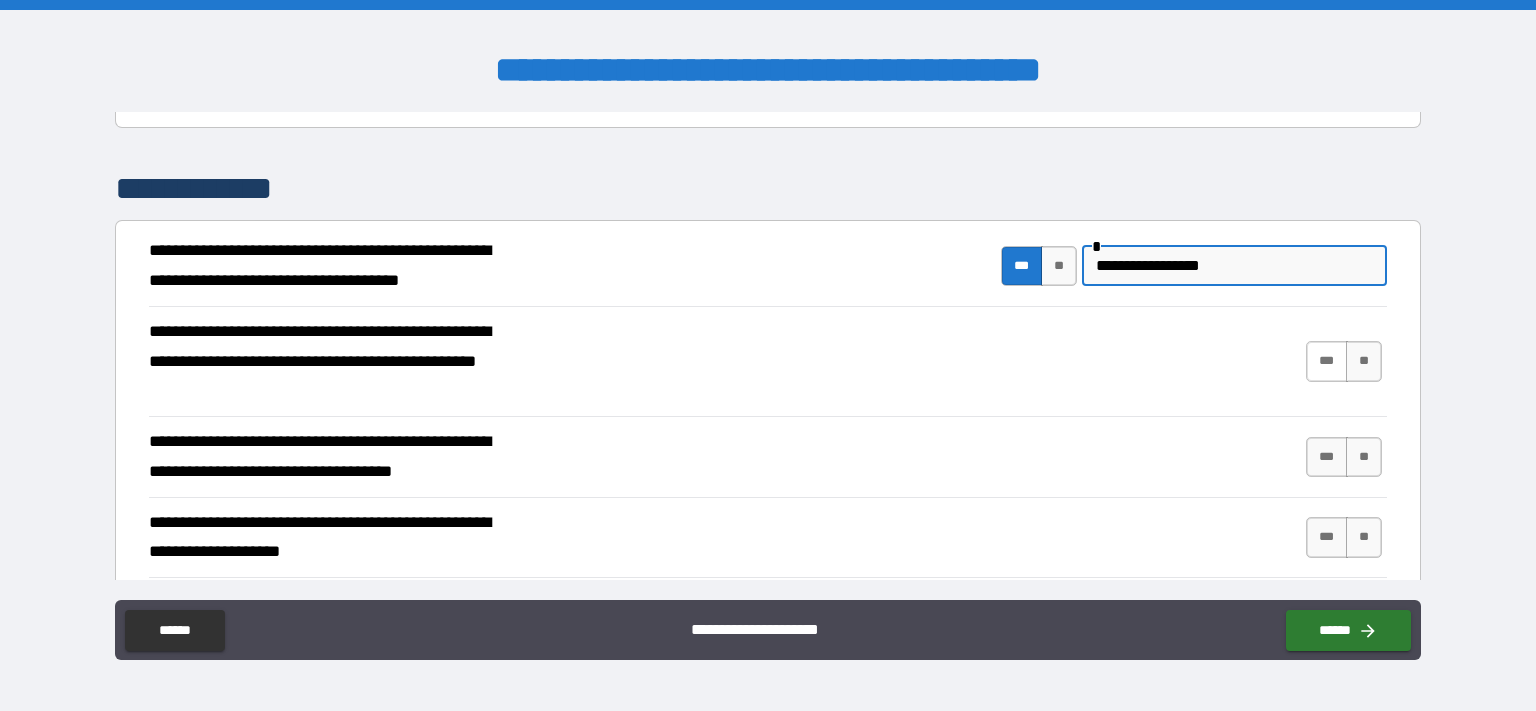 click on "***" at bounding box center (1327, 361) 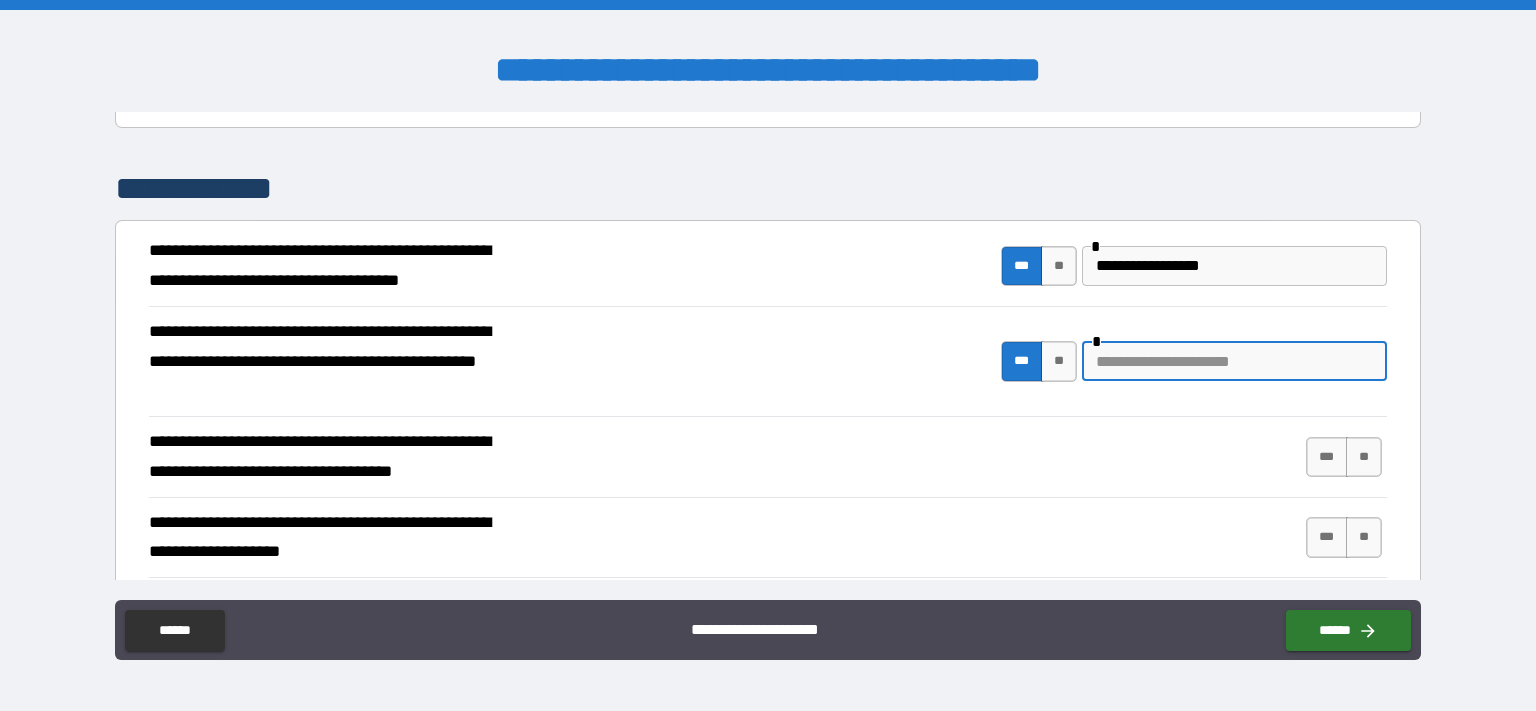 click at bounding box center [1234, 361] 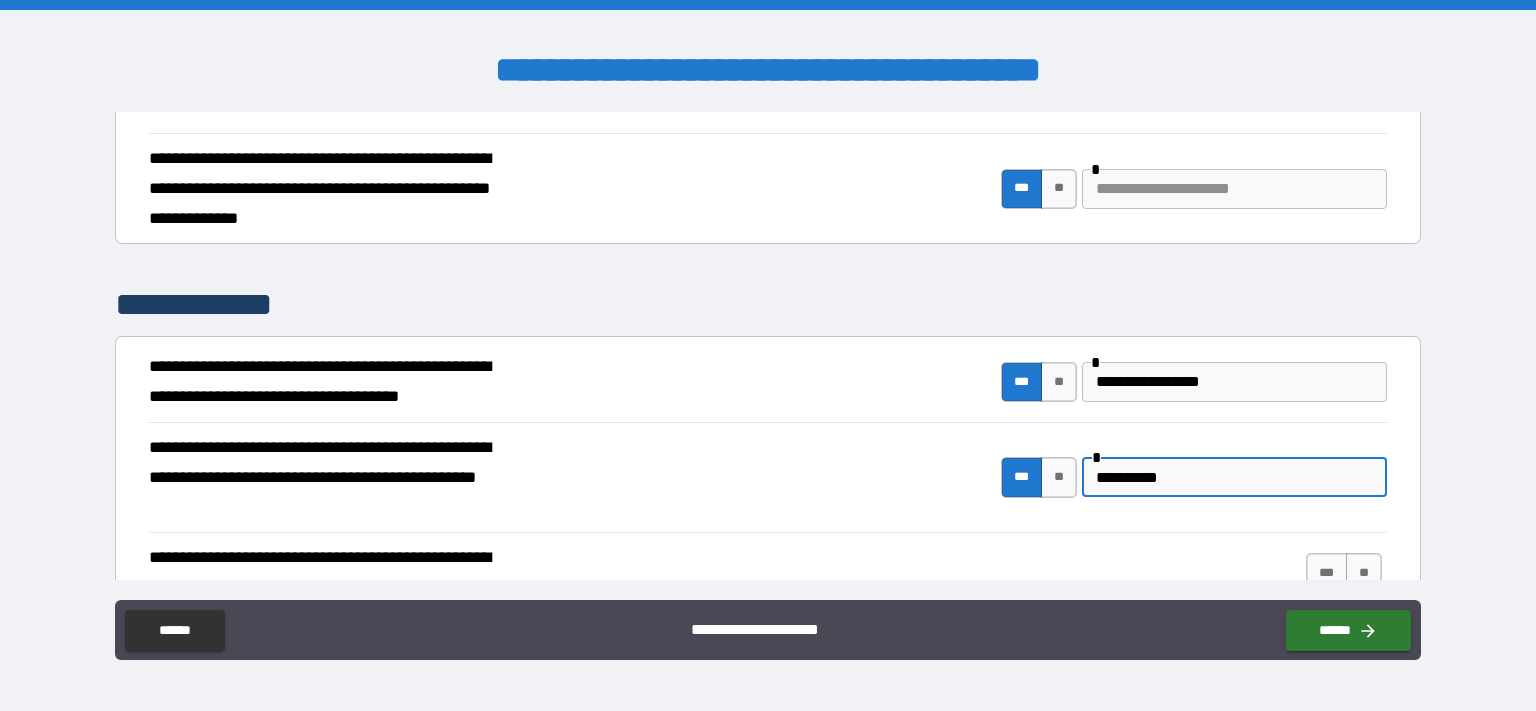 scroll, scrollTop: 6116, scrollLeft: 0, axis: vertical 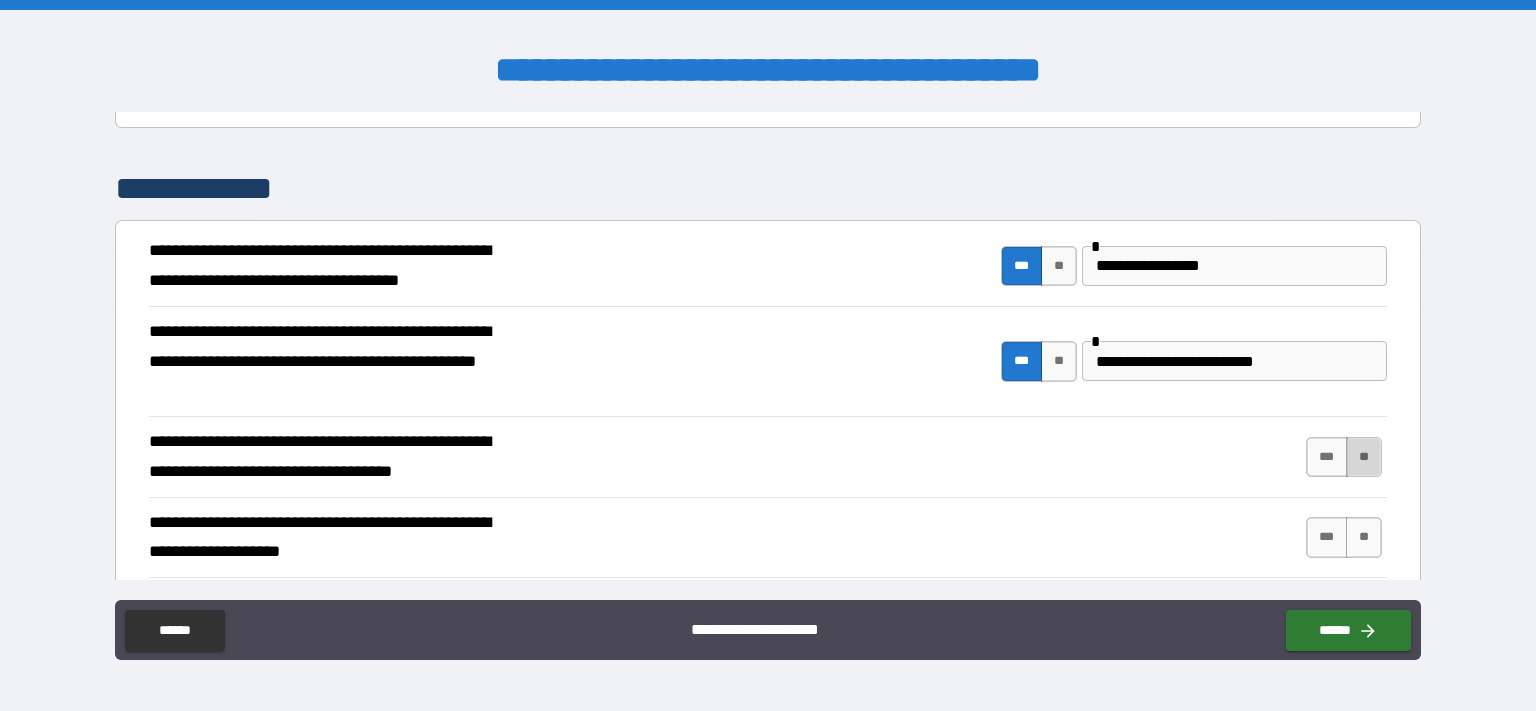 click on "**" at bounding box center [1364, 457] 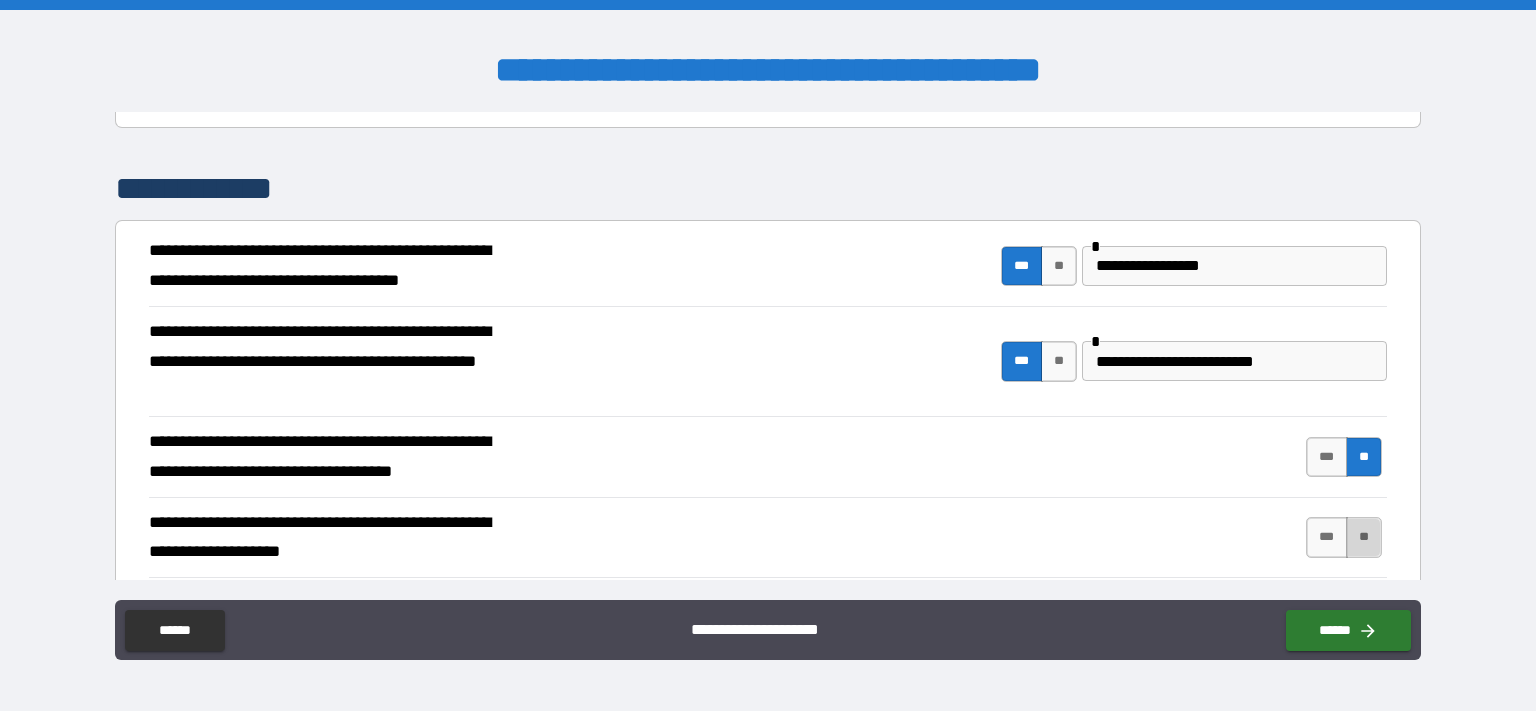 click on "**" at bounding box center (1364, 537) 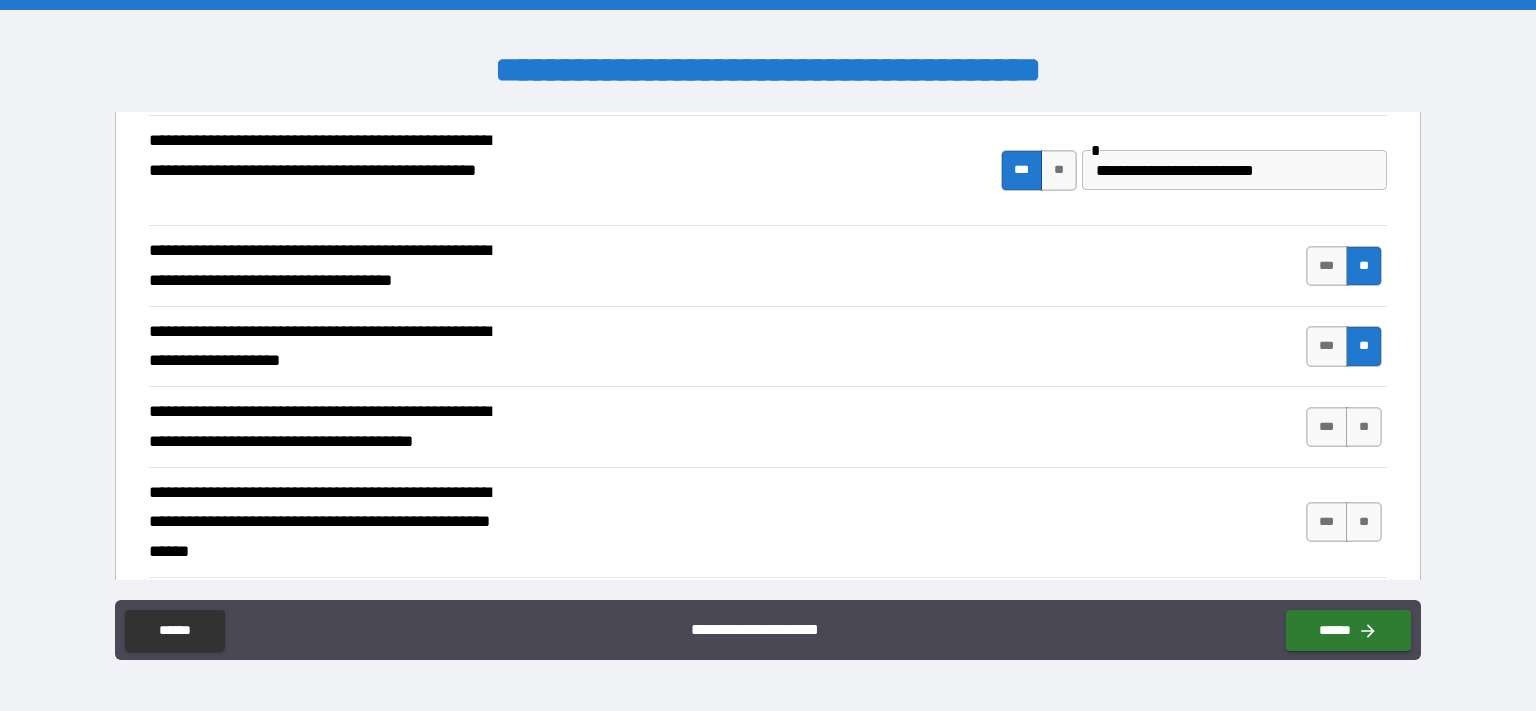 scroll, scrollTop: 6308, scrollLeft: 0, axis: vertical 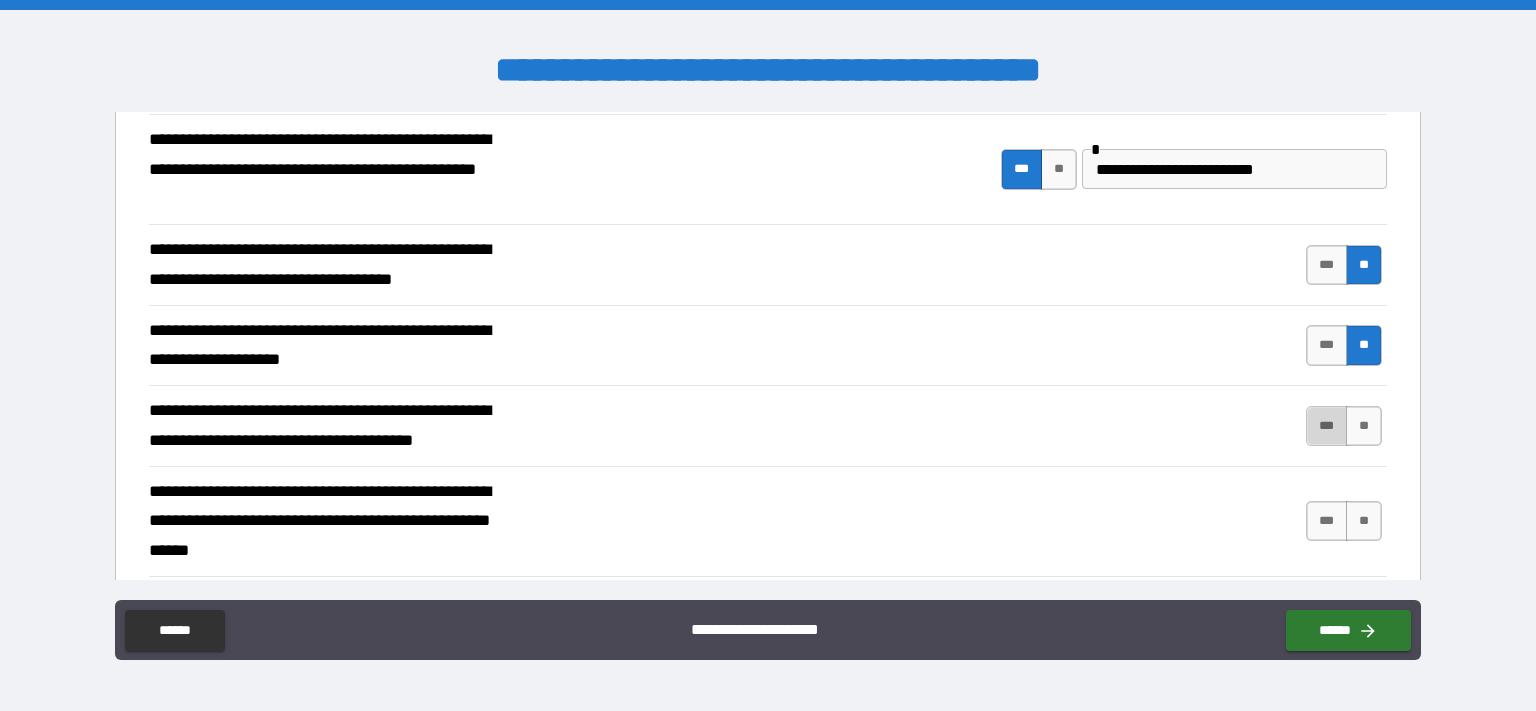 click on "***" at bounding box center (1327, 426) 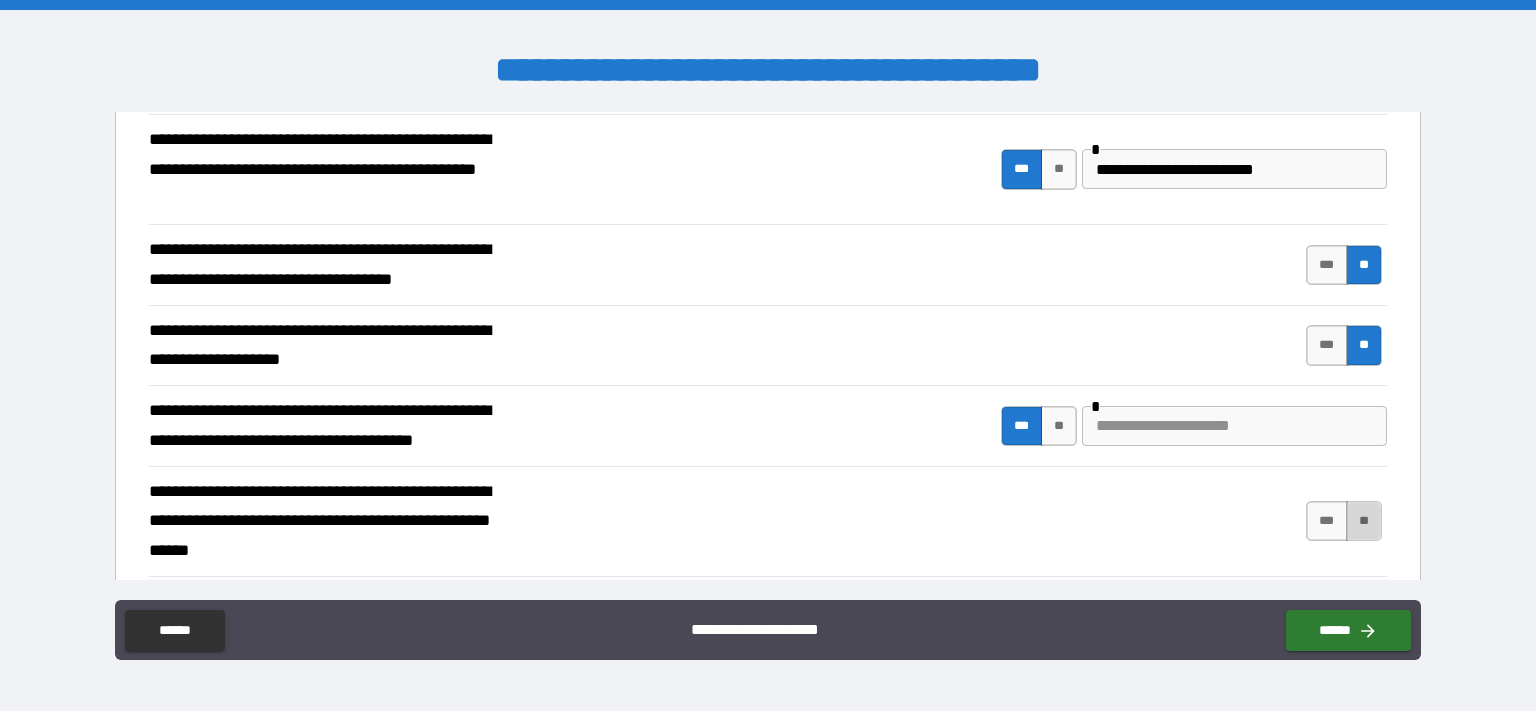 click on "**" at bounding box center [1364, 521] 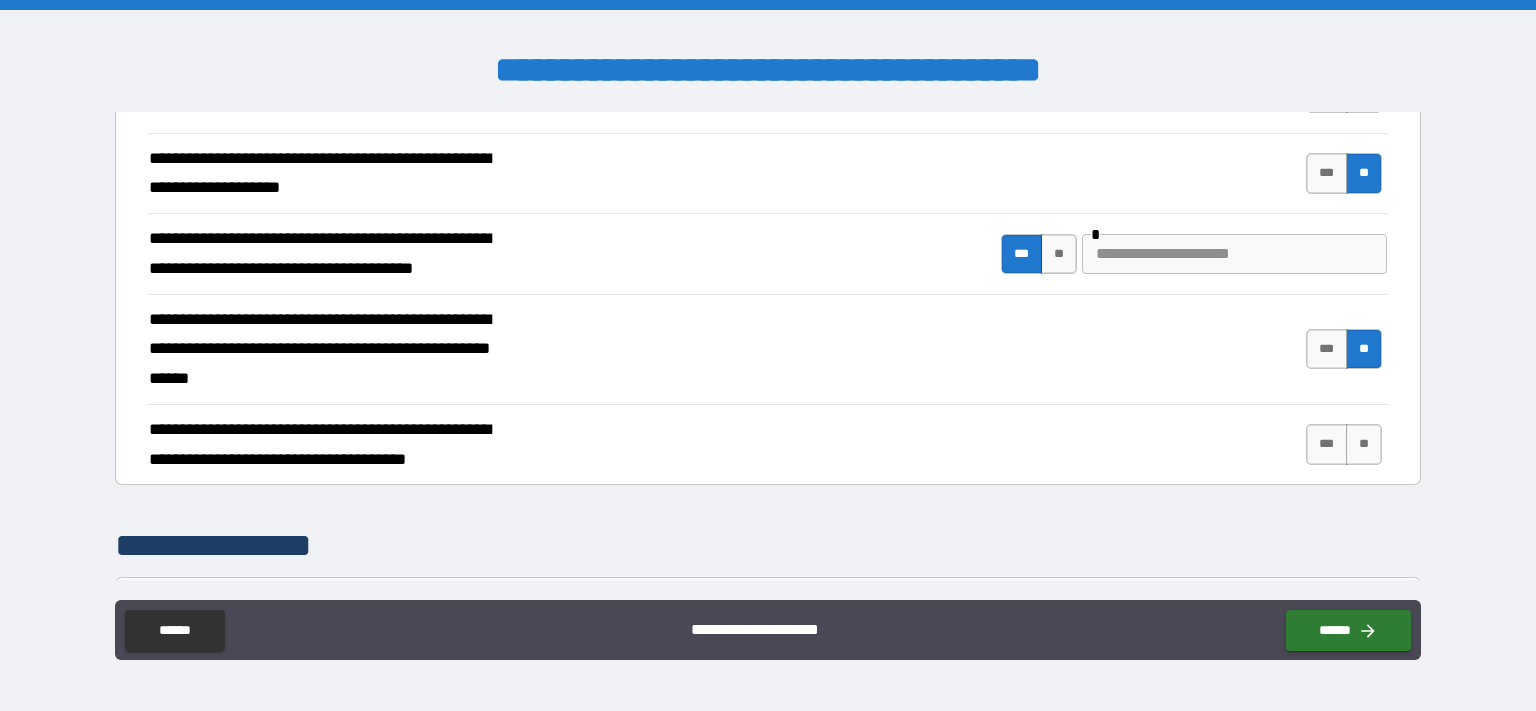 scroll, scrollTop: 6538, scrollLeft: 0, axis: vertical 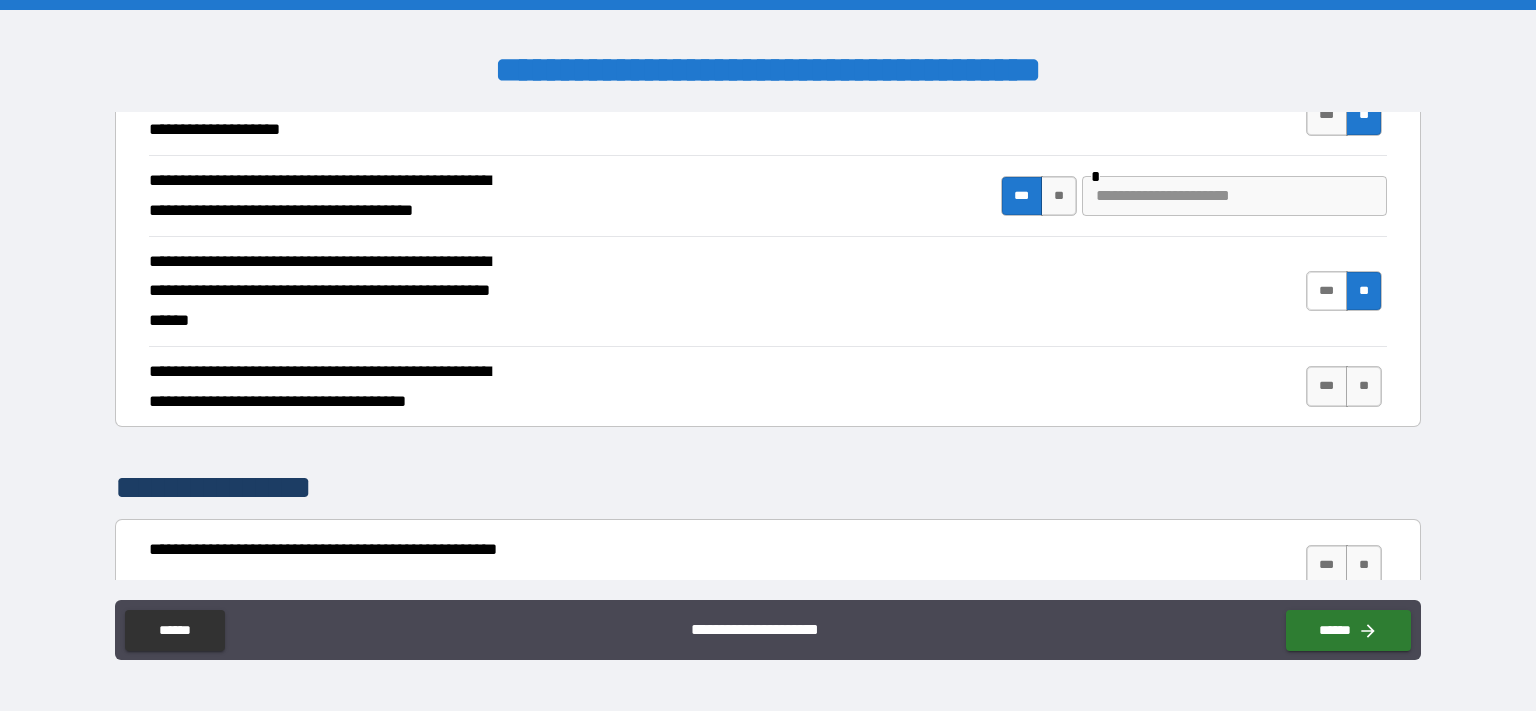 click on "***" at bounding box center (1327, 291) 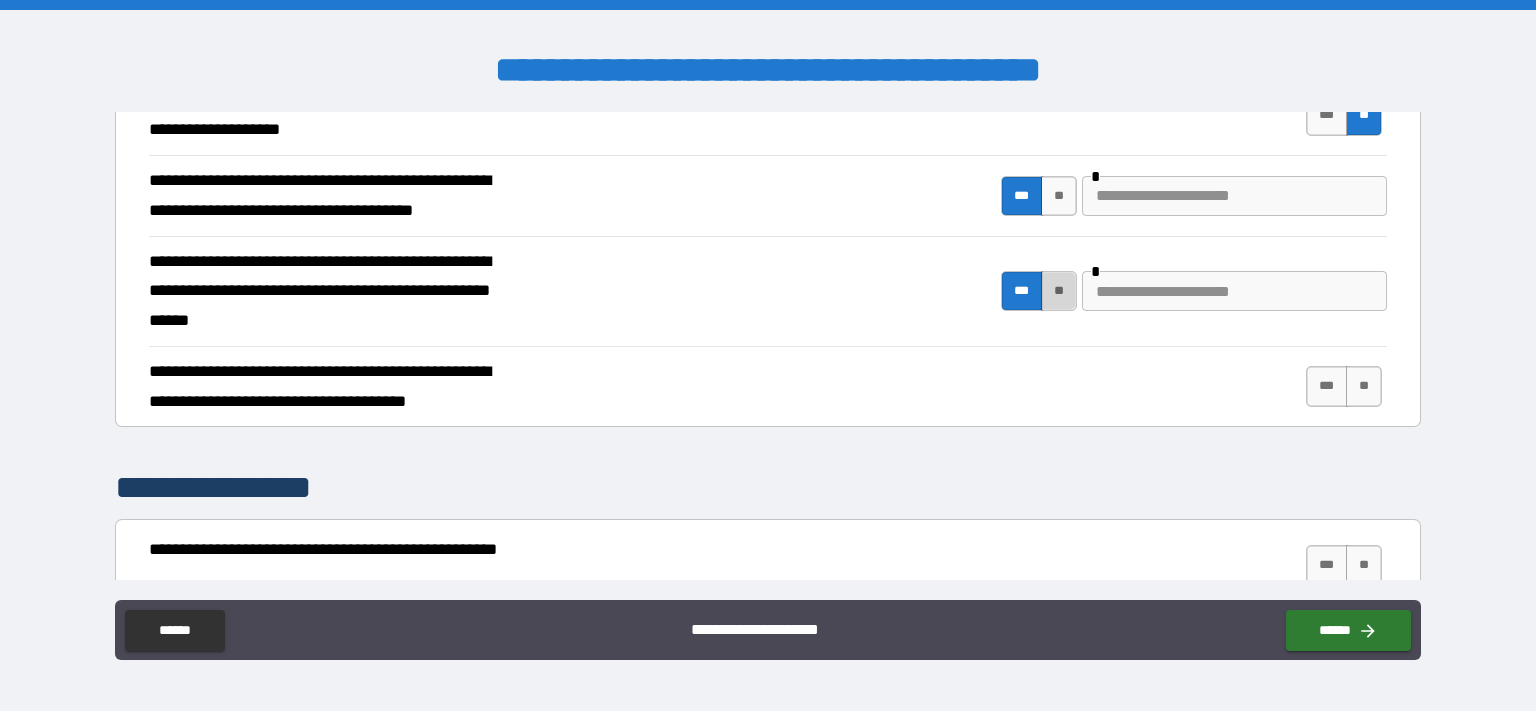 click on "**" at bounding box center [1059, 291] 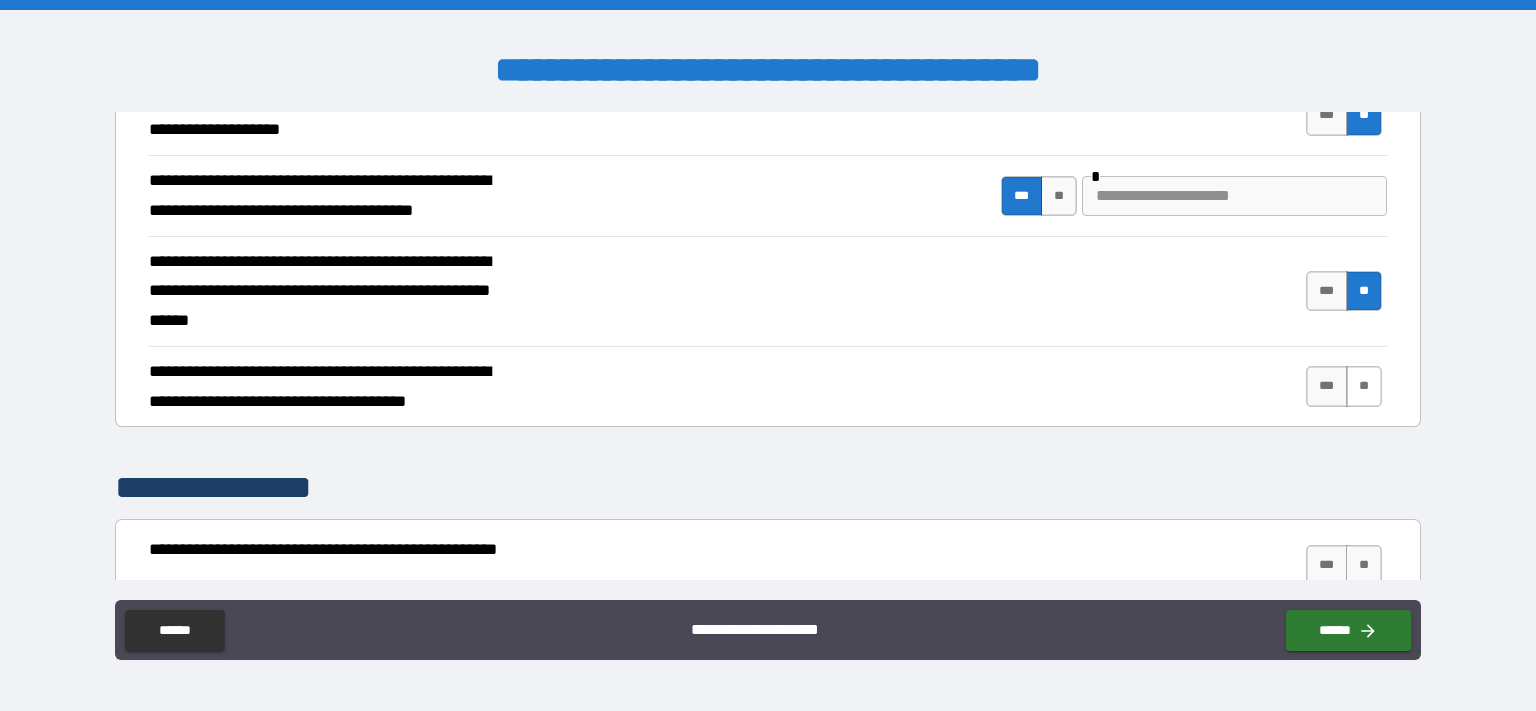 click on "**" at bounding box center (1364, 386) 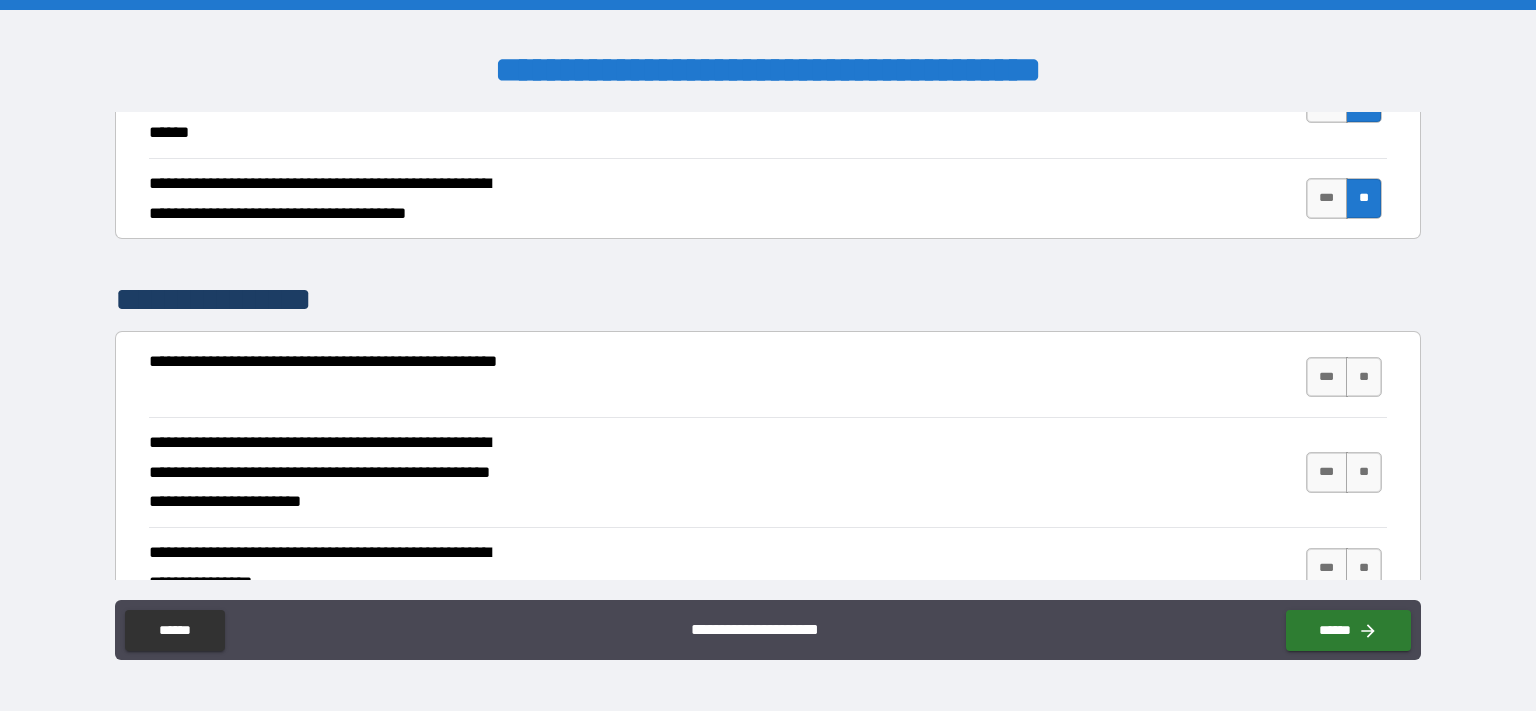 scroll, scrollTop: 6768, scrollLeft: 0, axis: vertical 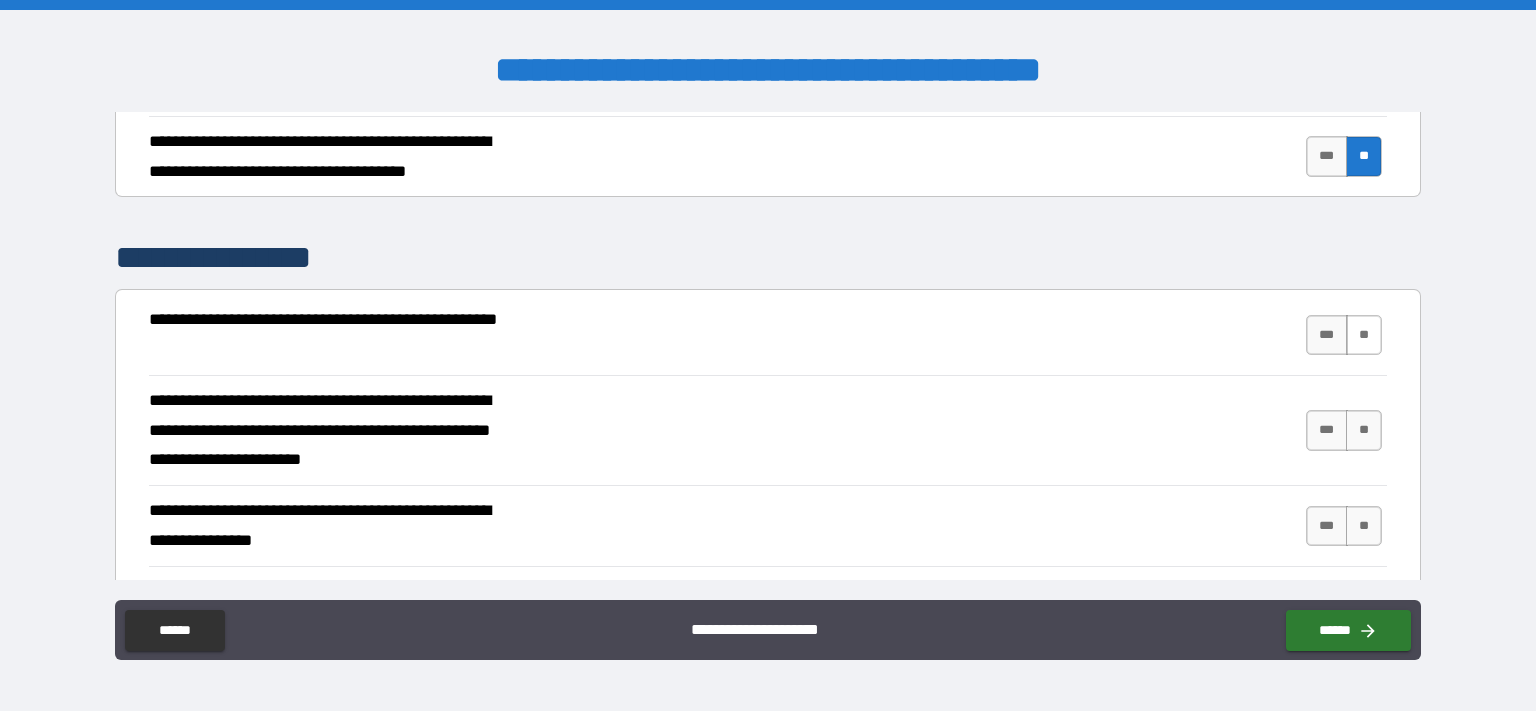 click on "**" at bounding box center [1364, 335] 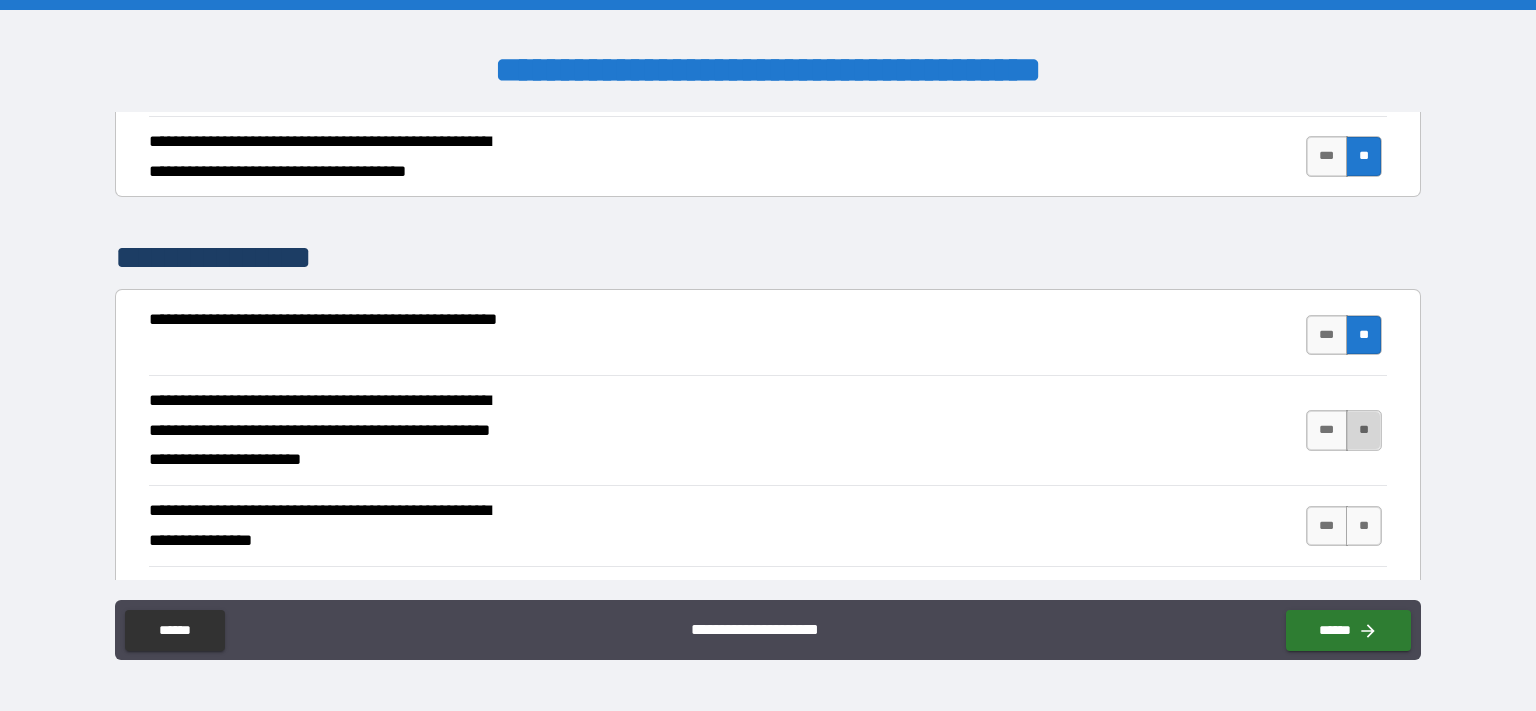 click on "**" at bounding box center (1364, 430) 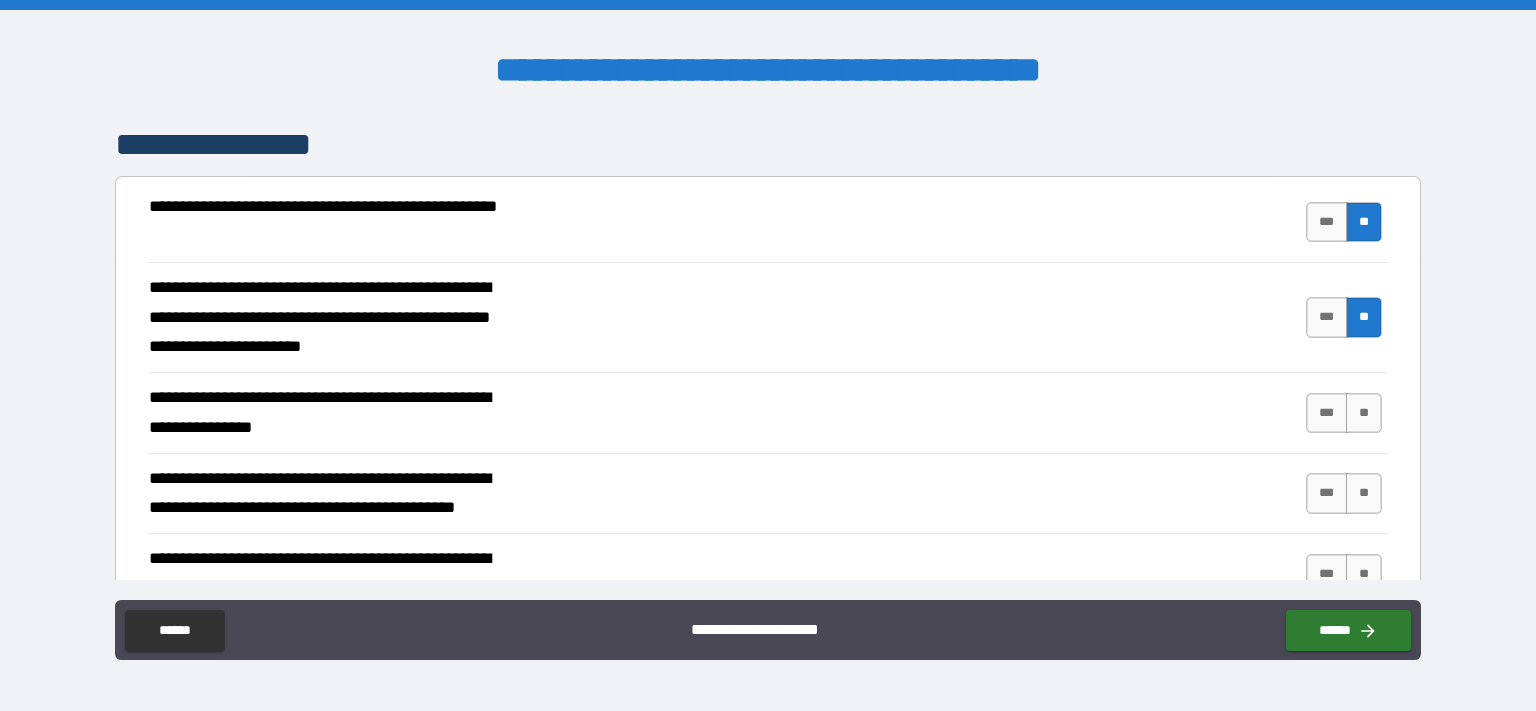 scroll, scrollTop: 6884, scrollLeft: 0, axis: vertical 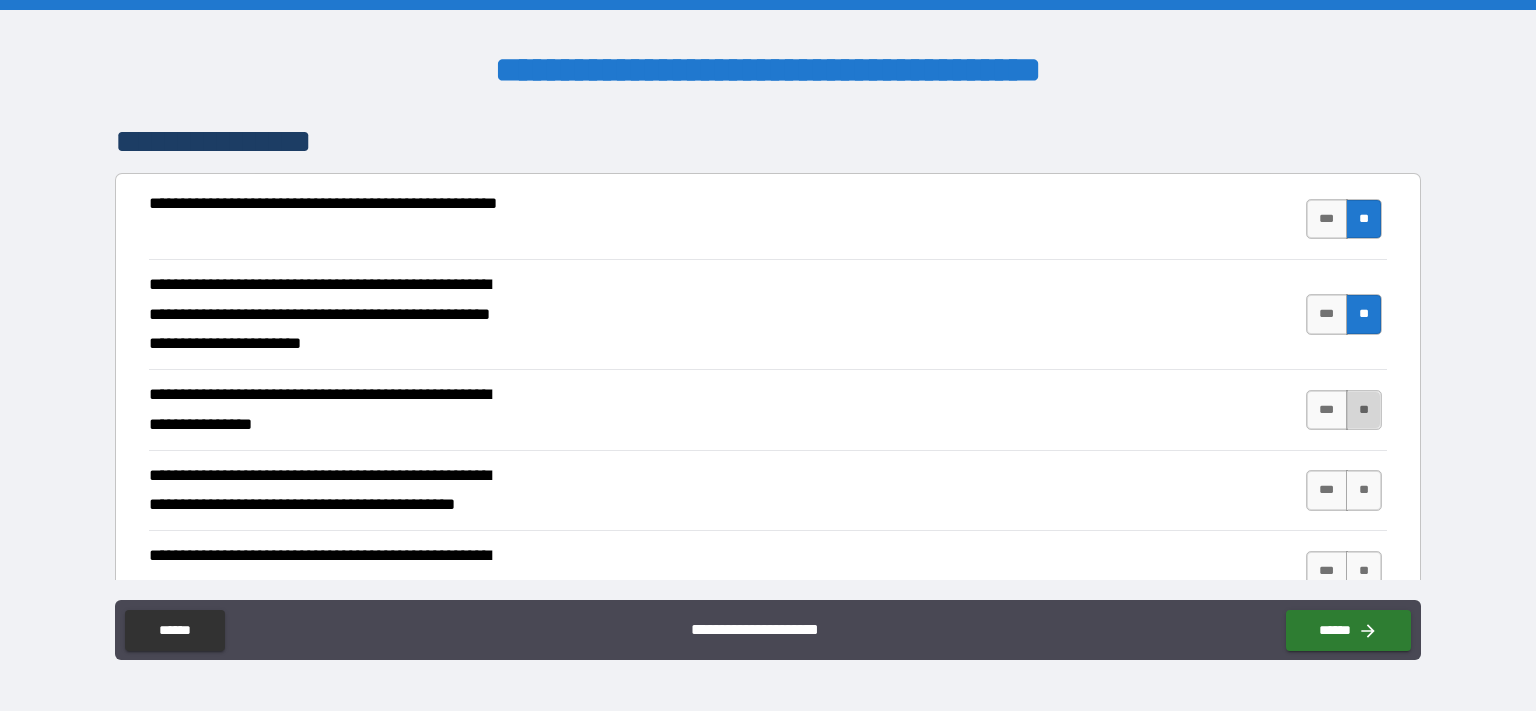 click on "**" at bounding box center [1364, 410] 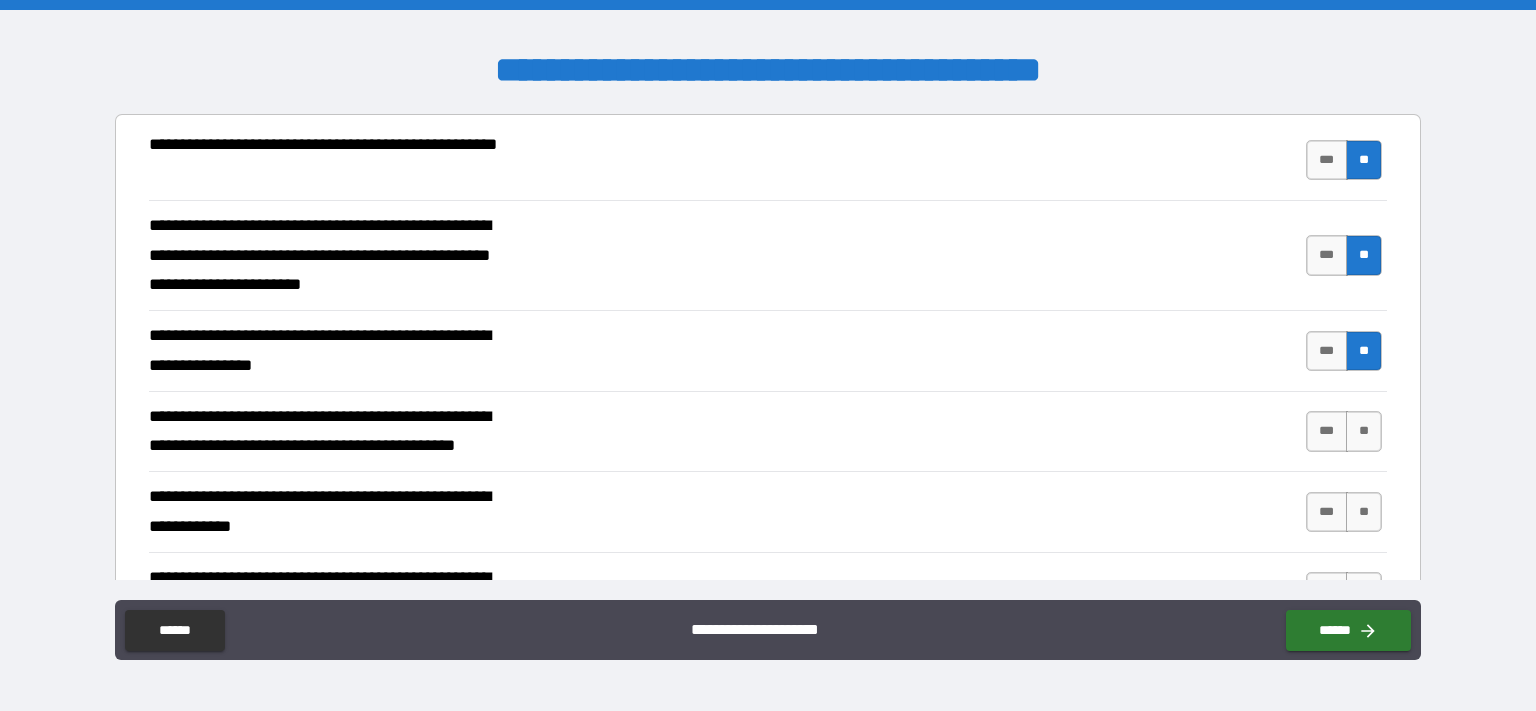 scroll, scrollTop: 6999, scrollLeft: 0, axis: vertical 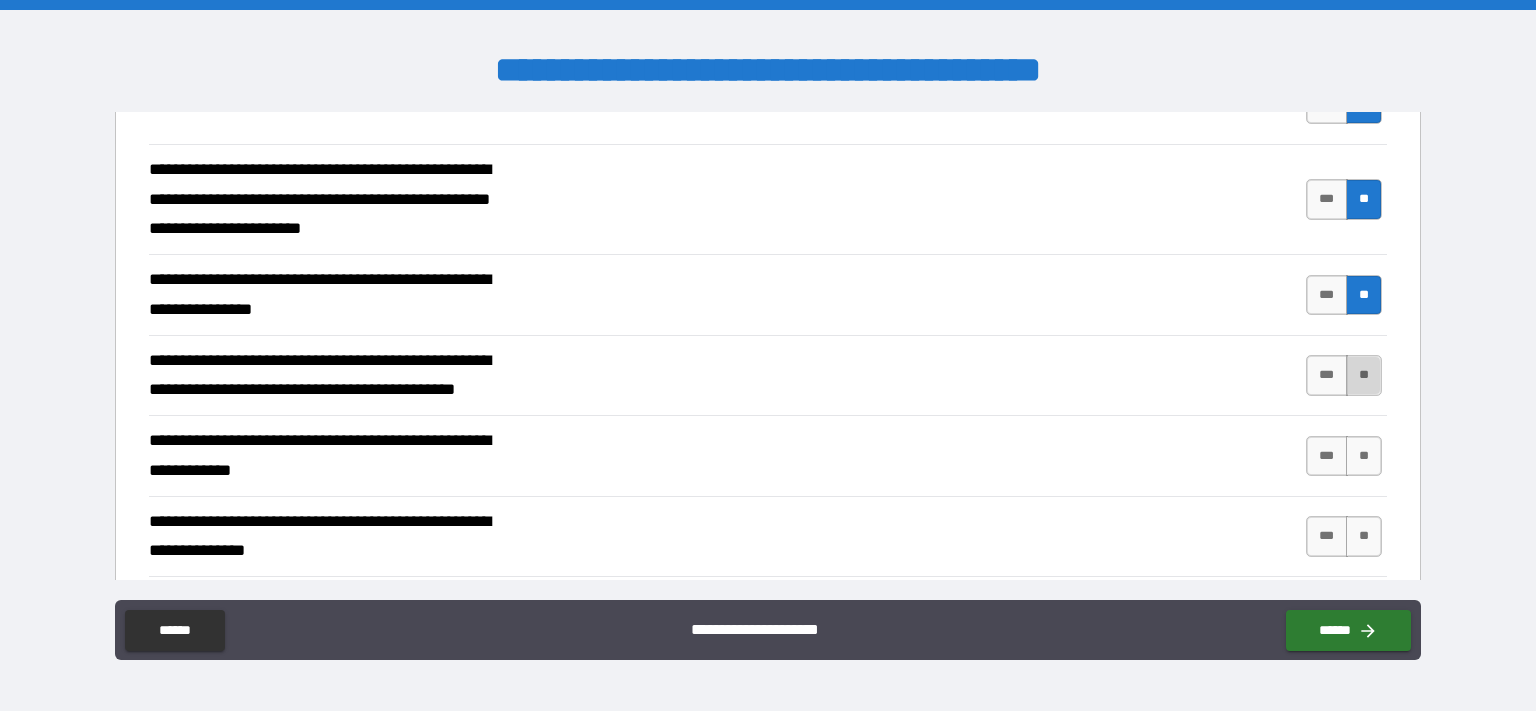 click on "**" at bounding box center (1364, 375) 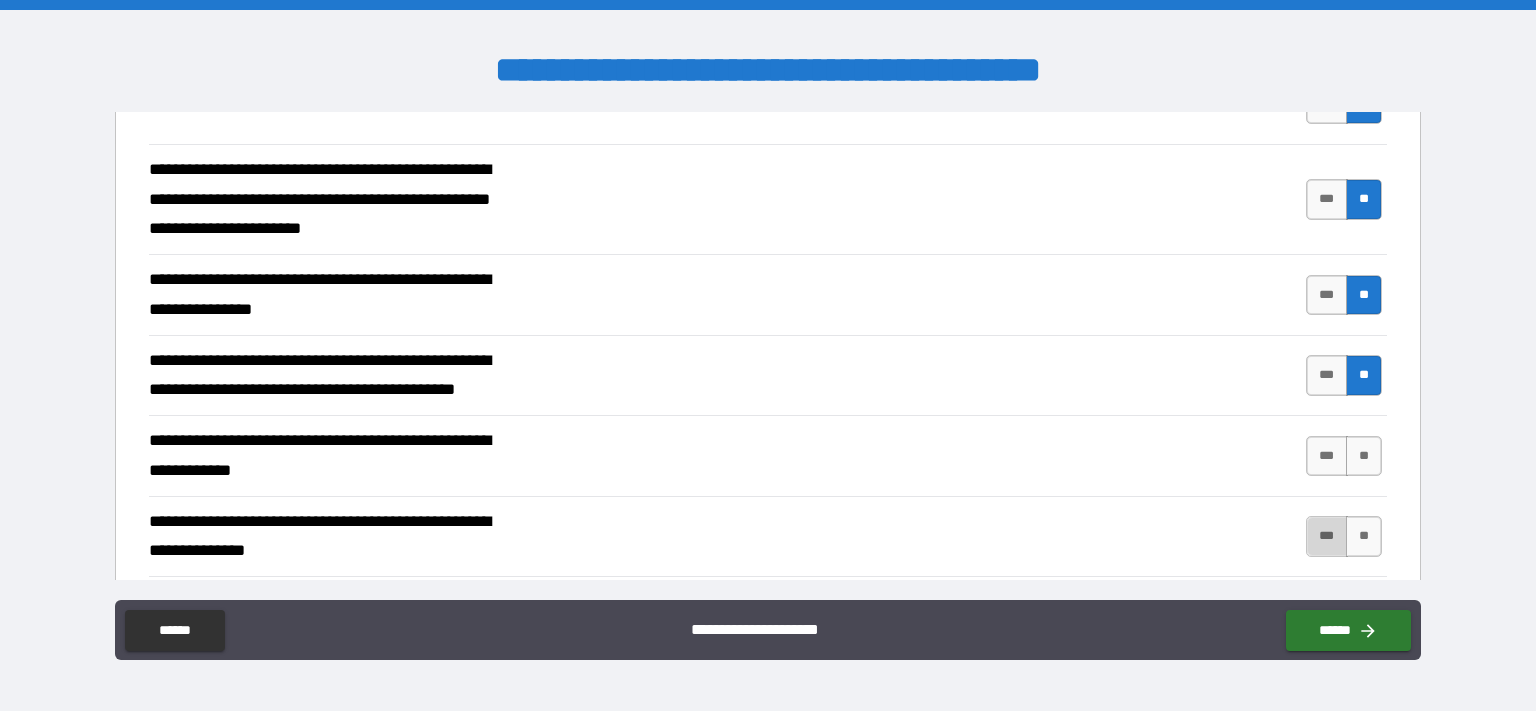 click on "***" at bounding box center [1327, 536] 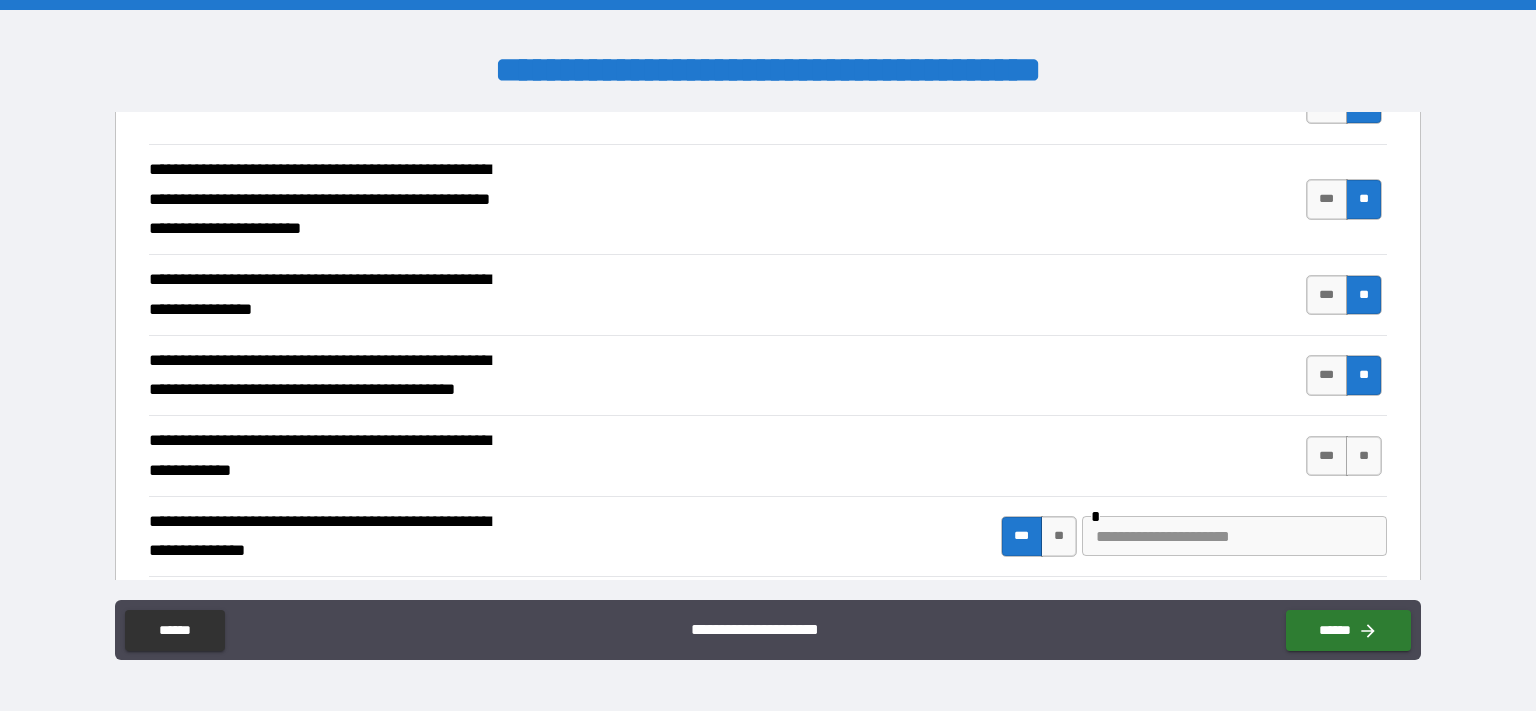 scroll, scrollTop: 7114, scrollLeft: 0, axis: vertical 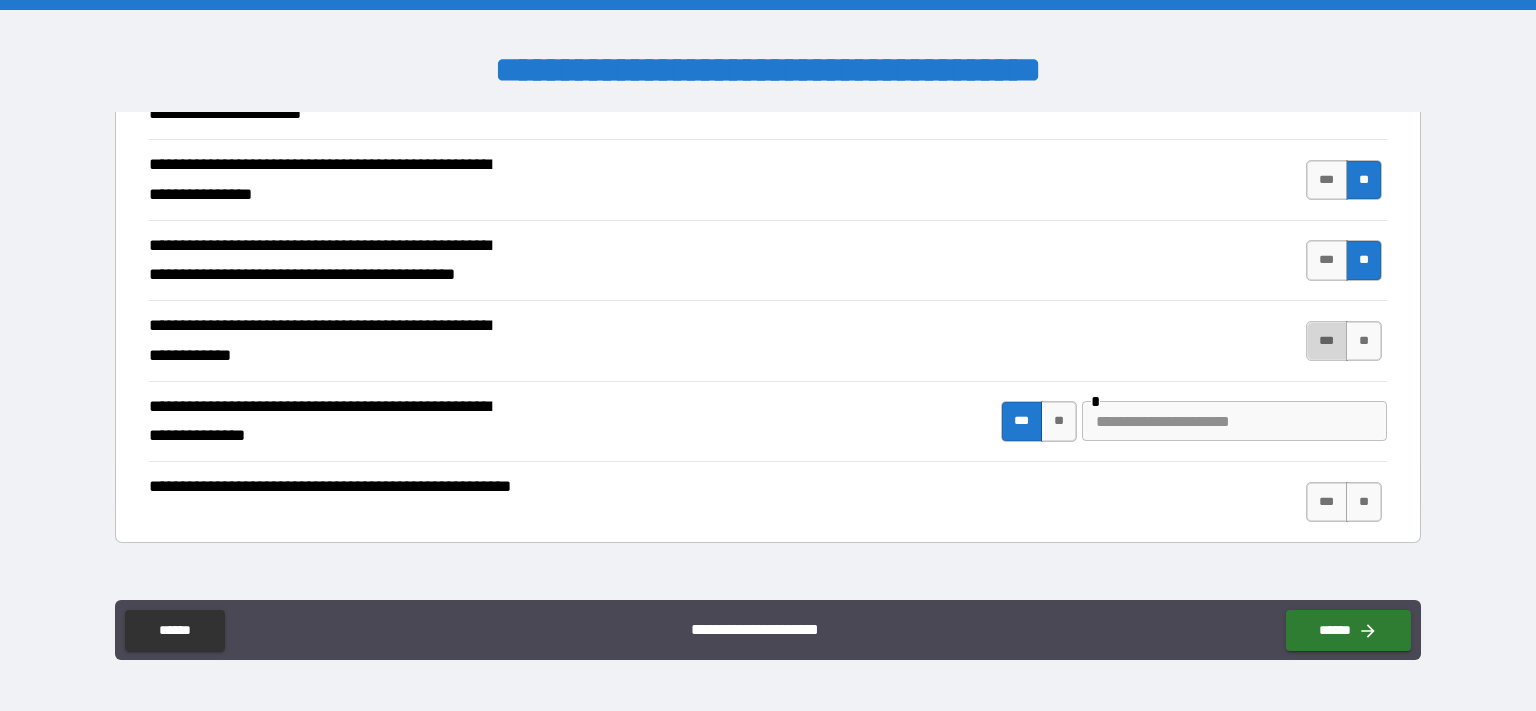 click on "***" at bounding box center [1327, 341] 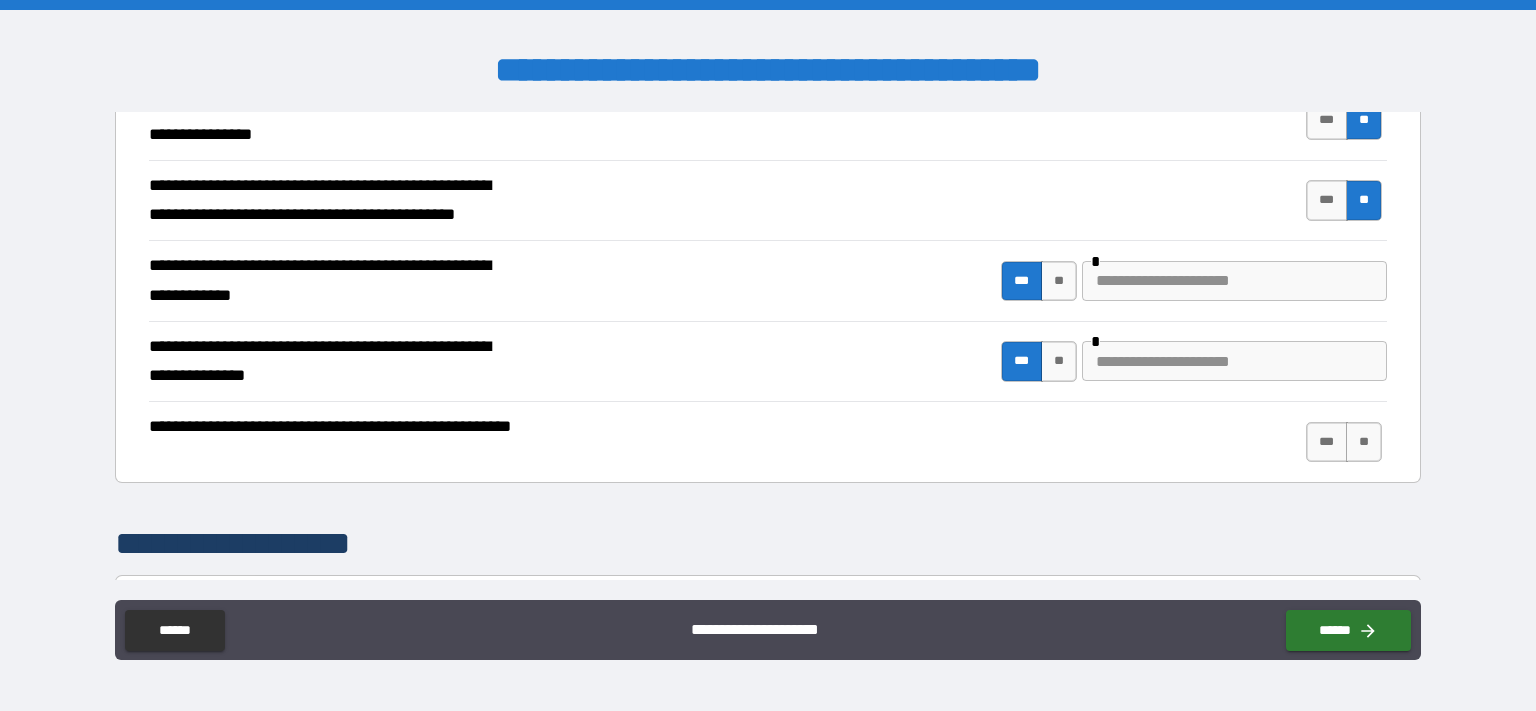 scroll, scrollTop: 7229, scrollLeft: 0, axis: vertical 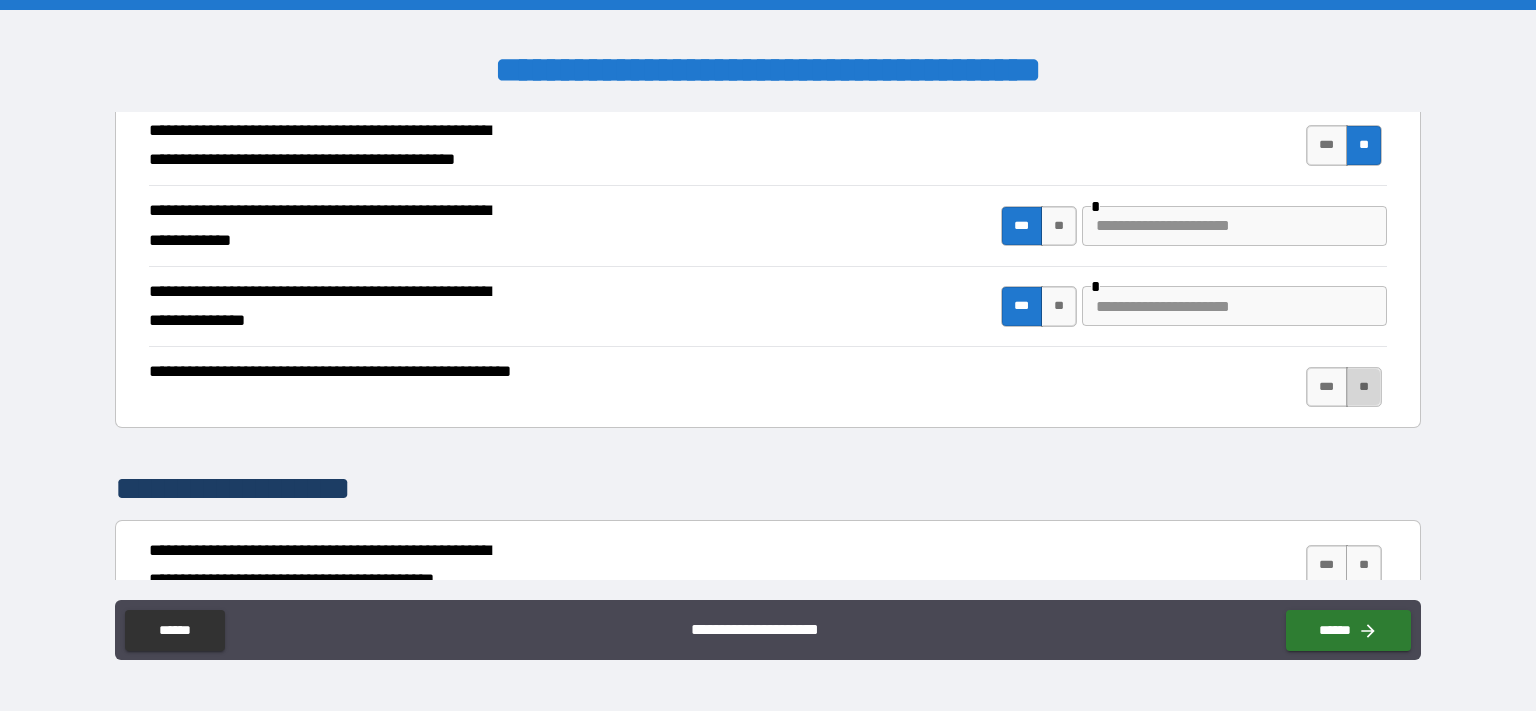 click on "**" at bounding box center [1364, 387] 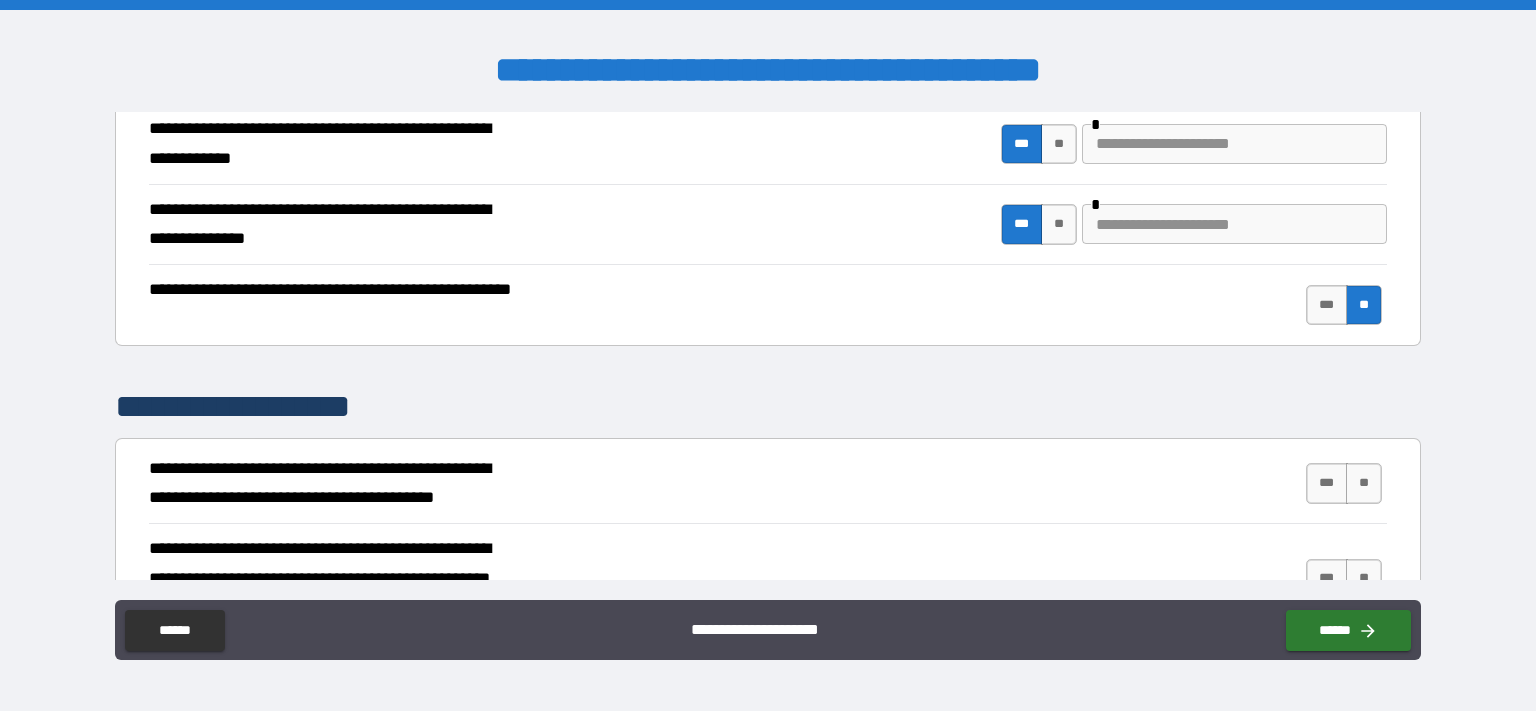 scroll, scrollTop: 7460, scrollLeft: 0, axis: vertical 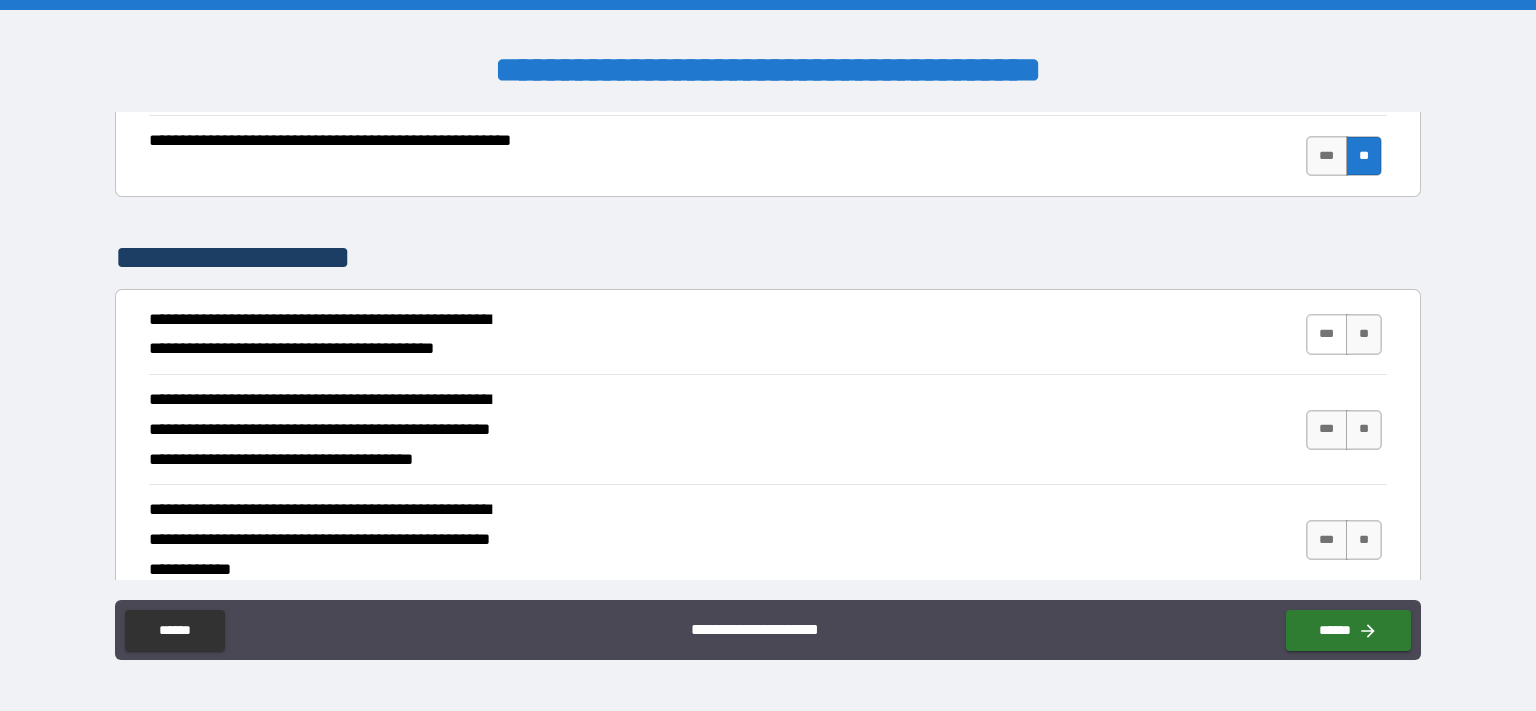 click on "***" at bounding box center (1327, 334) 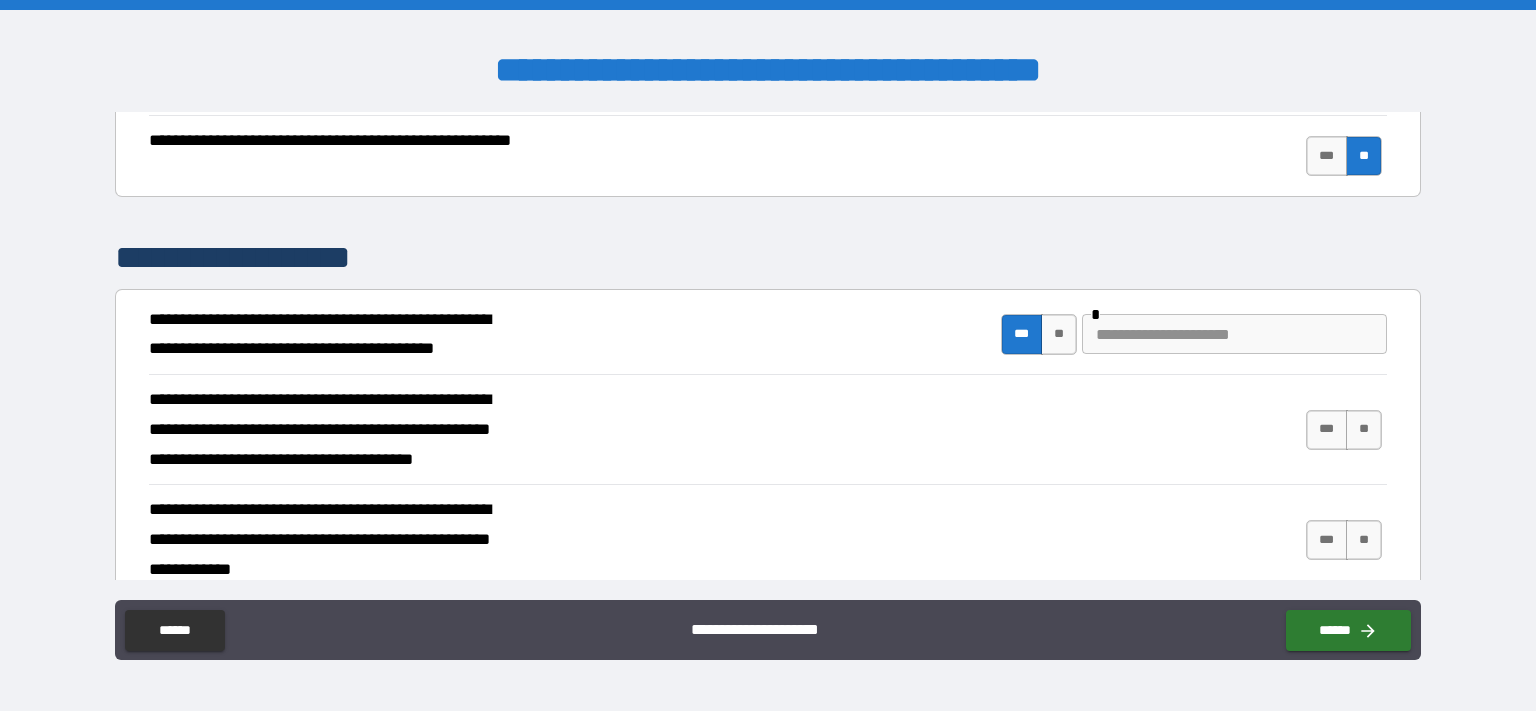 click at bounding box center (1234, 334) 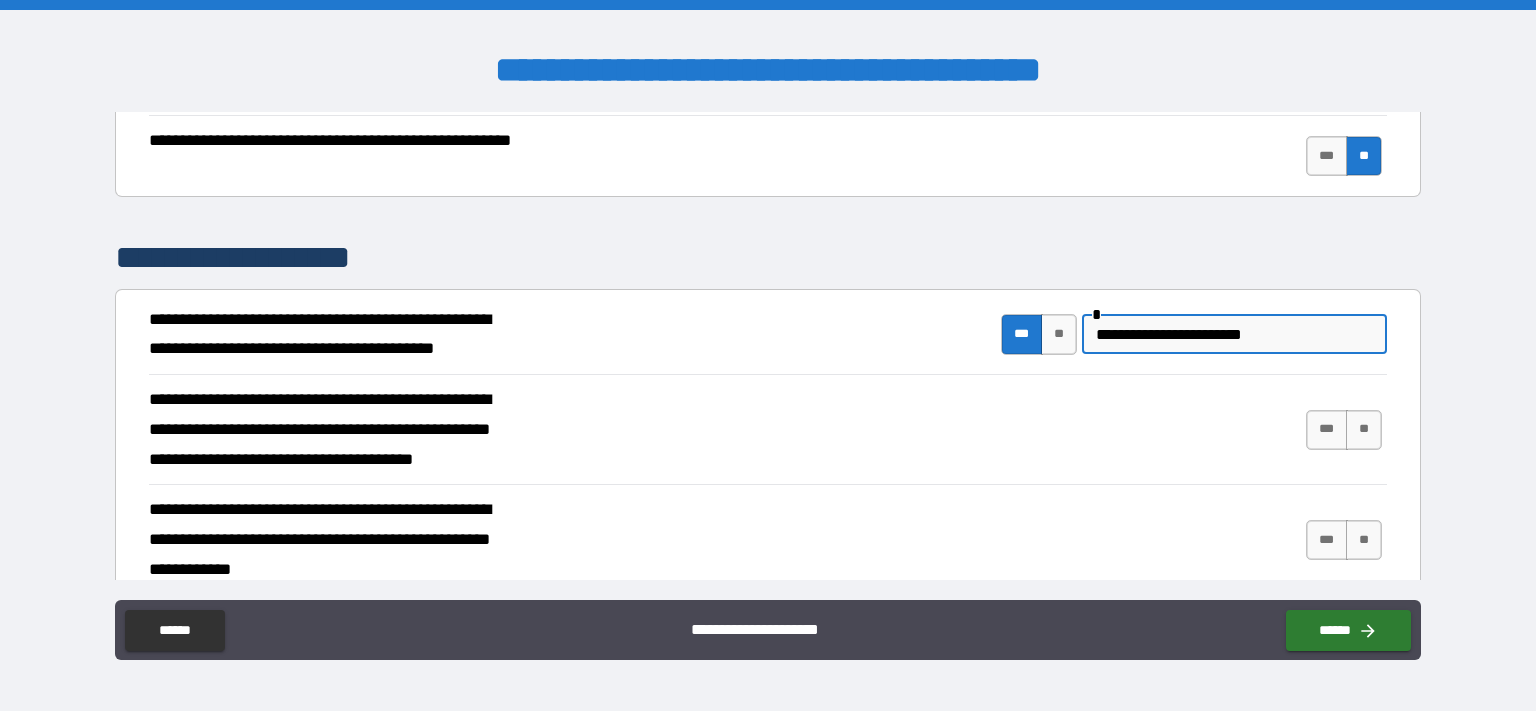 click on "**********" at bounding box center (1234, 334) 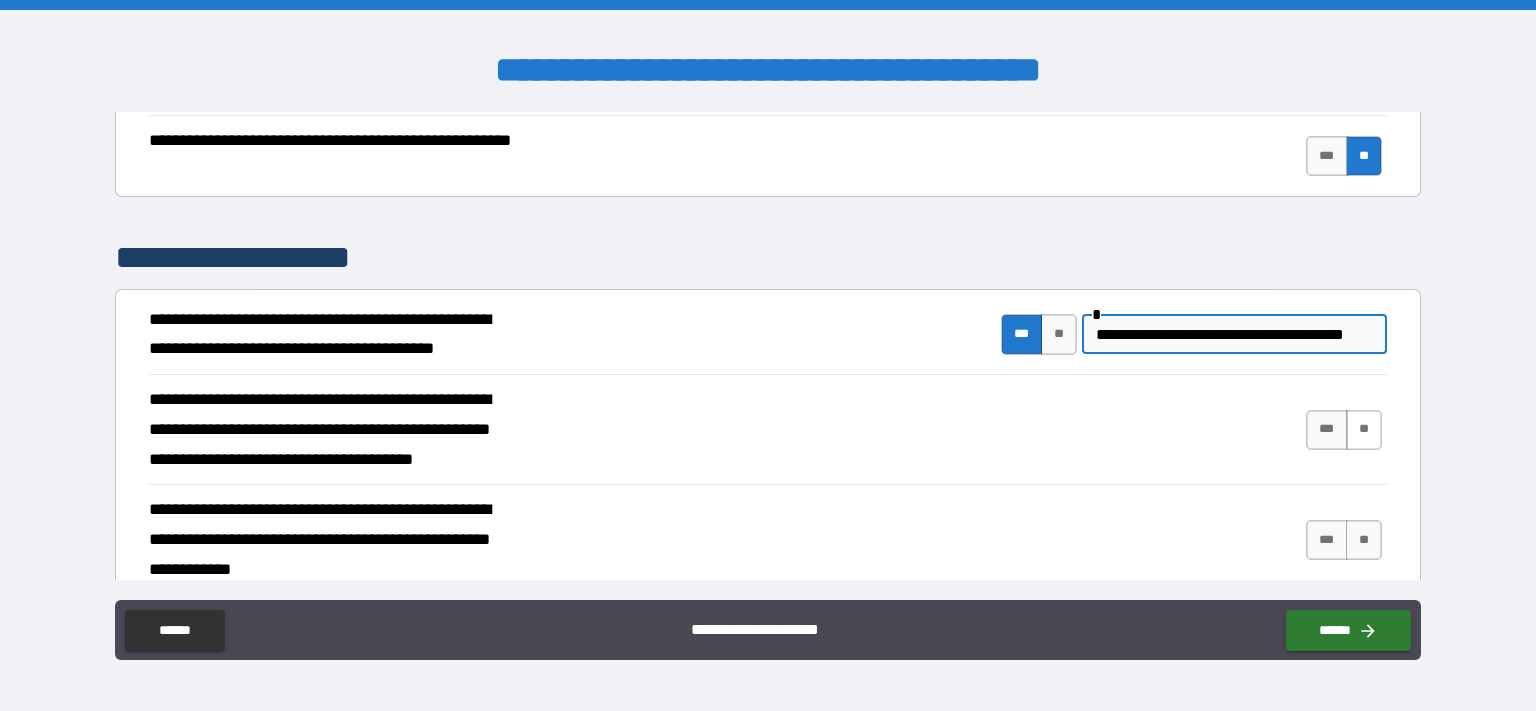 click on "**" at bounding box center (1364, 430) 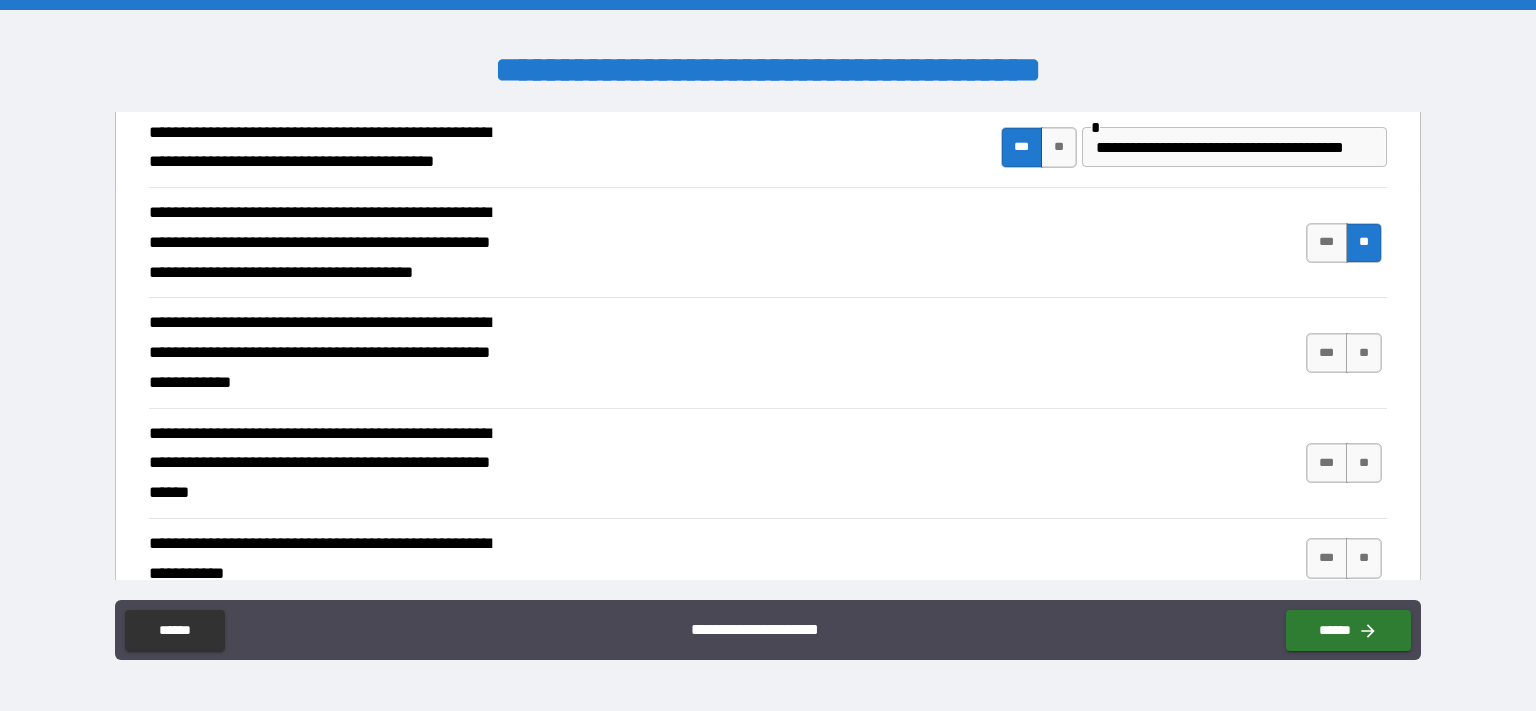 scroll, scrollTop: 7690, scrollLeft: 0, axis: vertical 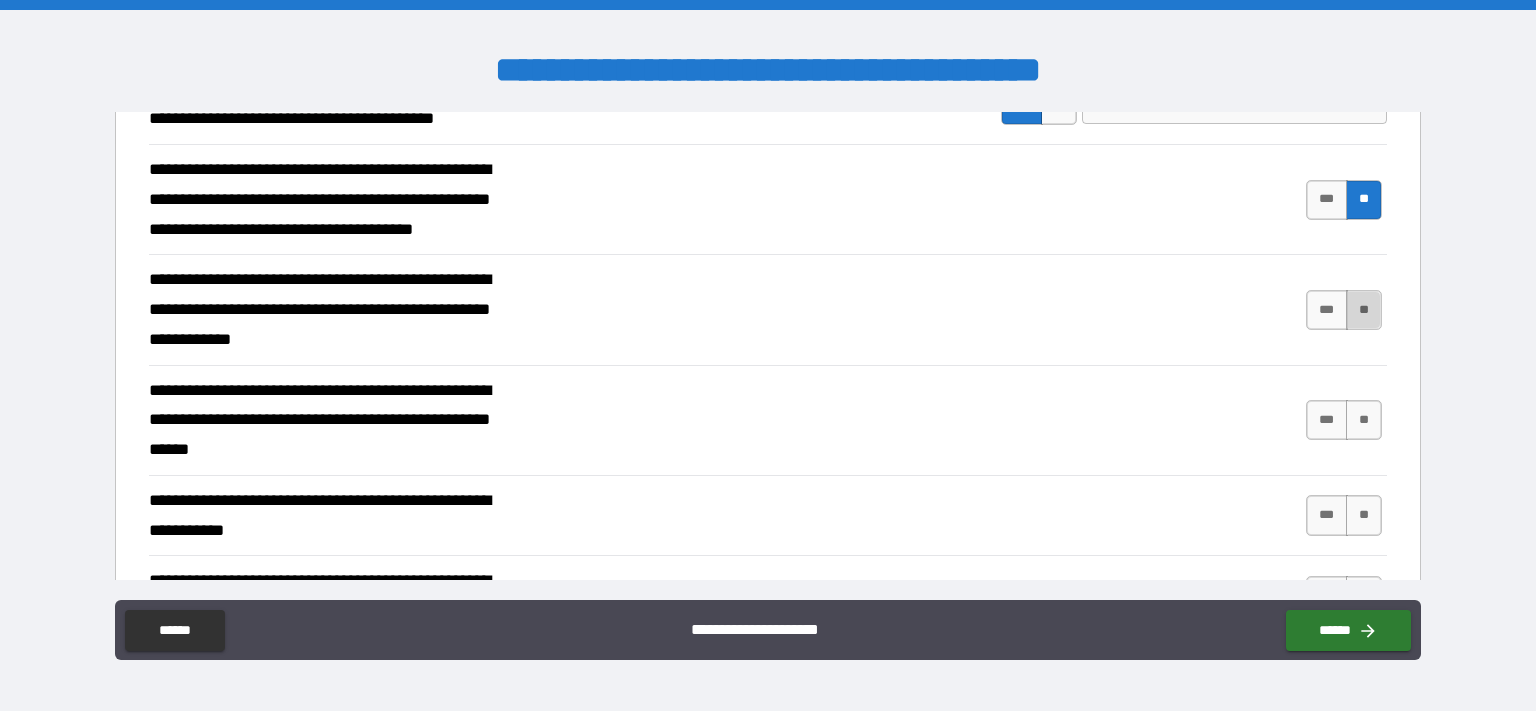click on "**" at bounding box center (1364, 310) 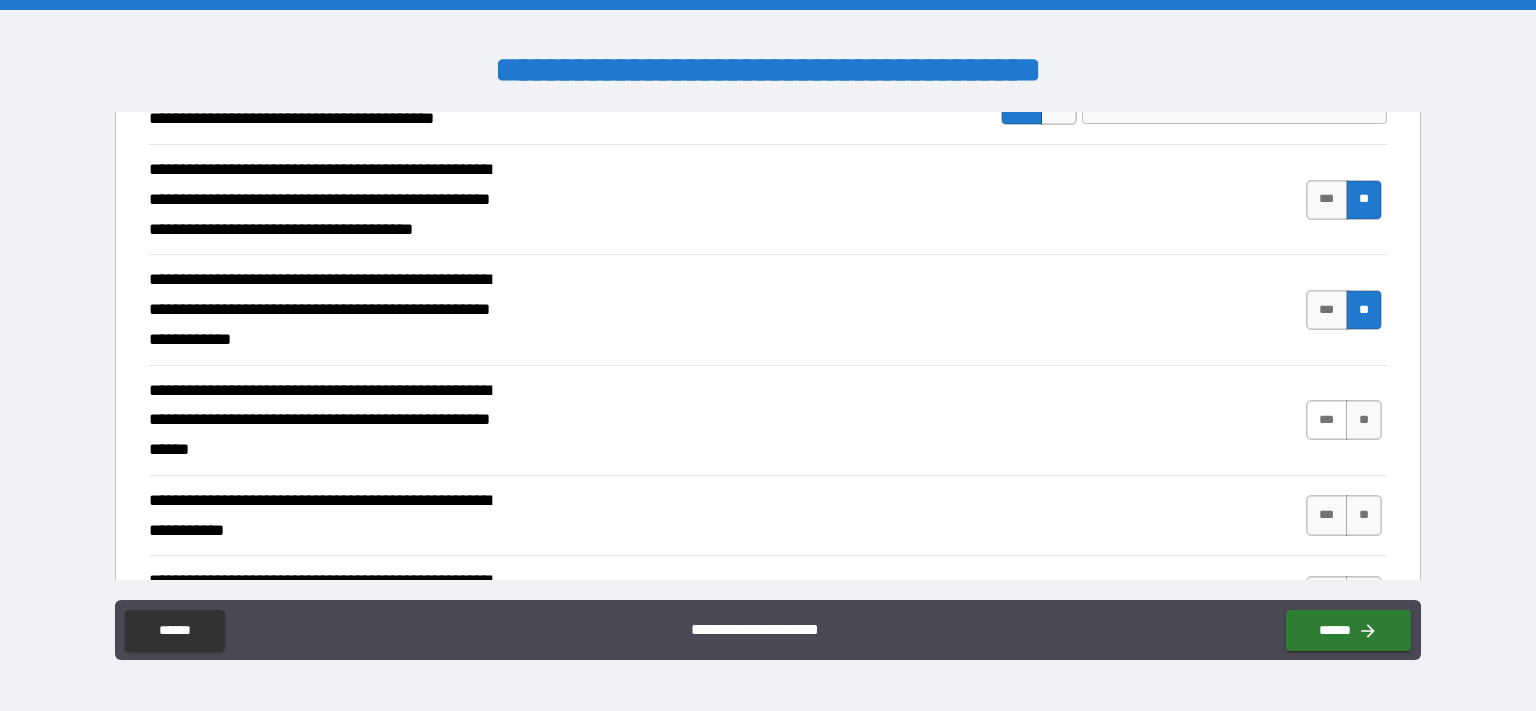 click on "***" at bounding box center [1327, 420] 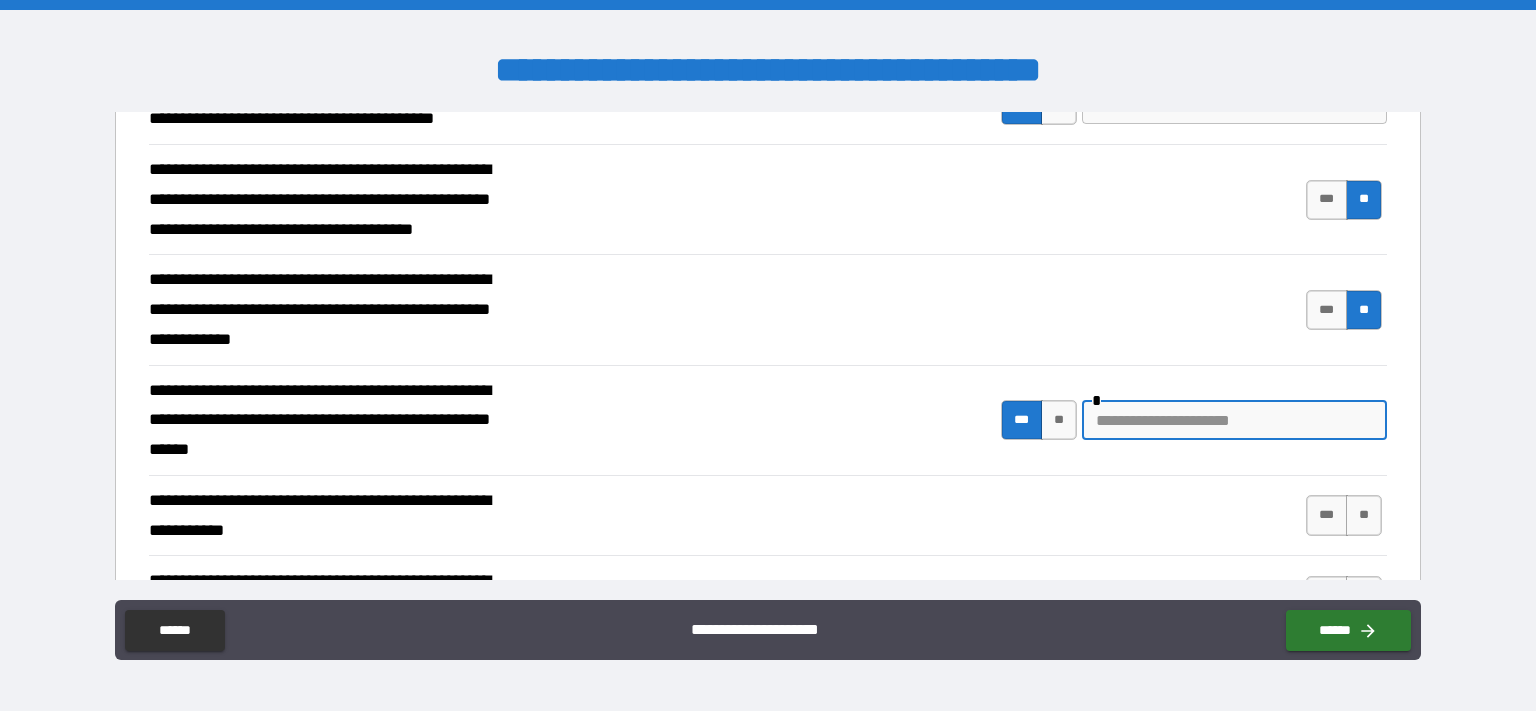 click at bounding box center (1234, 420) 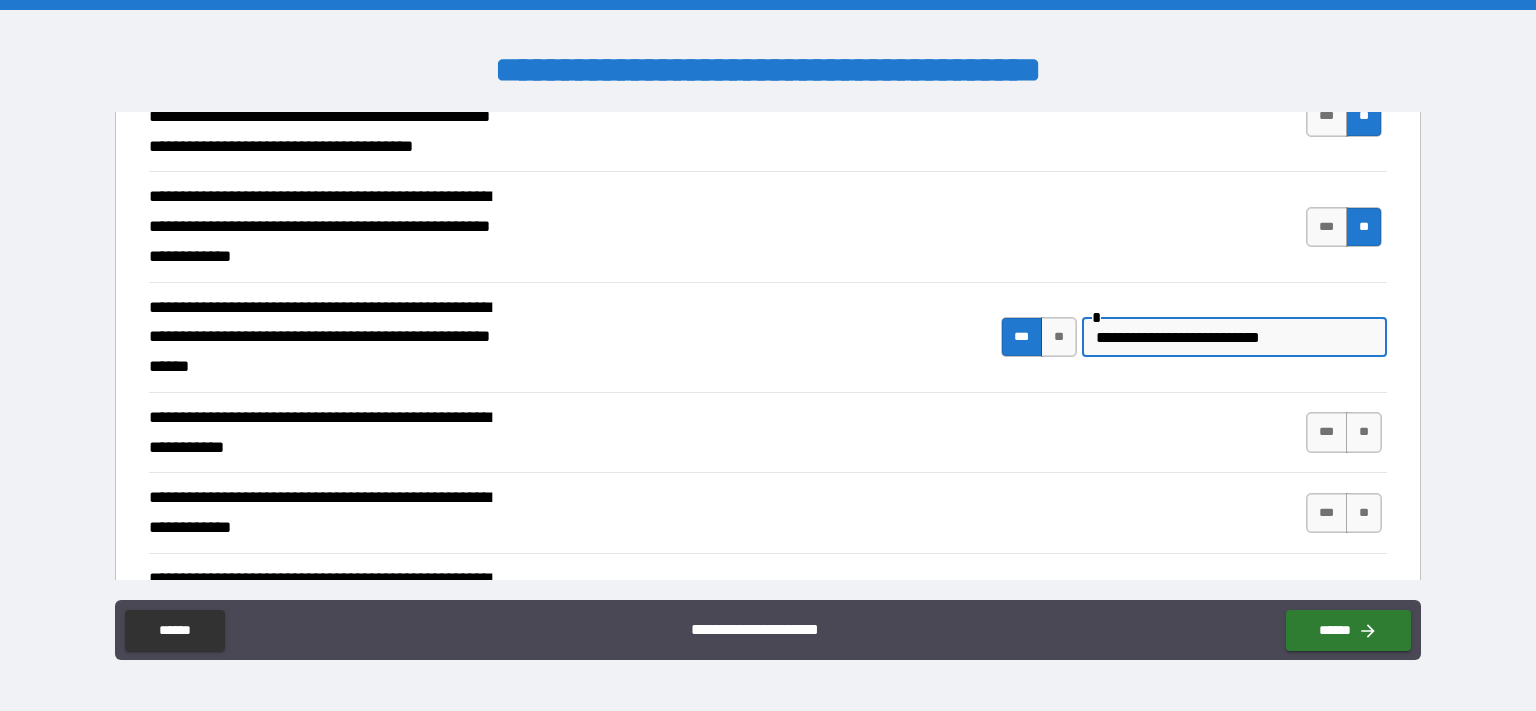 scroll, scrollTop: 7805, scrollLeft: 0, axis: vertical 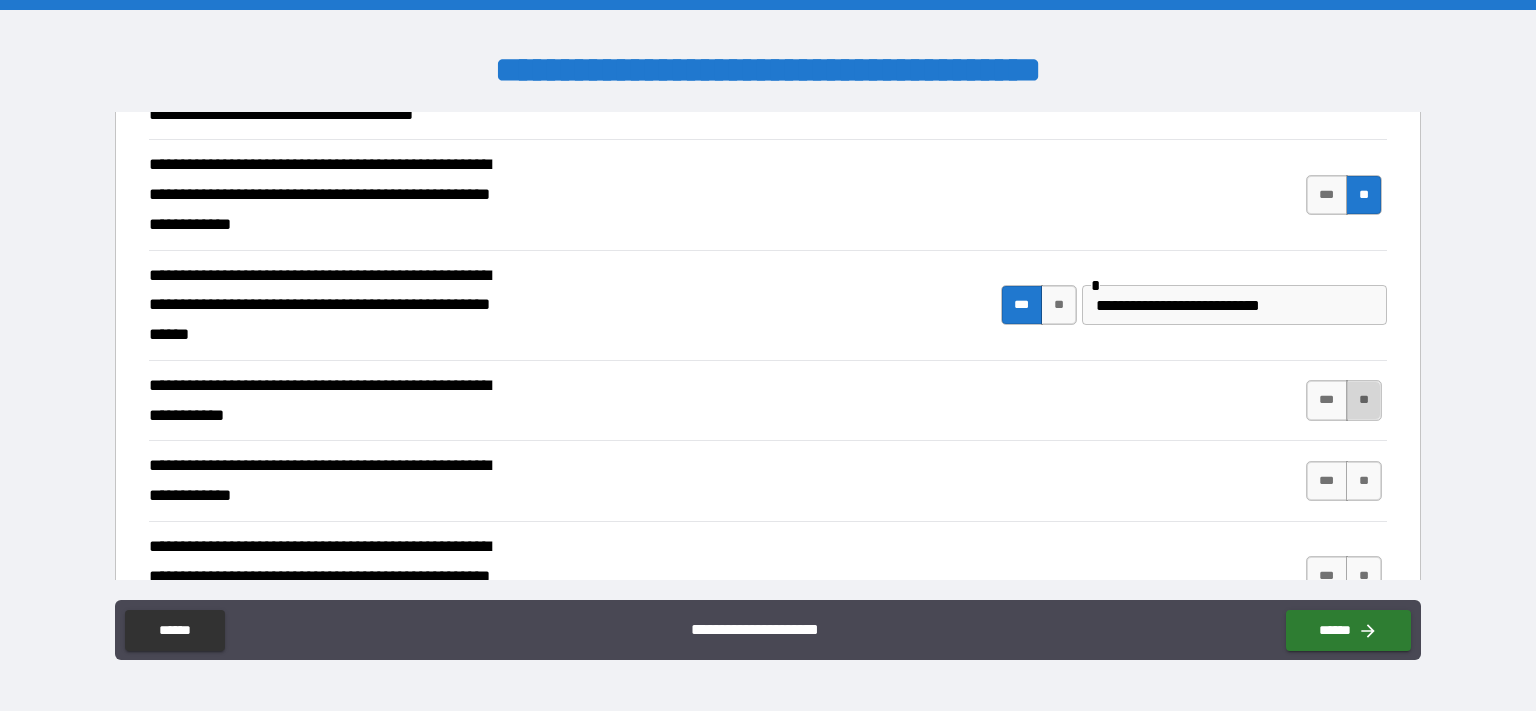 click on "**" at bounding box center (1364, 400) 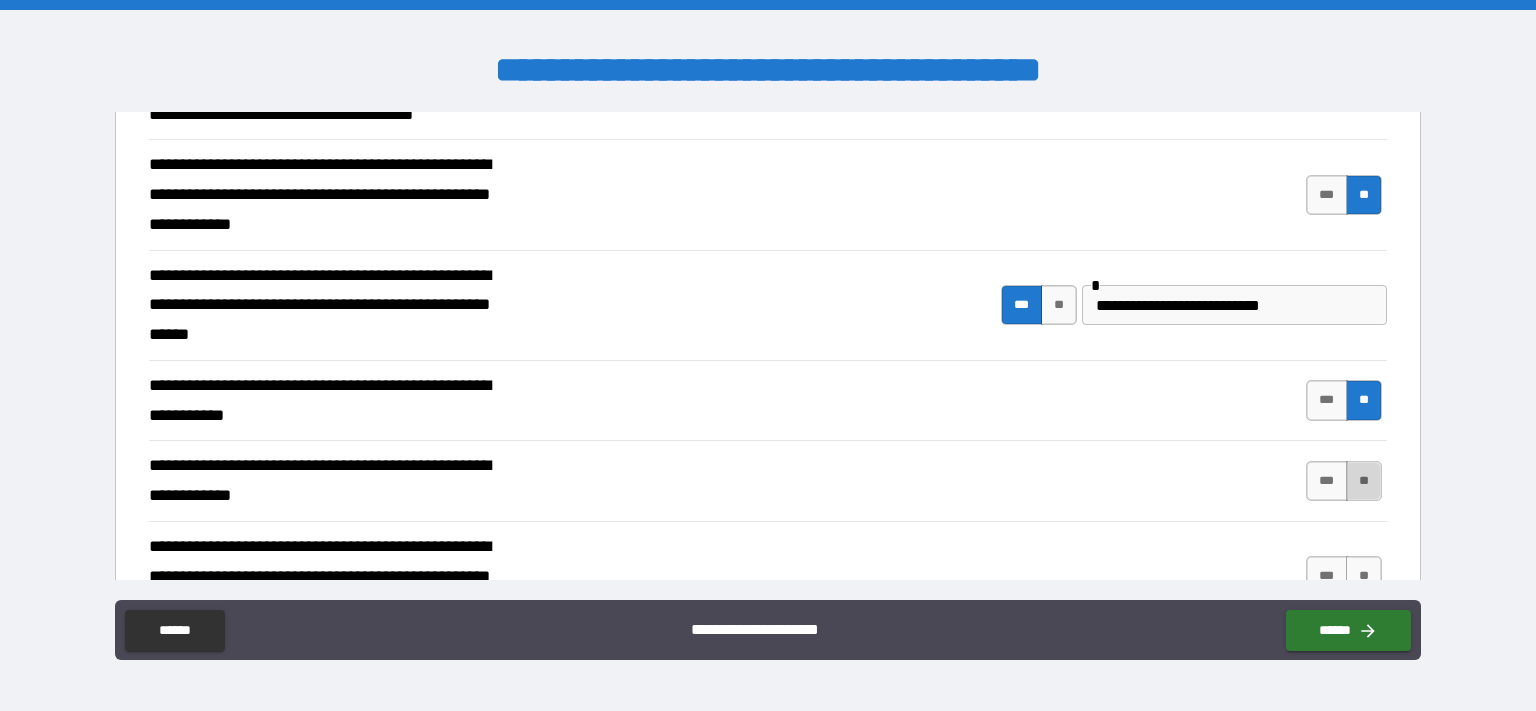 click on "**" at bounding box center (1364, 481) 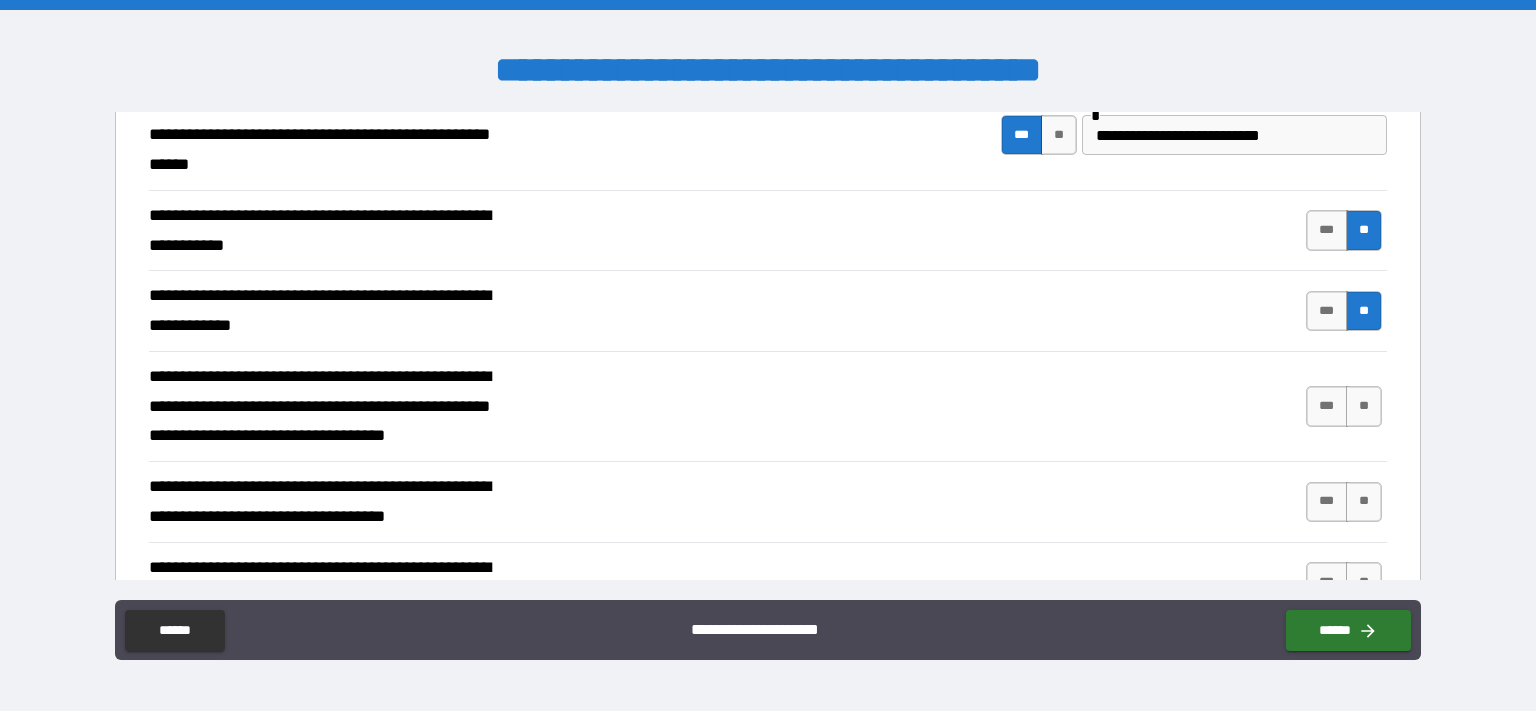 scroll, scrollTop: 8036, scrollLeft: 0, axis: vertical 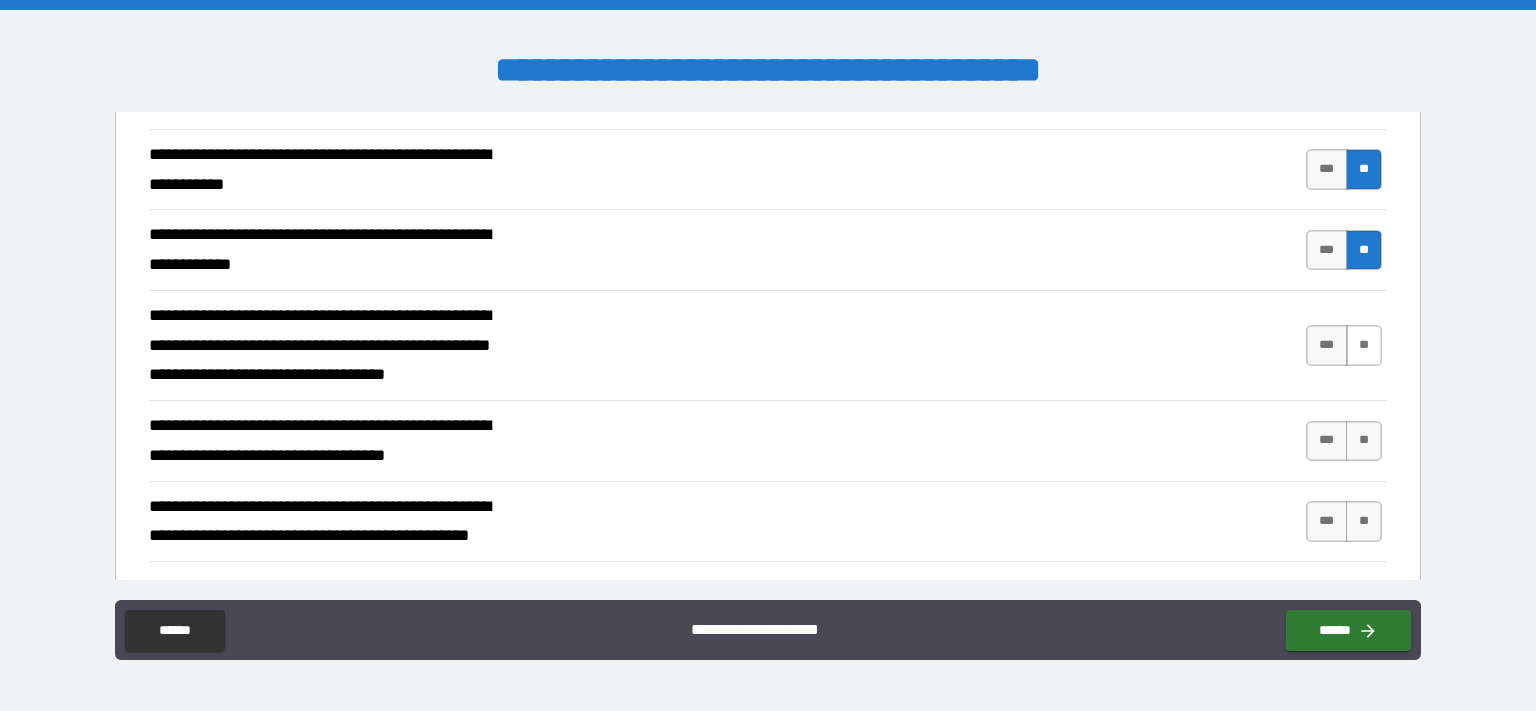 click on "**" at bounding box center (1364, 345) 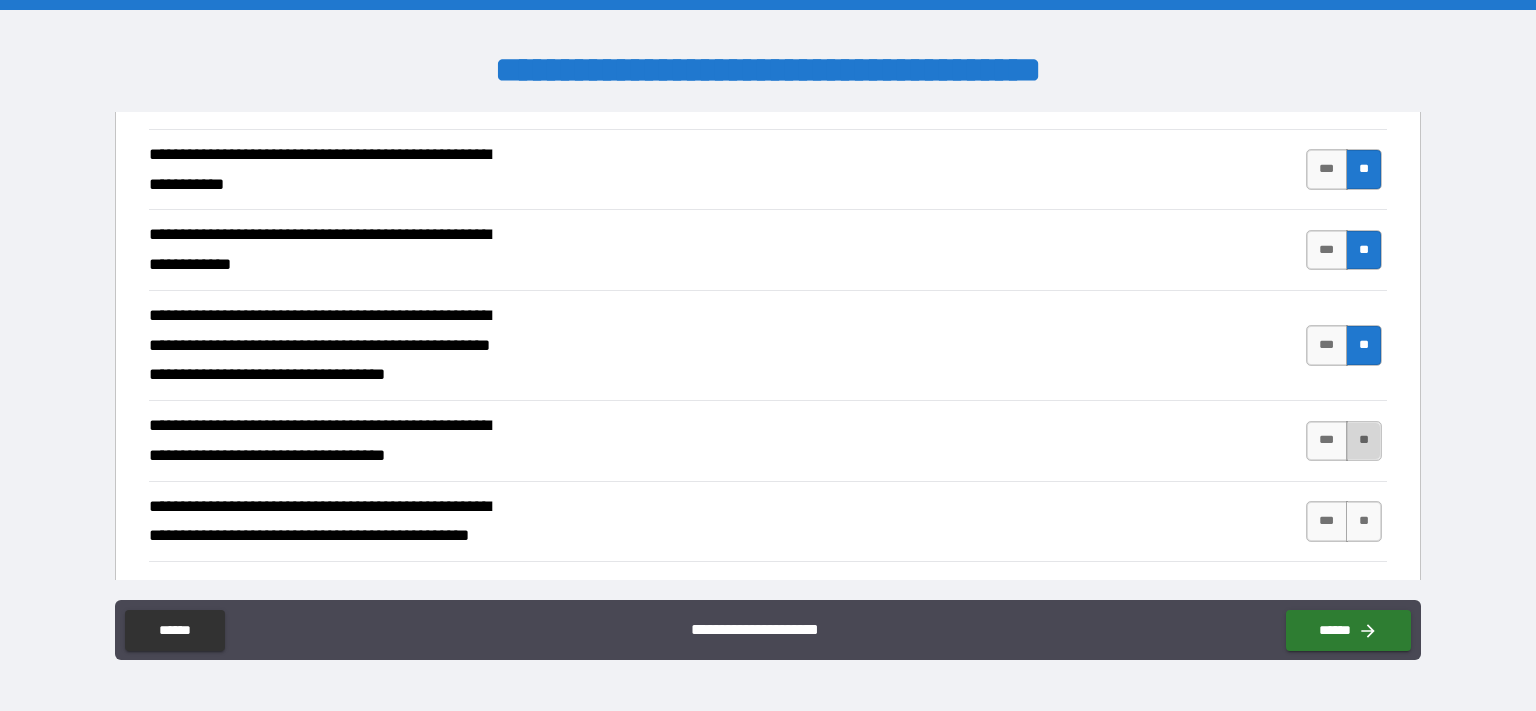 click on "**" at bounding box center [1364, 441] 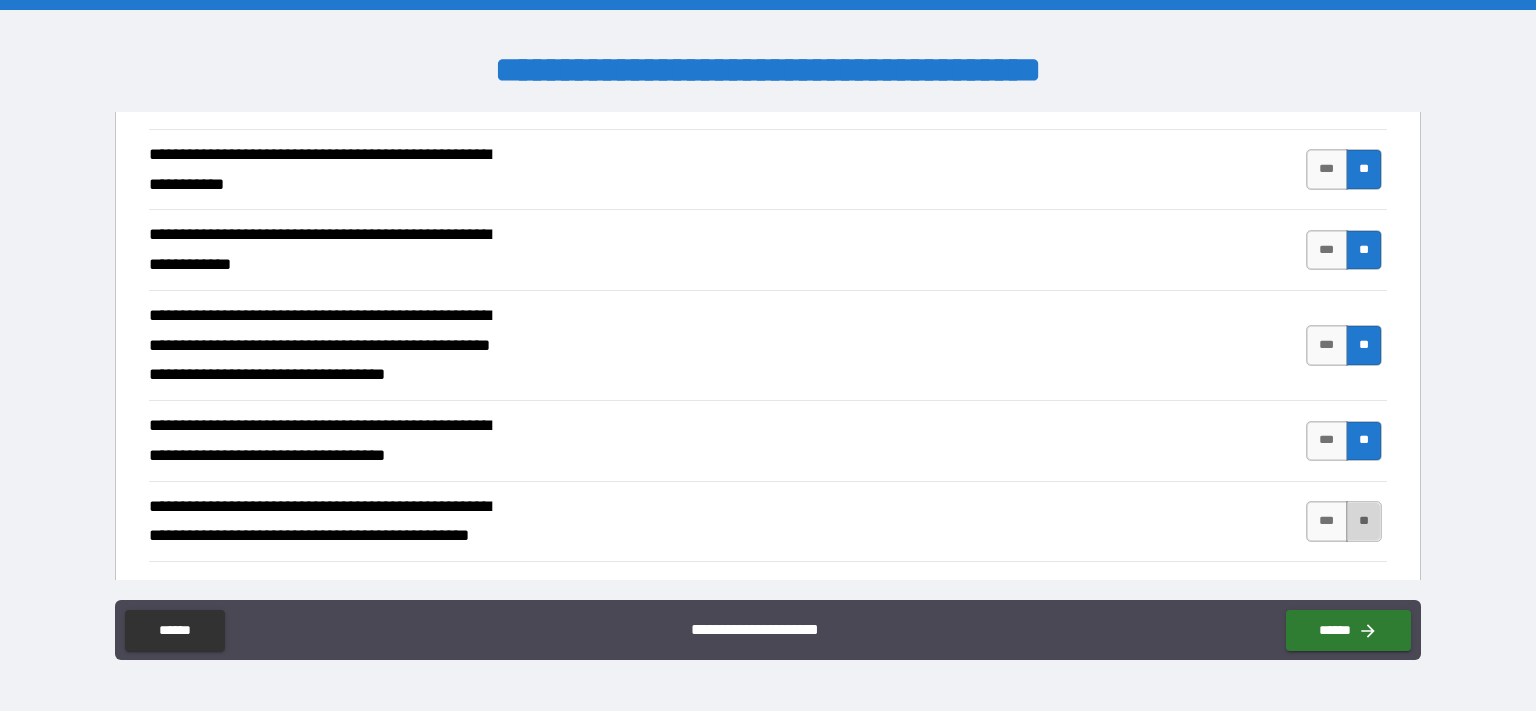 click on "**" at bounding box center (1364, 521) 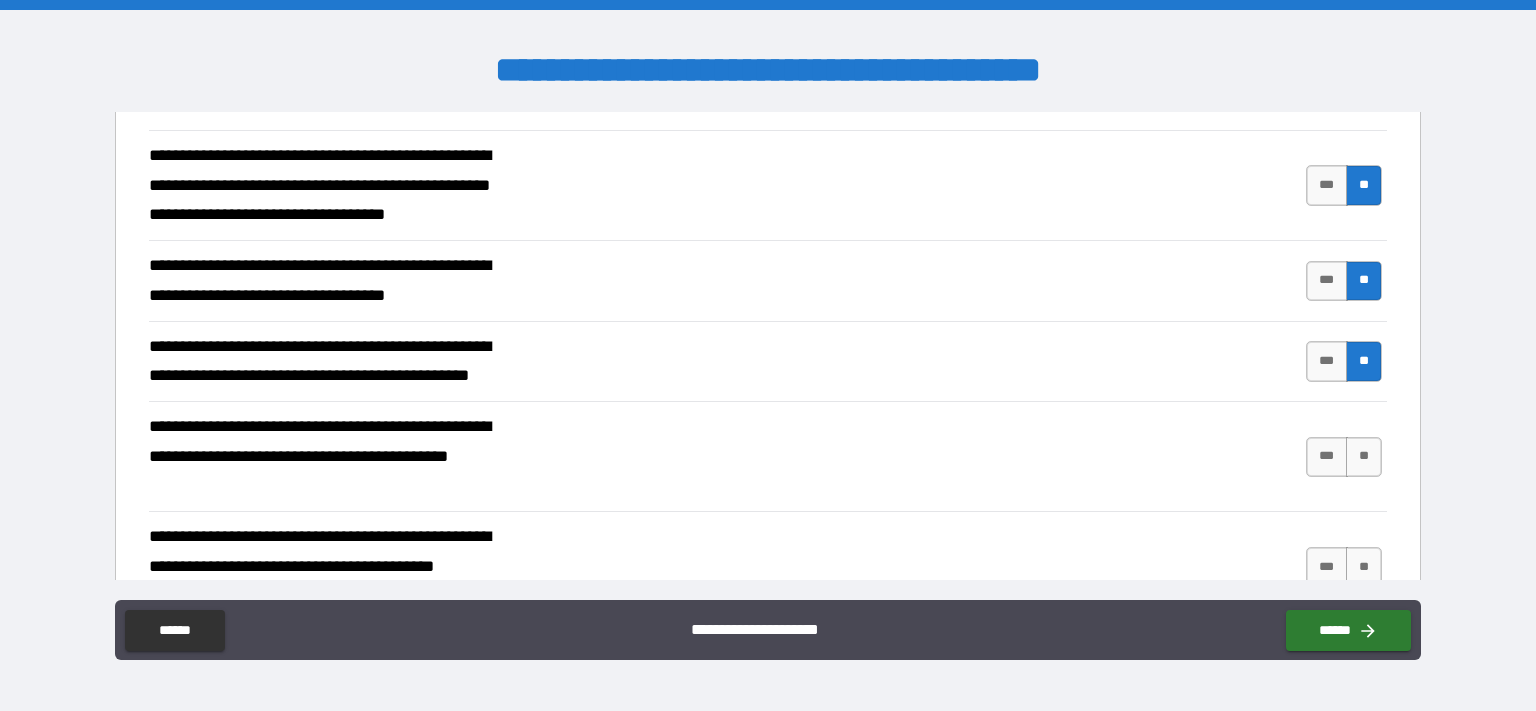 scroll, scrollTop: 8266, scrollLeft: 0, axis: vertical 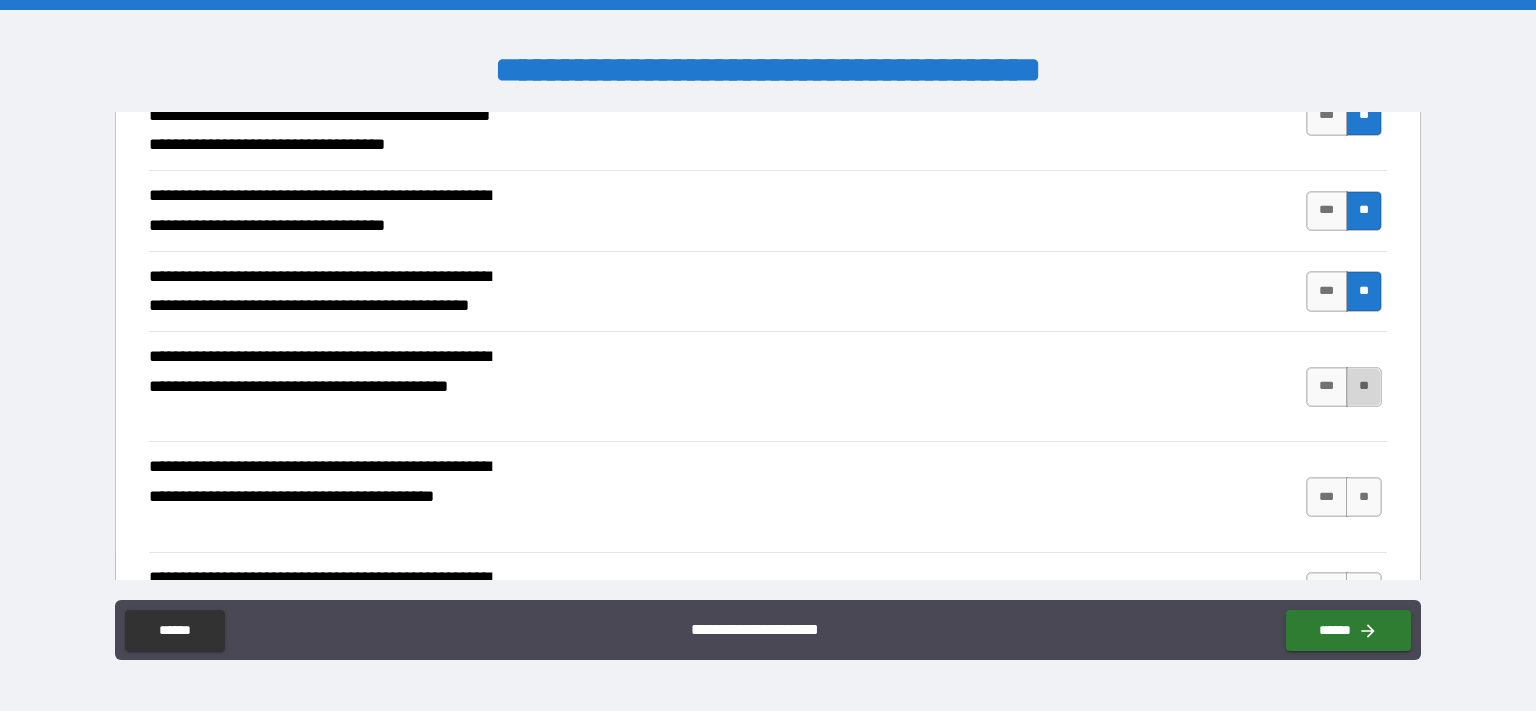 click on "**" at bounding box center (1364, 387) 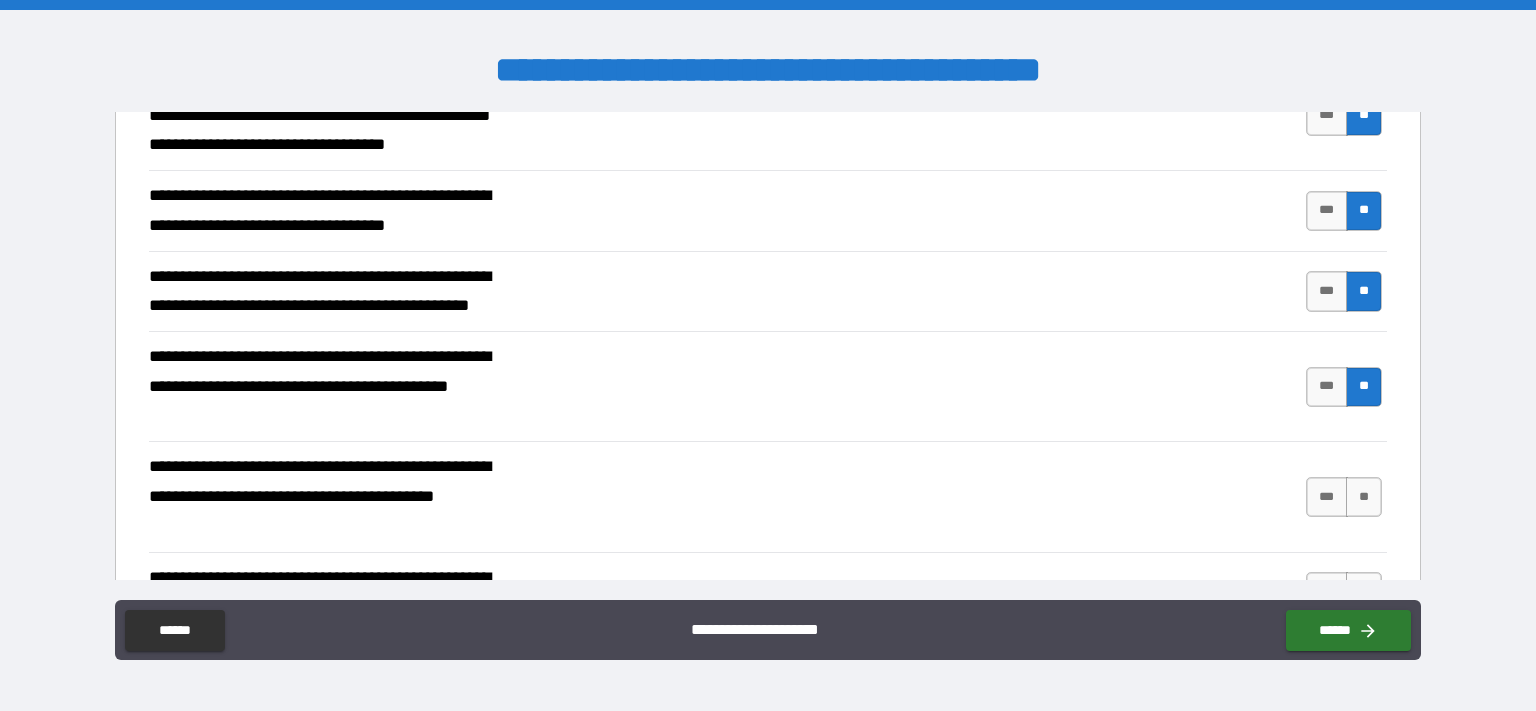 scroll, scrollTop: 8381, scrollLeft: 0, axis: vertical 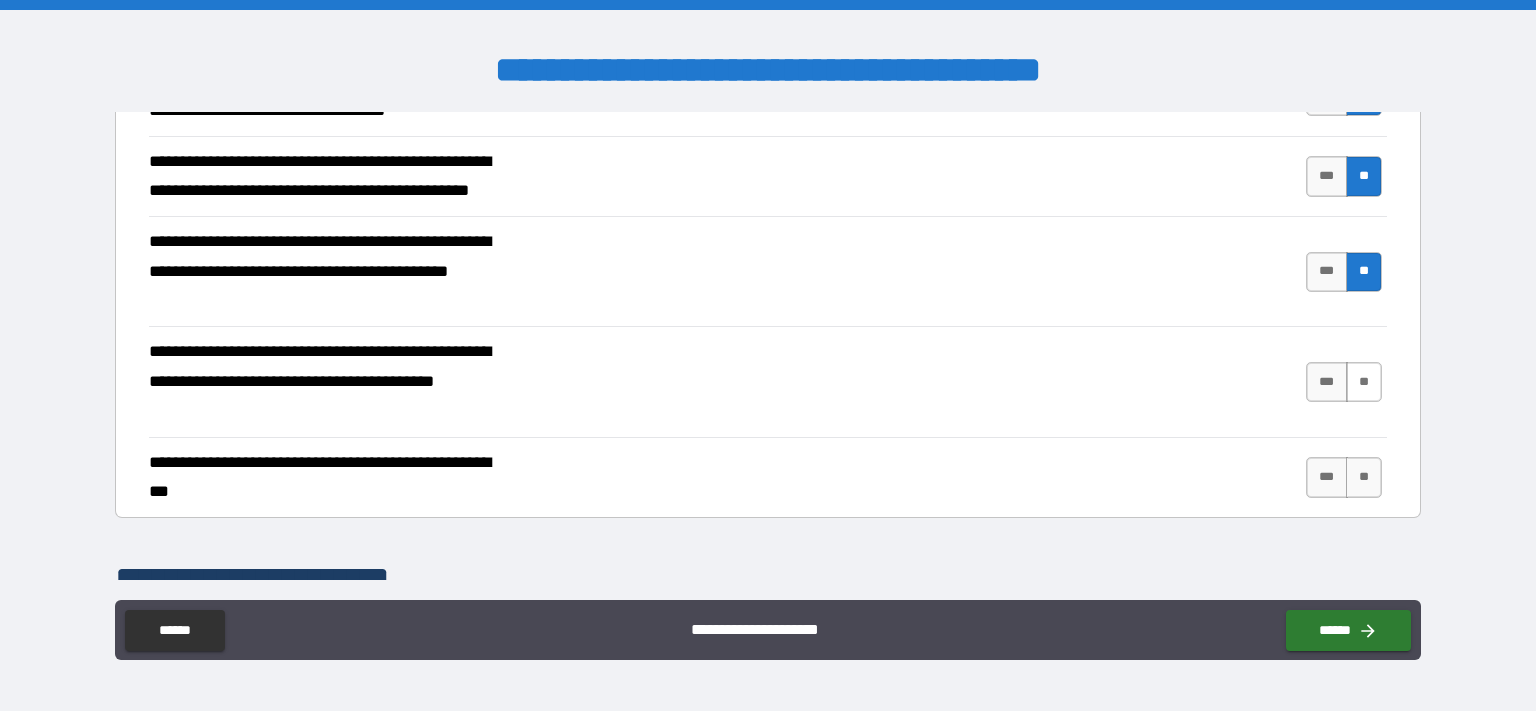 click on "**" at bounding box center (1364, 382) 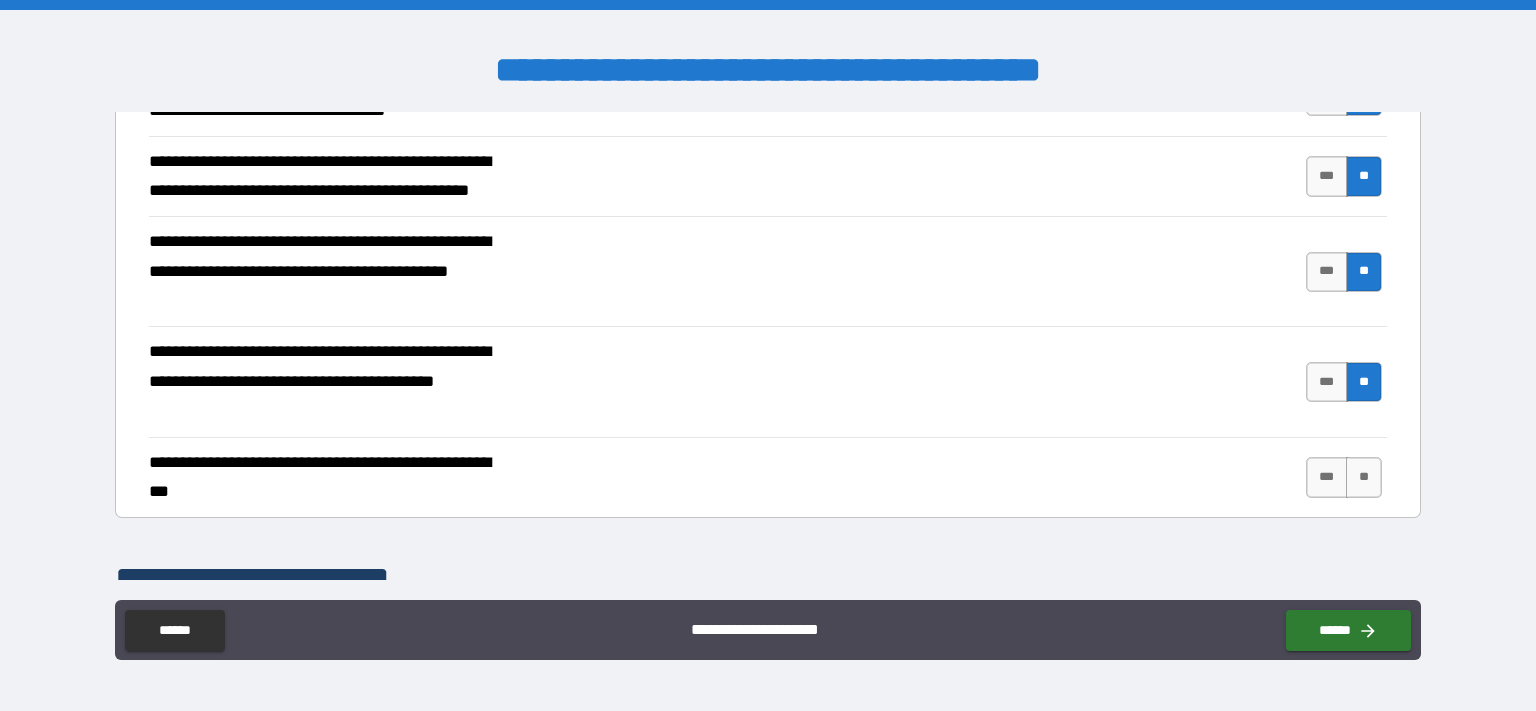 scroll, scrollTop: 8496, scrollLeft: 0, axis: vertical 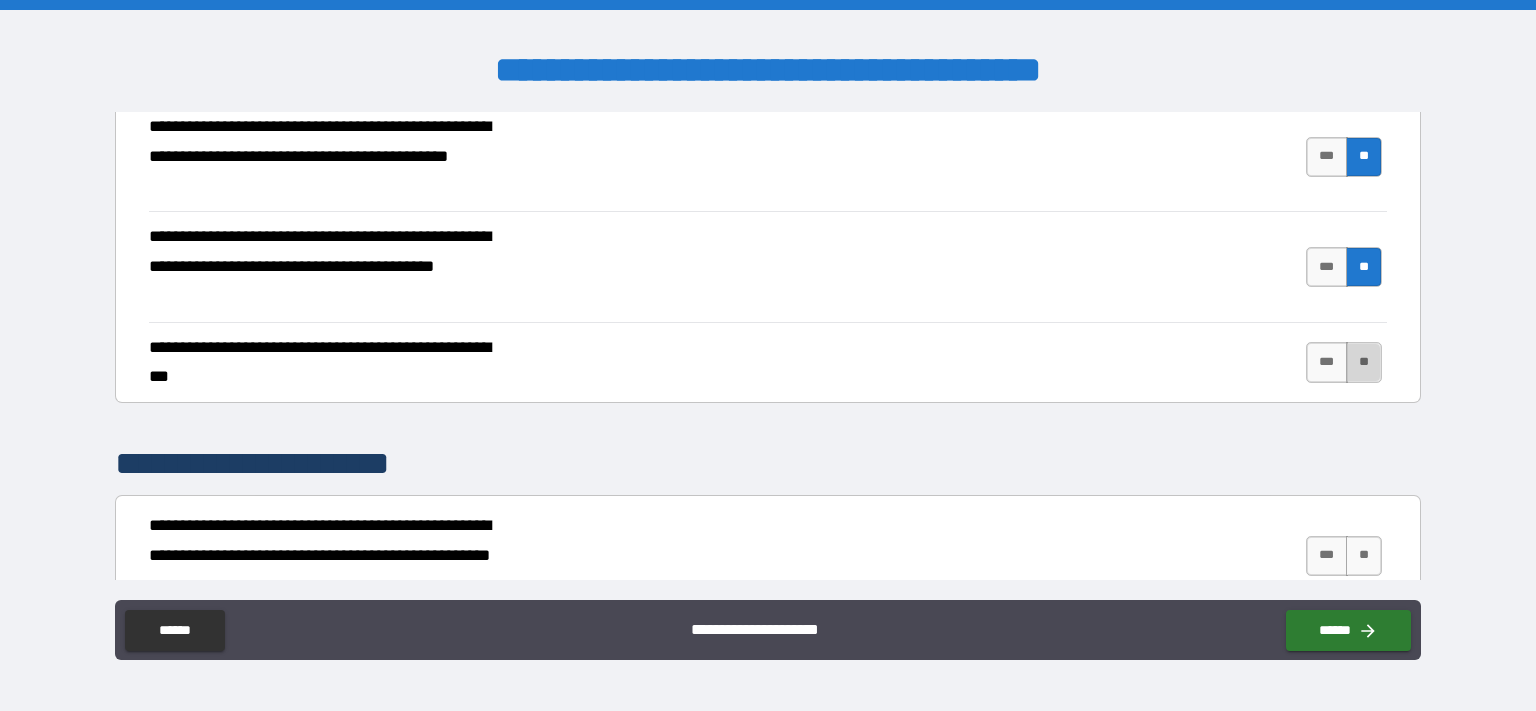 click on "**" at bounding box center (1364, 362) 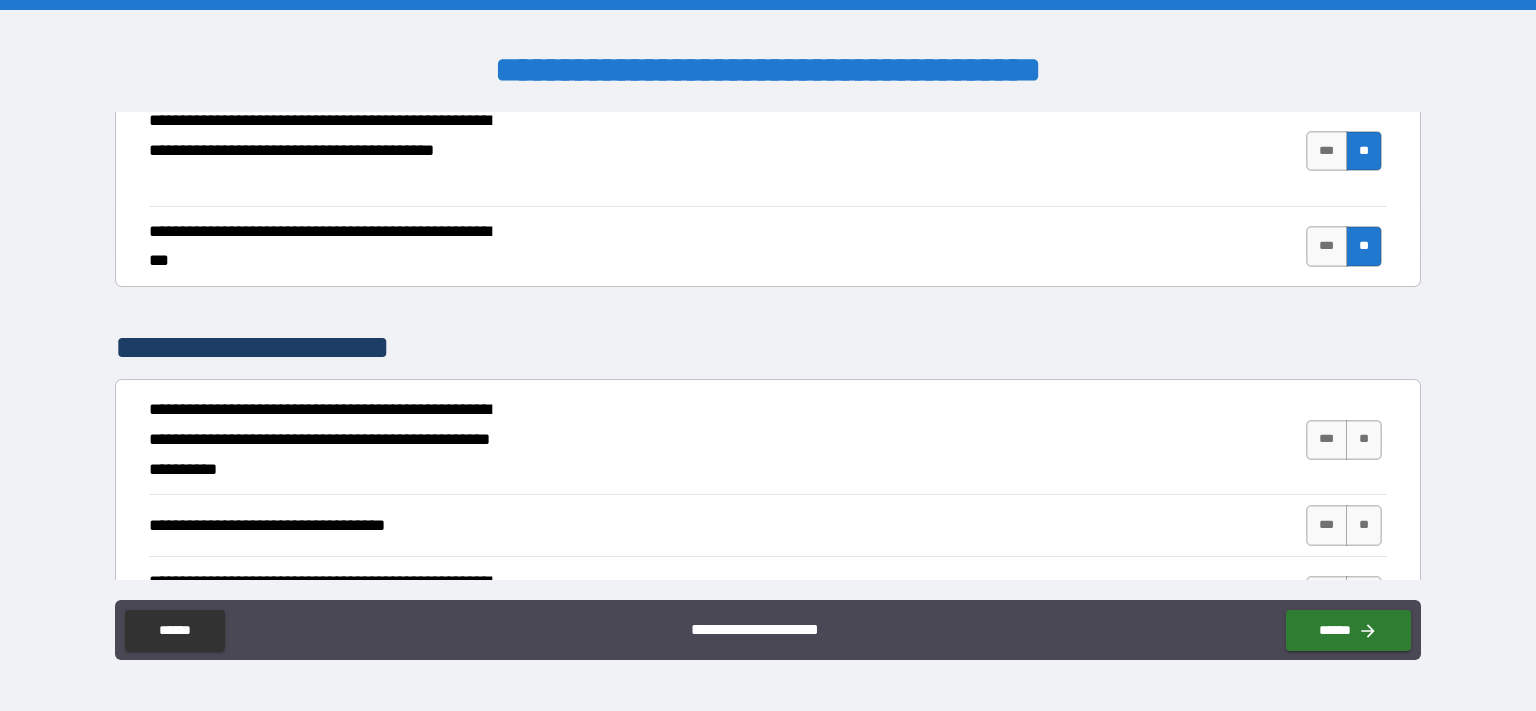 scroll, scrollTop: 8727, scrollLeft: 0, axis: vertical 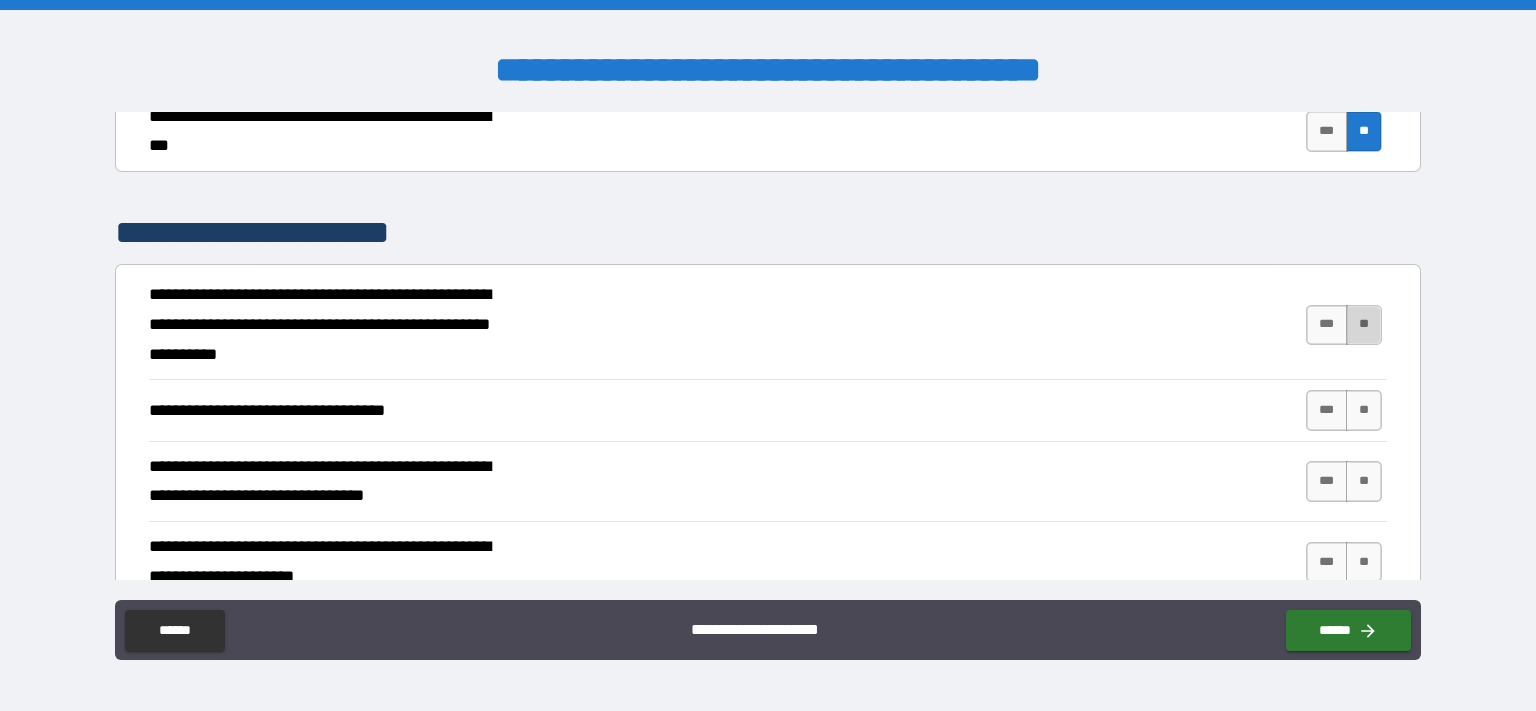 click on "**" at bounding box center (1364, 325) 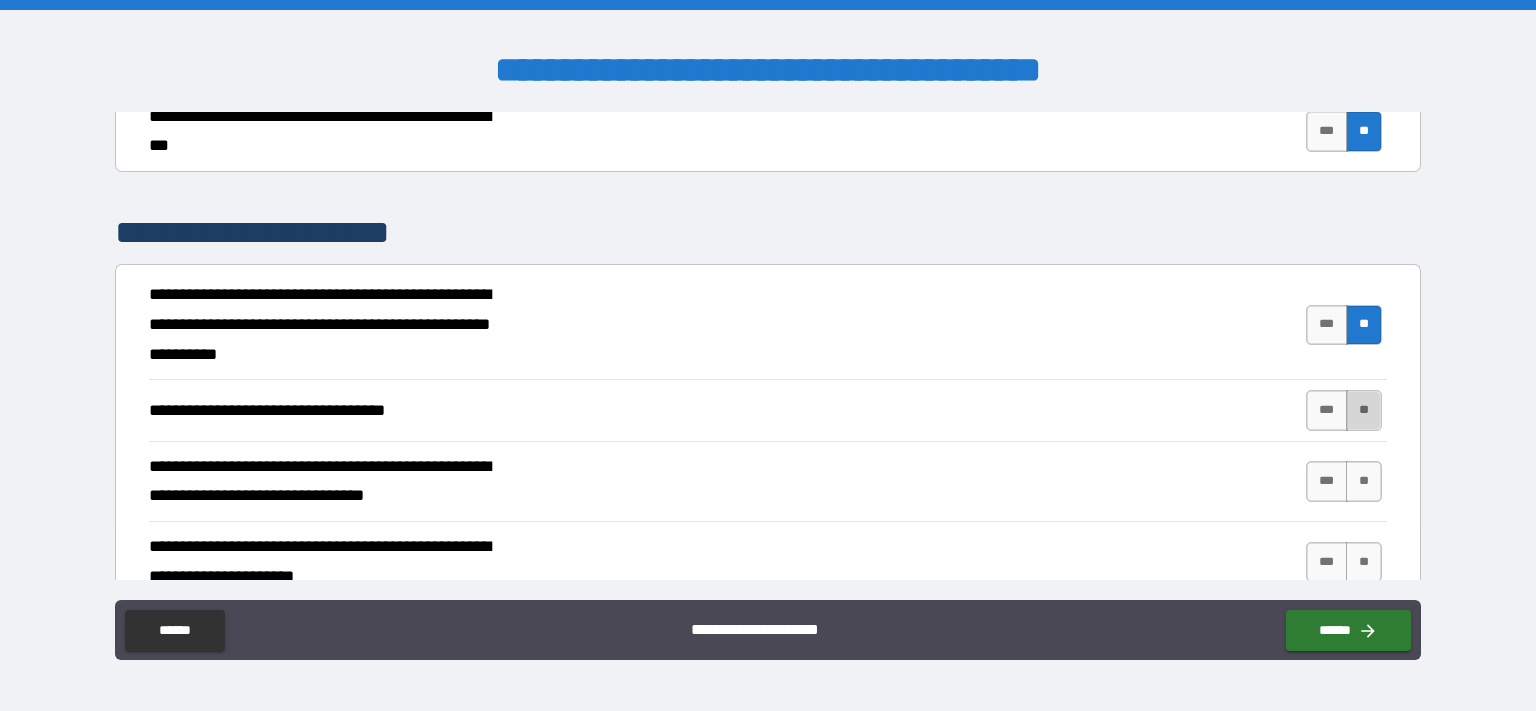click on "**" at bounding box center [1364, 410] 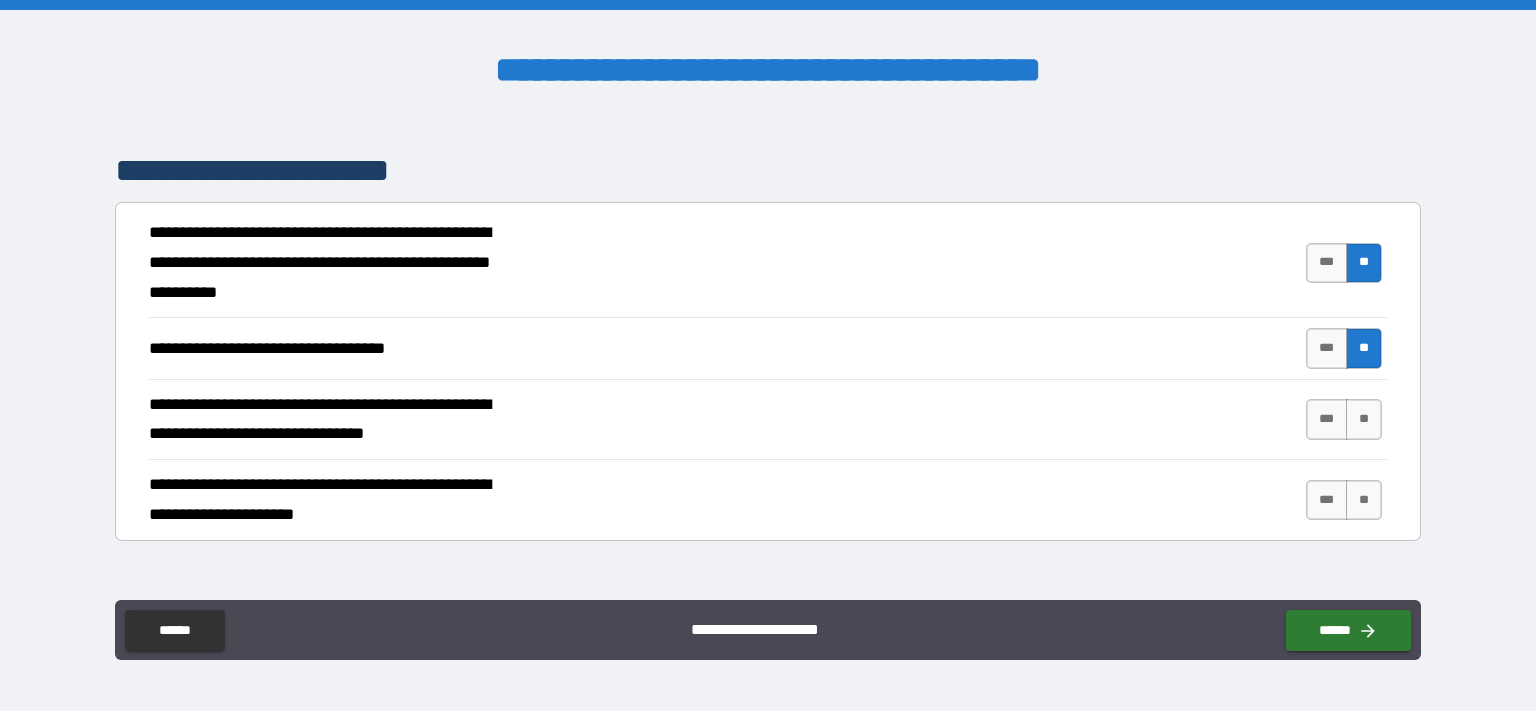 scroll, scrollTop: 8842, scrollLeft: 0, axis: vertical 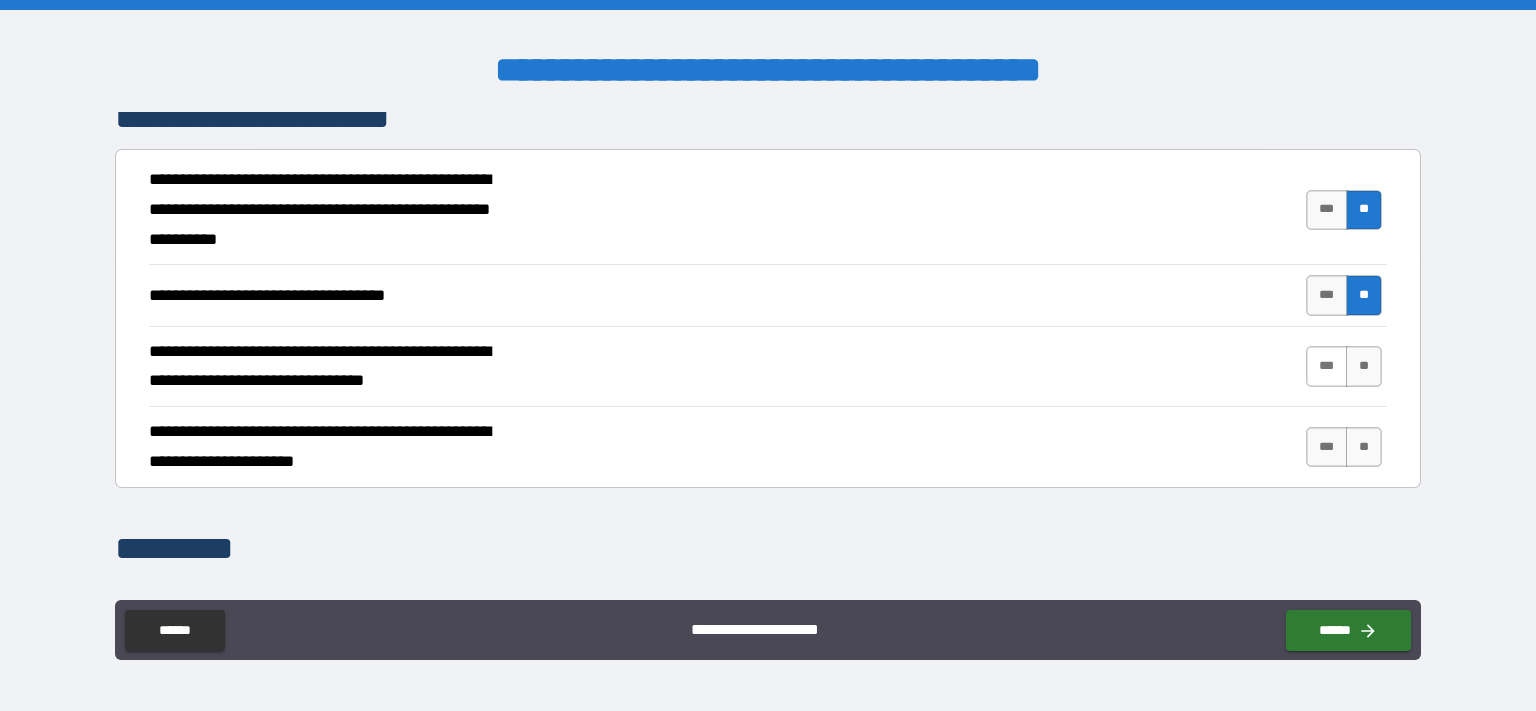 click on "***" at bounding box center [1327, 366] 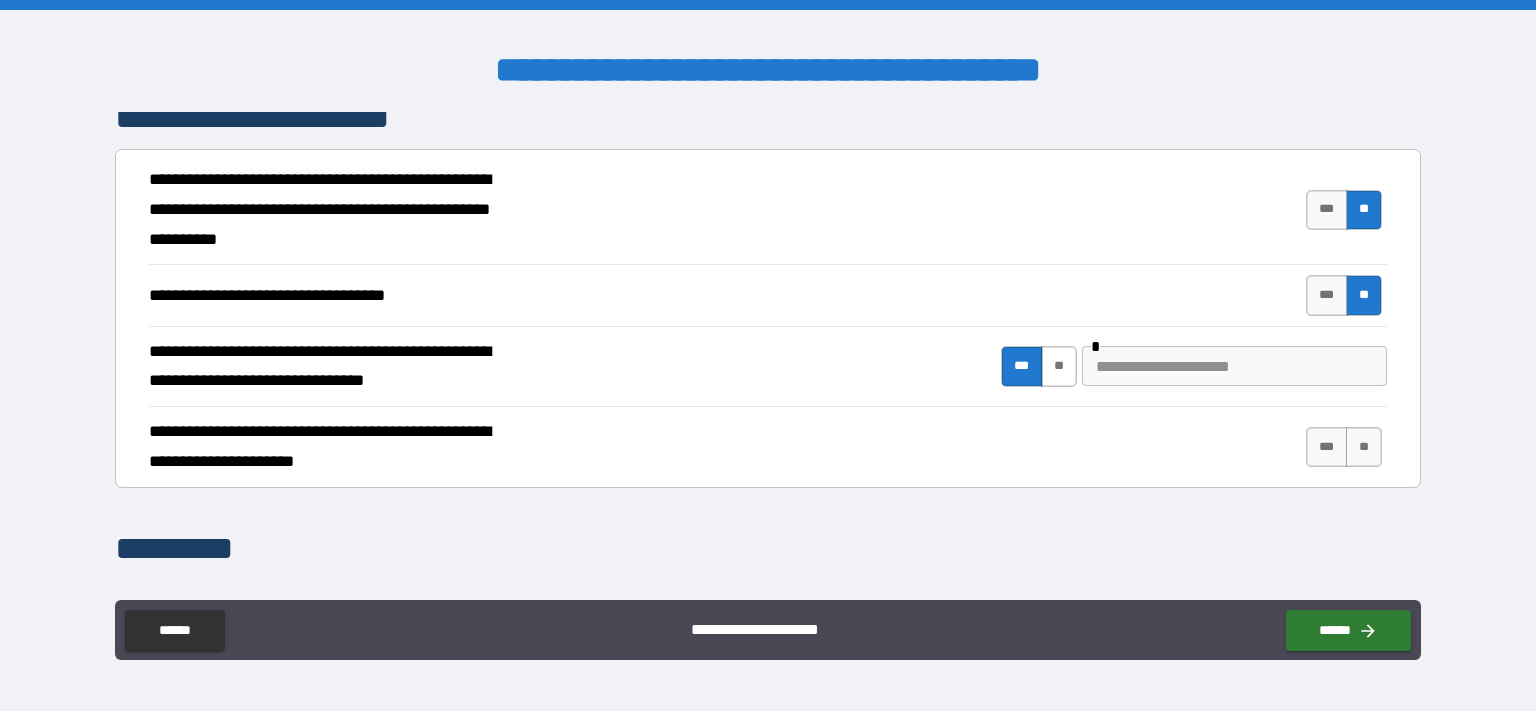 click on "**" at bounding box center (1059, 366) 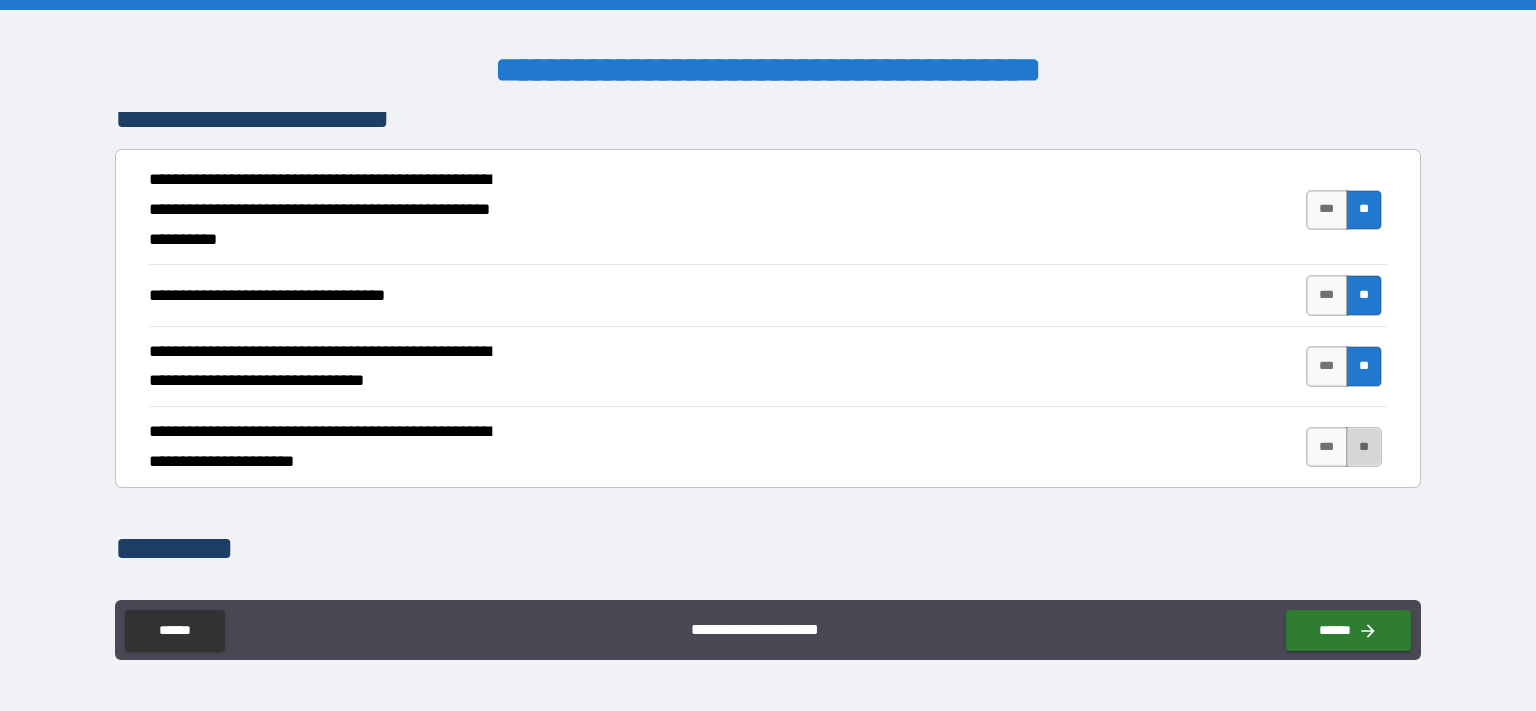 click on "**" at bounding box center [1364, 447] 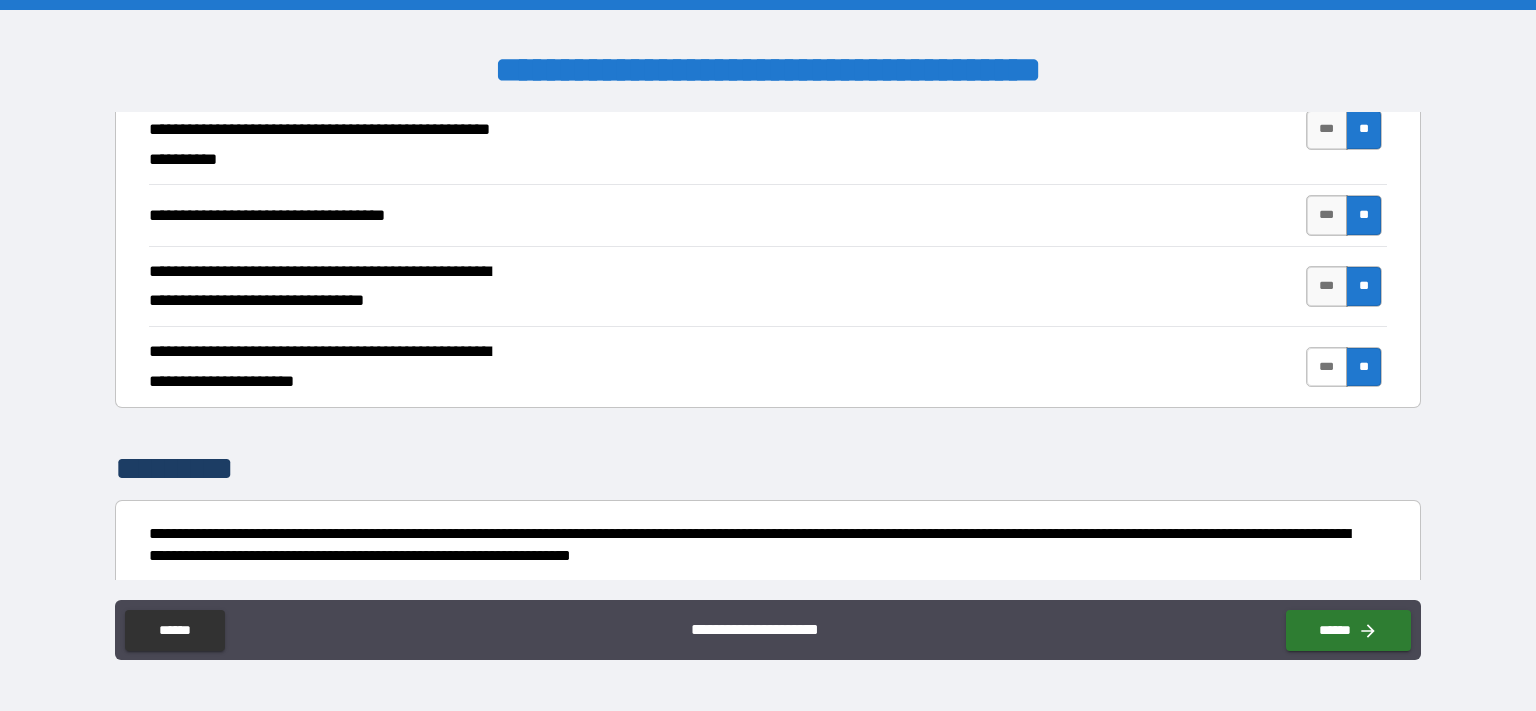 scroll, scrollTop: 8976, scrollLeft: 0, axis: vertical 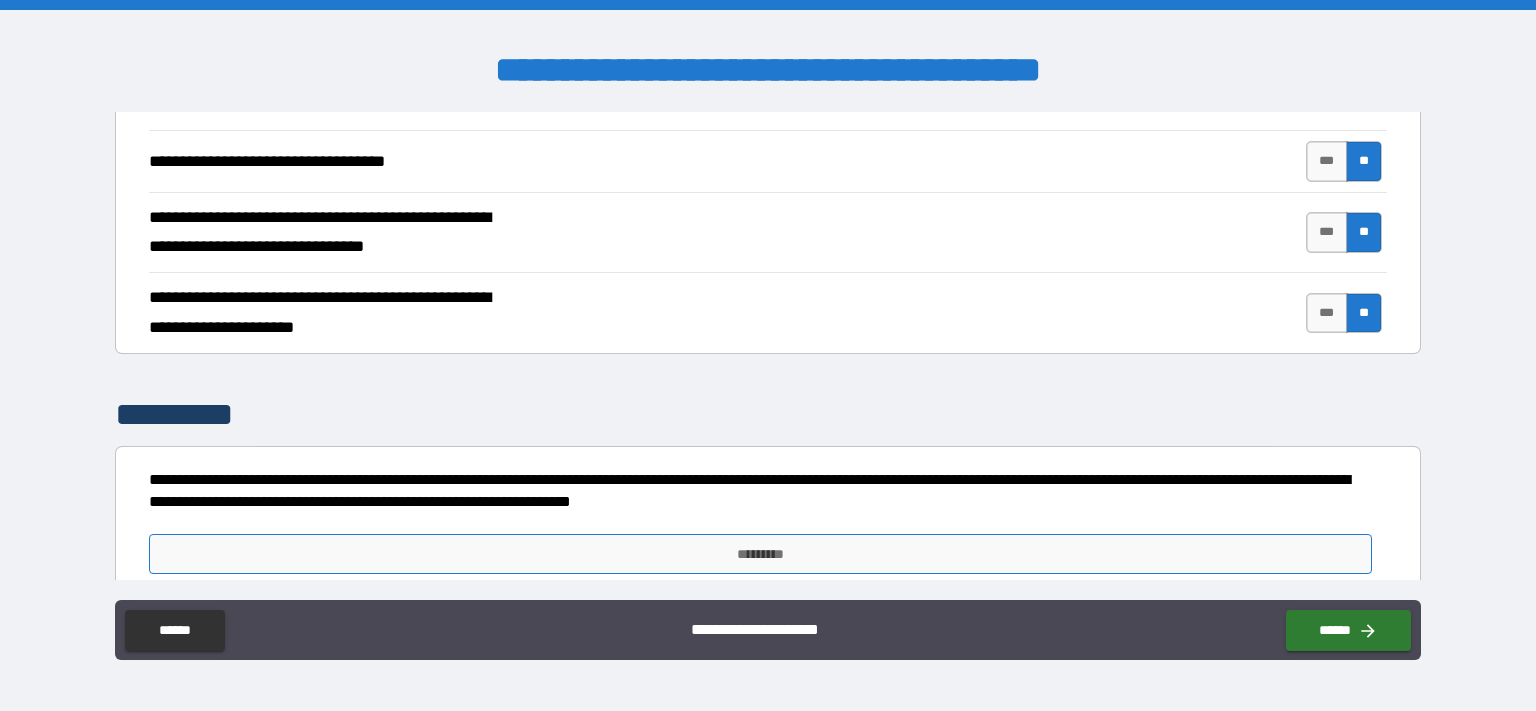 click on "*********" at bounding box center (760, 554) 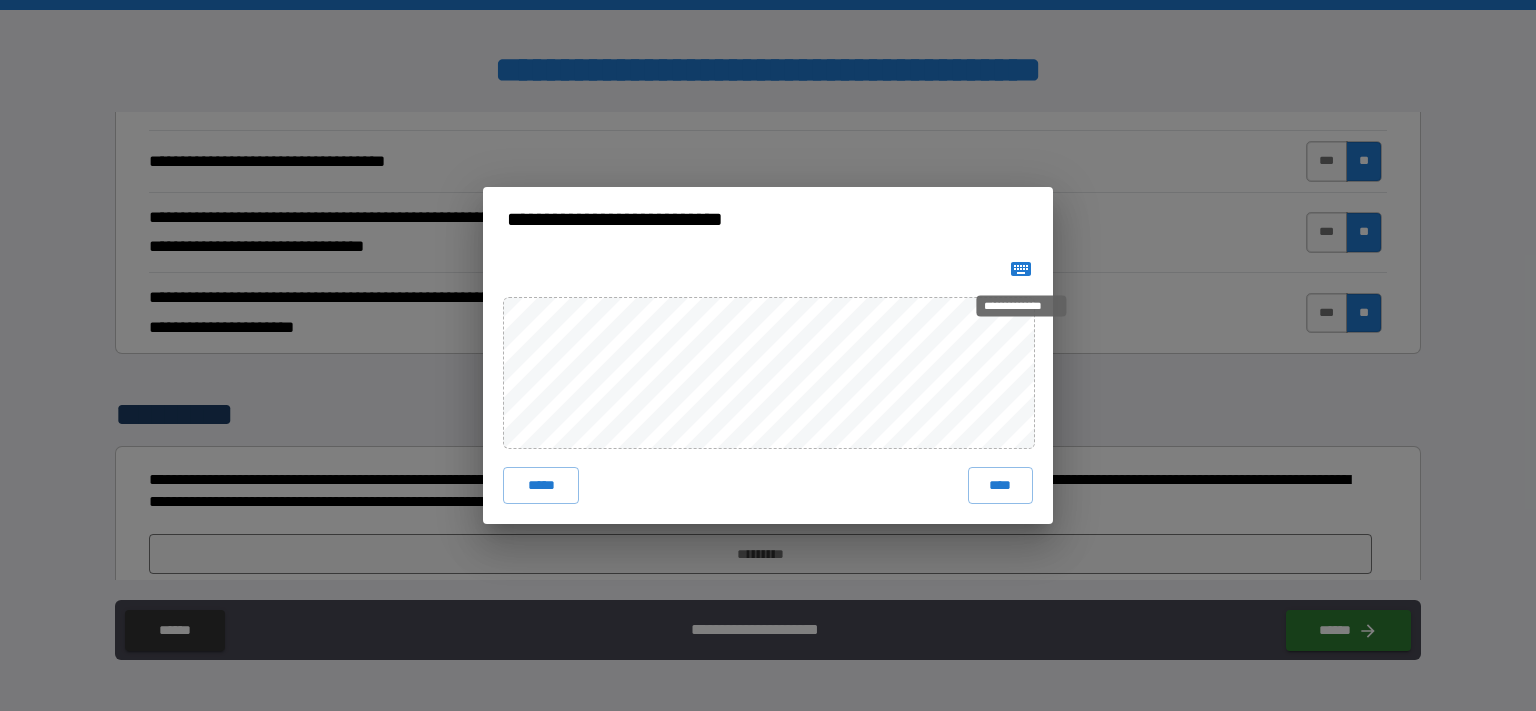 click 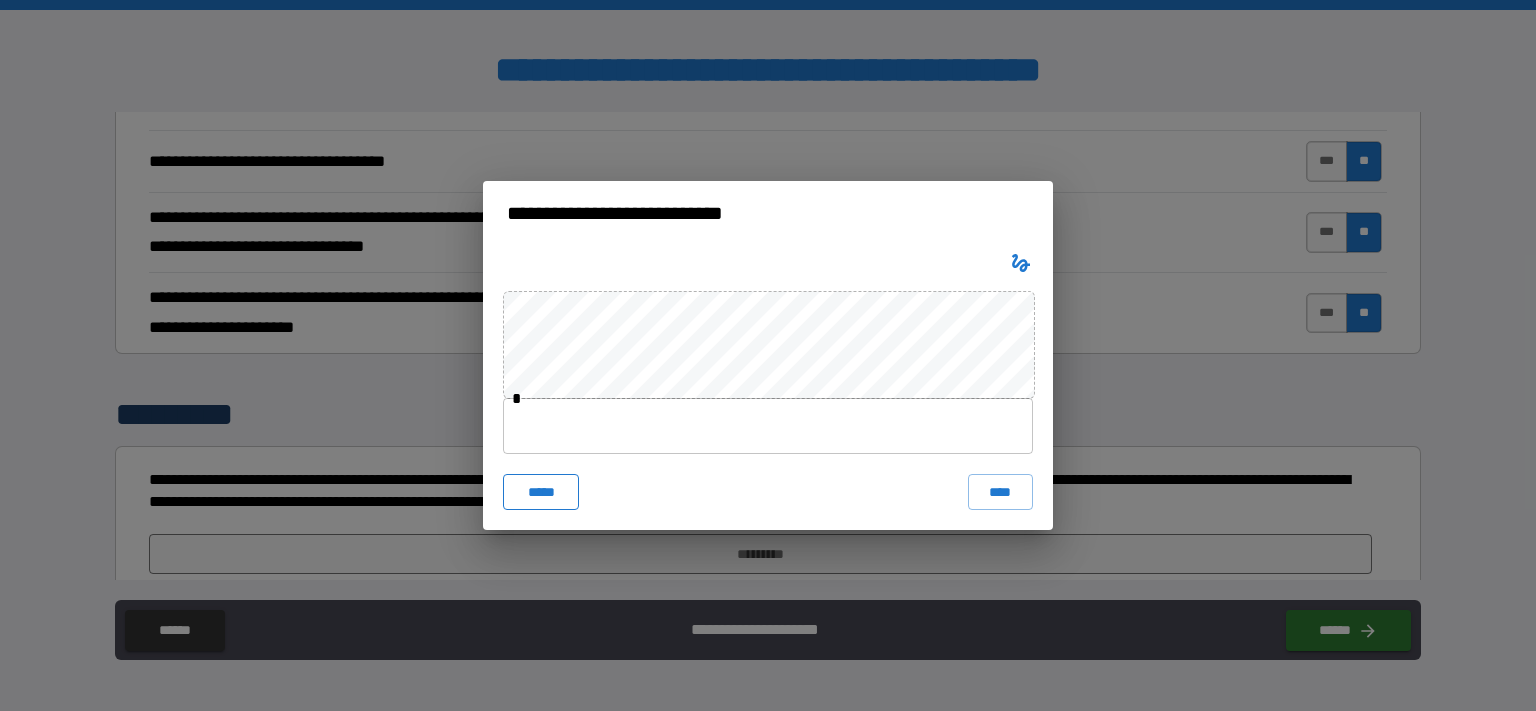 click on "*****" at bounding box center (541, 492) 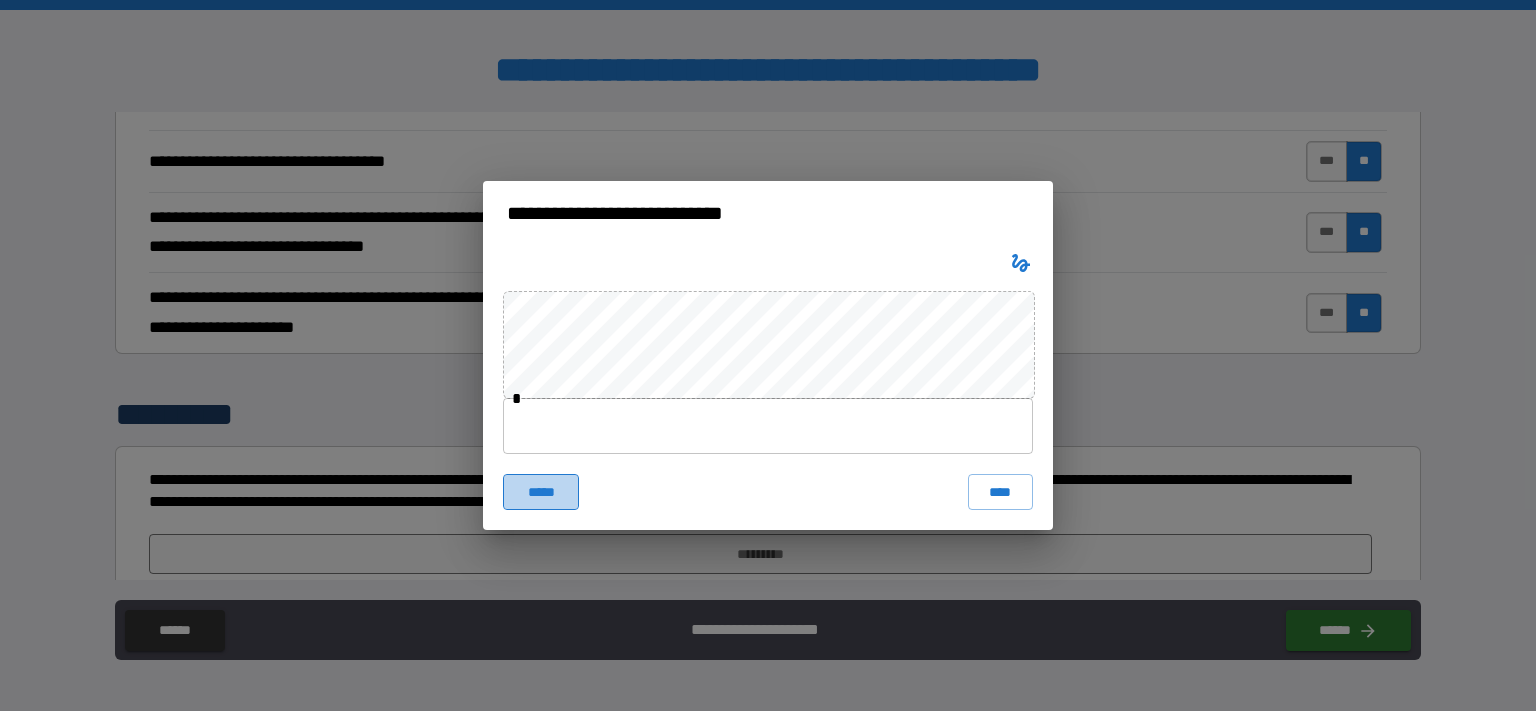 click on "*****" at bounding box center (541, 492) 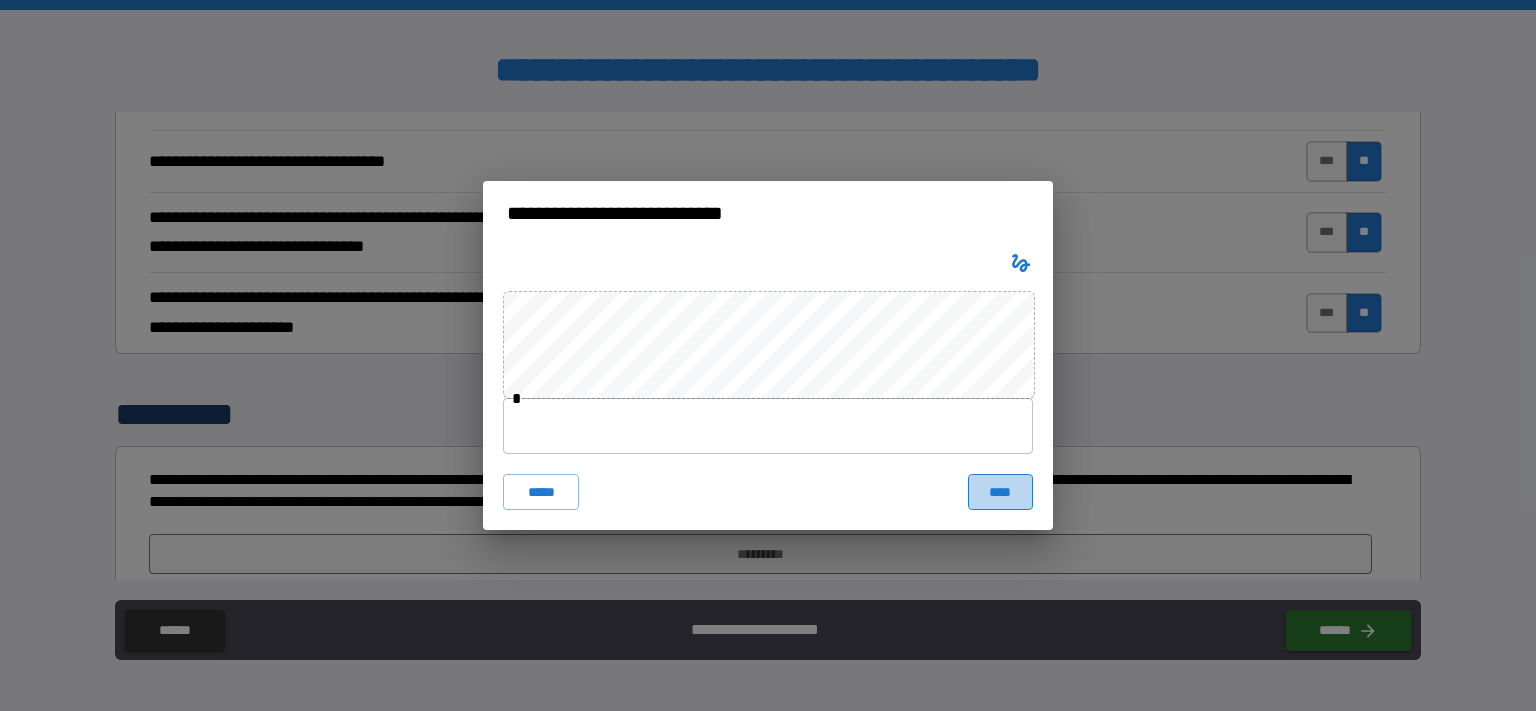 click on "****" at bounding box center [1000, 492] 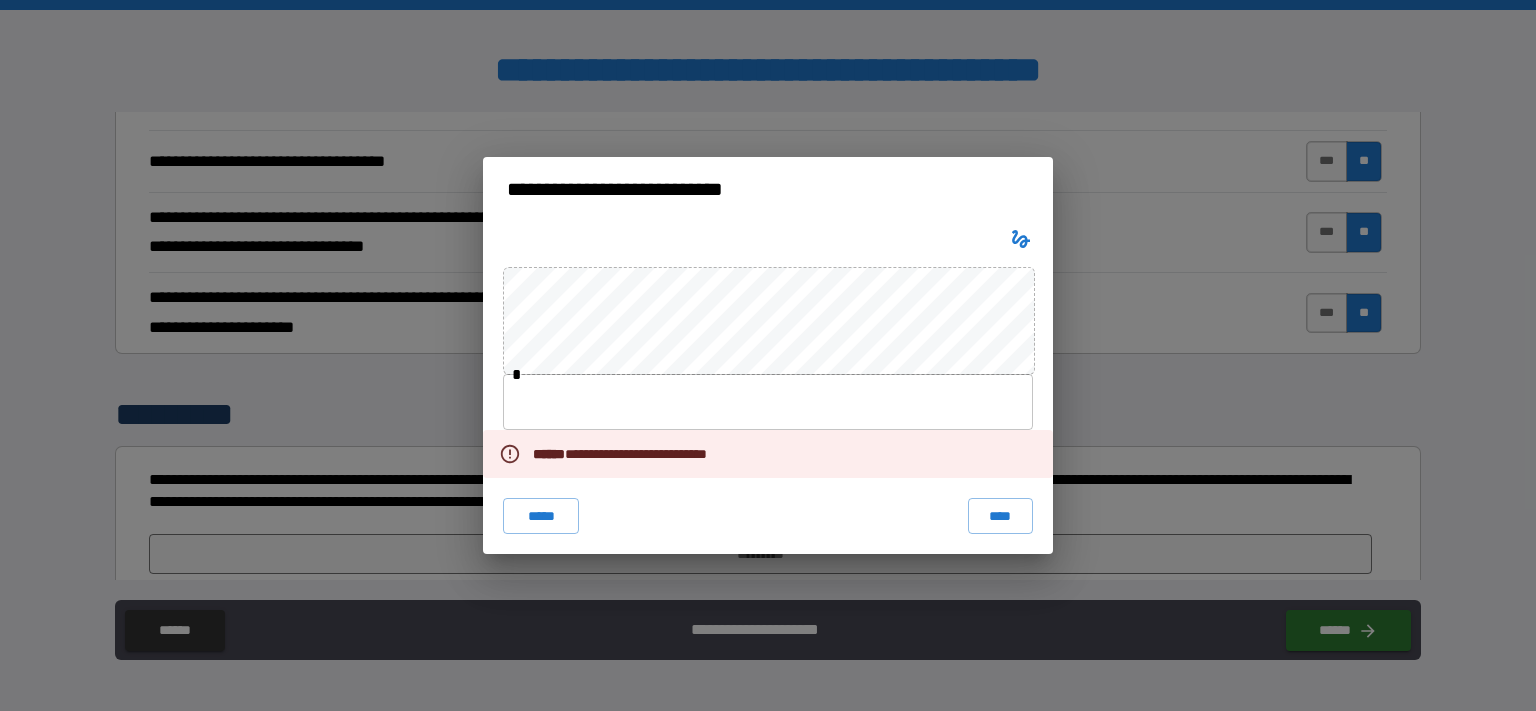 click at bounding box center (768, 402) 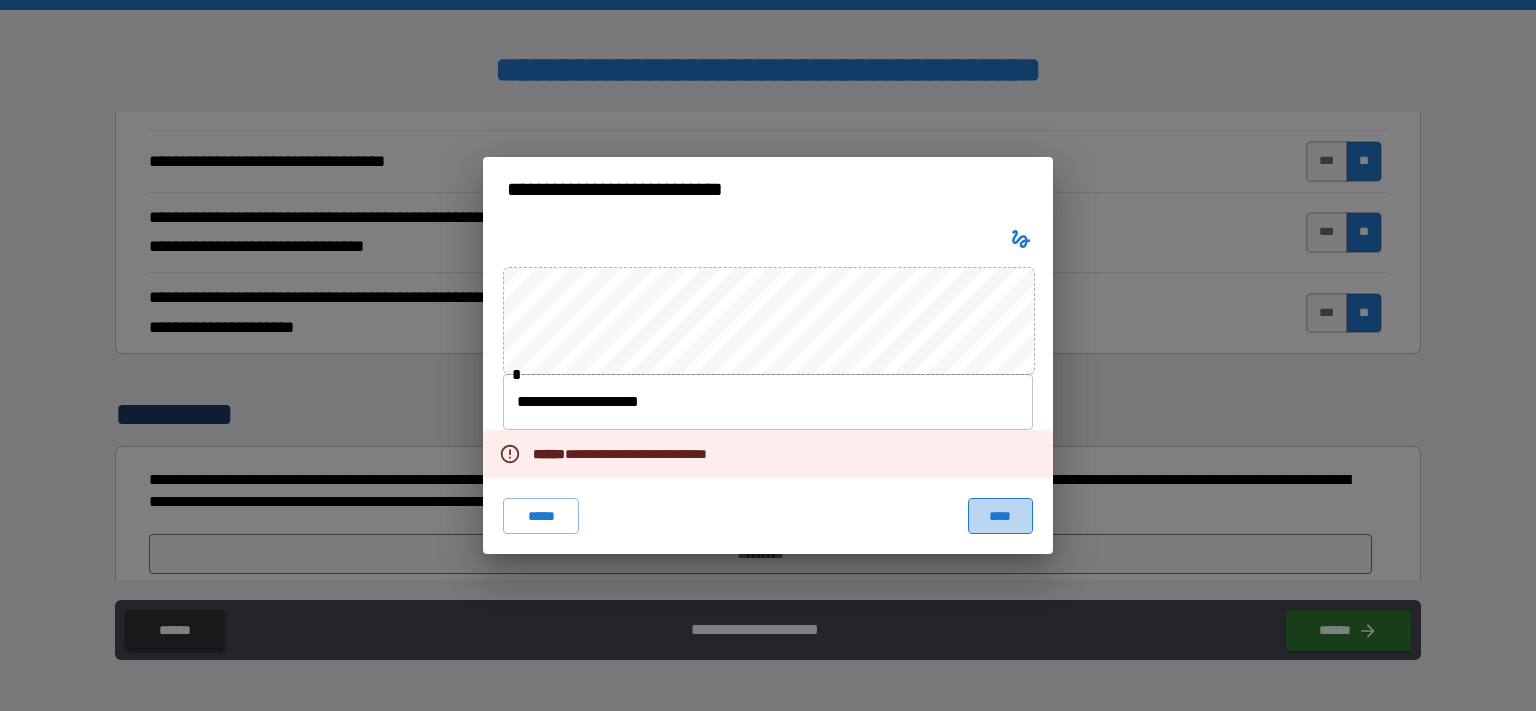 click on "****" at bounding box center (1000, 516) 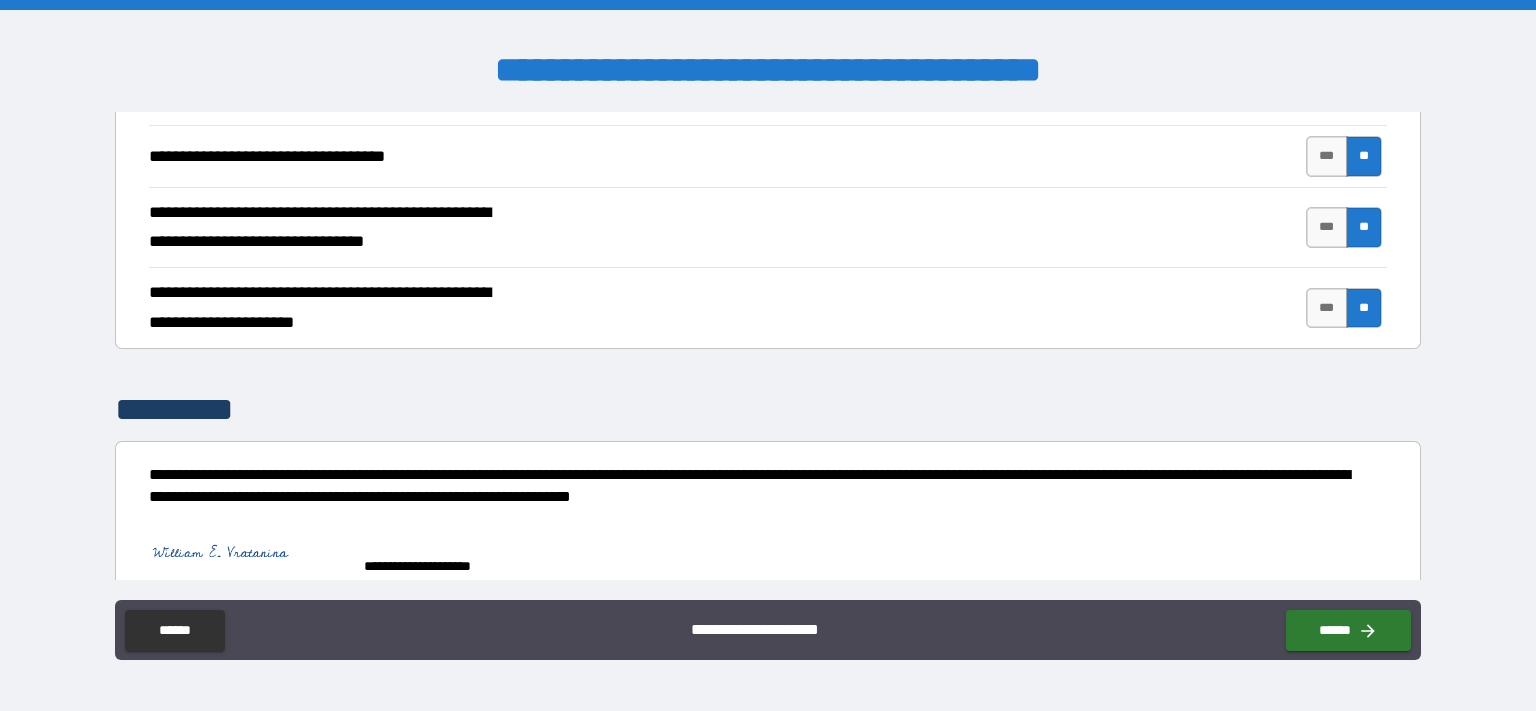 scroll, scrollTop: 8993, scrollLeft: 0, axis: vertical 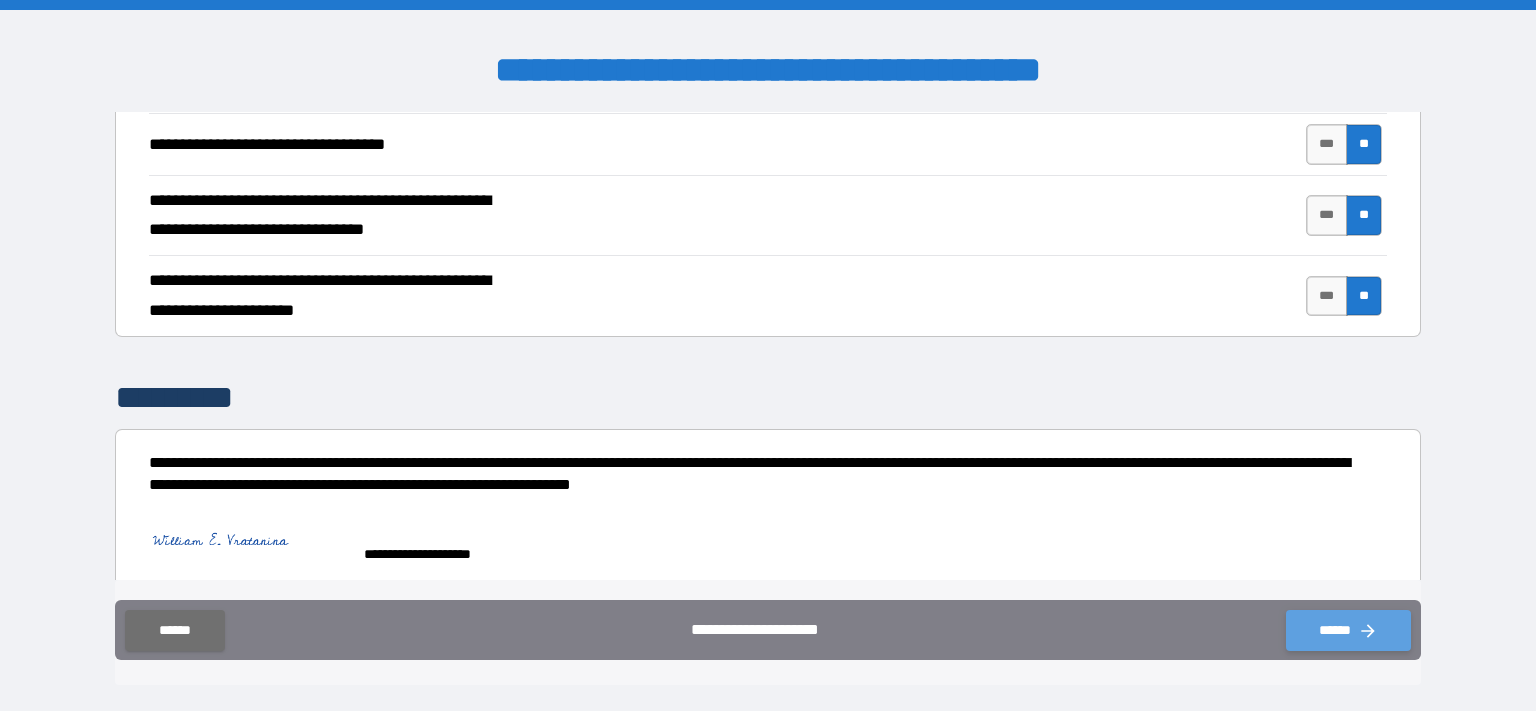click on "******" at bounding box center [1348, 630] 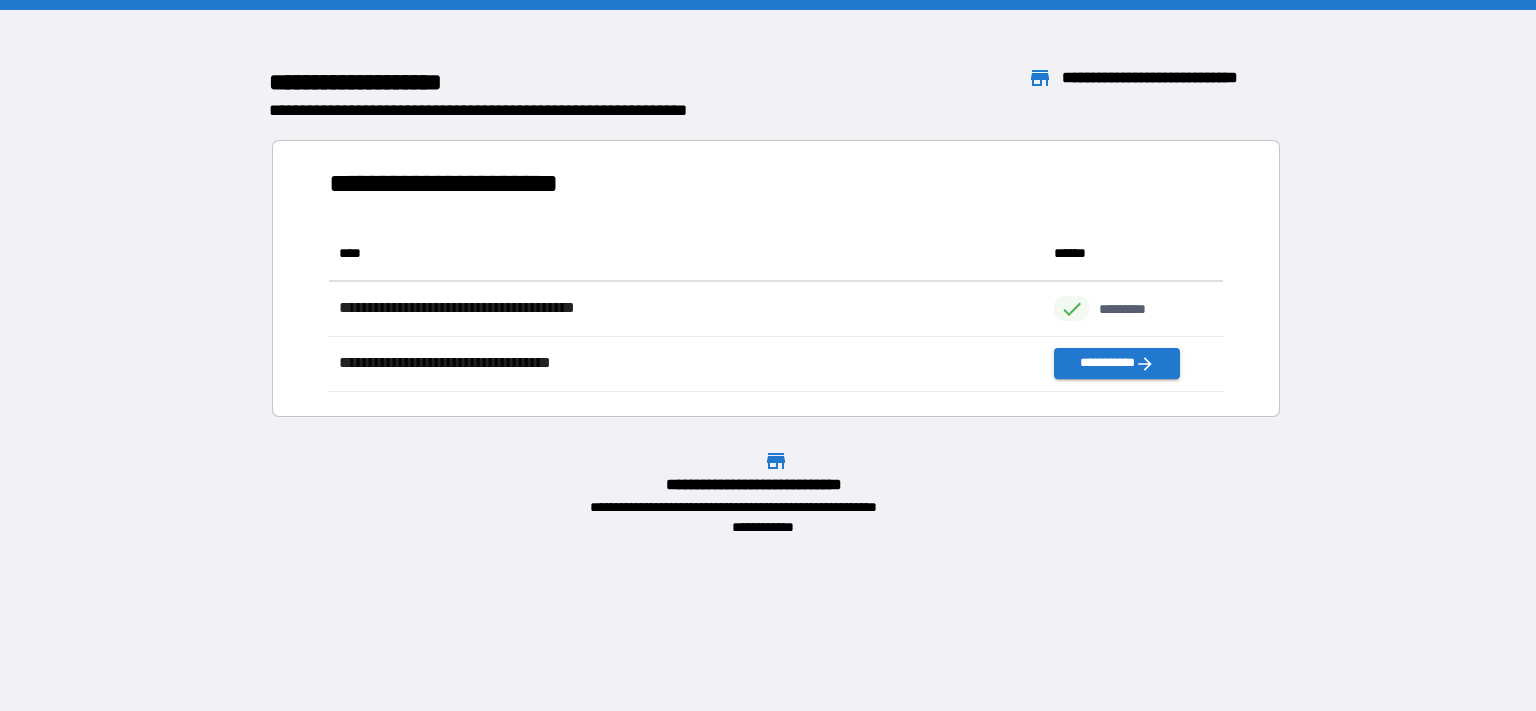 scroll, scrollTop: 17, scrollLeft: 17, axis: both 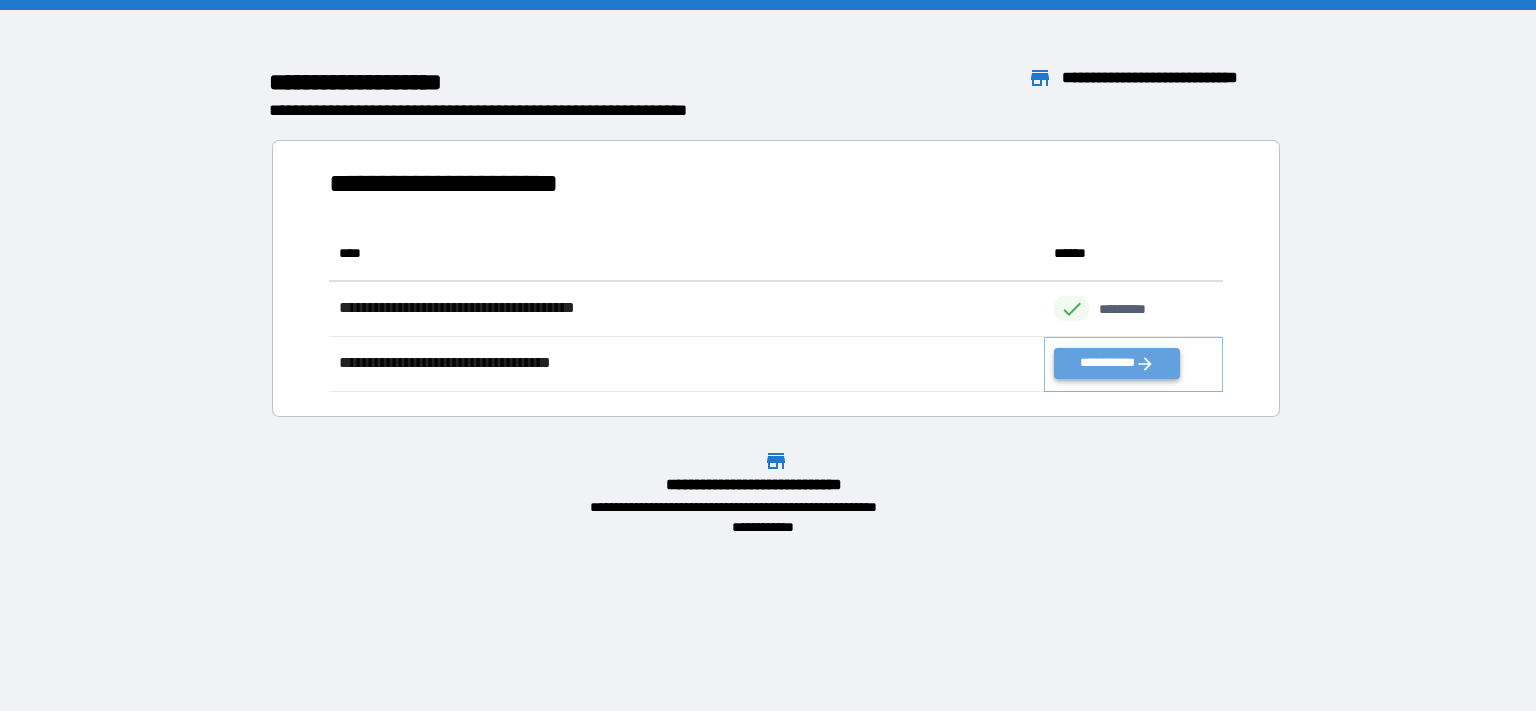 click on "**********" at bounding box center [1117, 363] 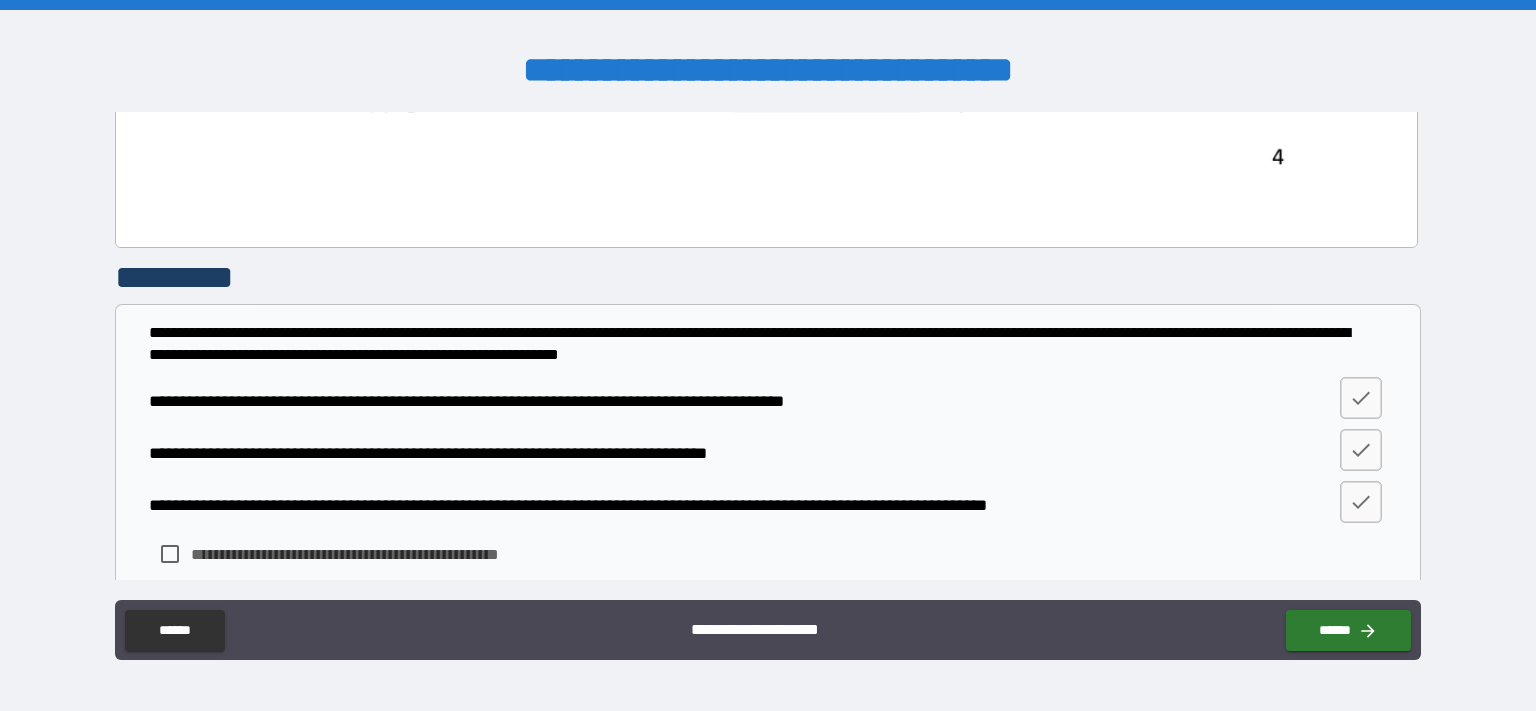 scroll, scrollTop: 6760, scrollLeft: 0, axis: vertical 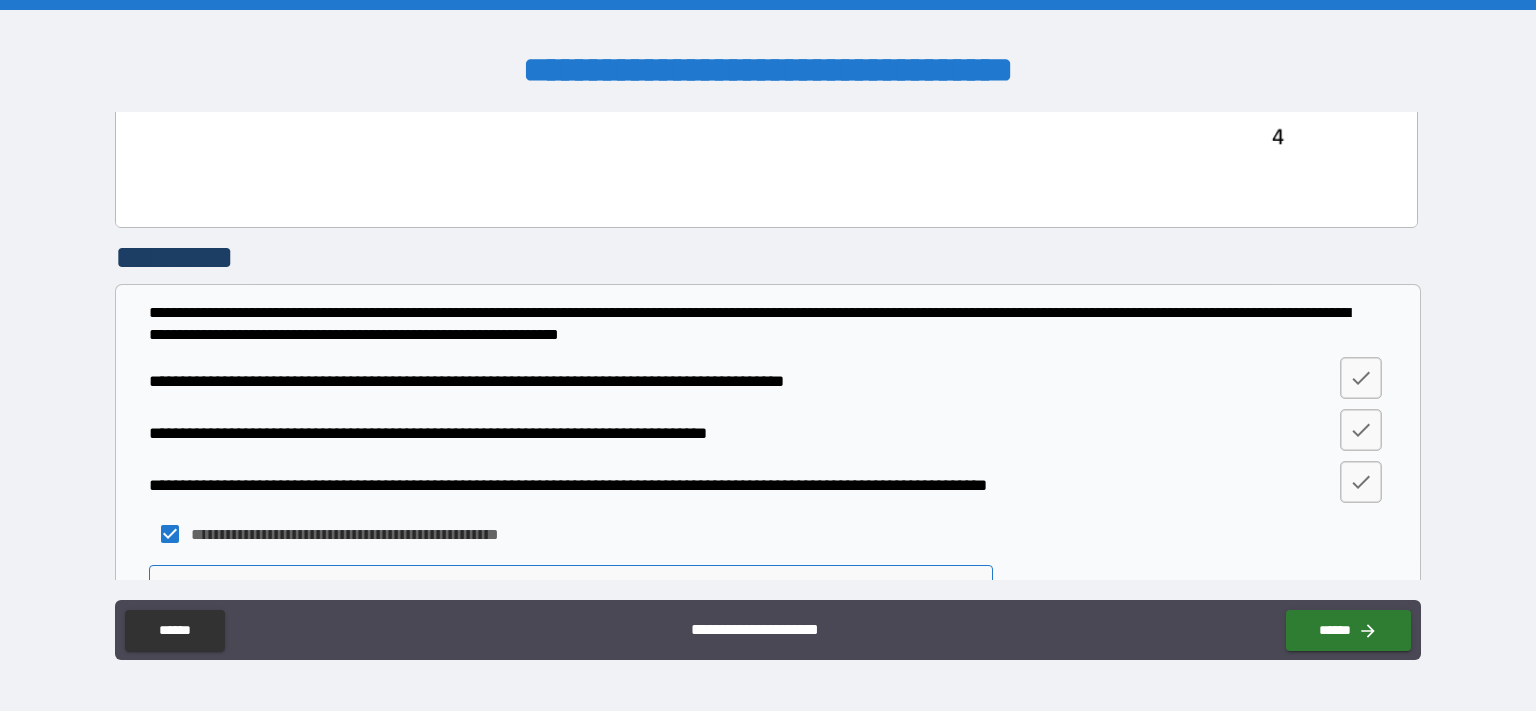 click on "*********" at bounding box center (571, 585) 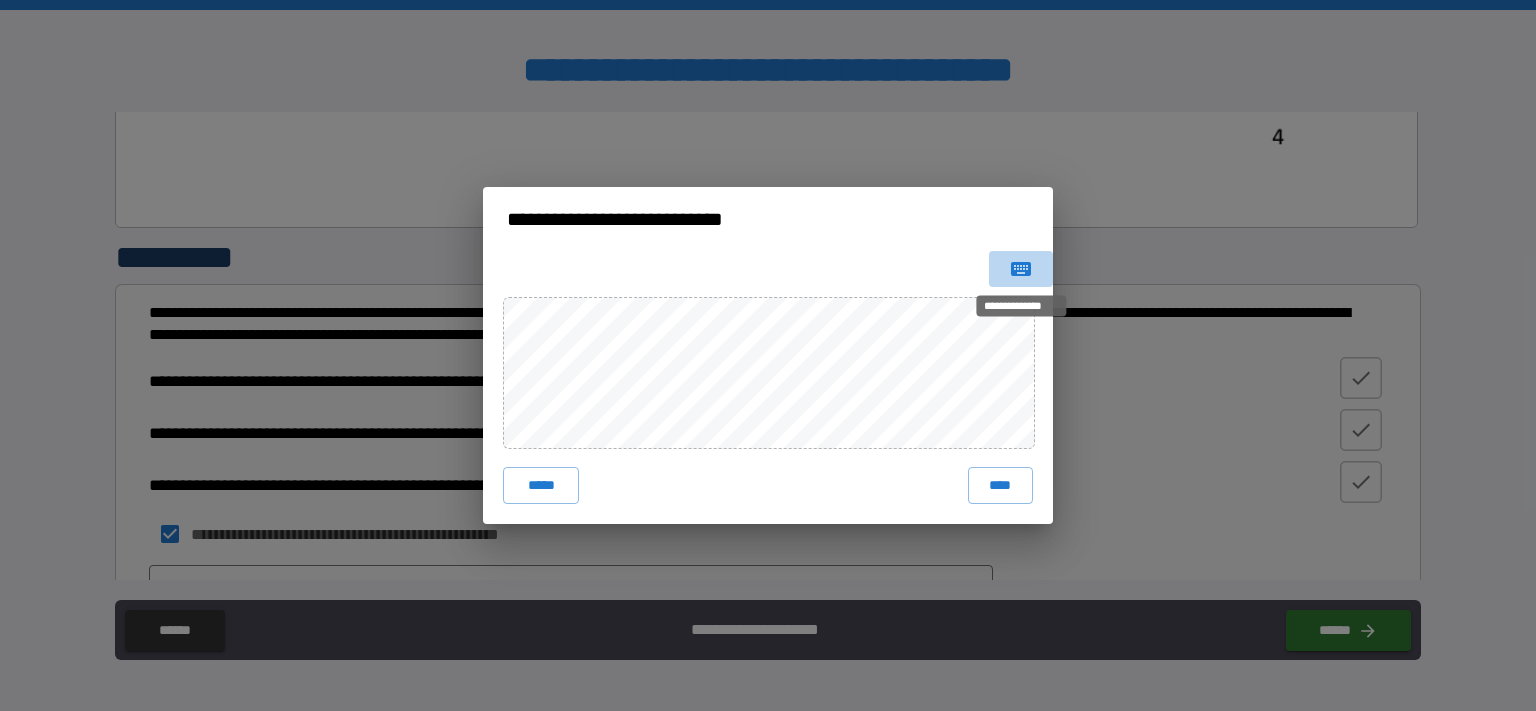 click 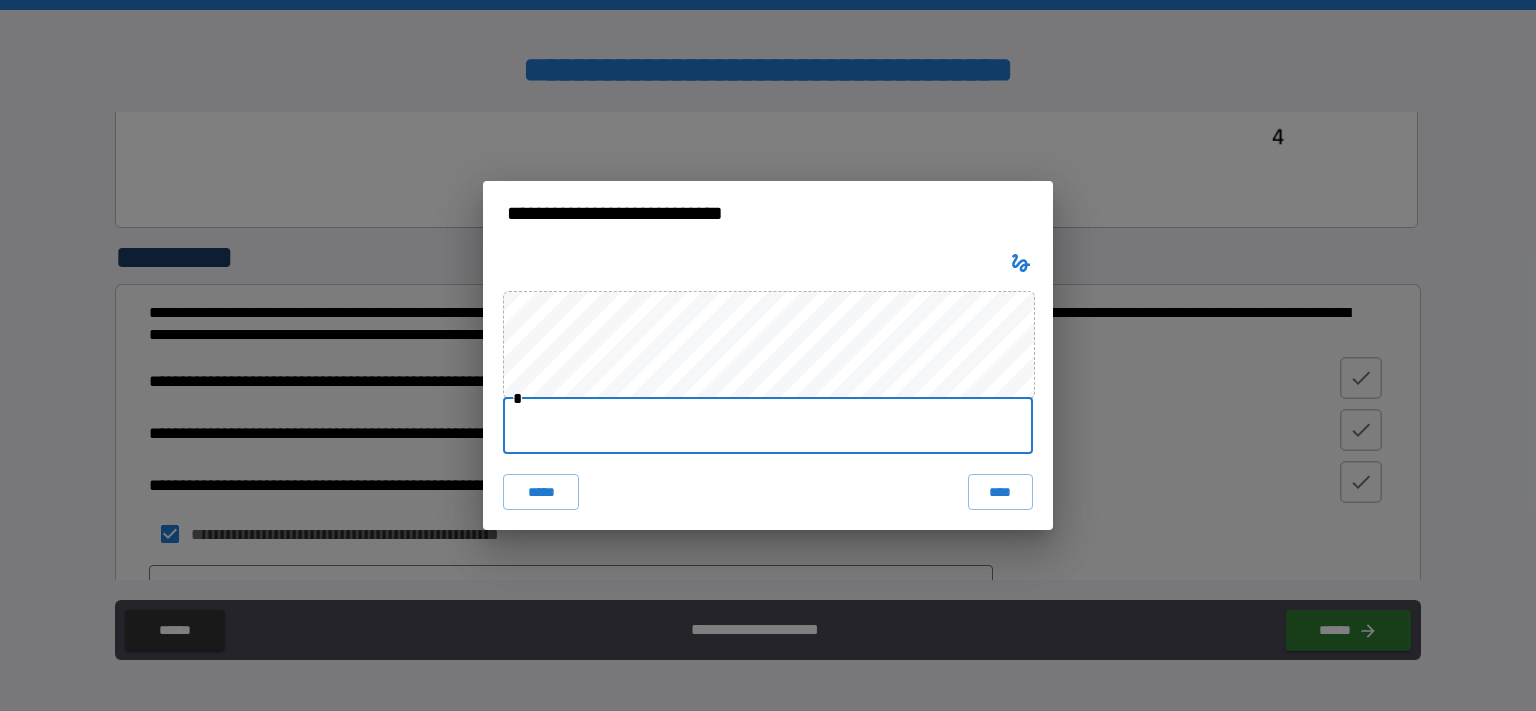 click at bounding box center (768, 426) 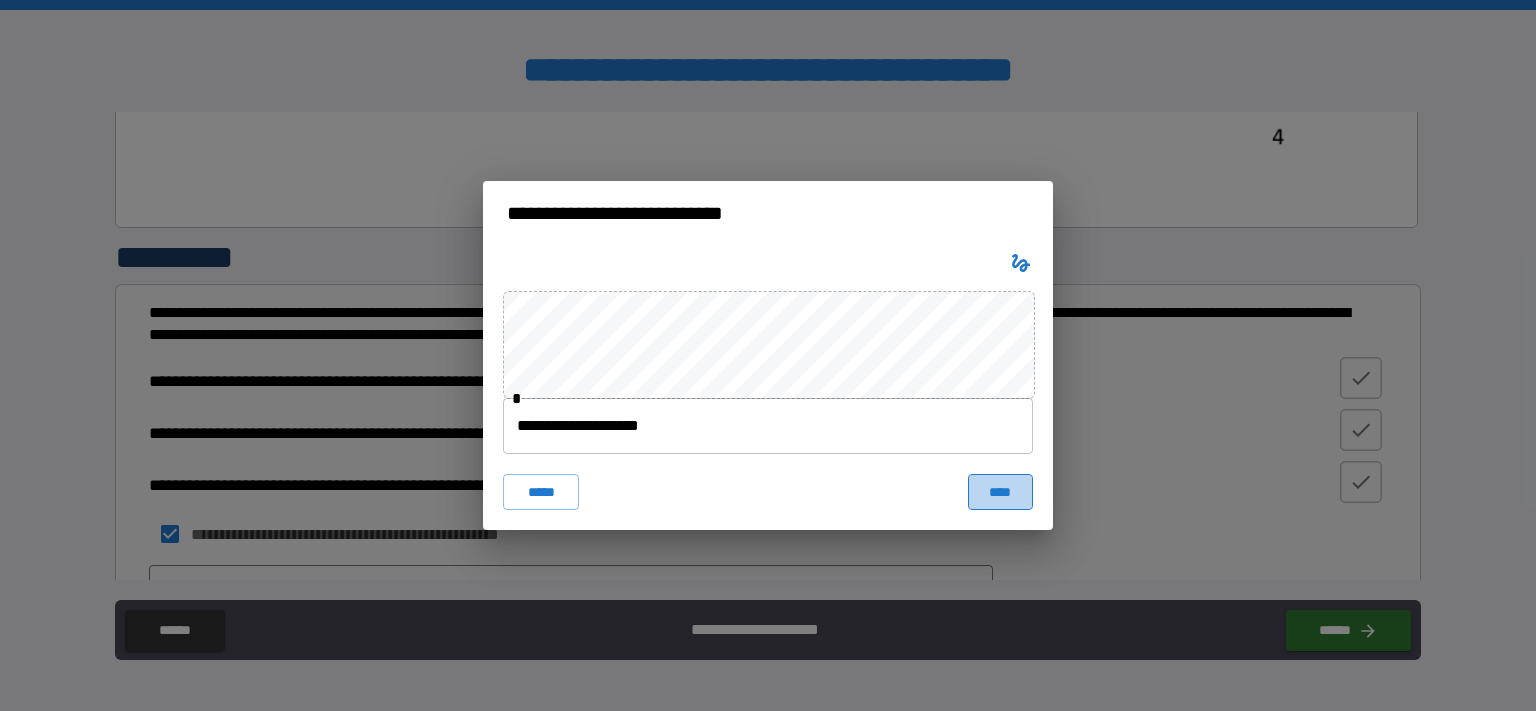 click on "****" at bounding box center [1000, 492] 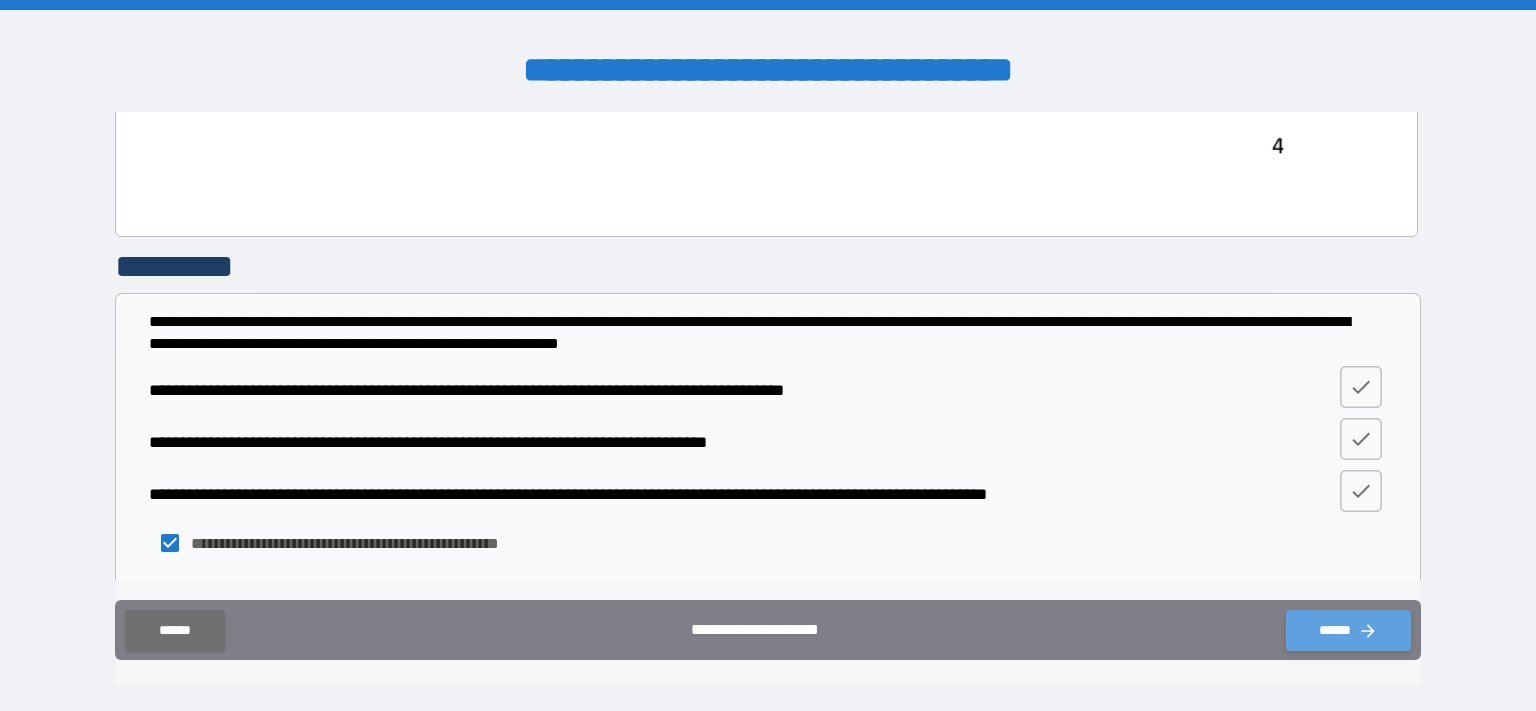 click on "******" at bounding box center (1348, 630) 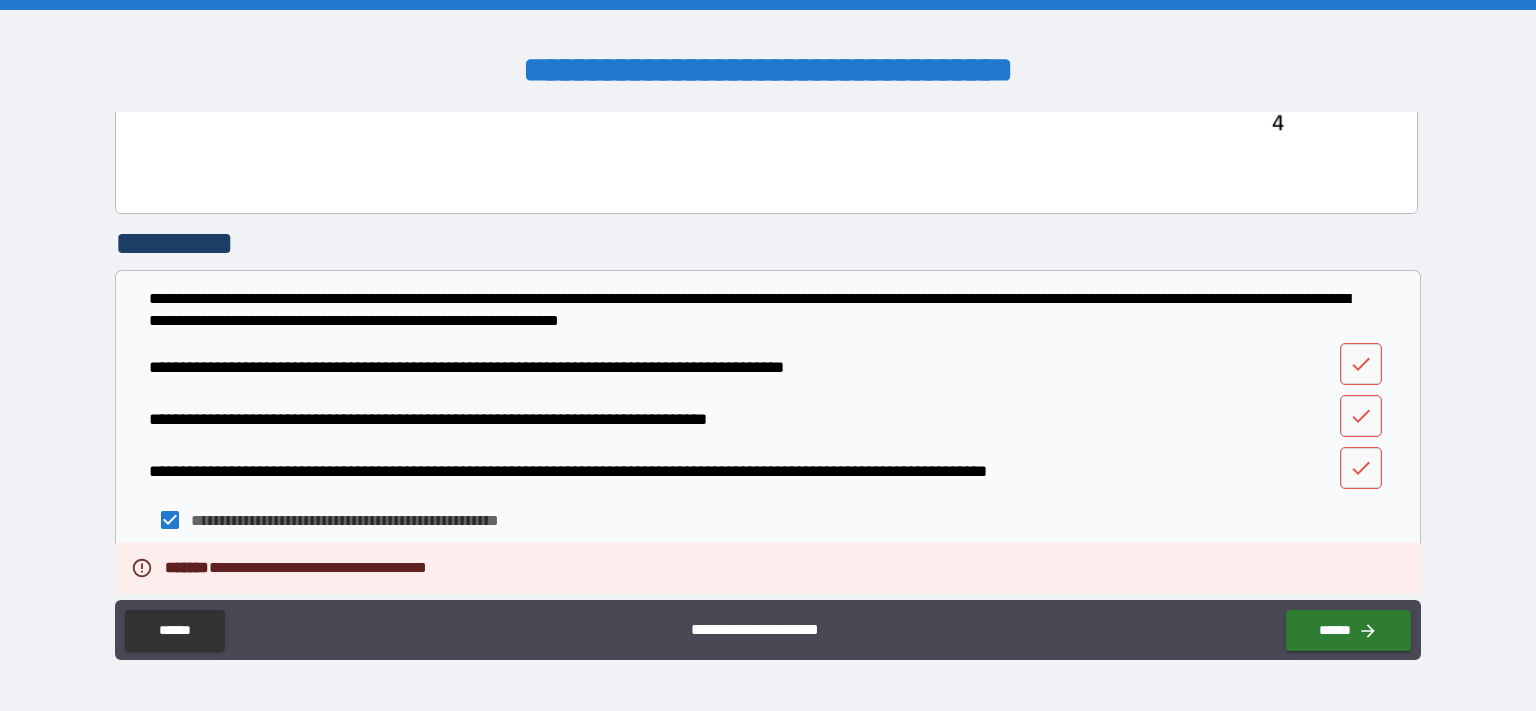scroll, scrollTop: 6778, scrollLeft: 0, axis: vertical 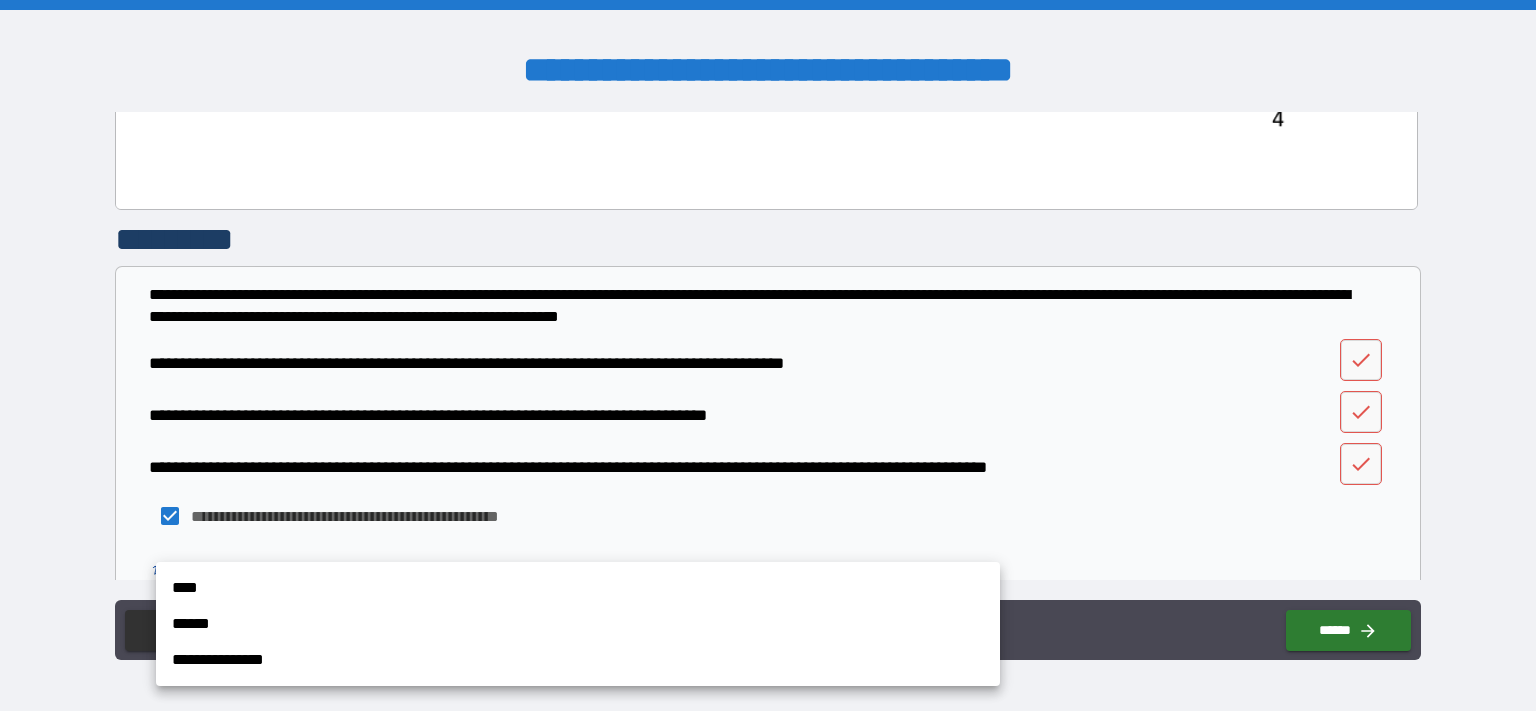 click on "**********" at bounding box center [768, 355] 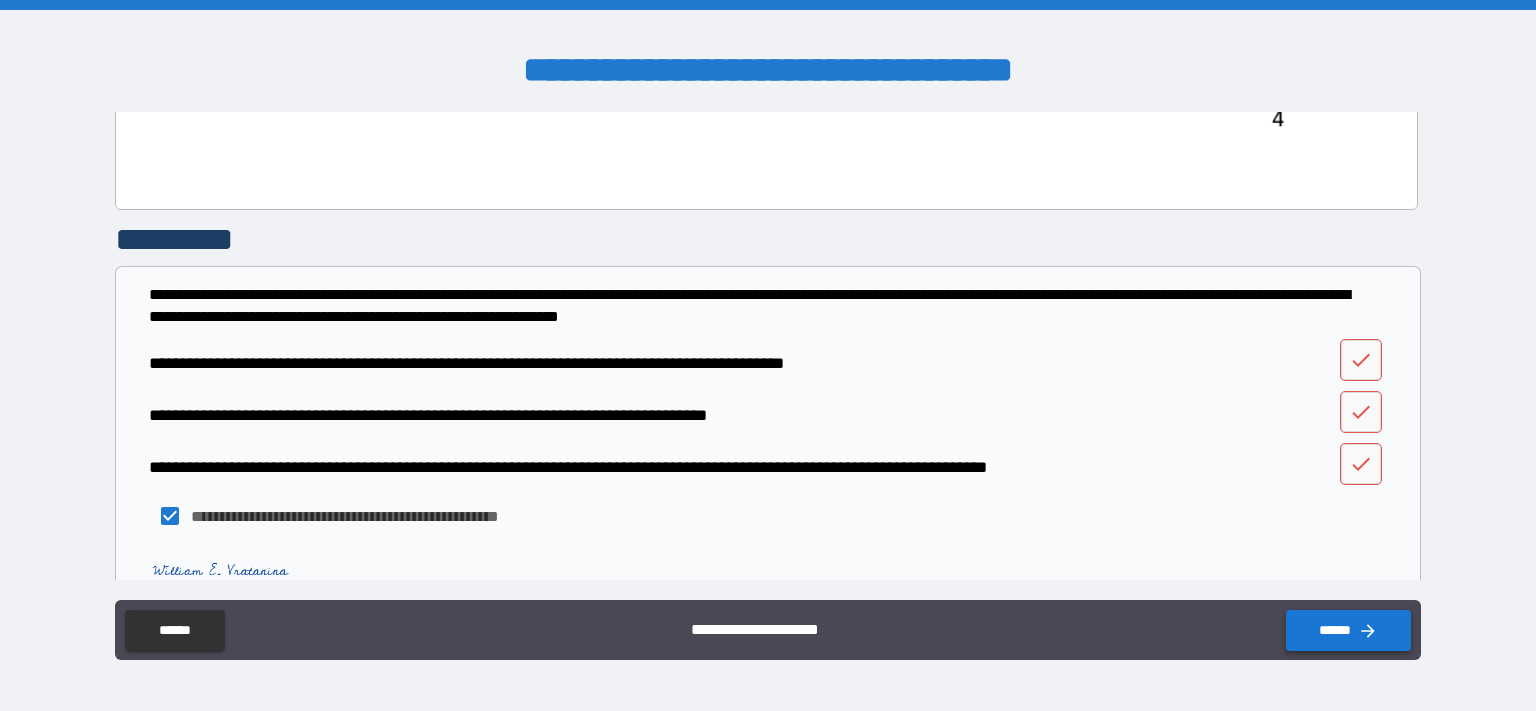 click on "******" at bounding box center [1348, 630] 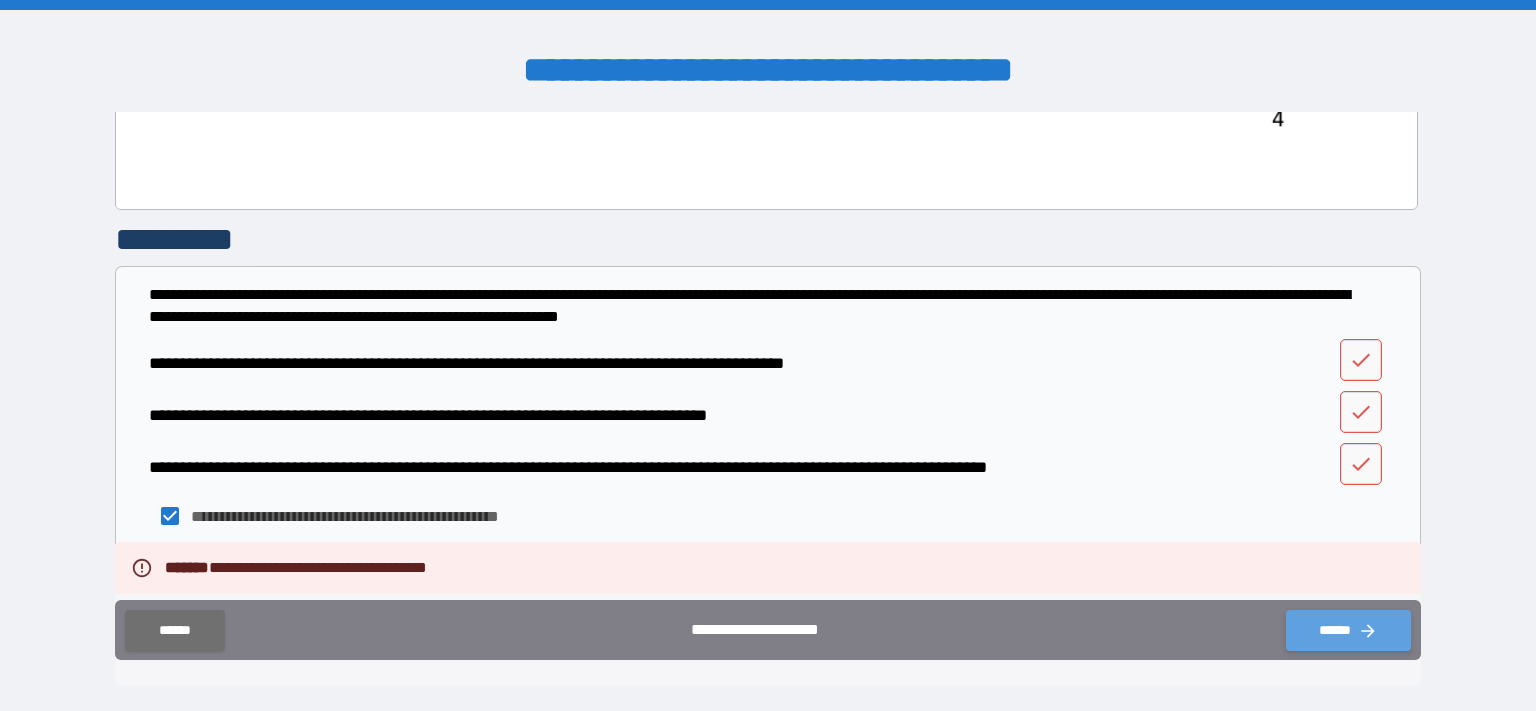 click on "******" at bounding box center [1348, 630] 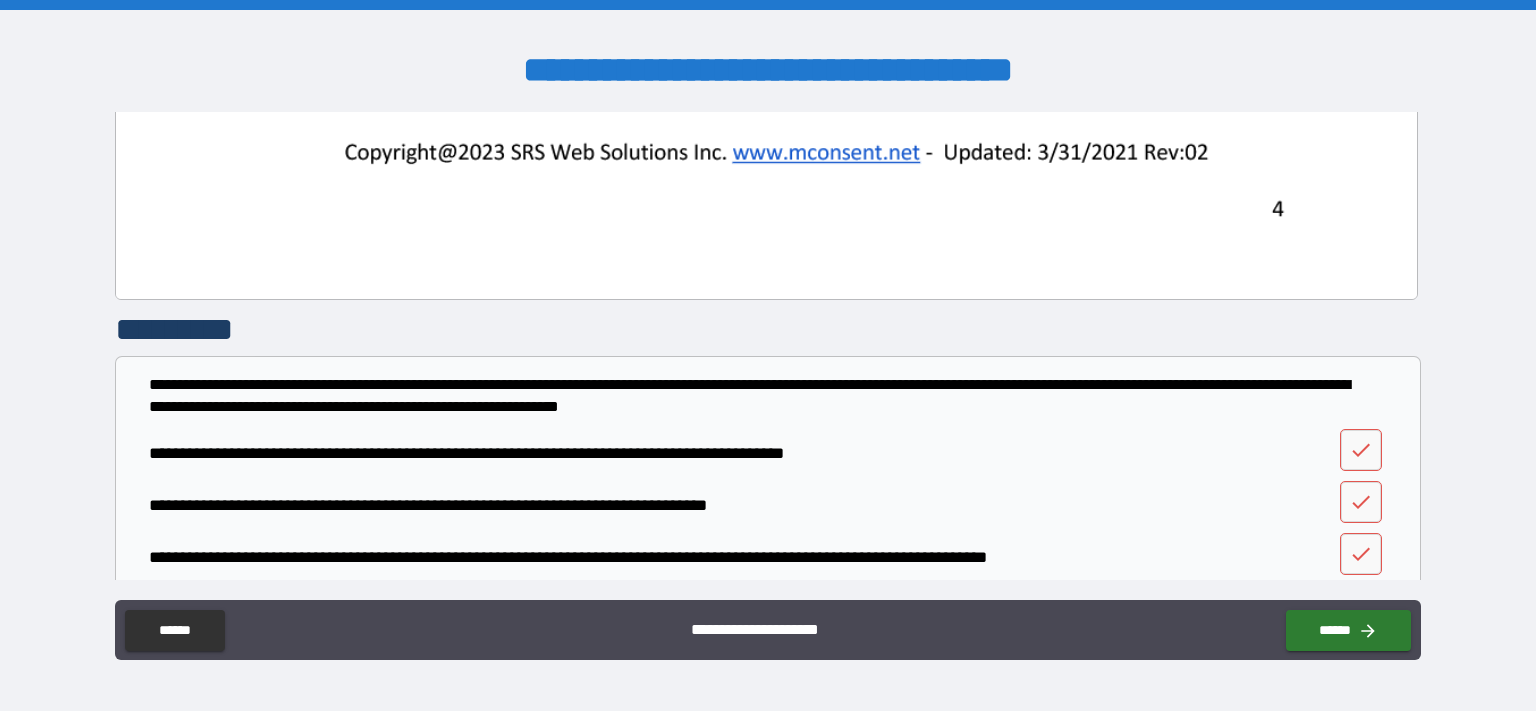 scroll, scrollTop: 6778, scrollLeft: 0, axis: vertical 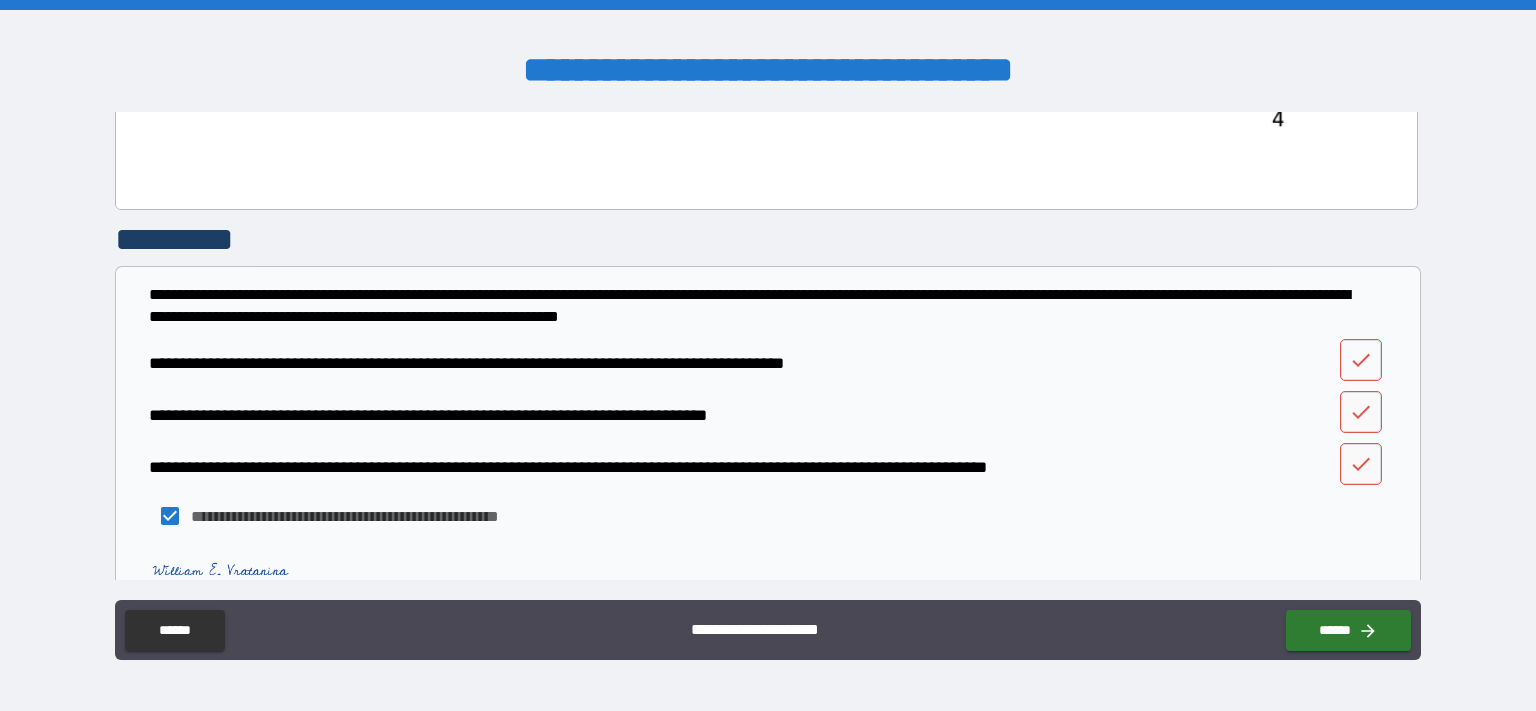 click 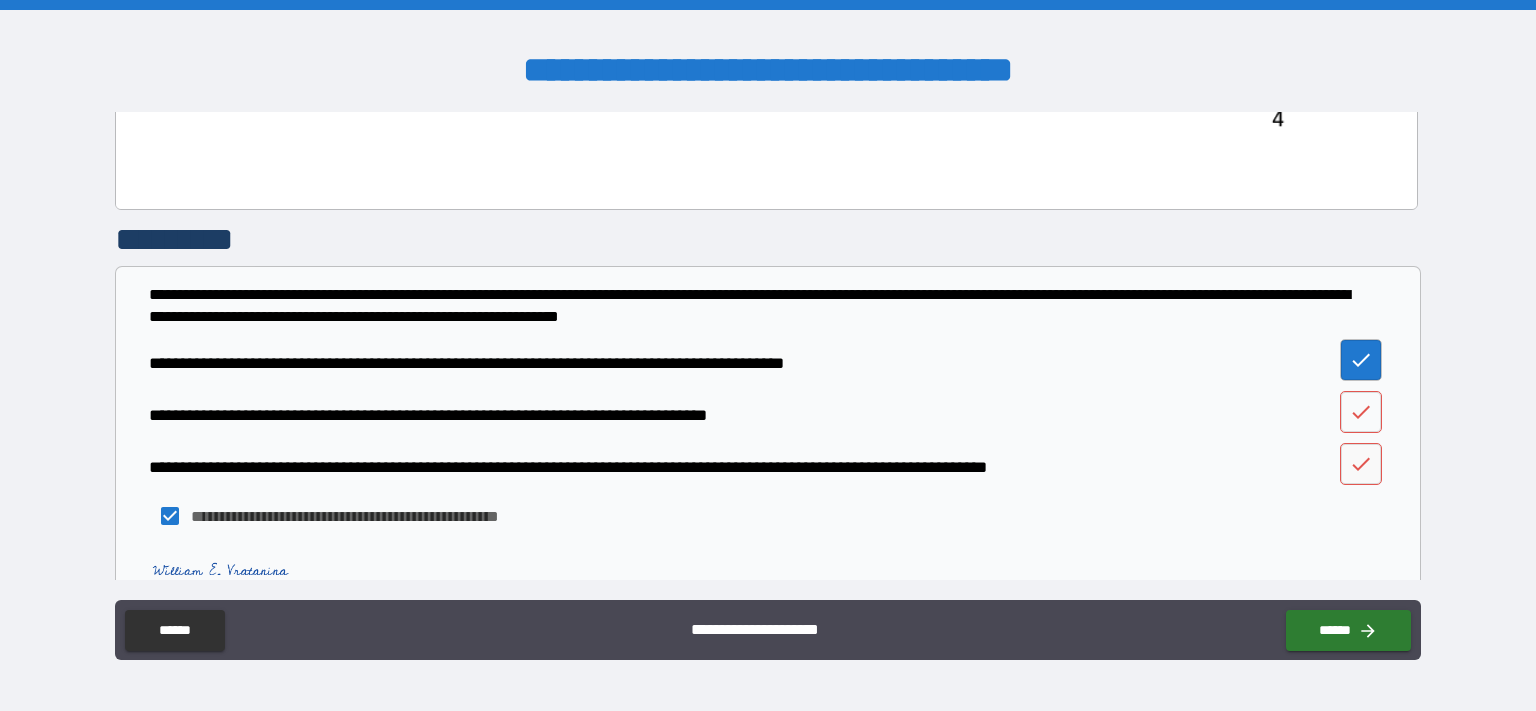 click 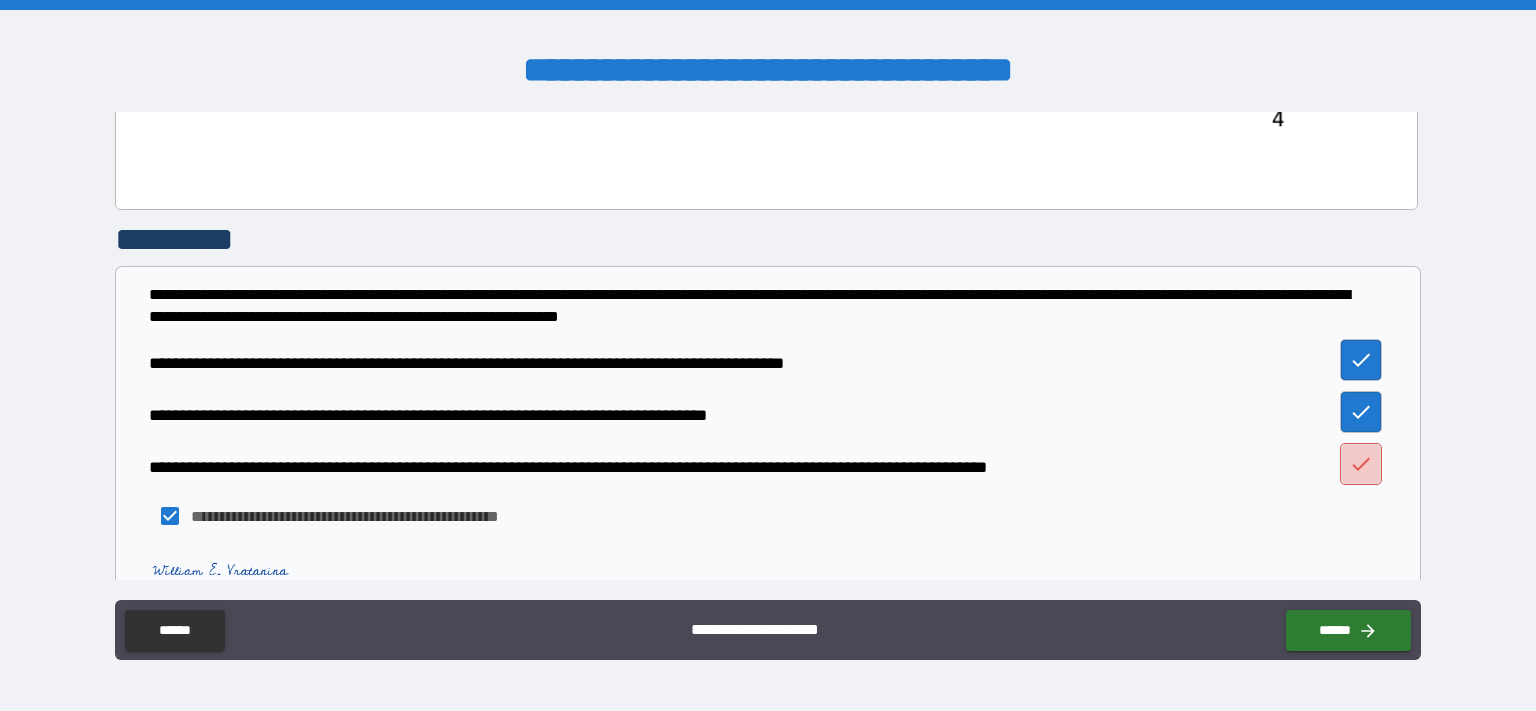 click 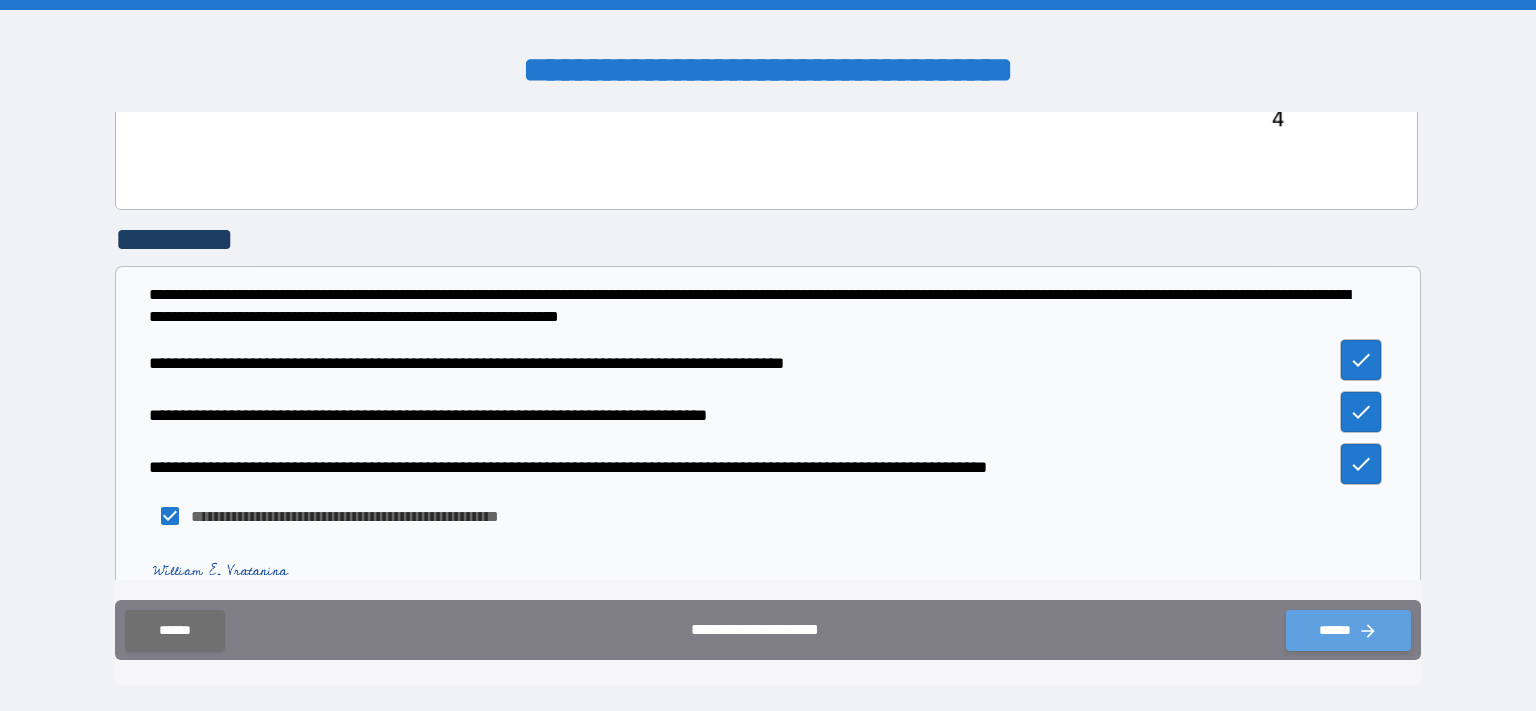 click on "******" at bounding box center [1348, 630] 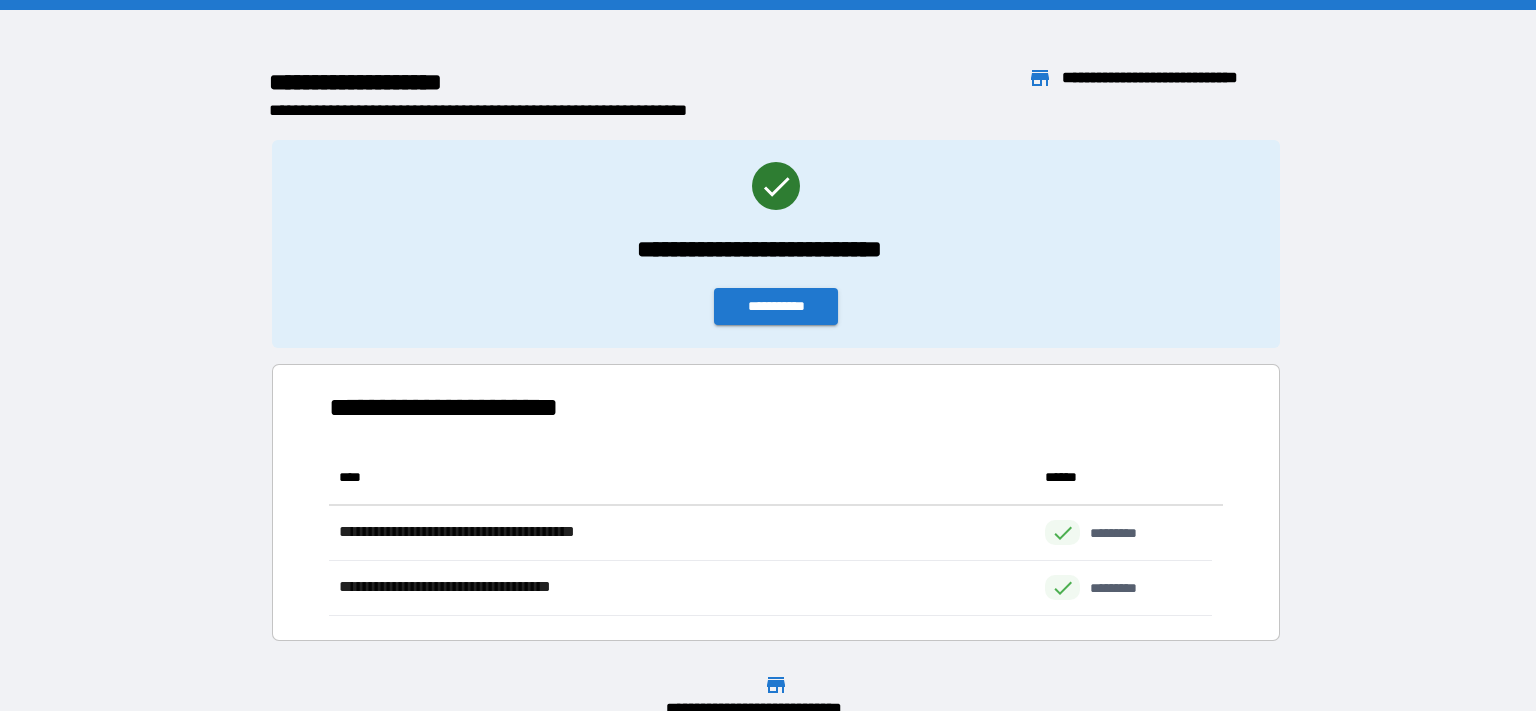 scroll, scrollTop: 17, scrollLeft: 17, axis: both 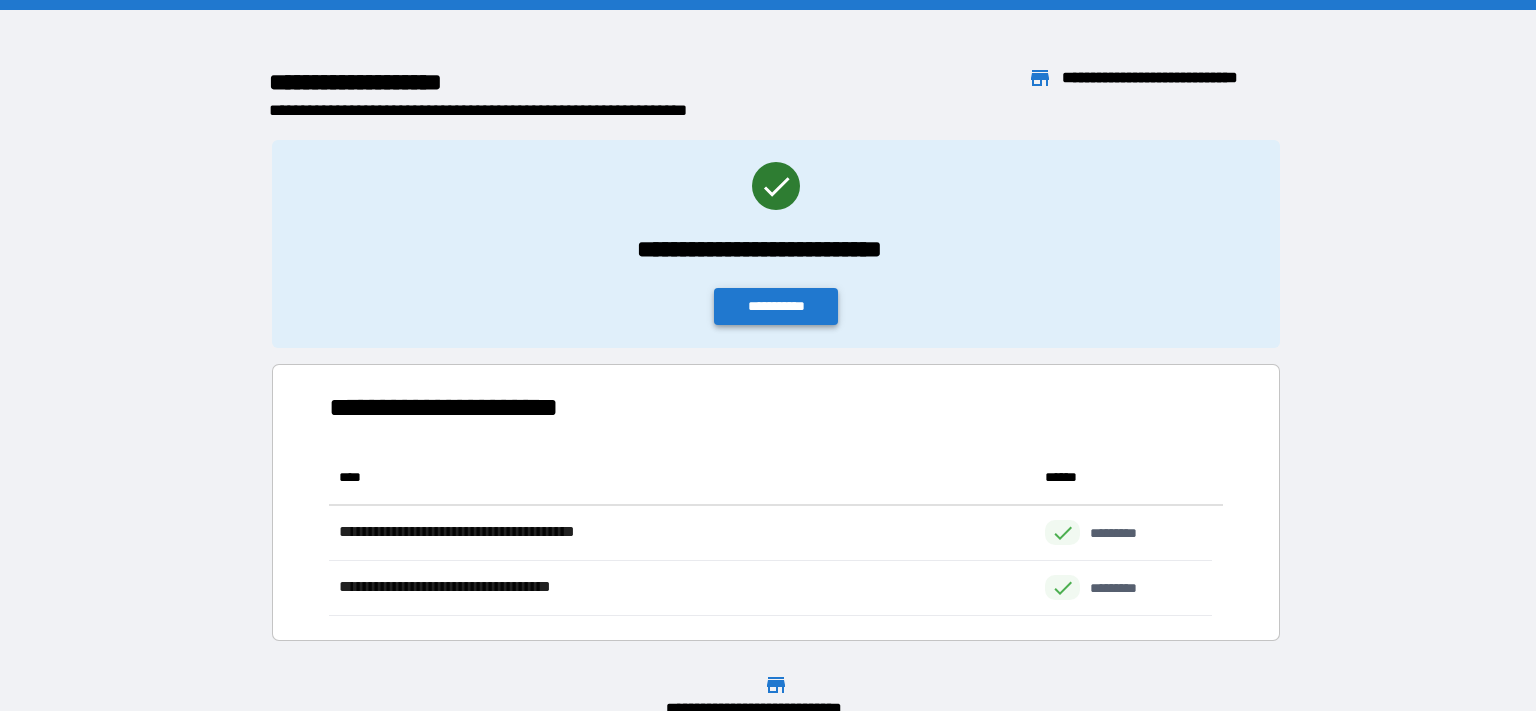 click on "**********" at bounding box center [776, 306] 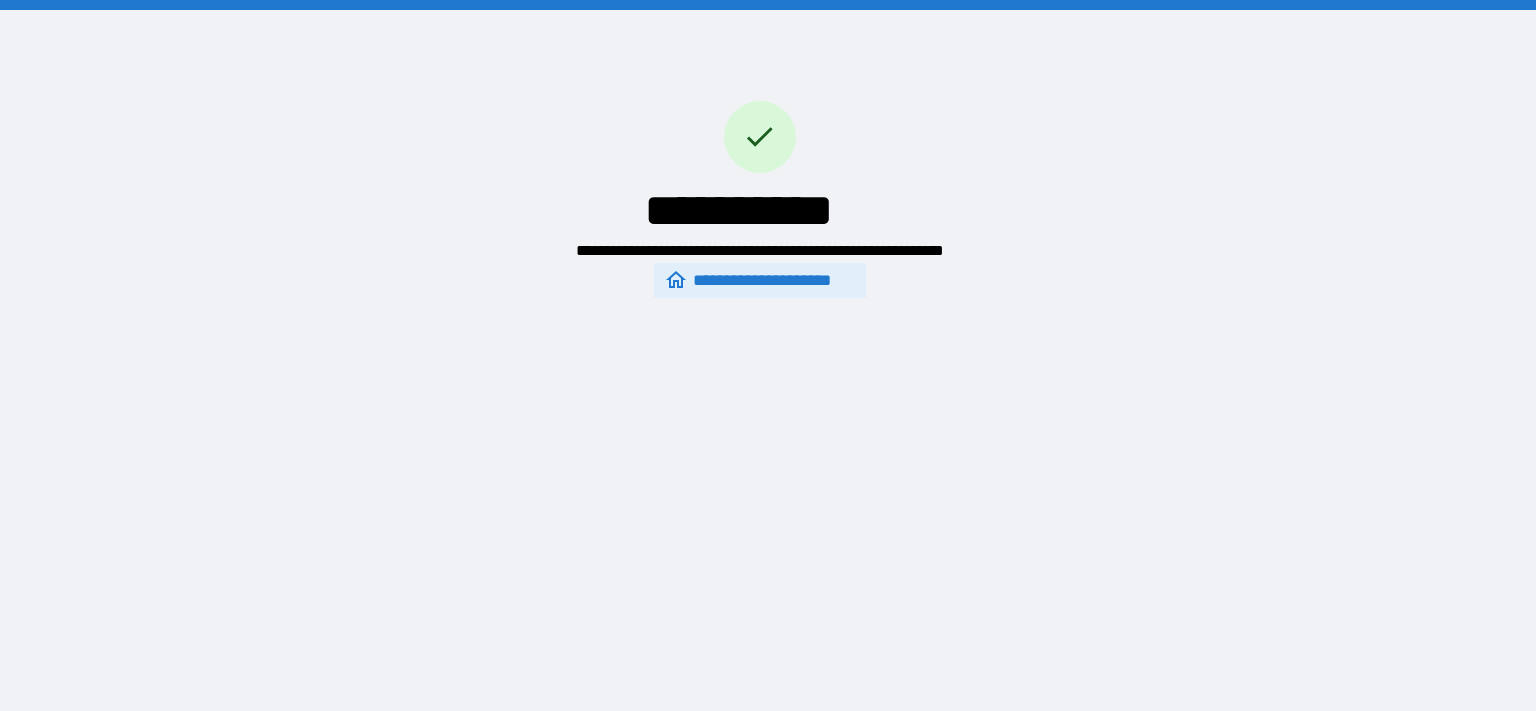 click on "**********" at bounding box center (760, 281) 